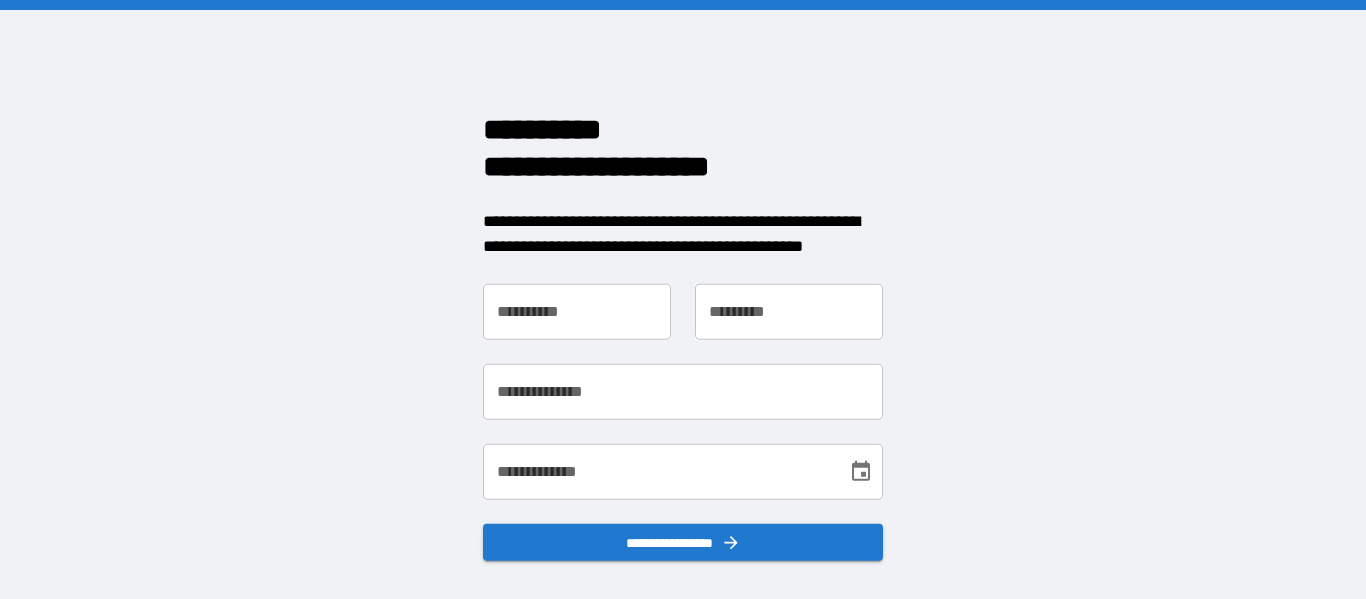 scroll, scrollTop: 0, scrollLeft: 0, axis: both 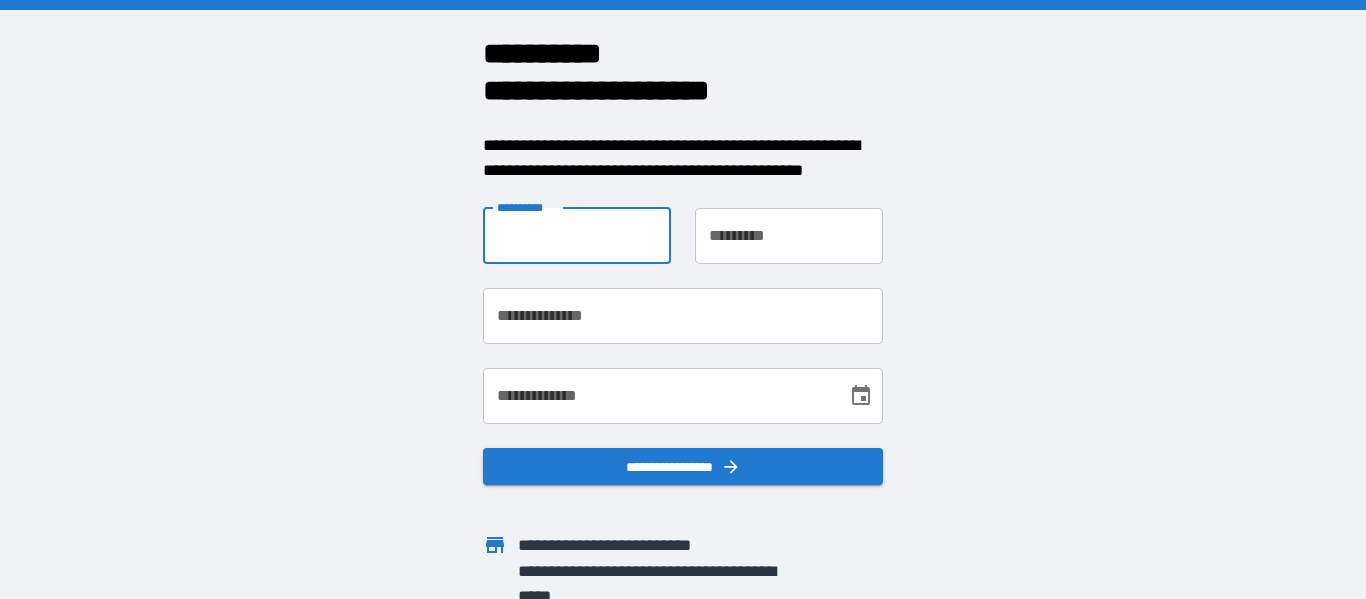 click on "**********" at bounding box center [577, 236] 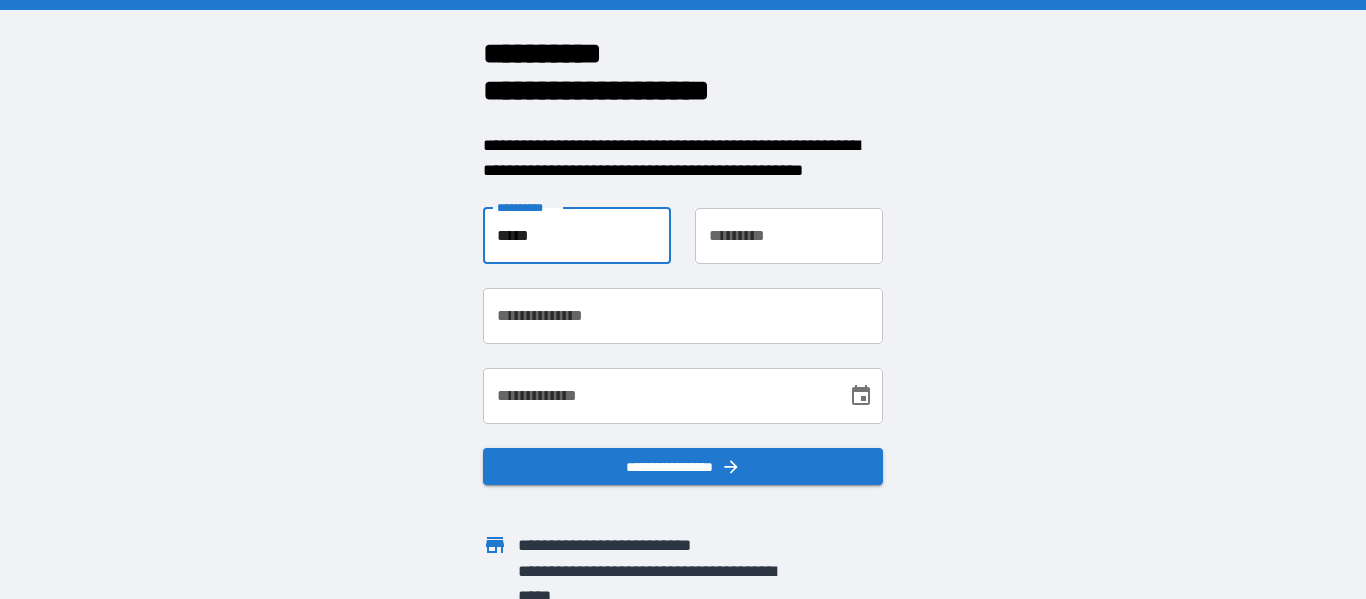 type on "*****" 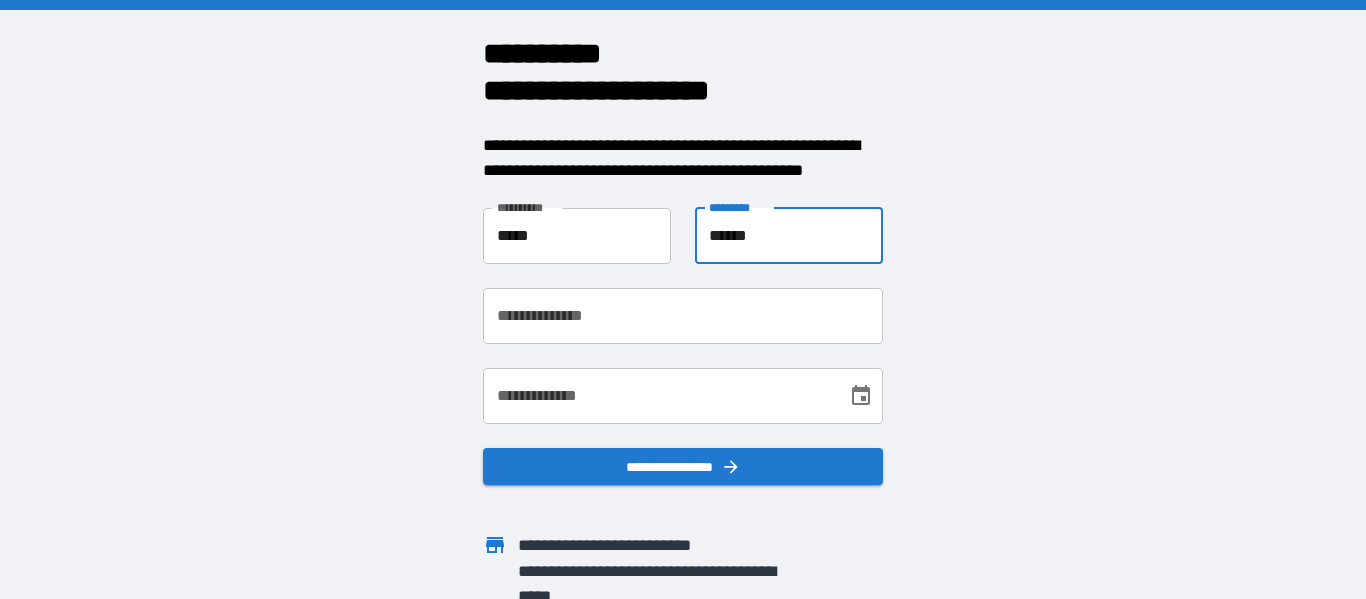 type on "******" 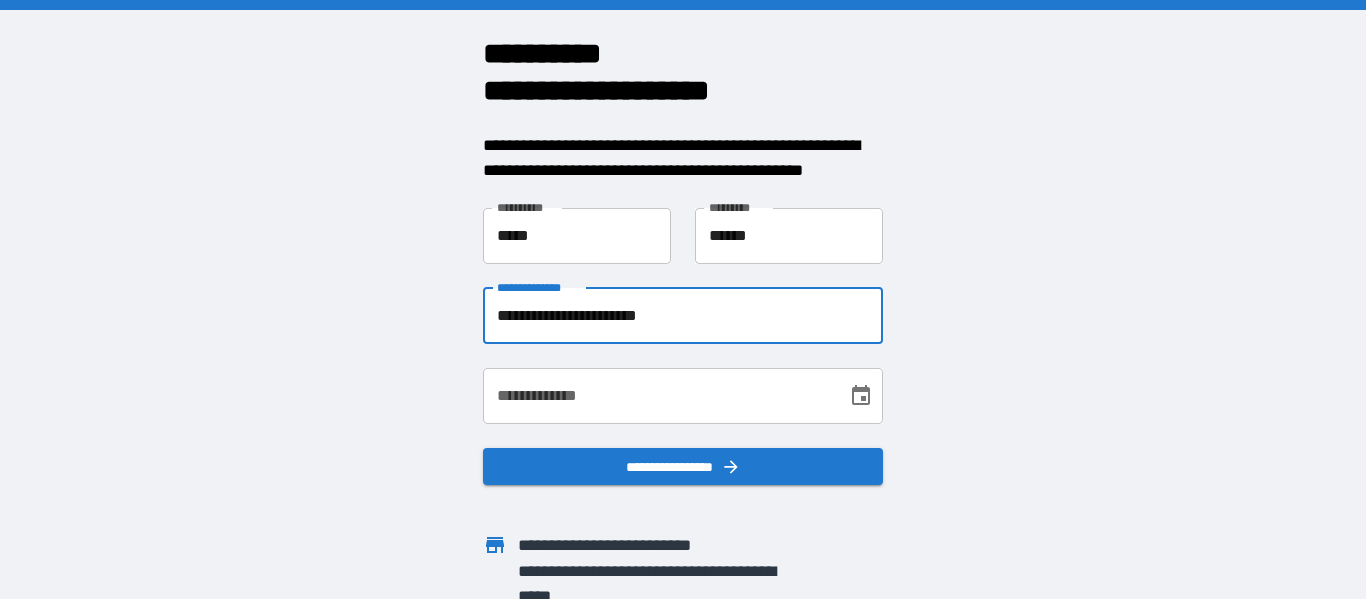 type on "**********" 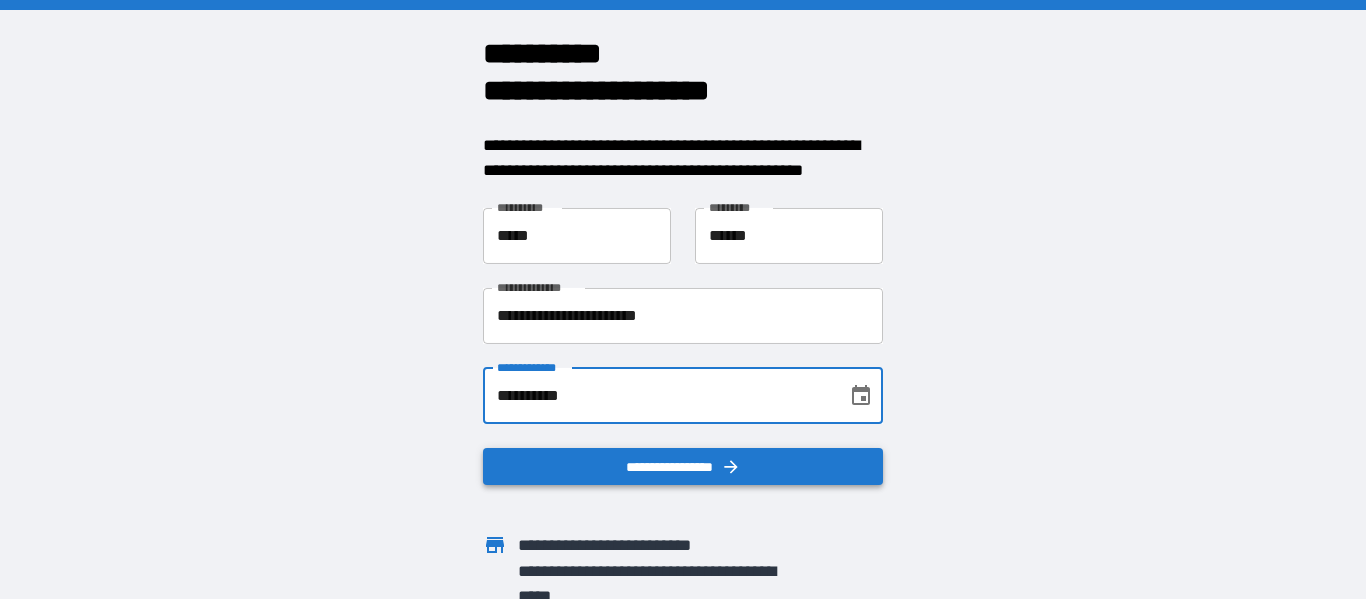 type on "**********" 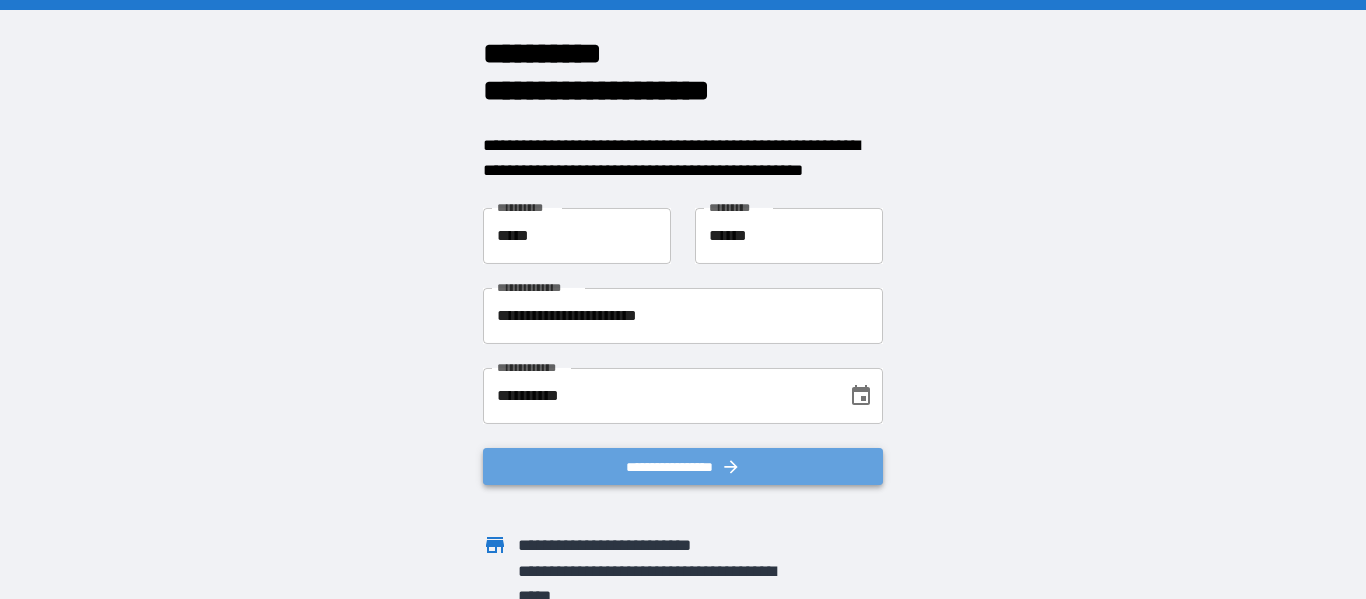click on "**********" at bounding box center [683, 467] 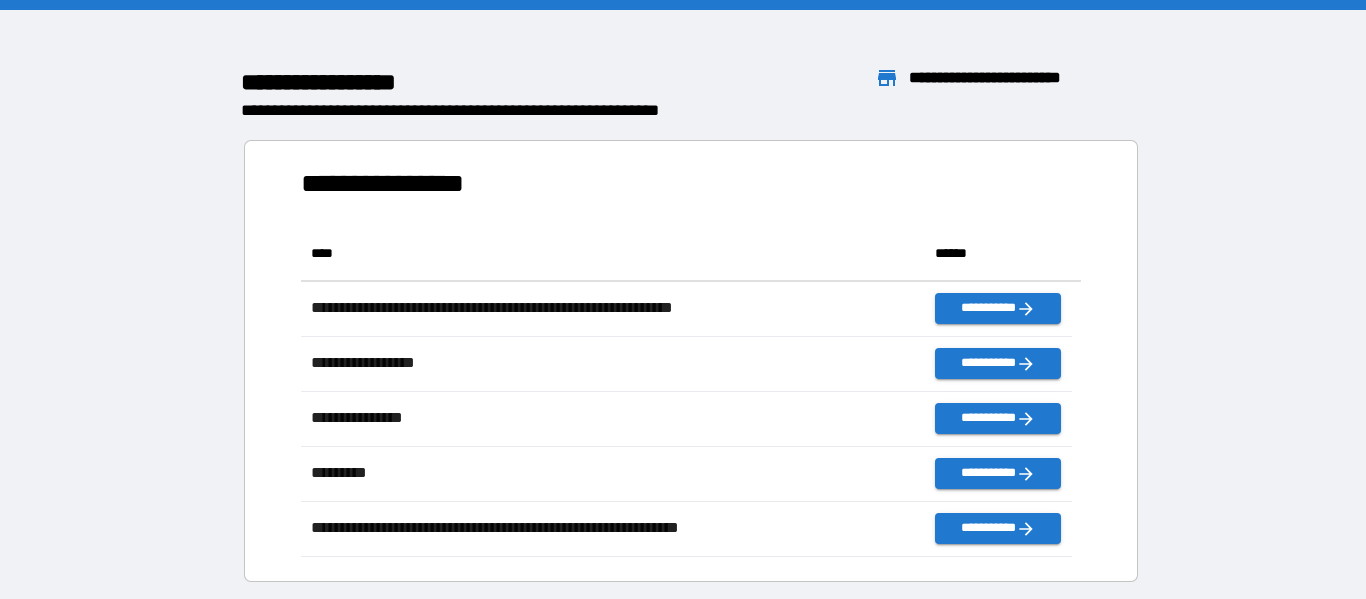 scroll, scrollTop: 16, scrollLeft: 16, axis: both 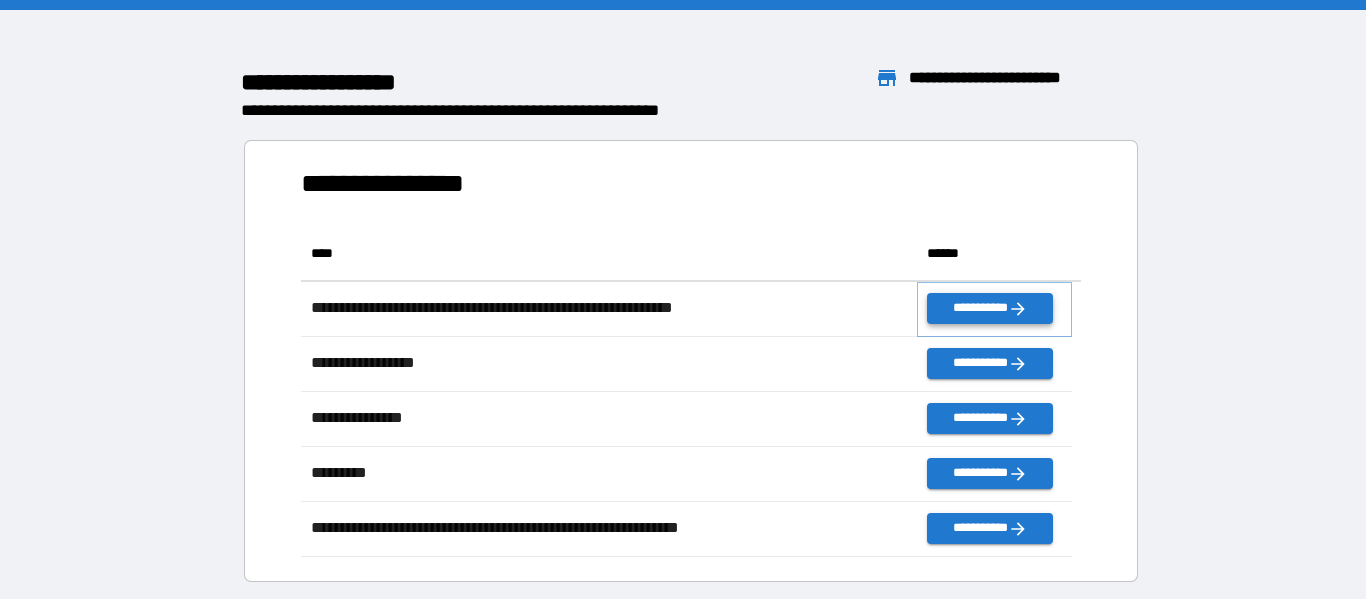 click on "**********" at bounding box center [989, 308] 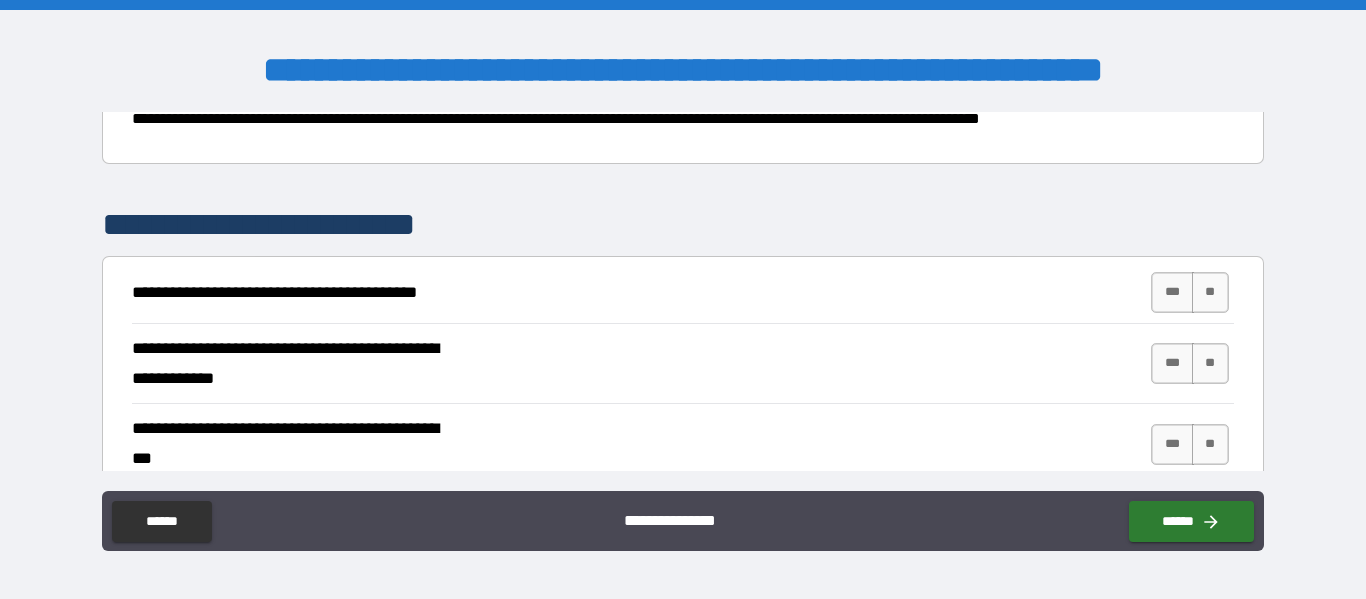 scroll, scrollTop: 300, scrollLeft: 0, axis: vertical 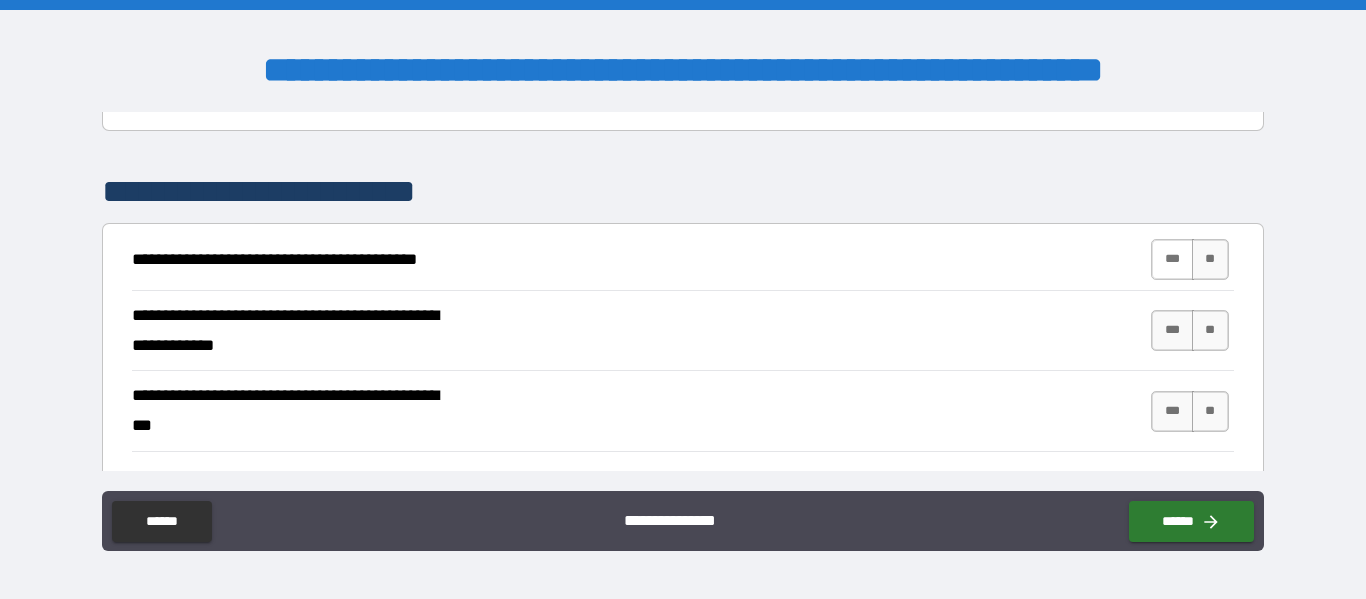click on "***" at bounding box center (1172, 259) 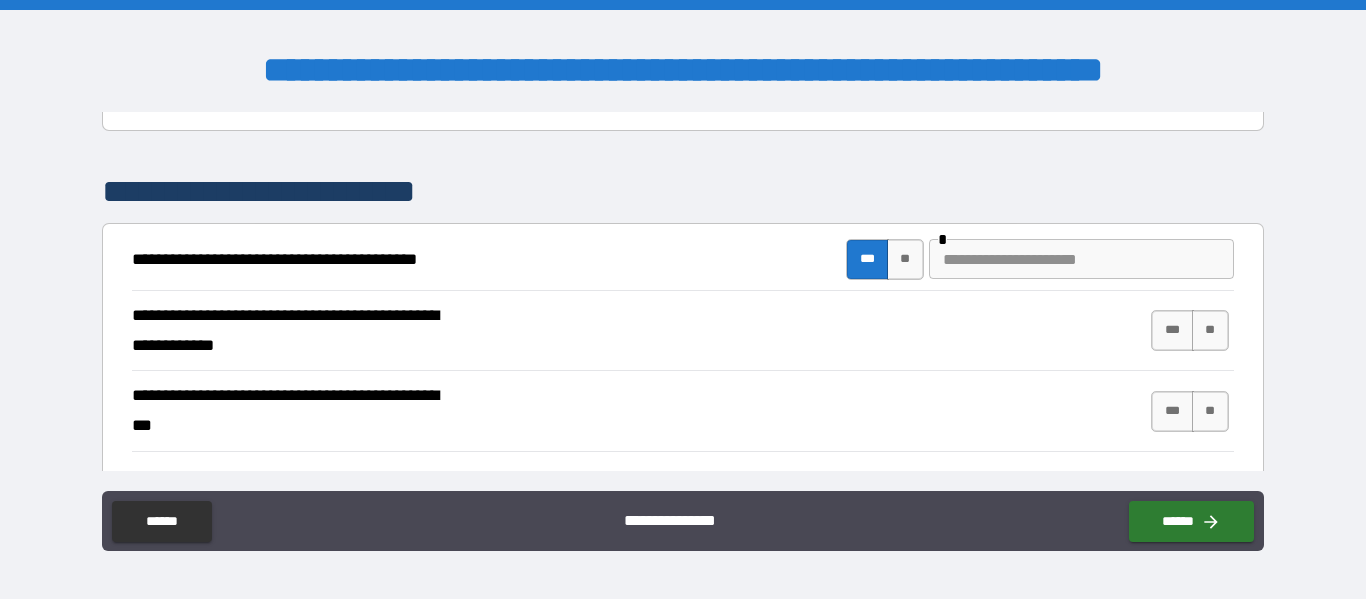 type on "****" 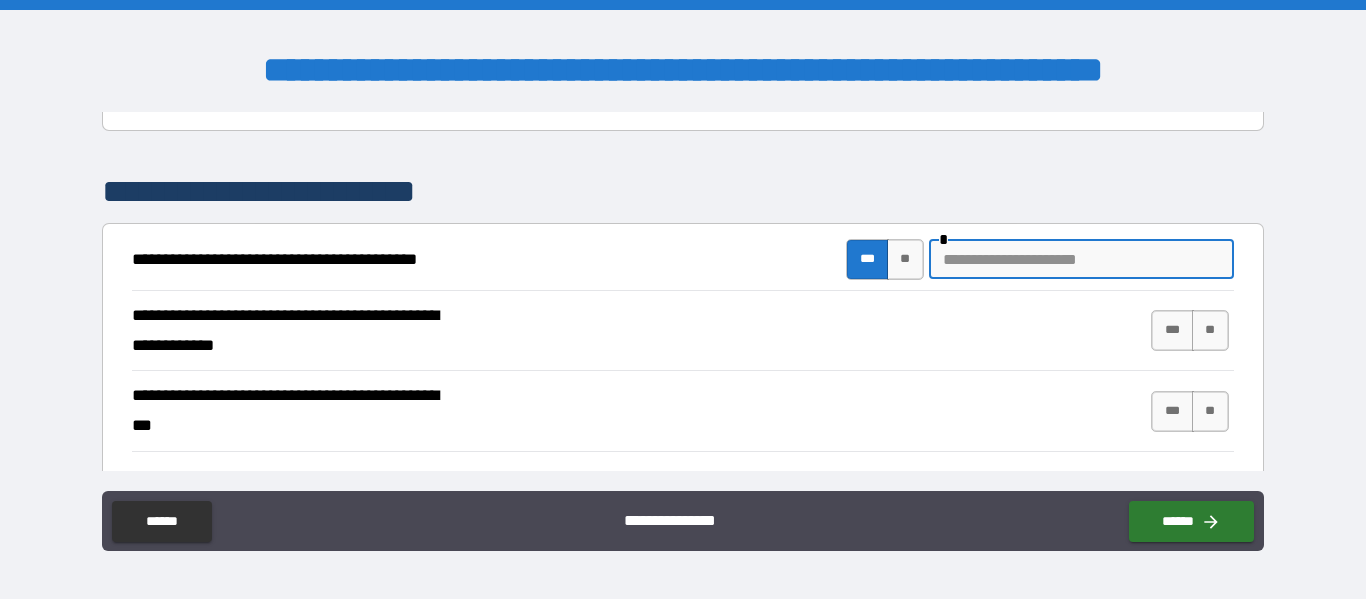 click at bounding box center [1081, 259] 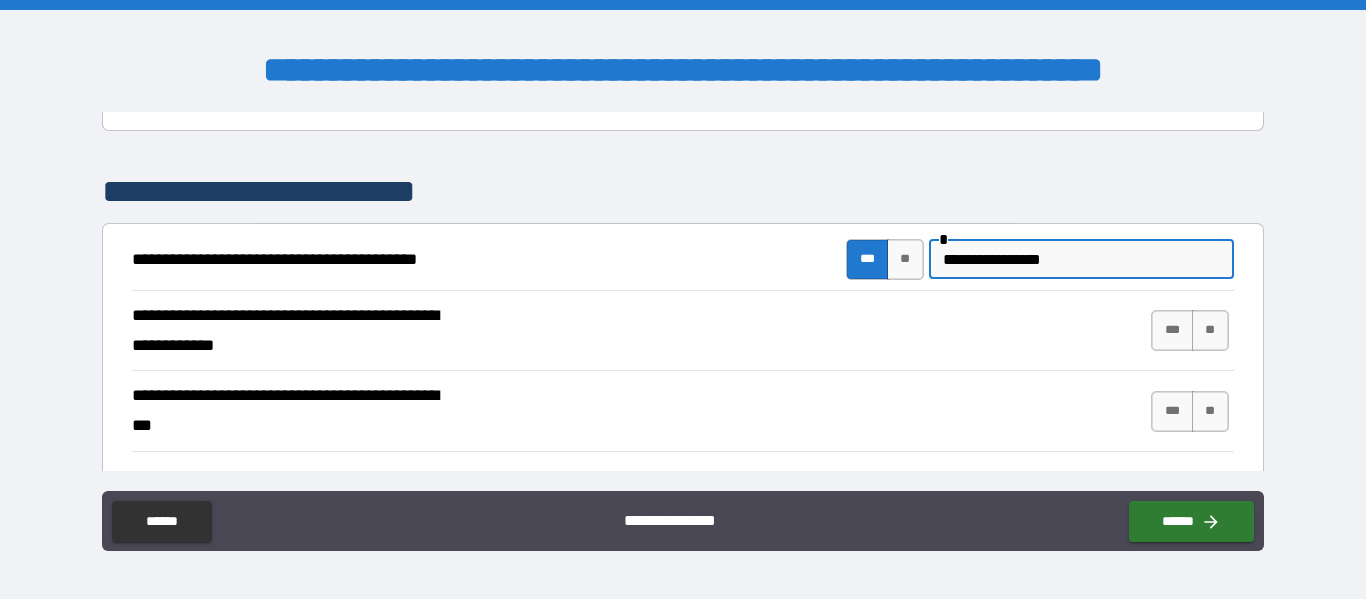 type on "**********" 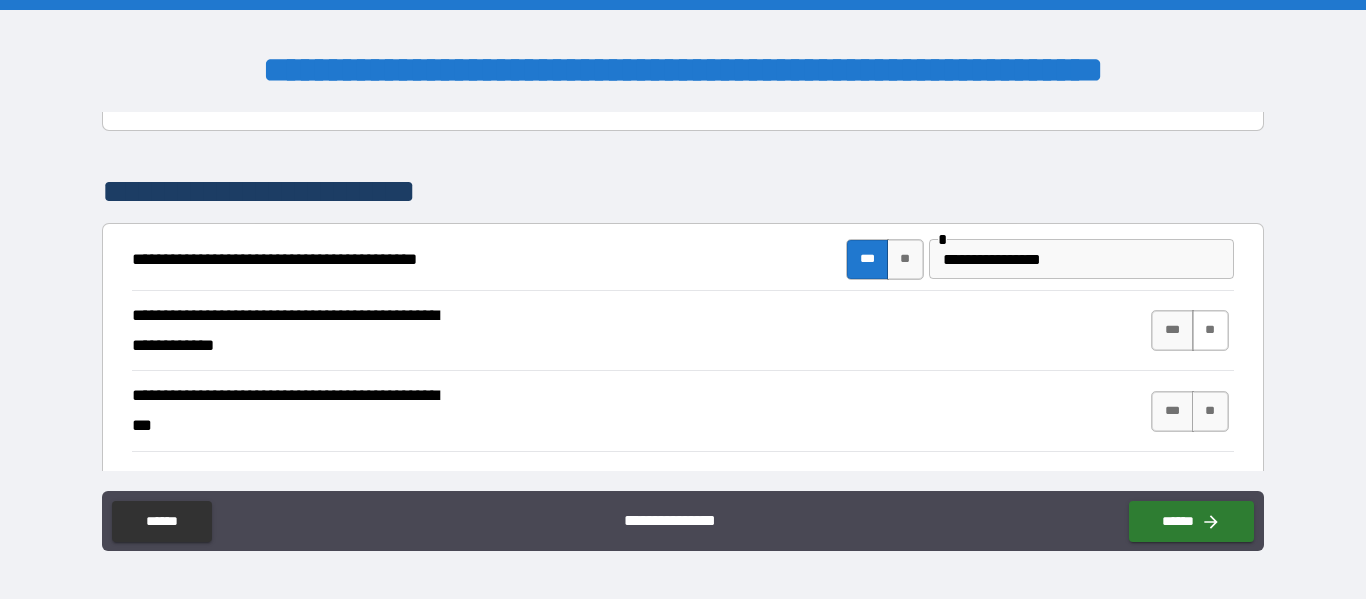 click on "**" at bounding box center (1210, 330) 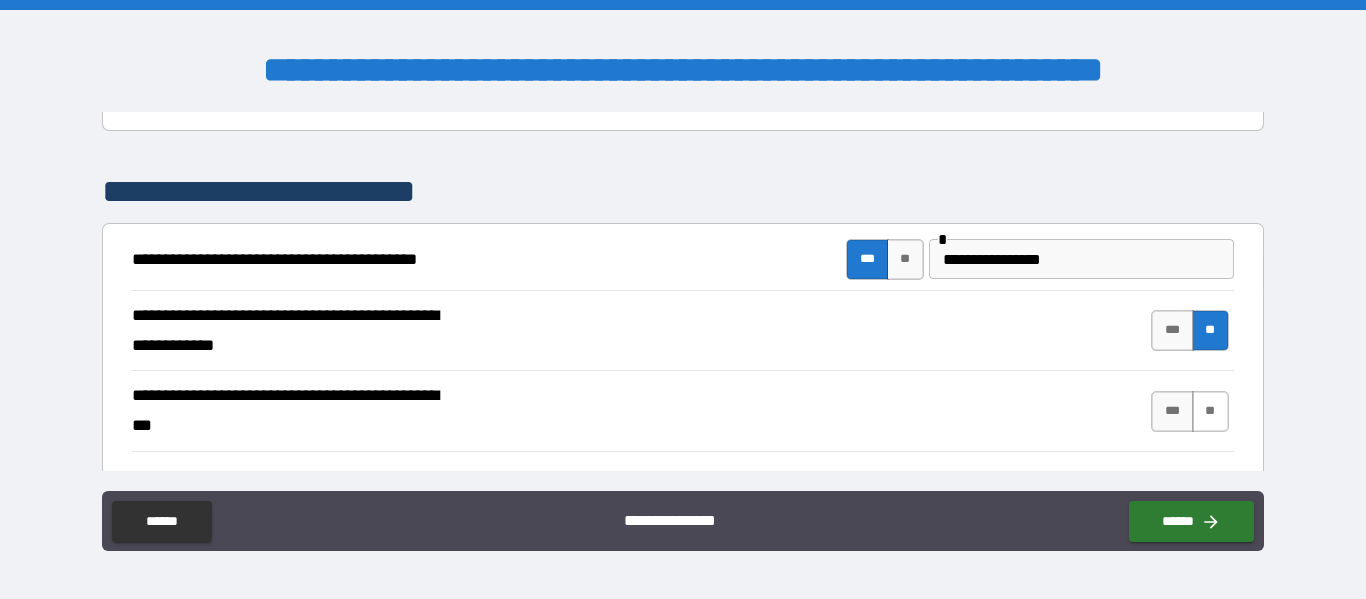 click on "**" at bounding box center (1210, 411) 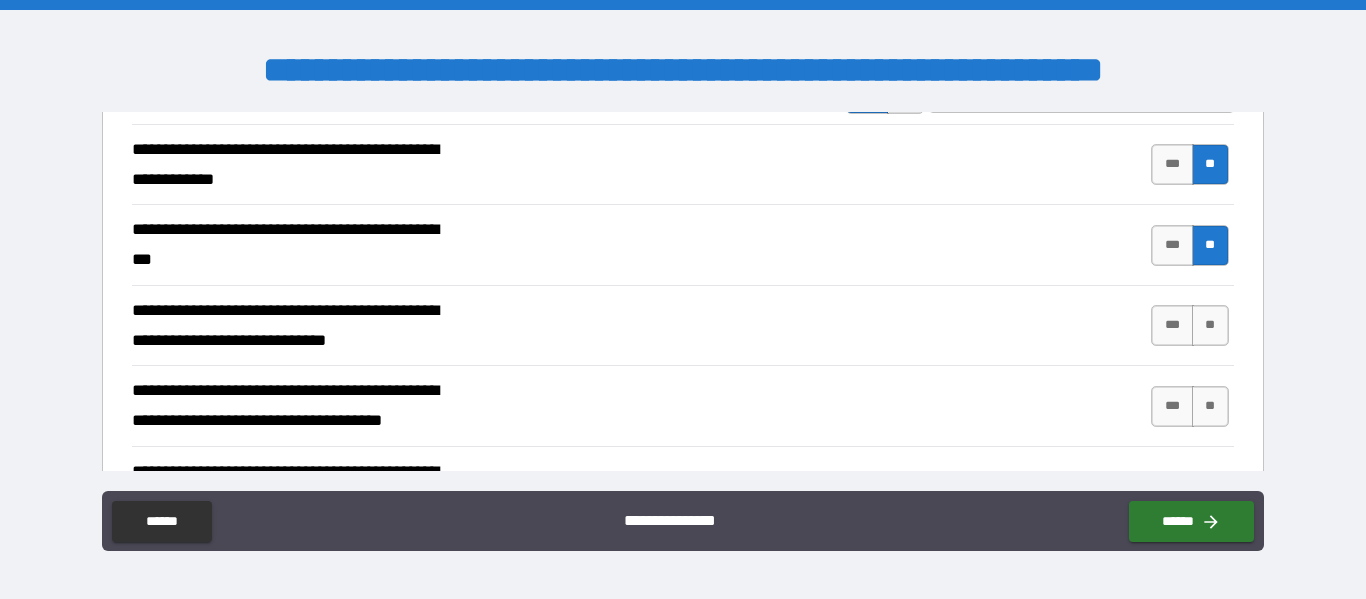 scroll, scrollTop: 500, scrollLeft: 0, axis: vertical 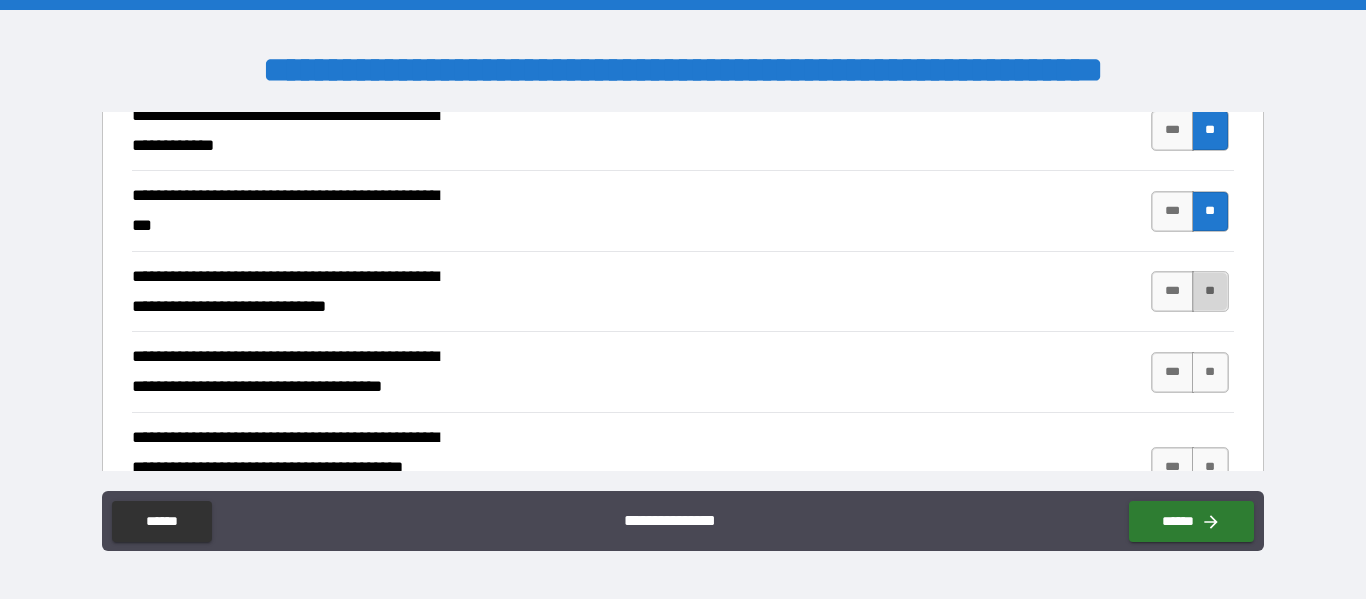 click on "**" at bounding box center (1210, 291) 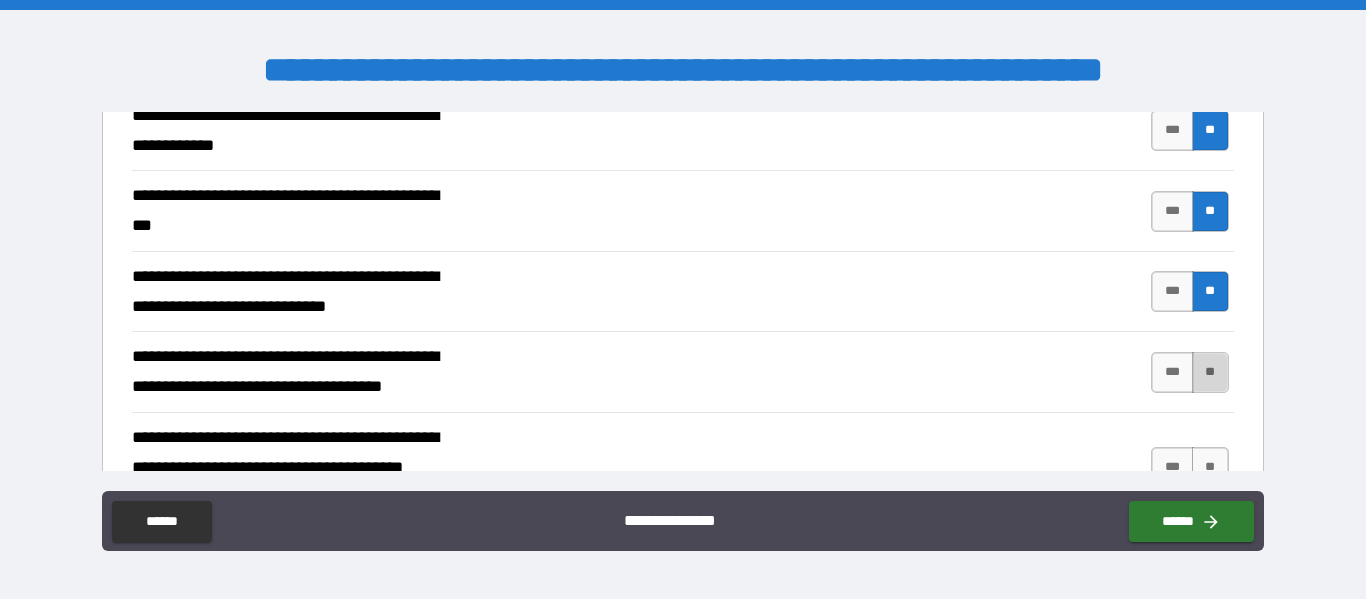 click on "**" at bounding box center [1210, 372] 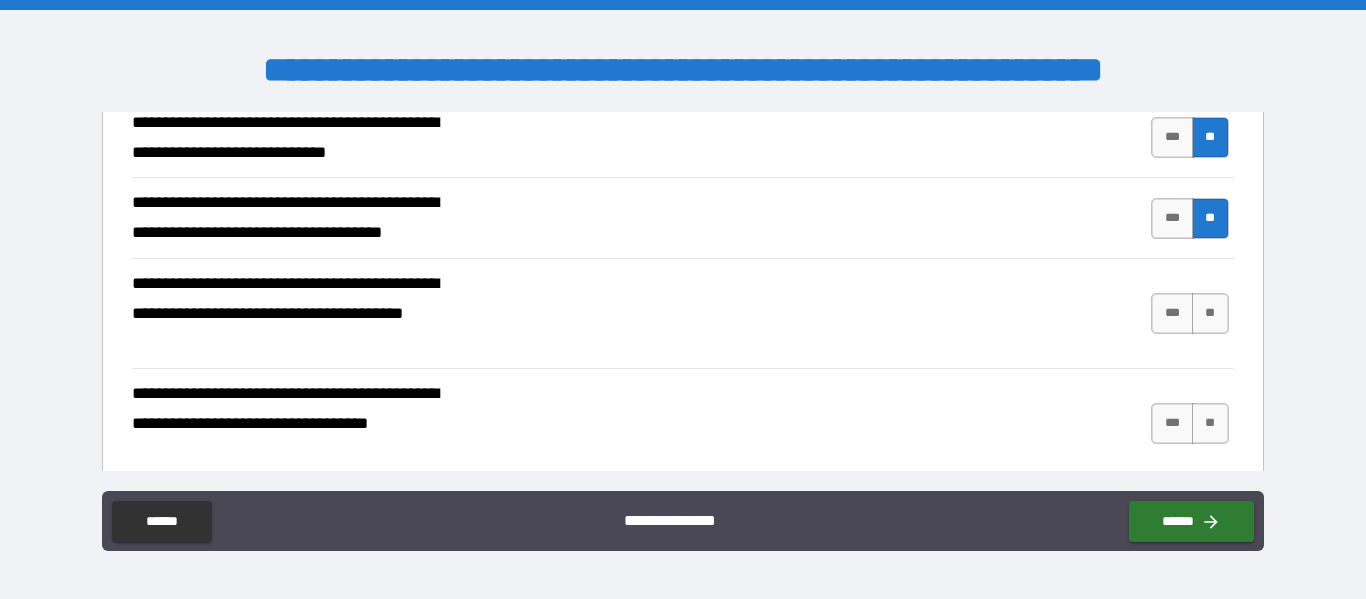 scroll, scrollTop: 700, scrollLeft: 0, axis: vertical 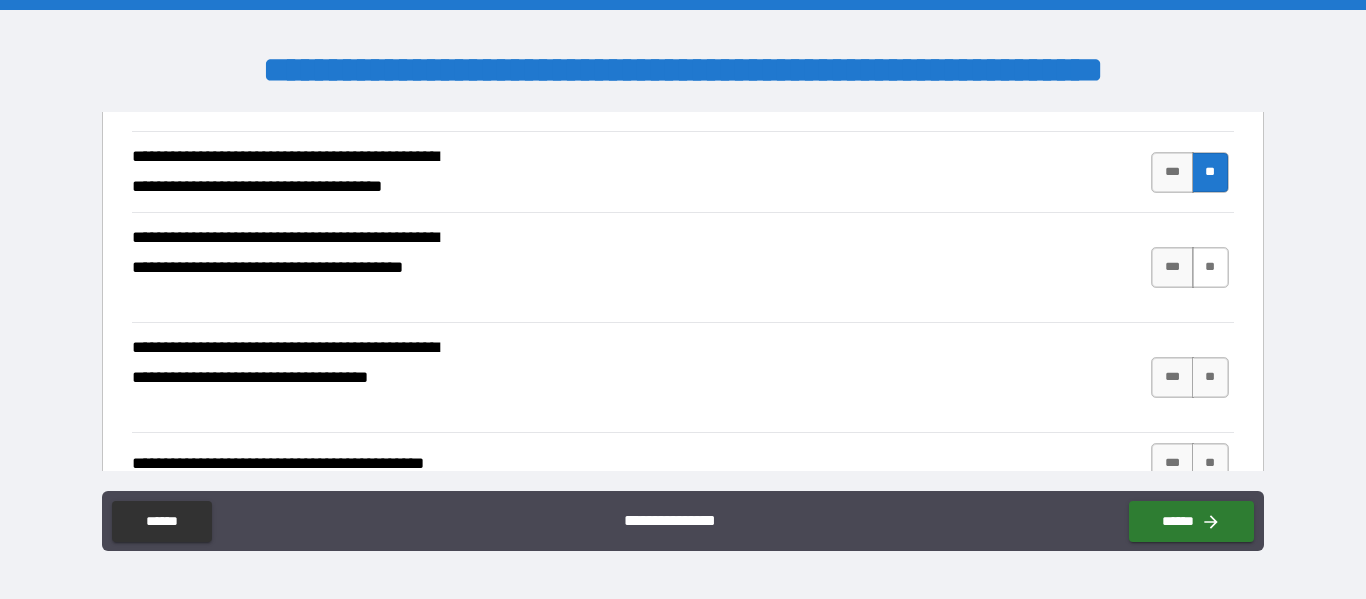 click on "**" at bounding box center [1210, 267] 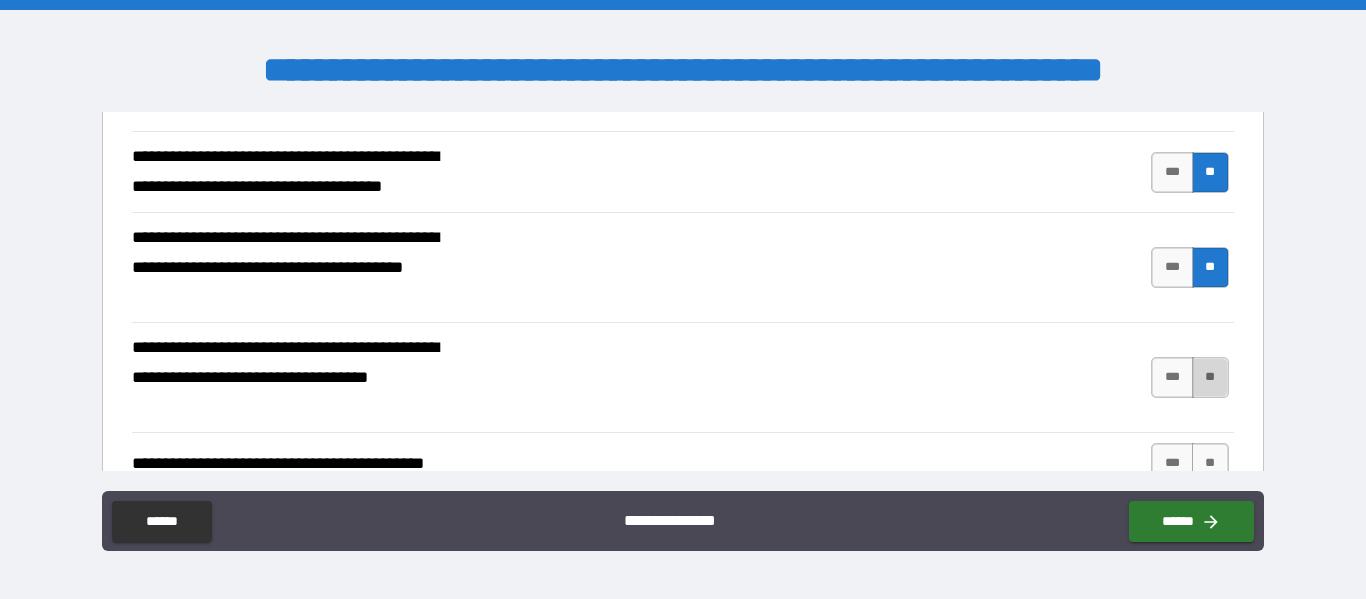 click on "**" at bounding box center [1210, 377] 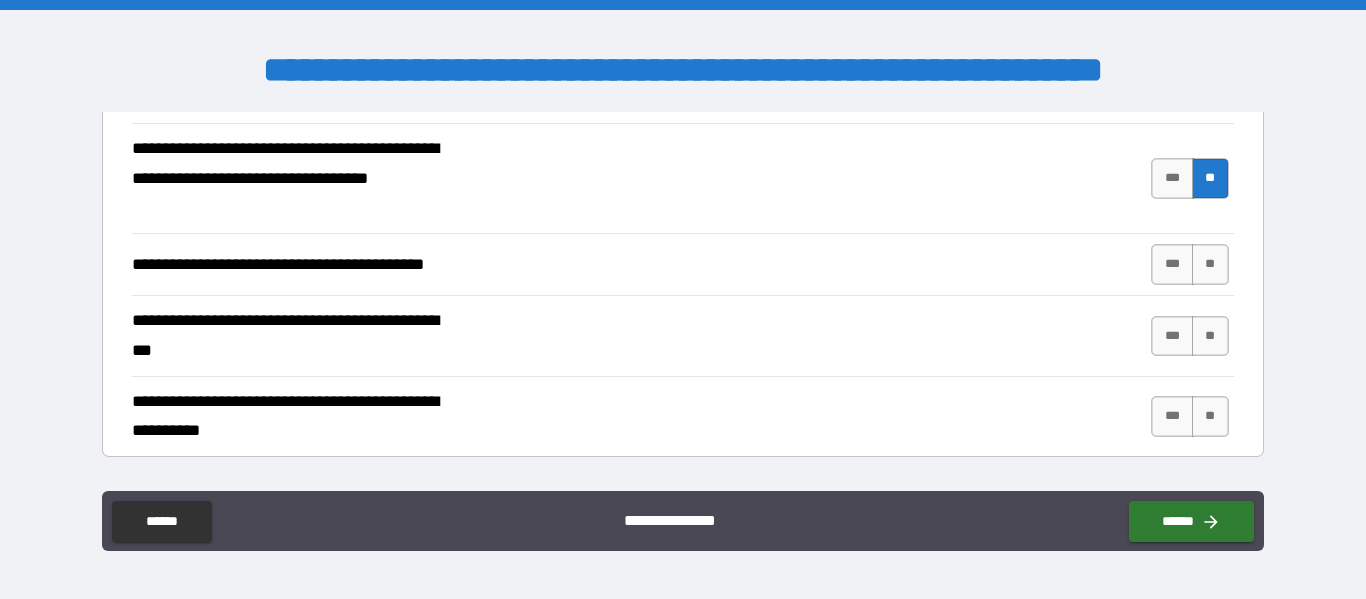 scroll, scrollTop: 900, scrollLeft: 0, axis: vertical 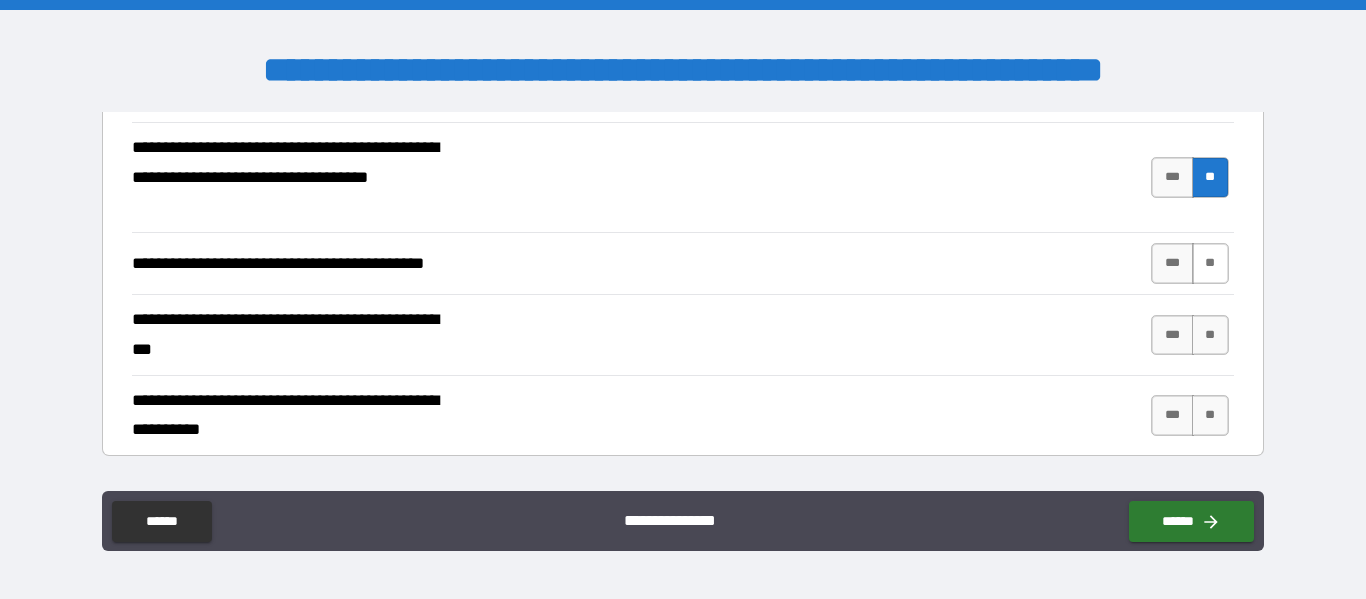 click on "**" at bounding box center [1210, 263] 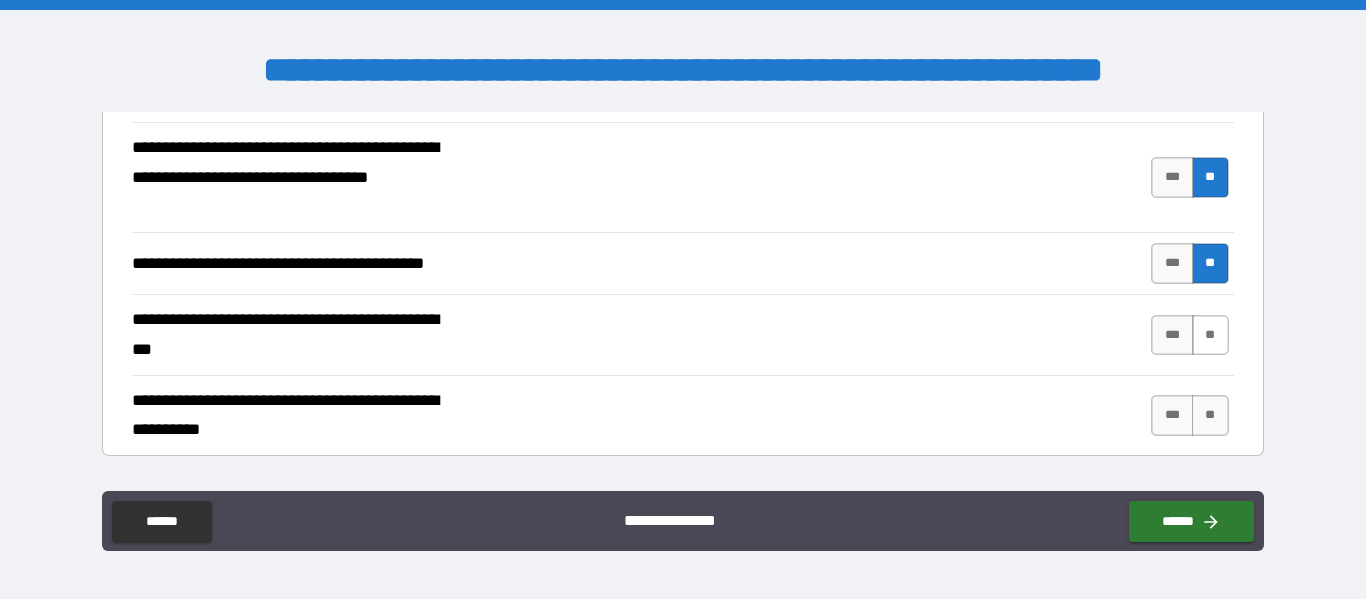 click on "**" at bounding box center (1210, 335) 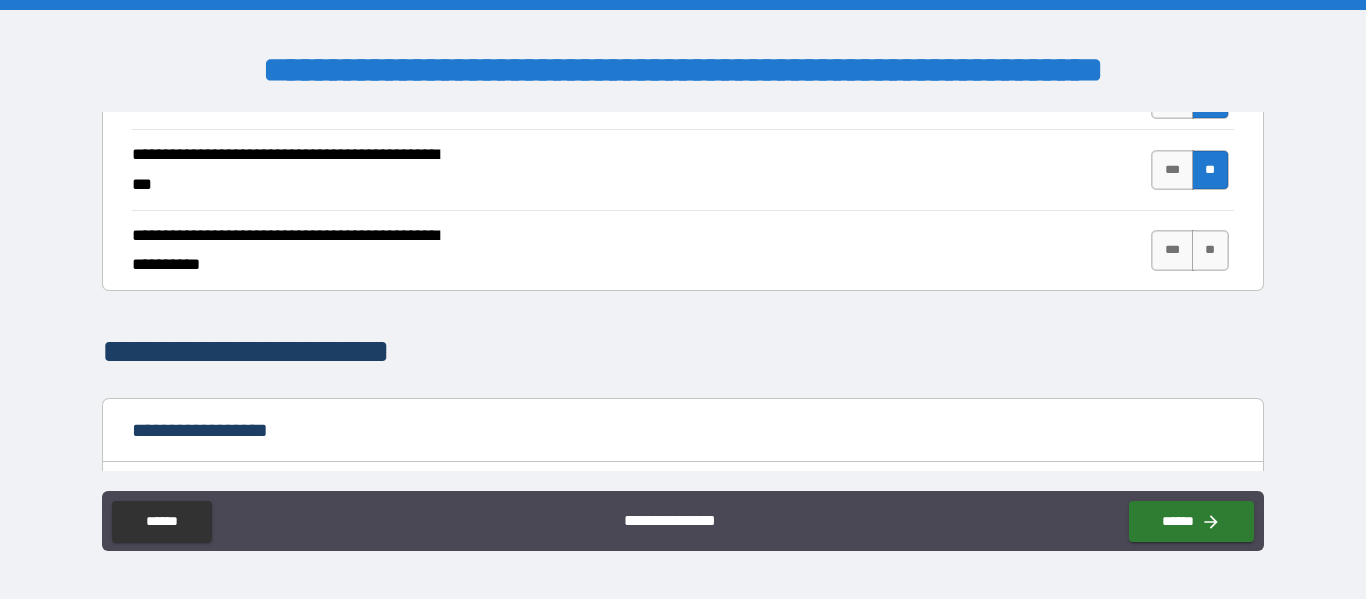 scroll, scrollTop: 1100, scrollLeft: 0, axis: vertical 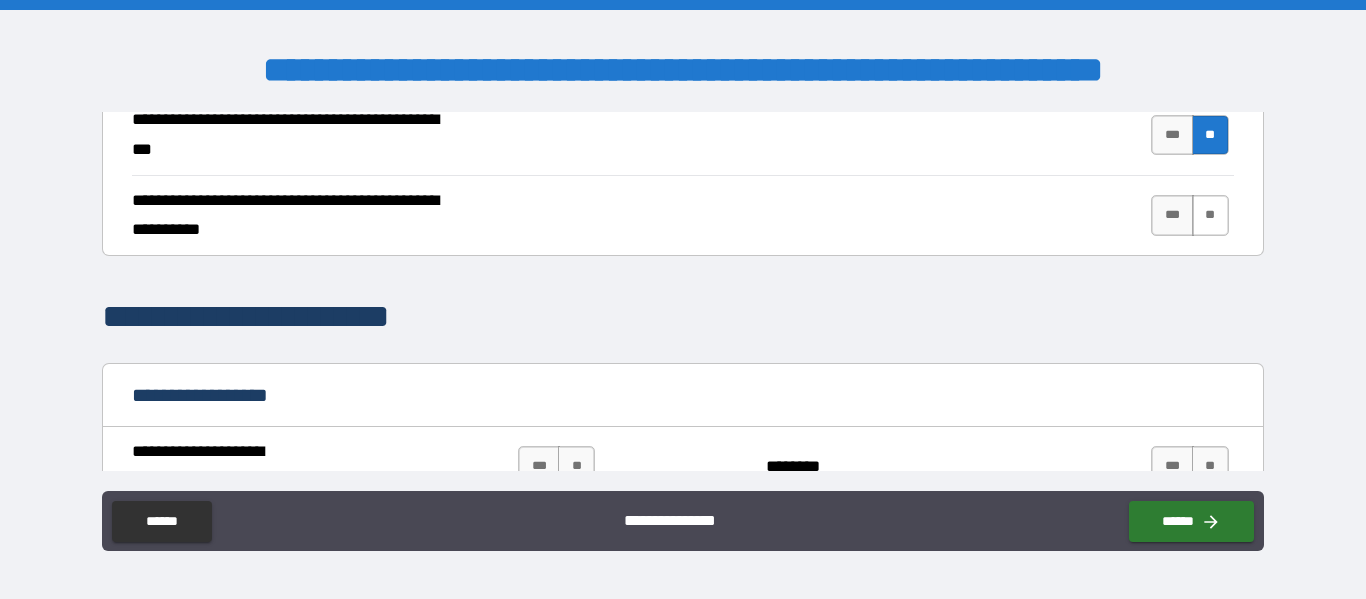 click on "**" at bounding box center [1210, 215] 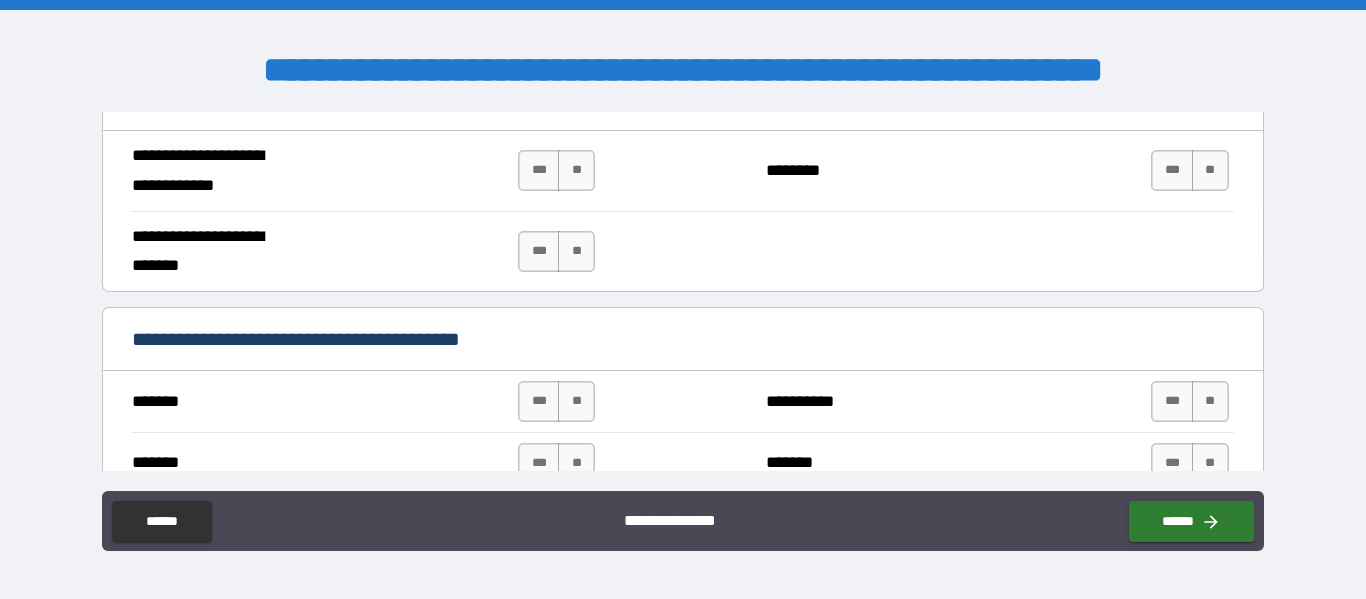 scroll, scrollTop: 1400, scrollLeft: 0, axis: vertical 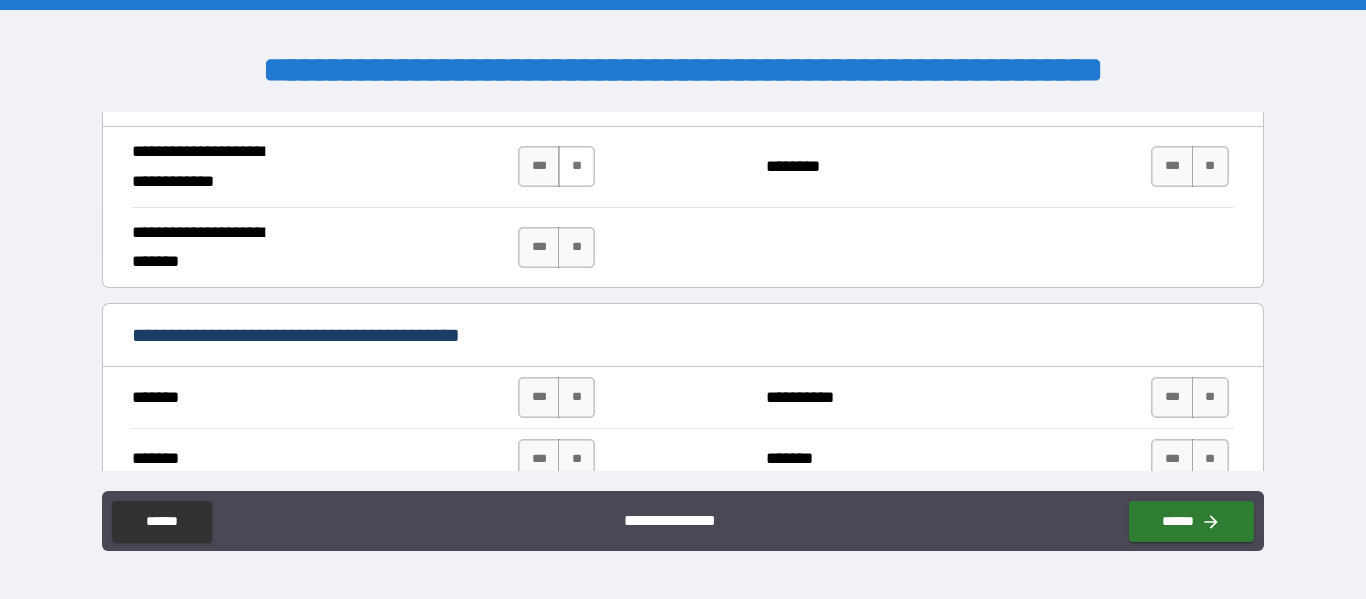 click on "**" at bounding box center (576, 166) 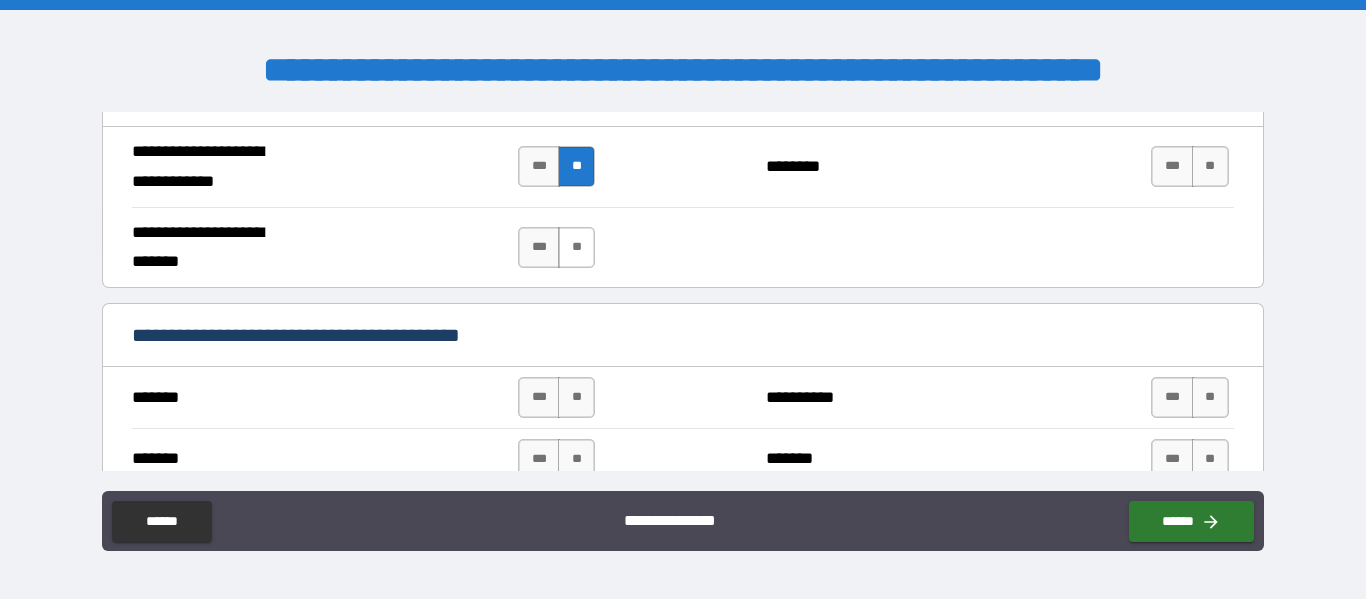 click on "**" at bounding box center (576, 247) 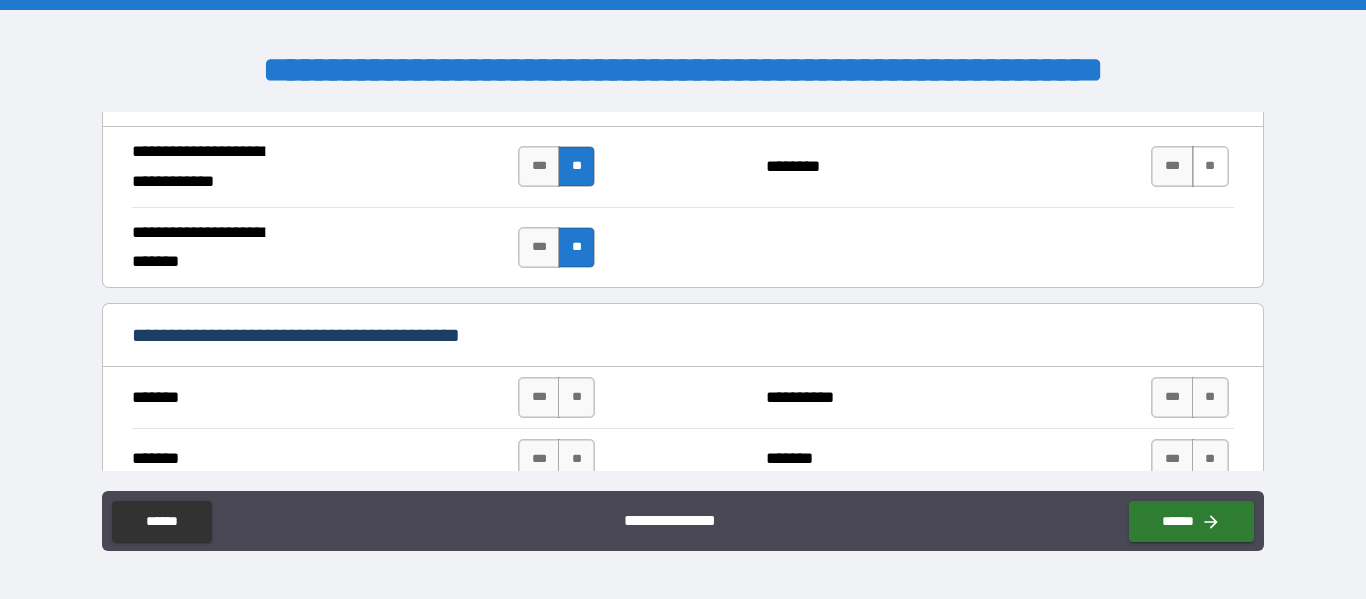 click on "**" at bounding box center [1210, 166] 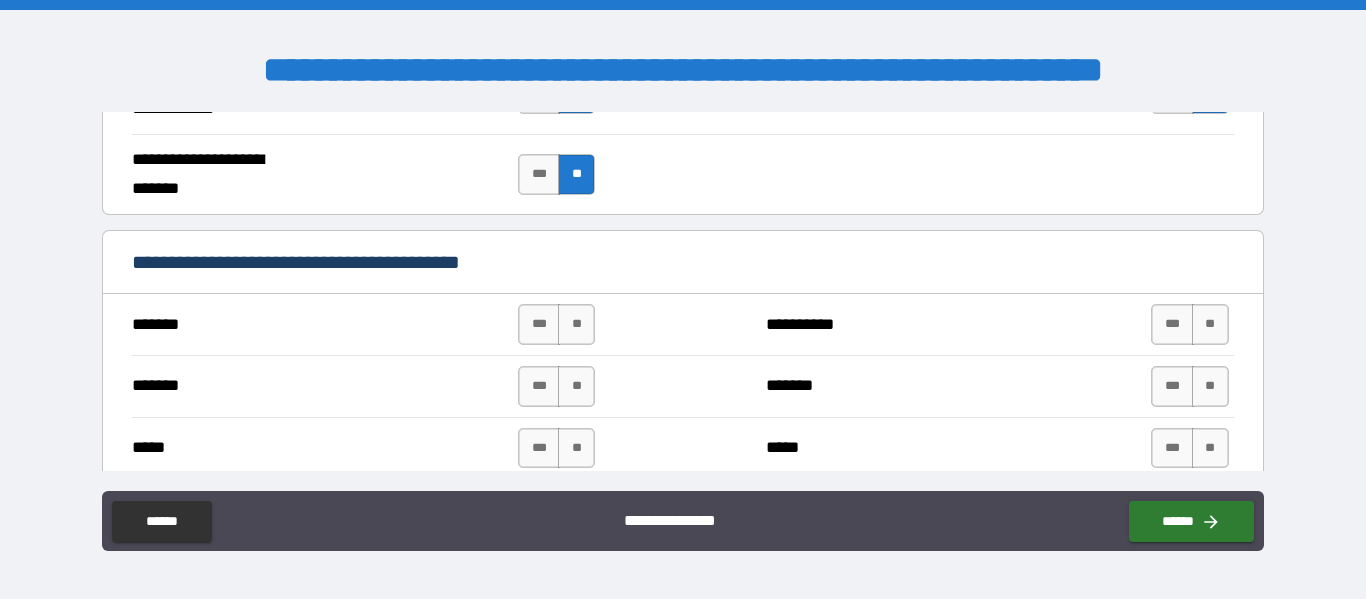 scroll, scrollTop: 1500, scrollLeft: 0, axis: vertical 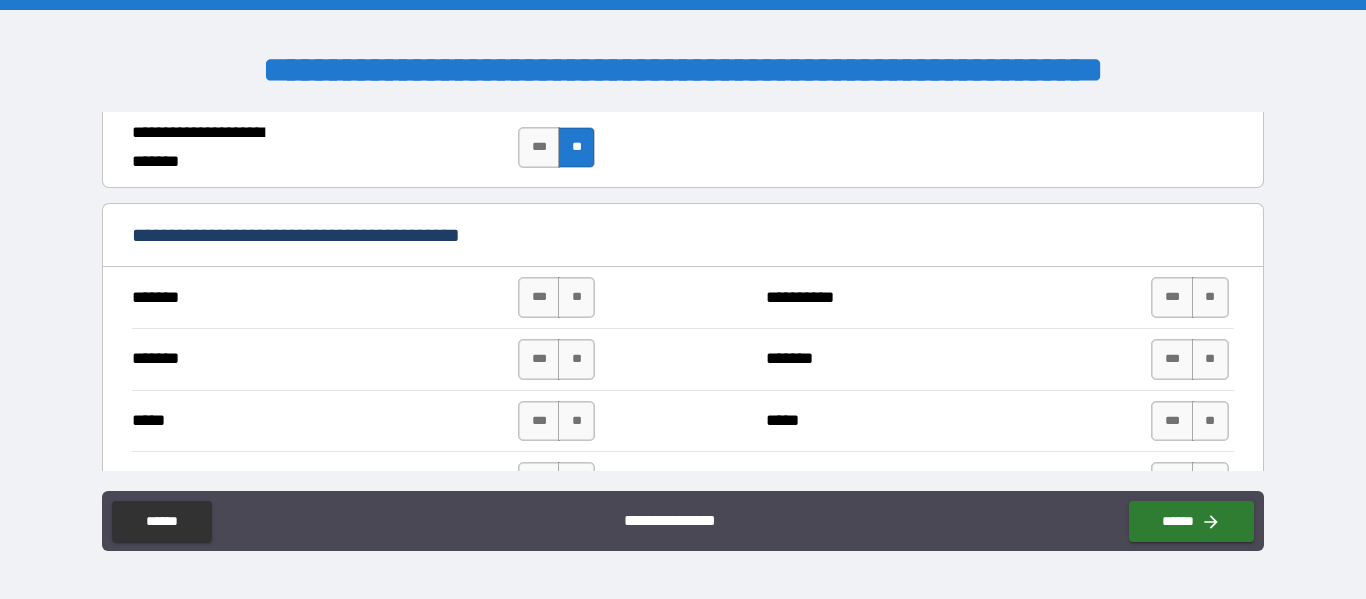 click on "*** **" at bounding box center (559, 297) 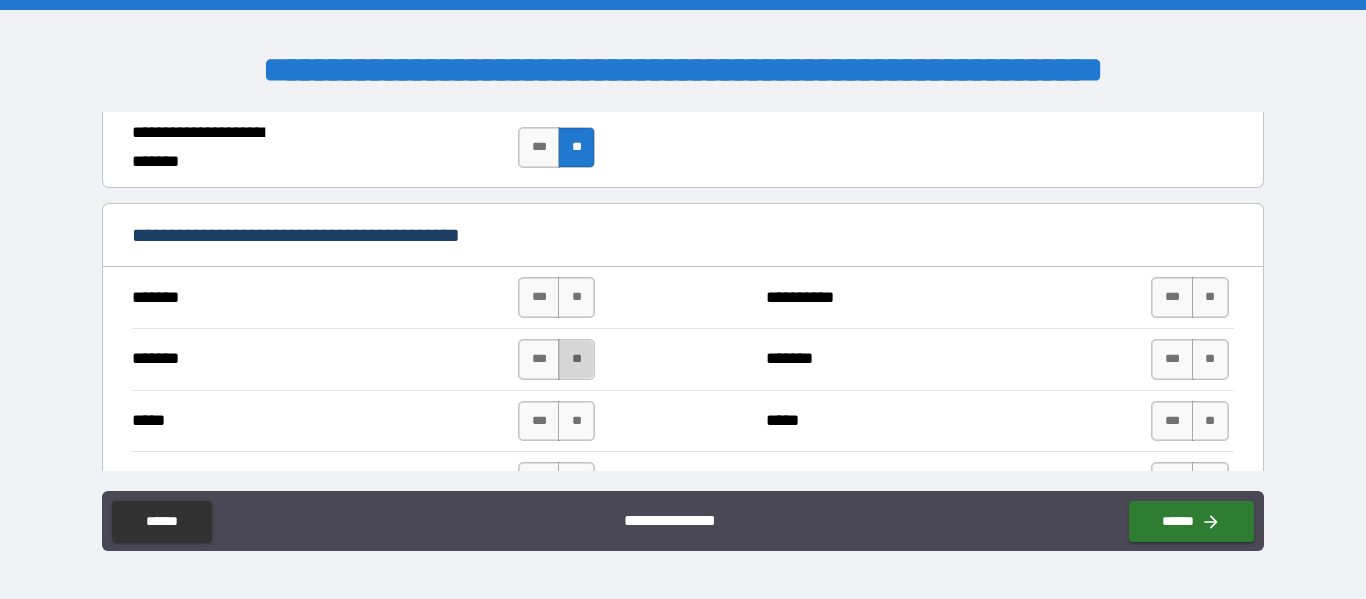 click on "**" at bounding box center (576, 359) 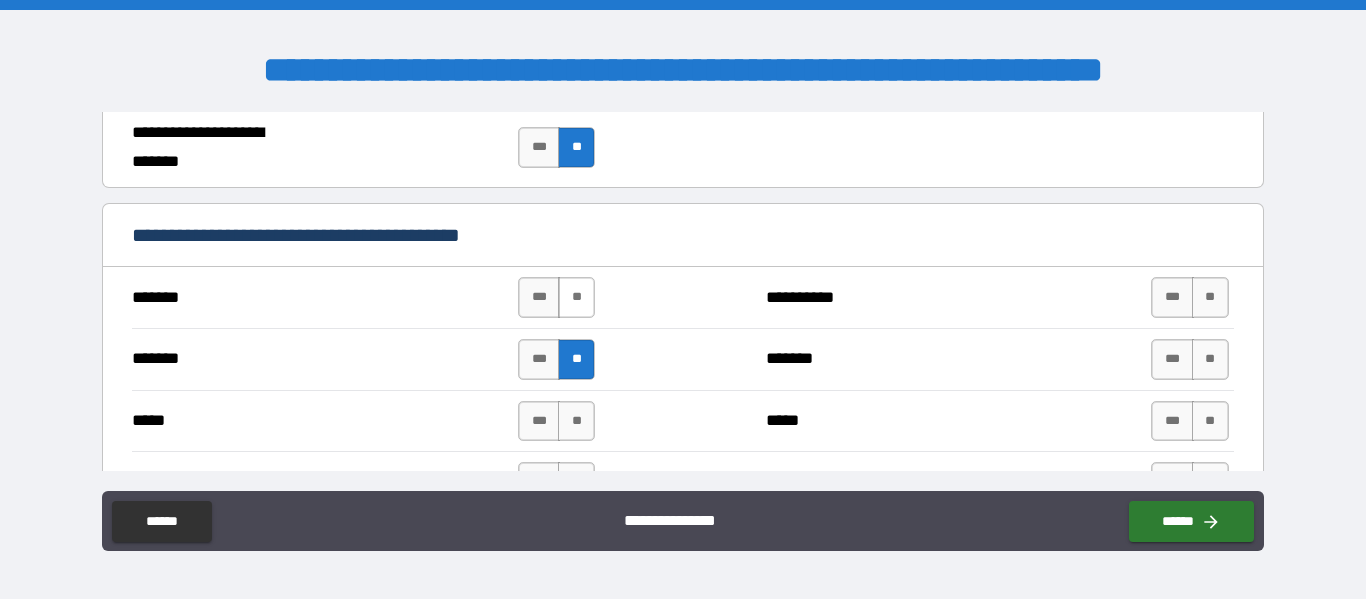 click on "**" at bounding box center (576, 297) 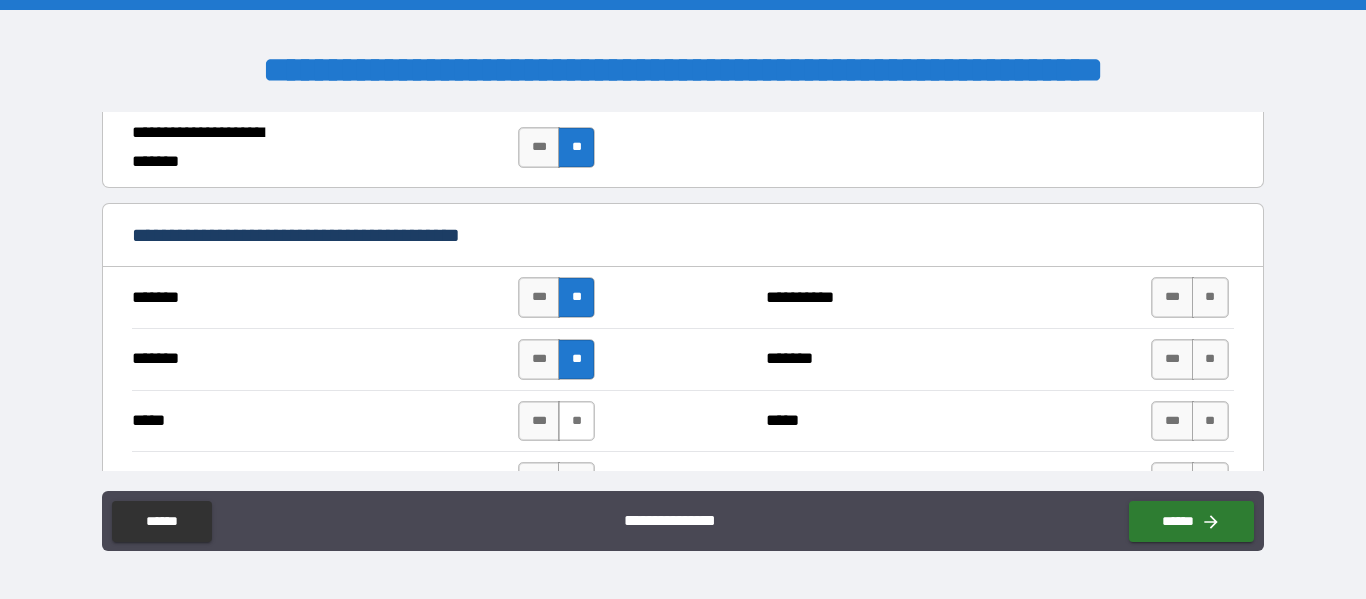 click on "**" at bounding box center (576, 421) 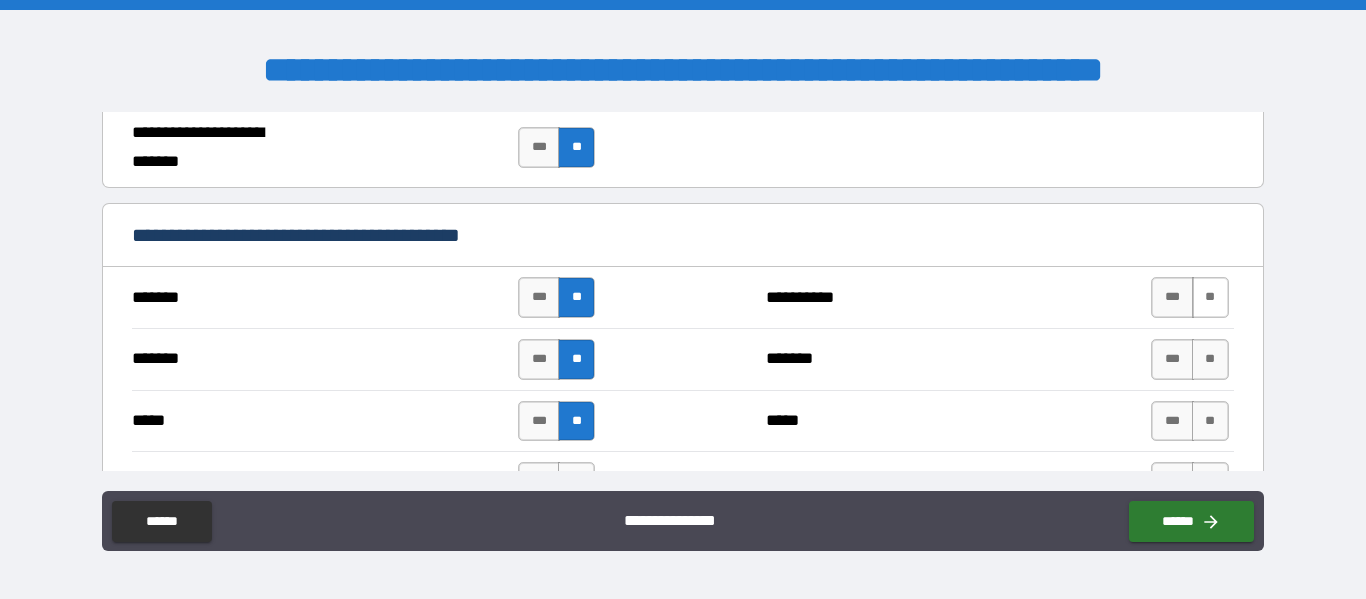 click on "**" at bounding box center (1210, 297) 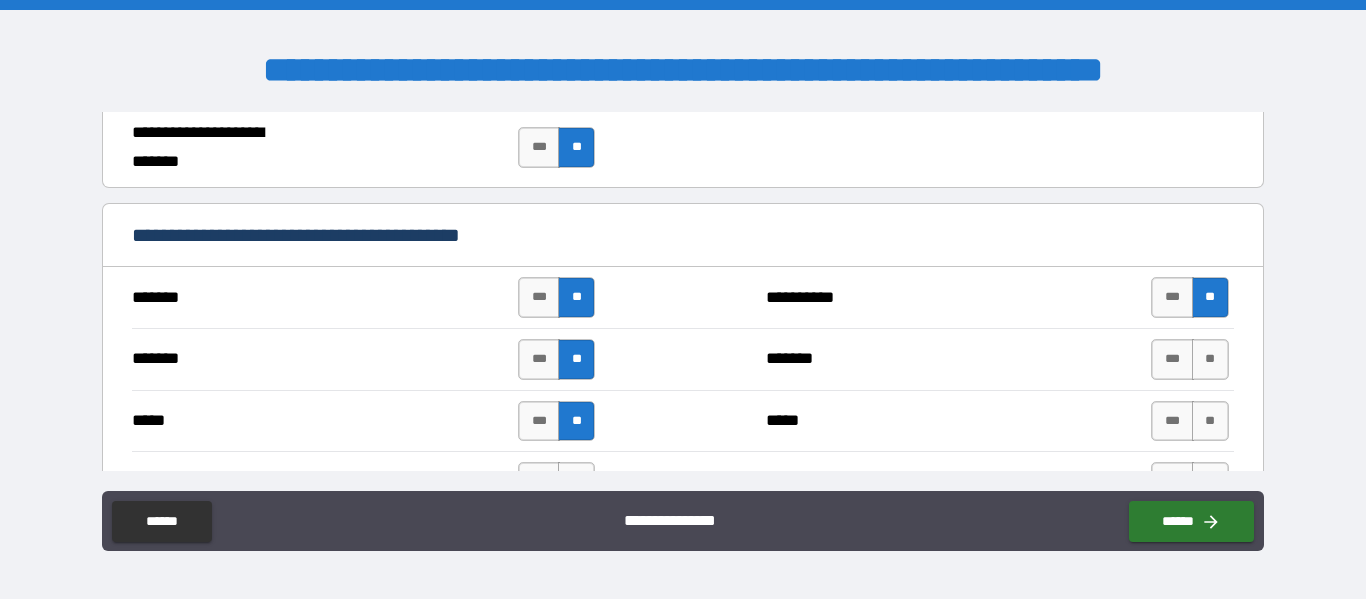click on "**" at bounding box center (1210, 359) 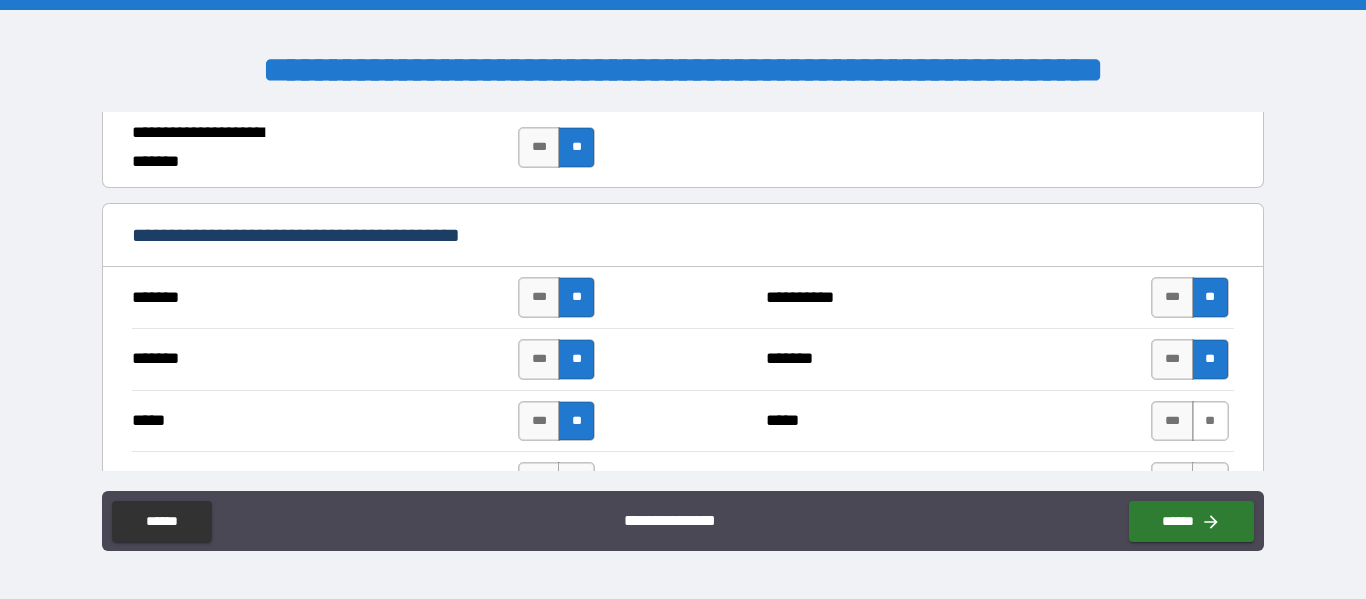 click on "**" at bounding box center (1210, 421) 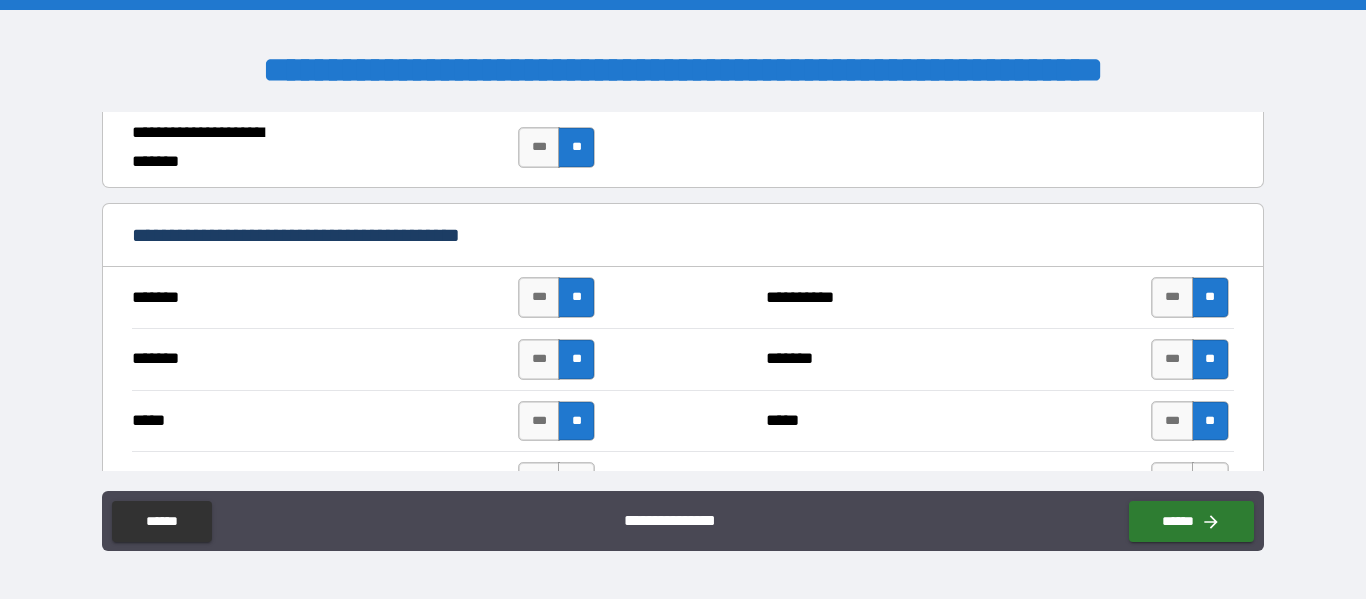 scroll, scrollTop: 1600, scrollLeft: 0, axis: vertical 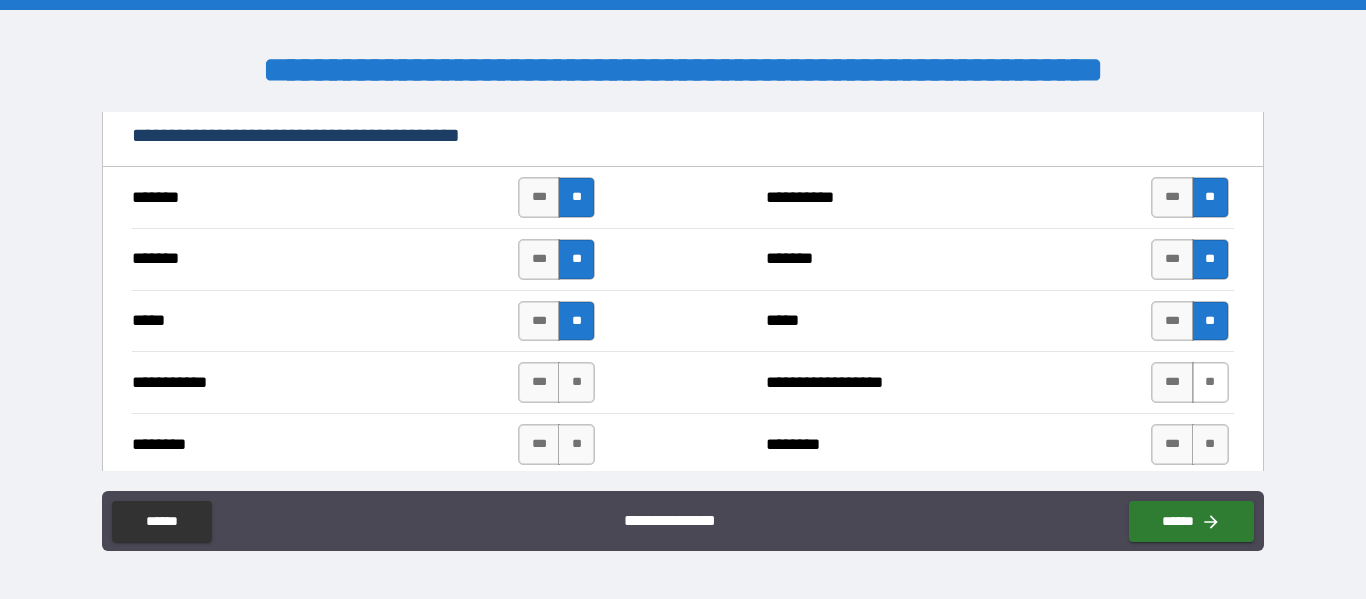 click on "**" at bounding box center [1210, 382] 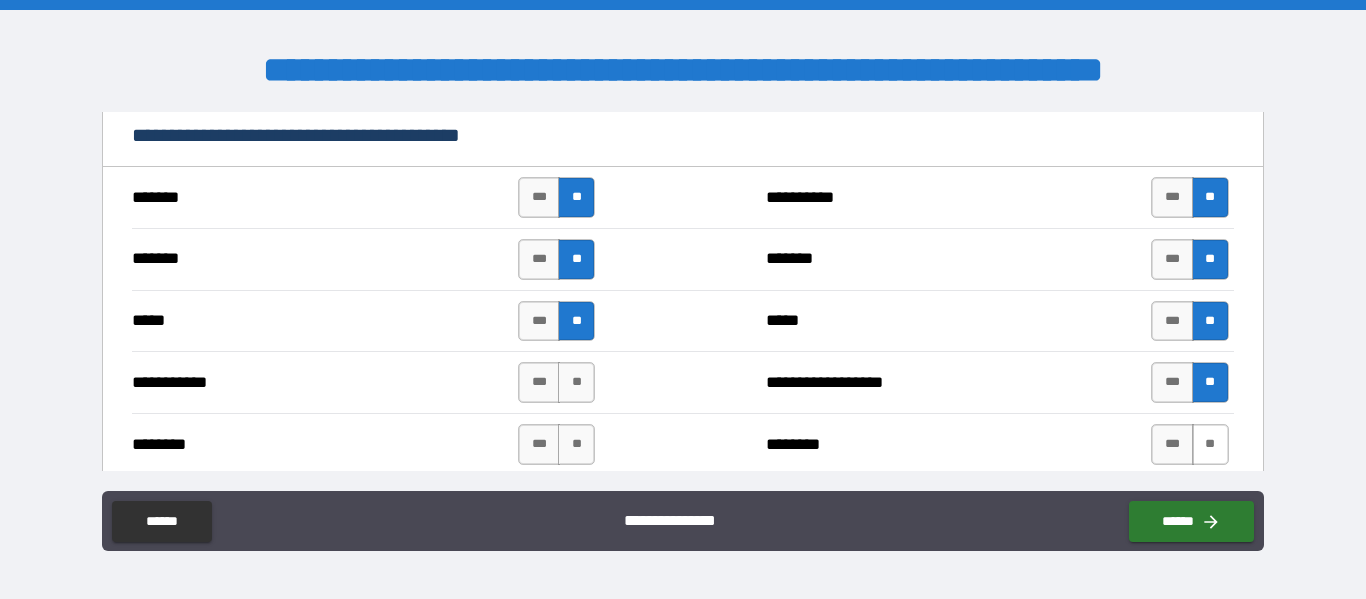 click on "**" at bounding box center [1210, 444] 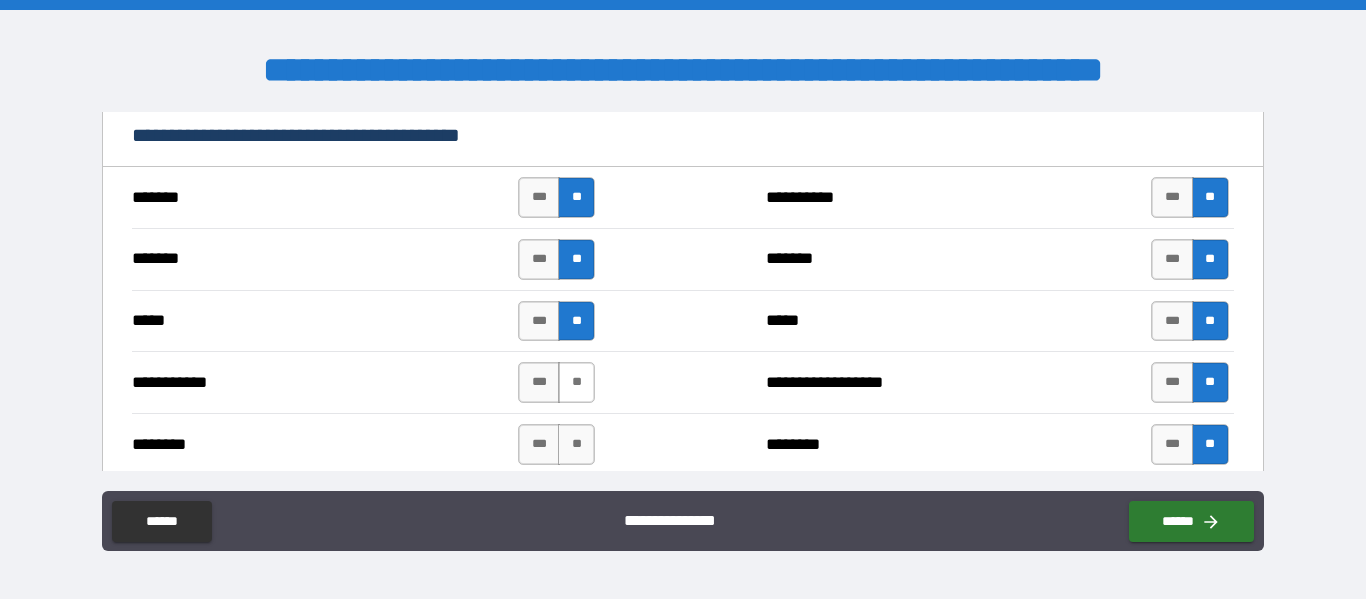 click on "**" at bounding box center (576, 382) 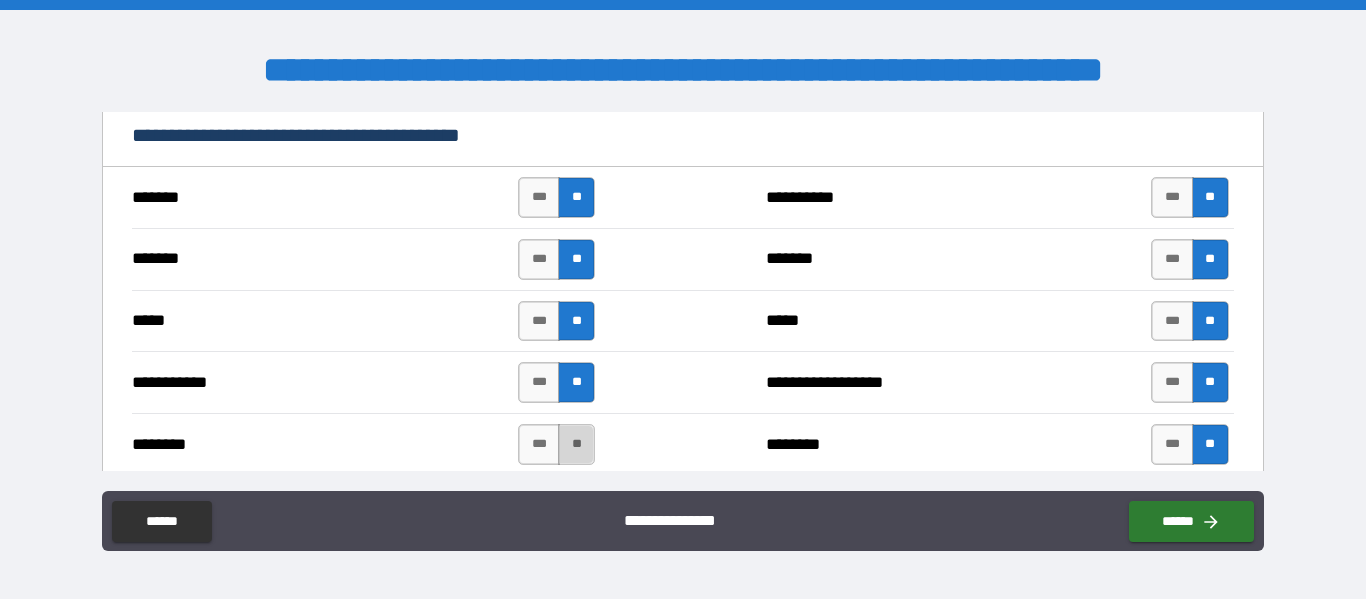 click on "**" at bounding box center [576, 444] 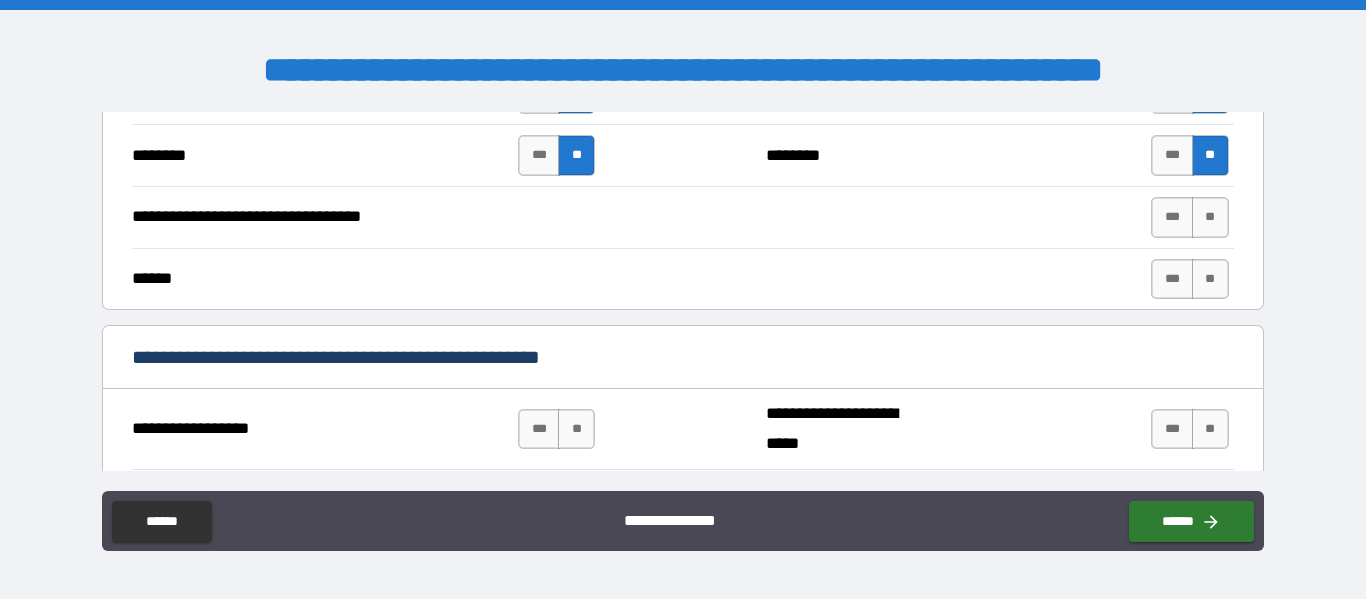 scroll, scrollTop: 1900, scrollLeft: 0, axis: vertical 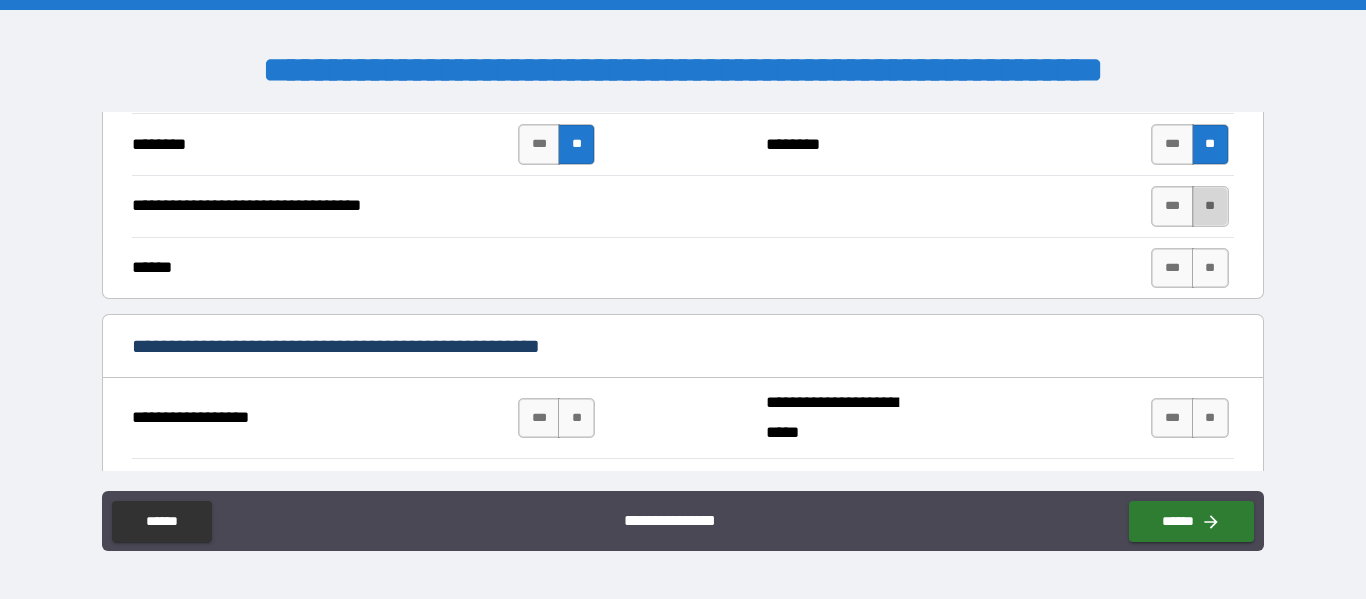 click on "**" at bounding box center [1210, 206] 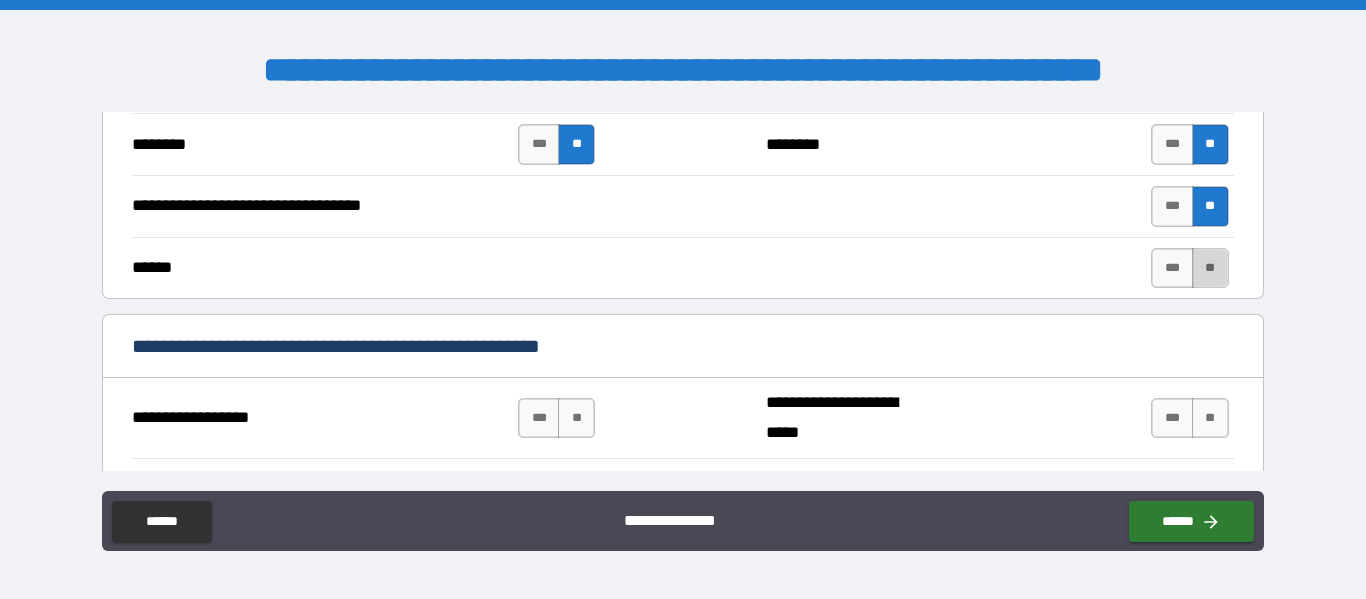 click on "**" at bounding box center [1210, 268] 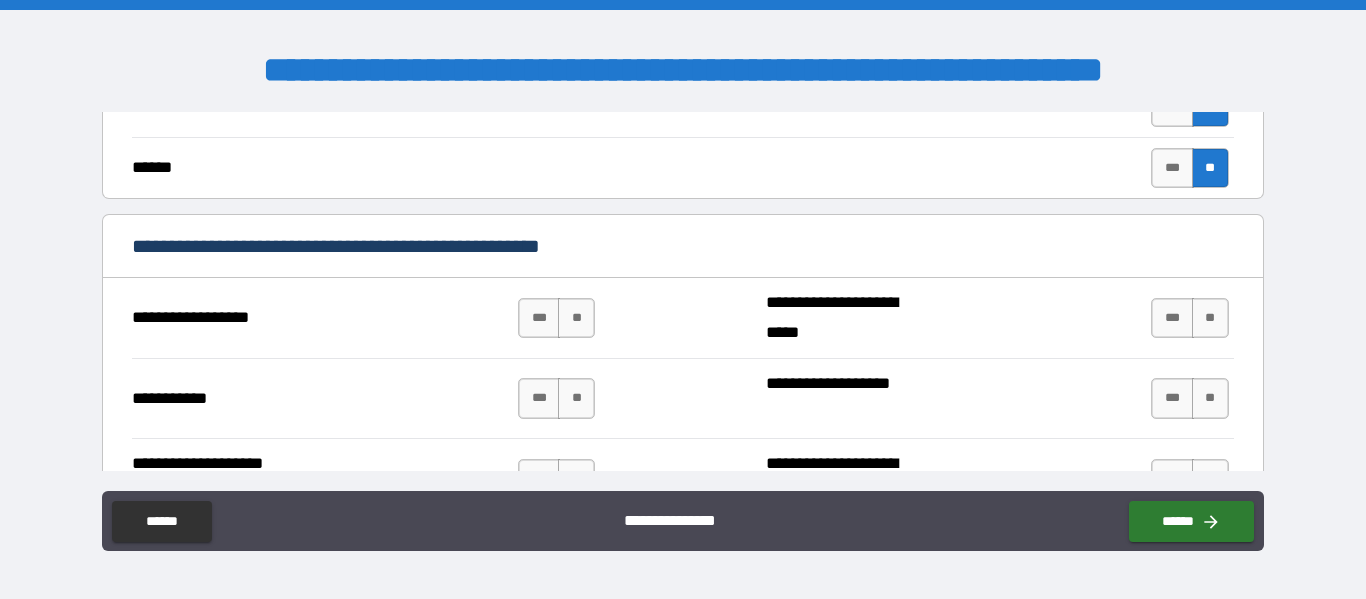 scroll, scrollTop: 2100, scrollLeft: 0, axis: vertical 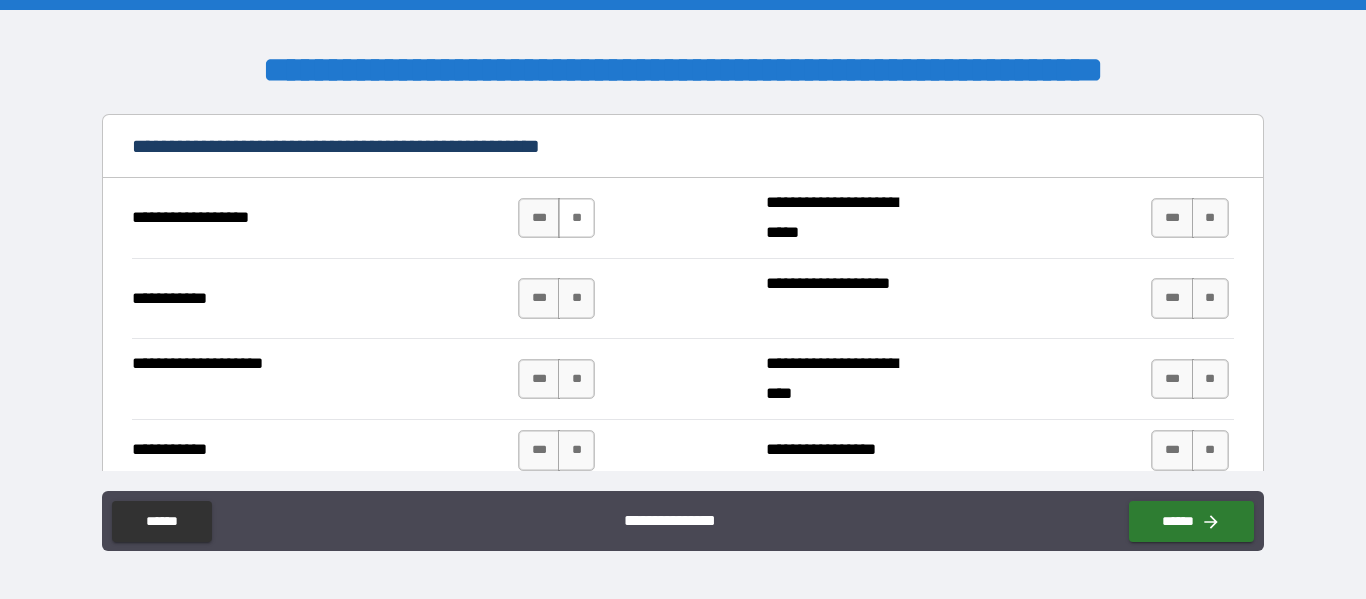 click on "**" at bounding box center [576, 218] 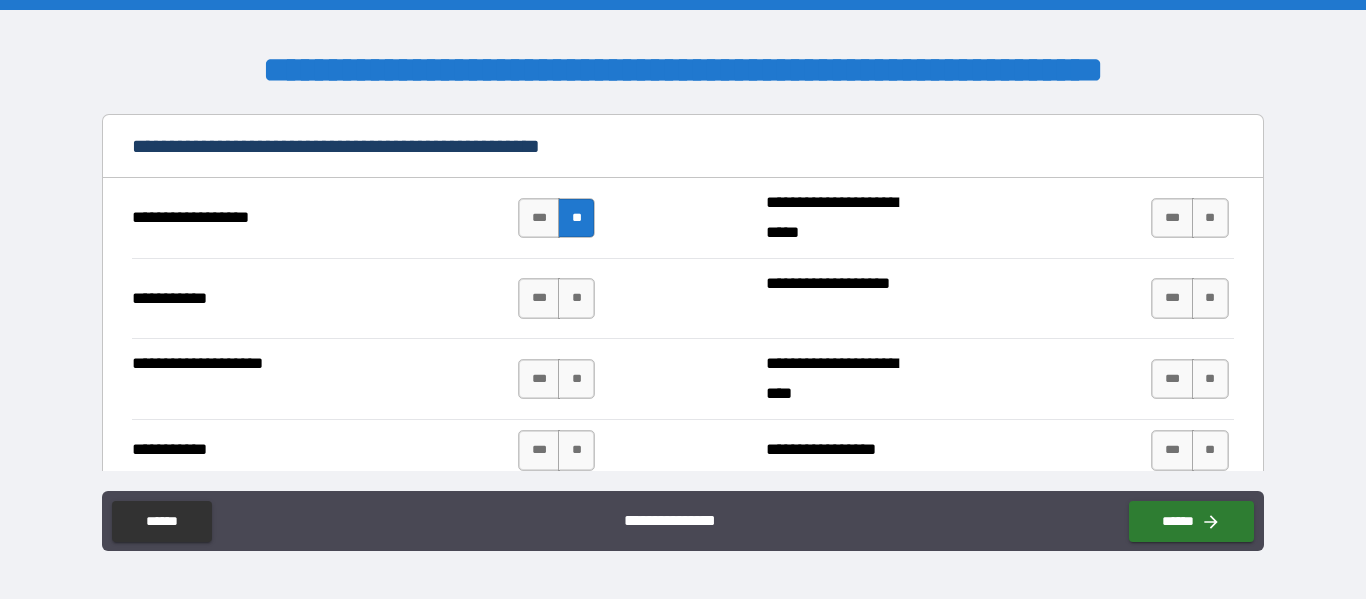 click on "**********" at bounding box center [682, 298] 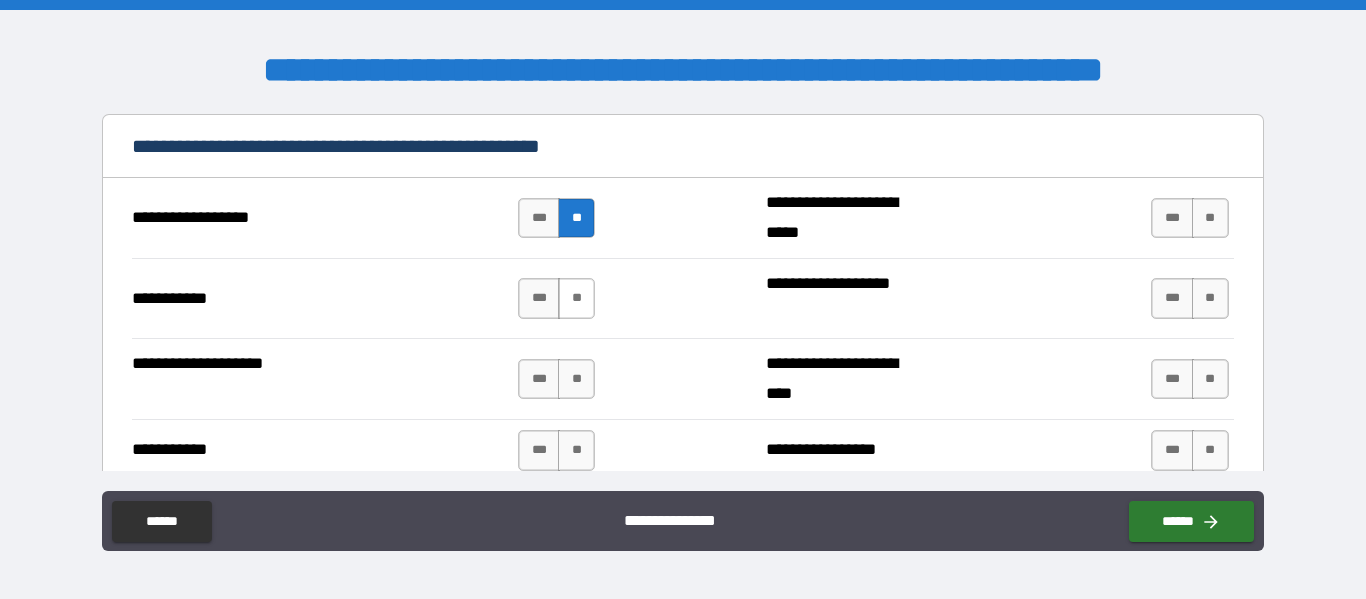 click on "**" at bounding box center (576, 298) 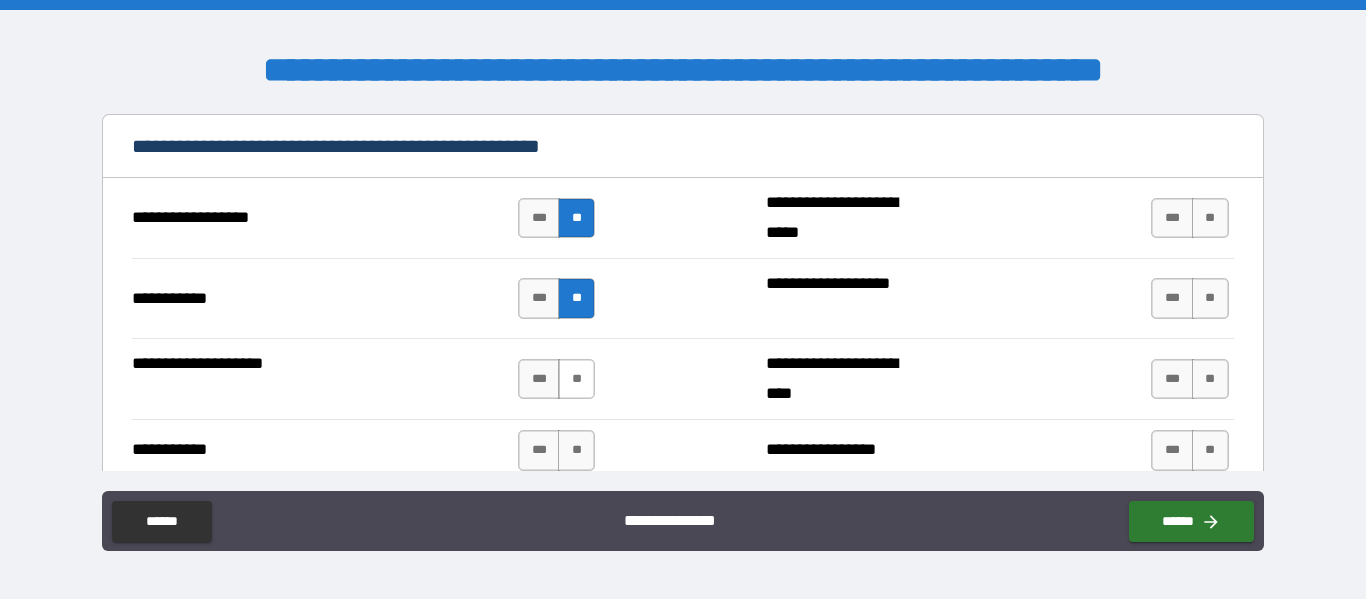 click on "**" at bounding box center (576, 379) 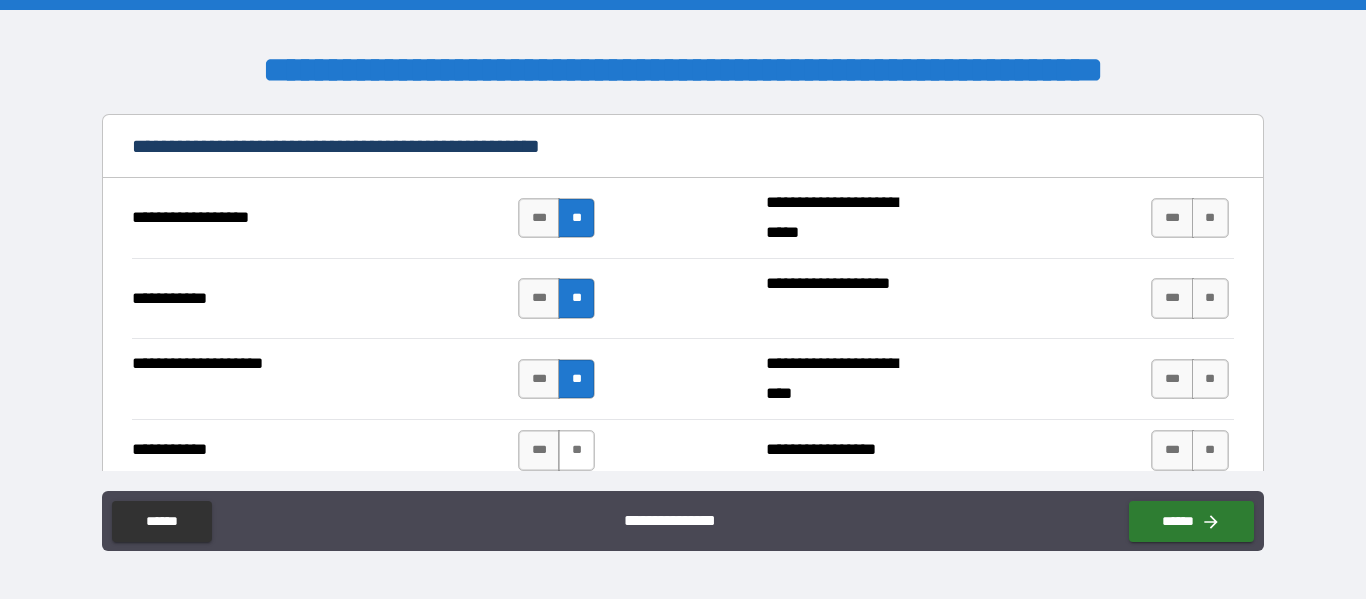 click on "**" at bounding box center (576, 450) 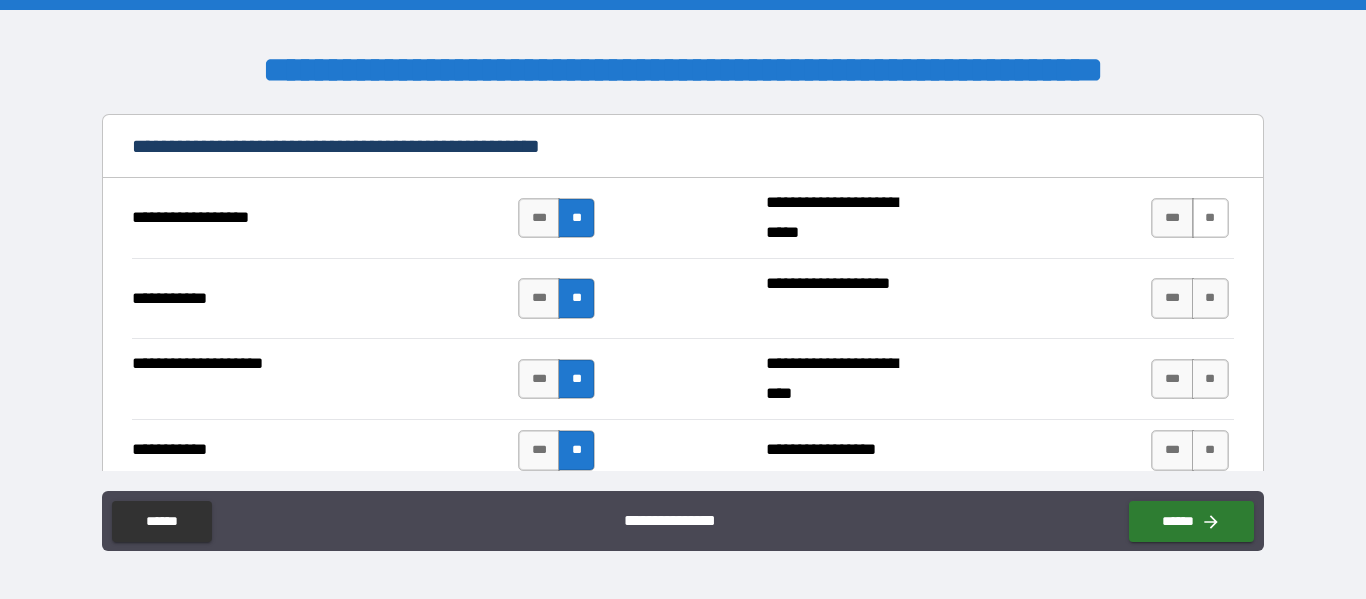 click on "**" at bounding box center (1210, 218) 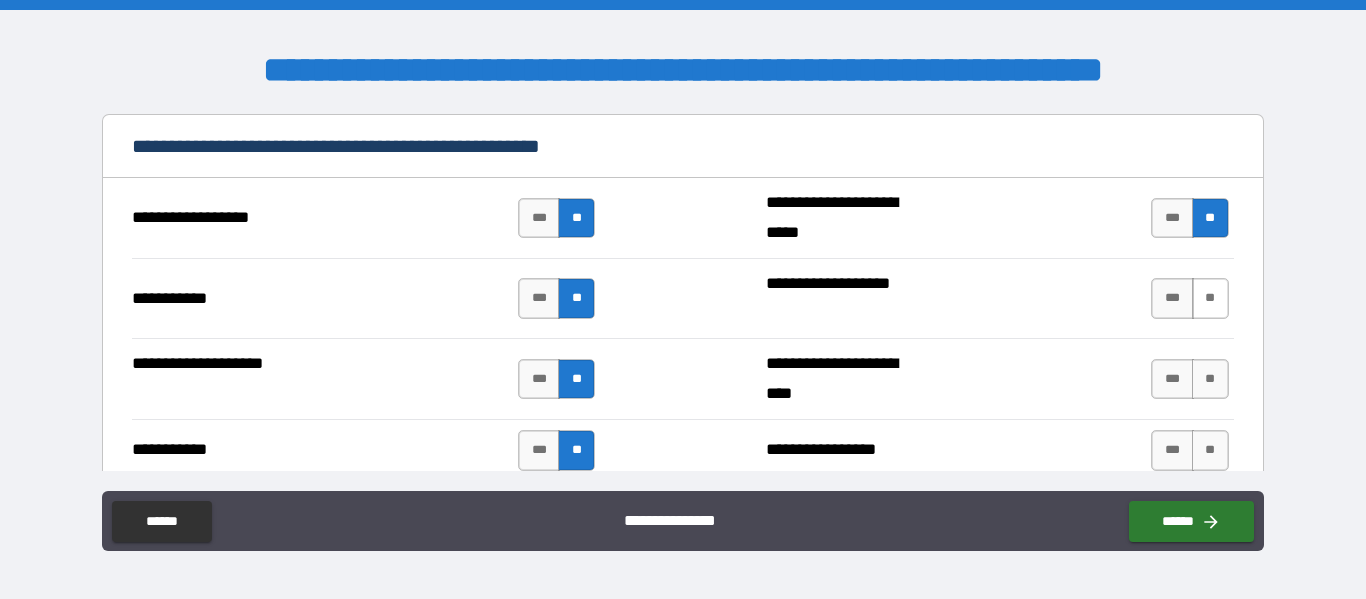 click on "**" at bounding box center (1210, 298) 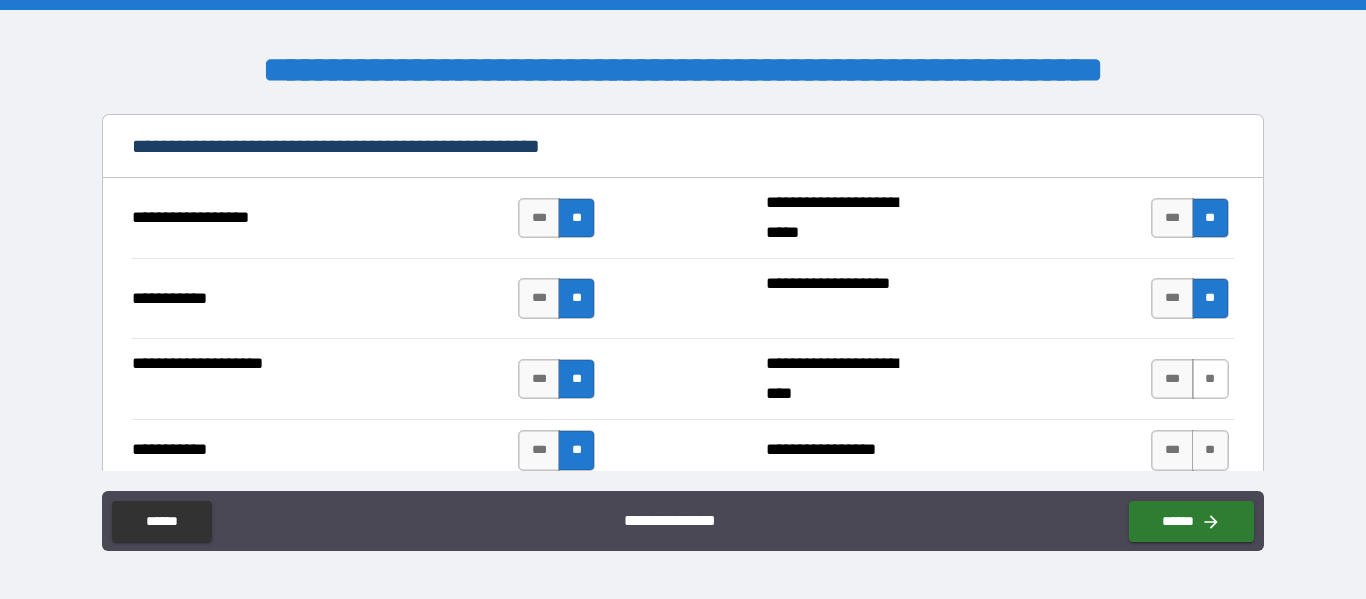 click on "**" at bounding box center (1210, 379) 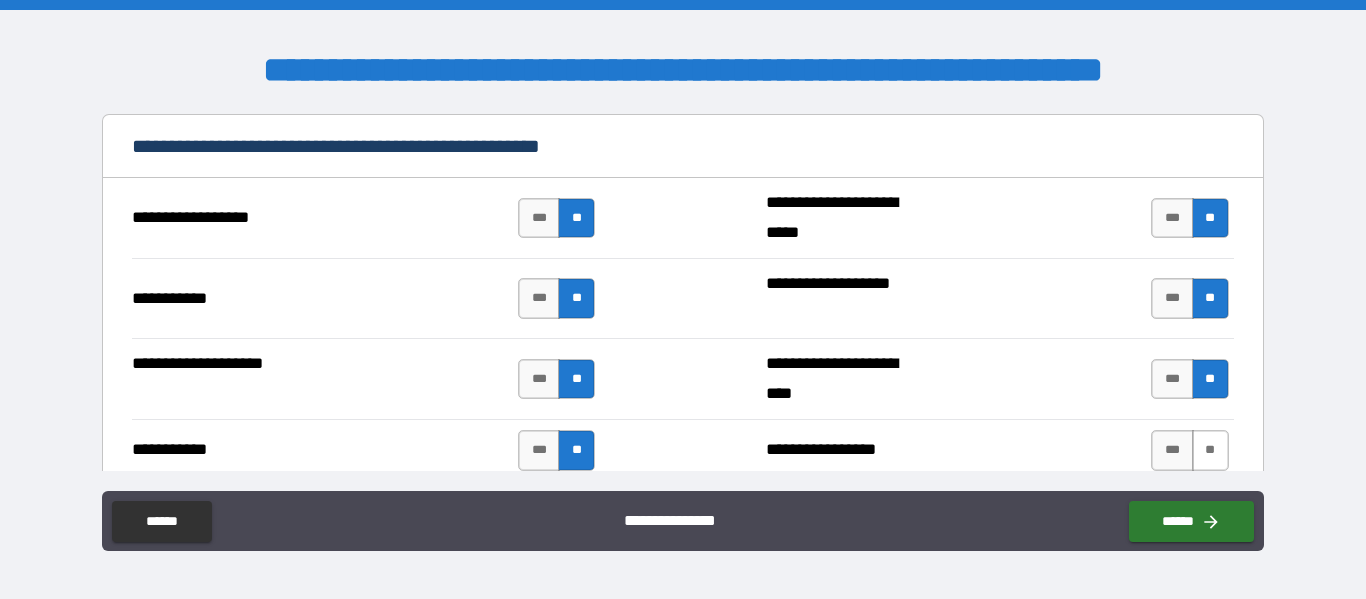 click on "**" at bounding box center (1210, 450) 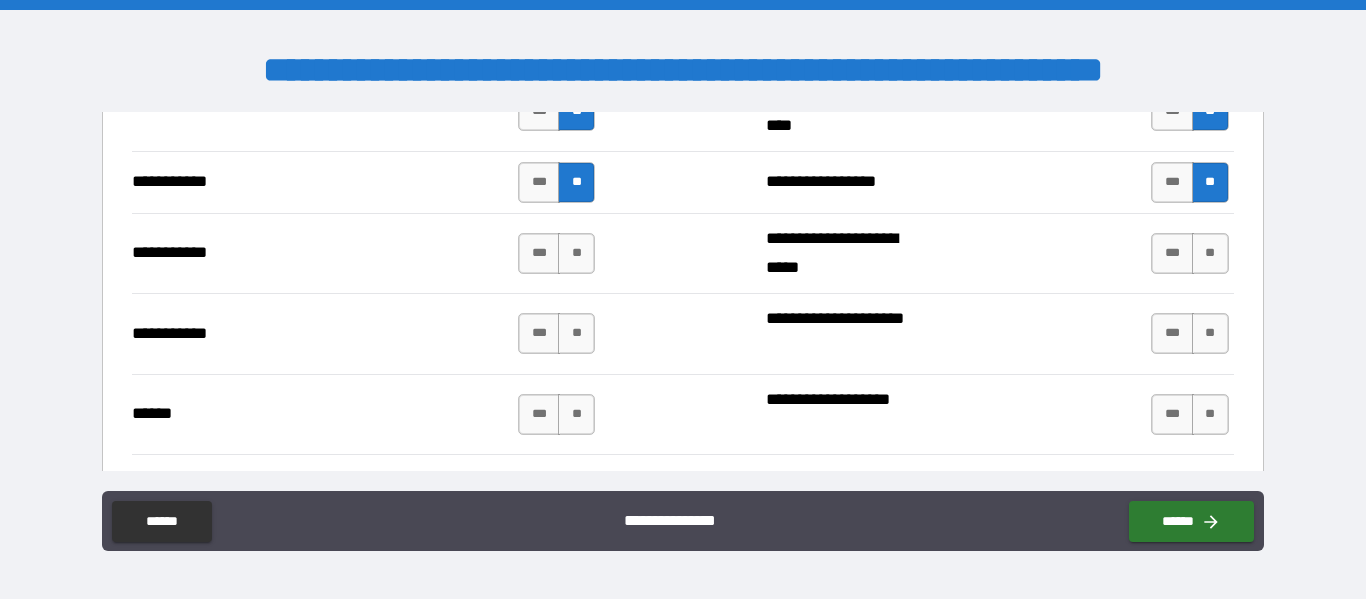 scroll, scrollTop: 2400, scrollLeft: 0, axis: vertical 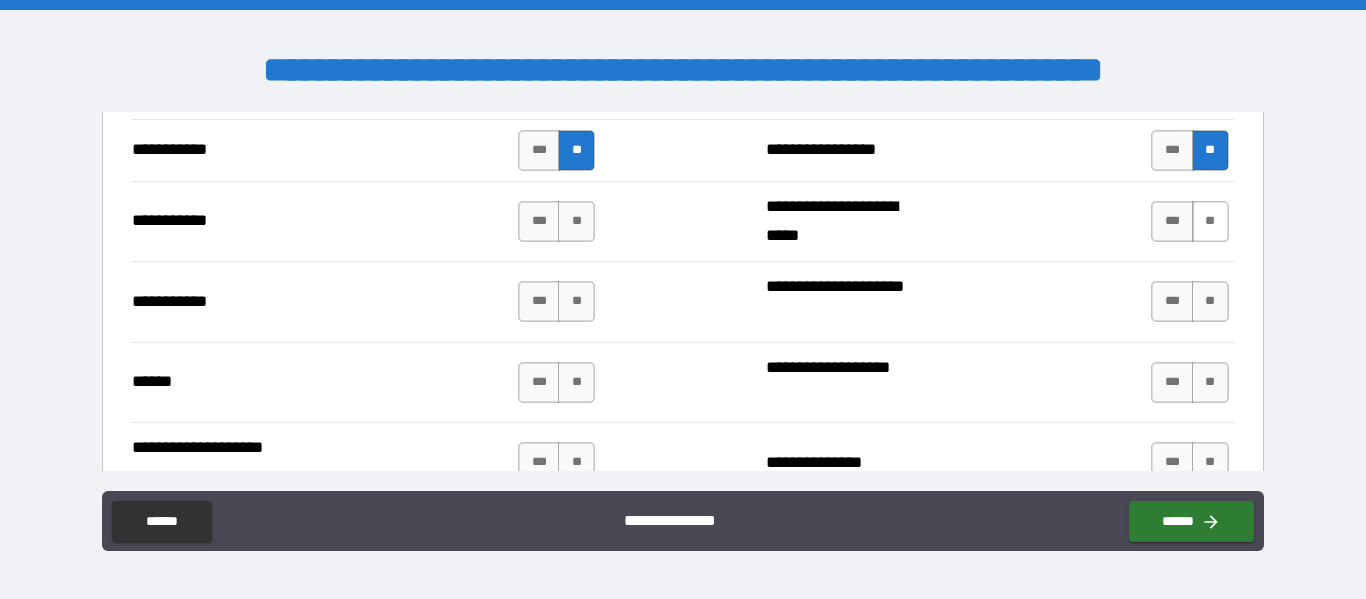 click on "**" at bounding box center [1210, 221] 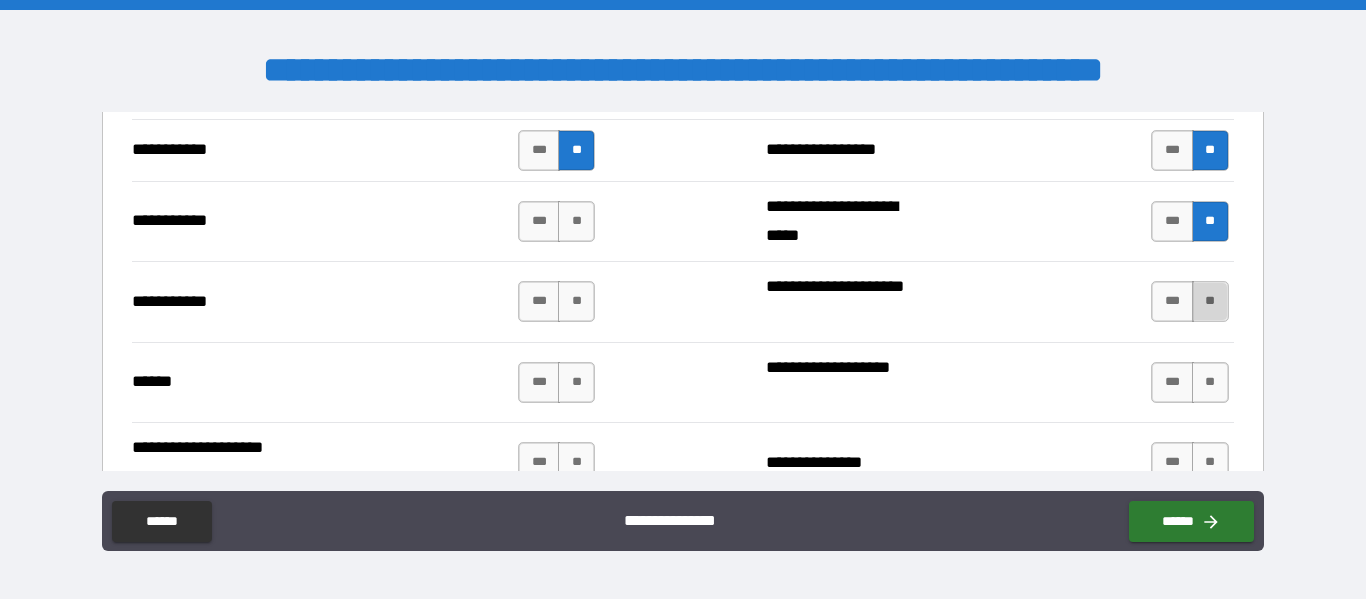 click on "**" at bounding box center (1210, 301) 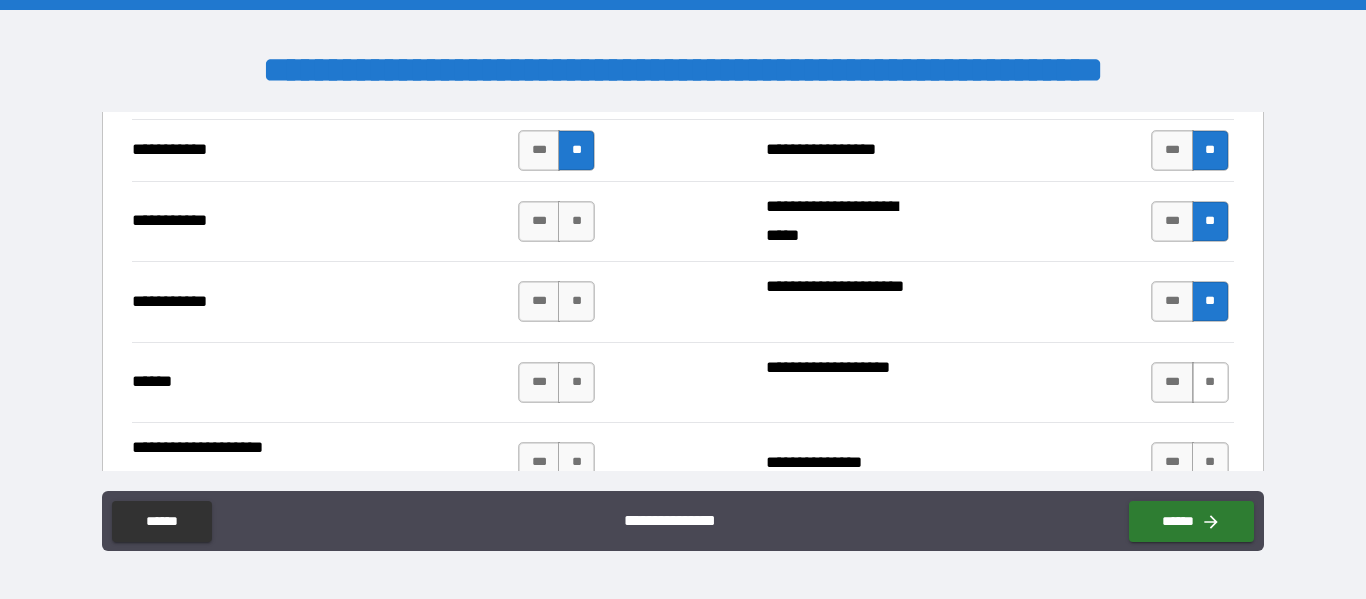 click on "**" at bounding box center [1210, 382] 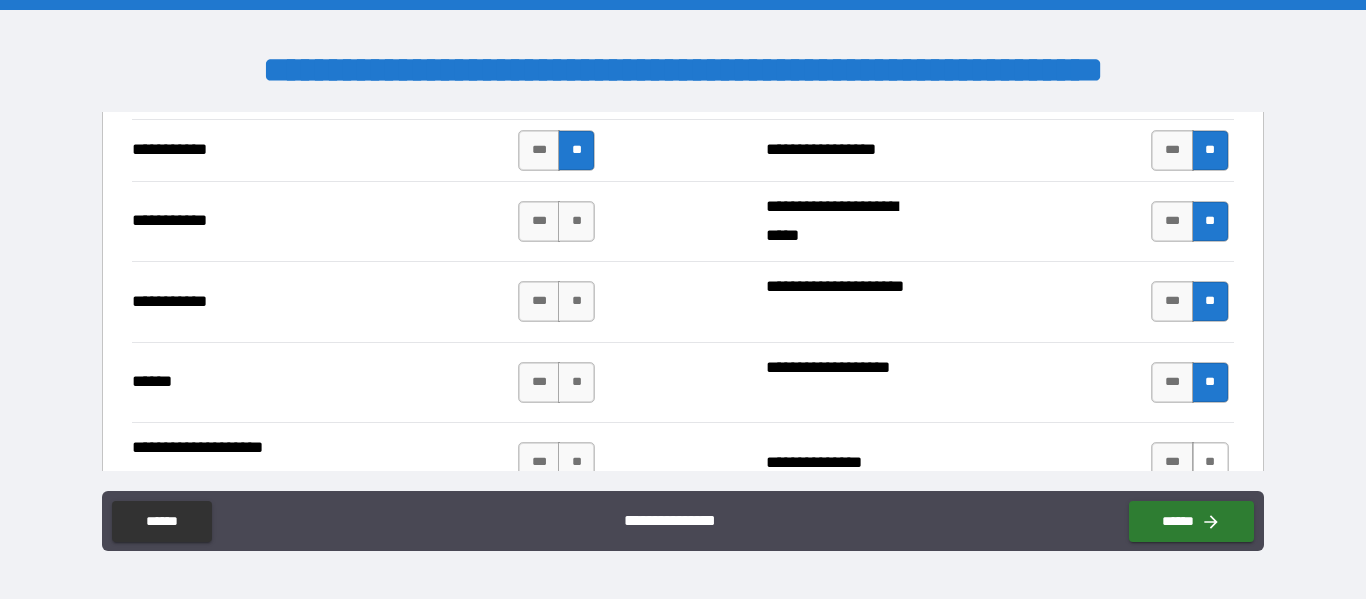 click on "**" at bounding box center [1210, 462] 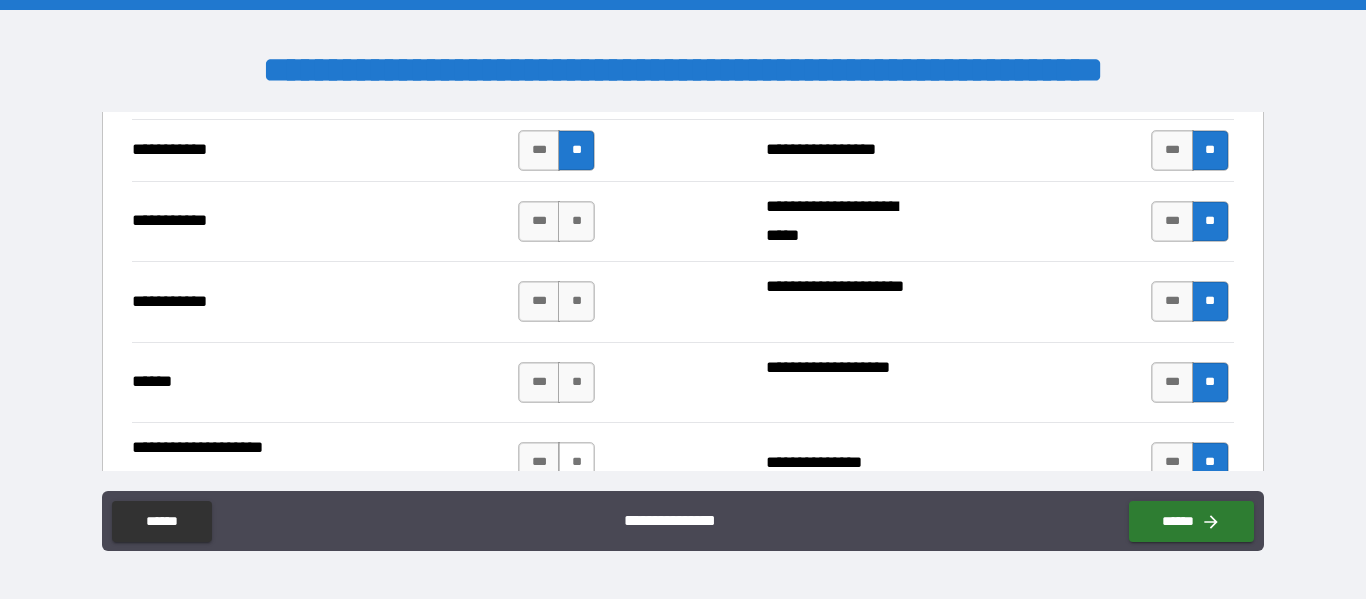 click on "**" at bounding box center (576, 462) 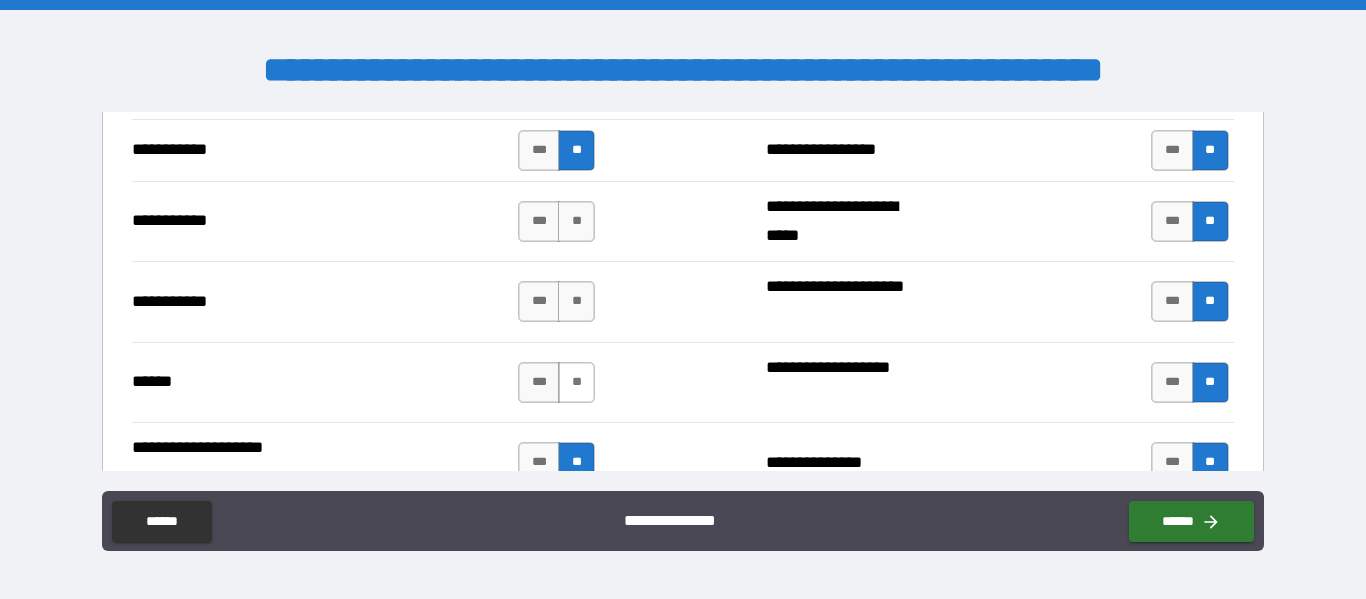 click on "**" at bounding box center (576, 382) 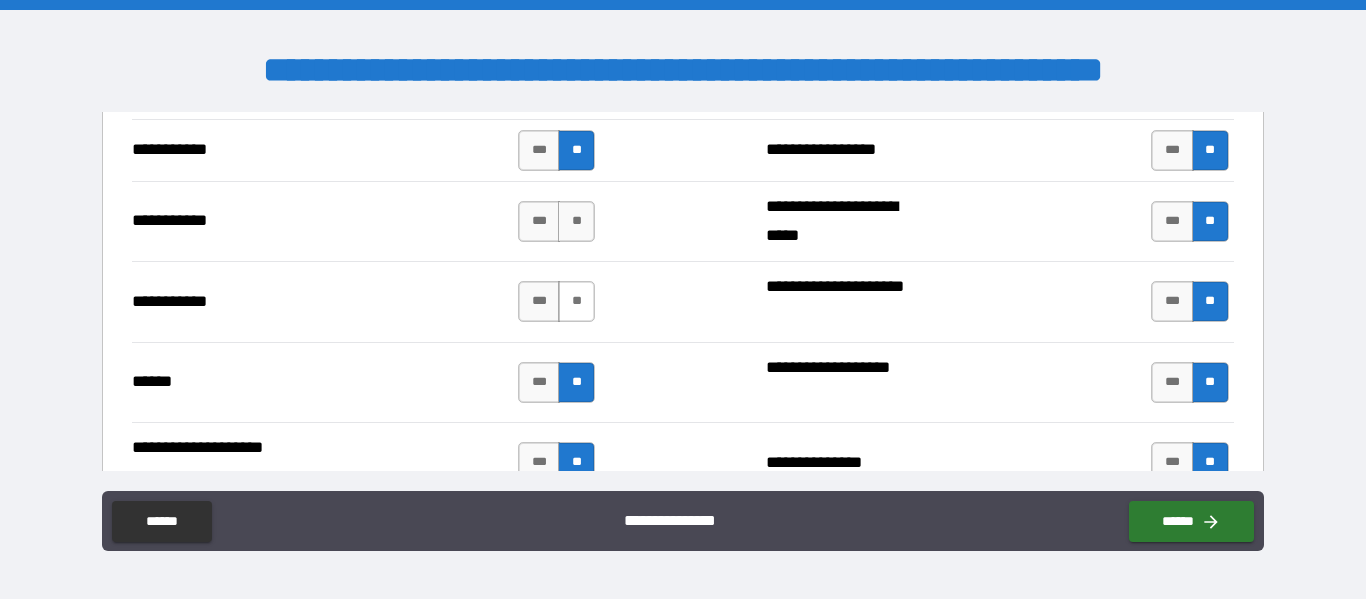 click on "**" at bounding box center (576, 301) 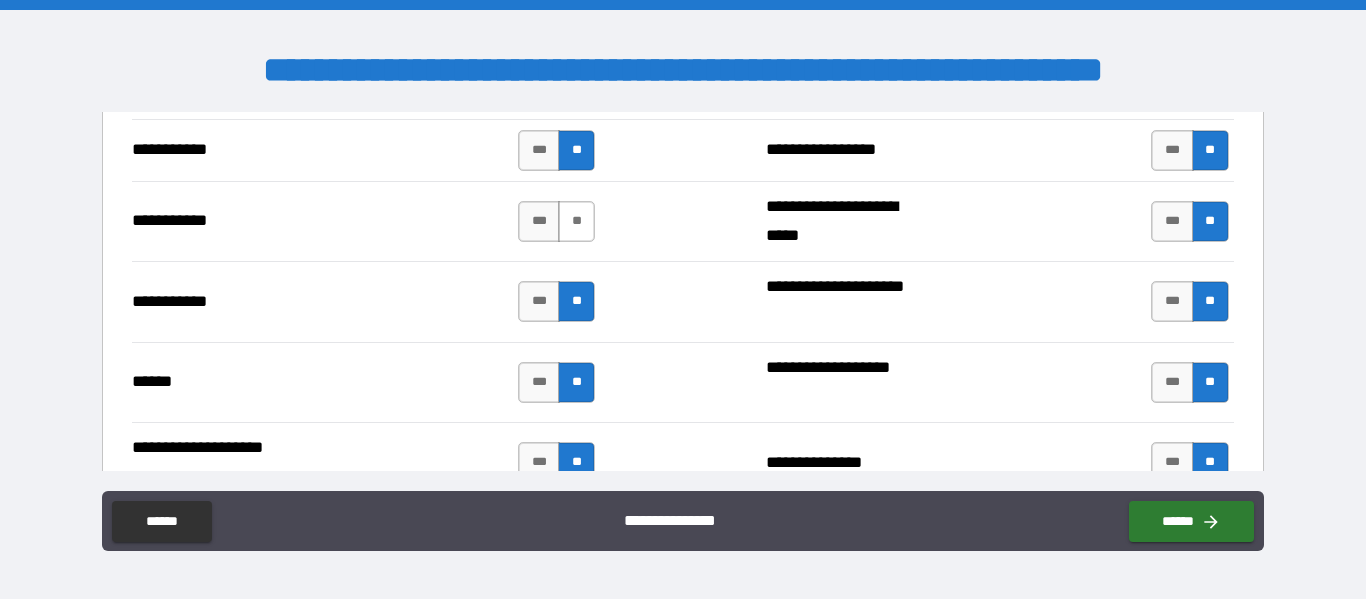 click on "**" at bounding box center (576, 221) 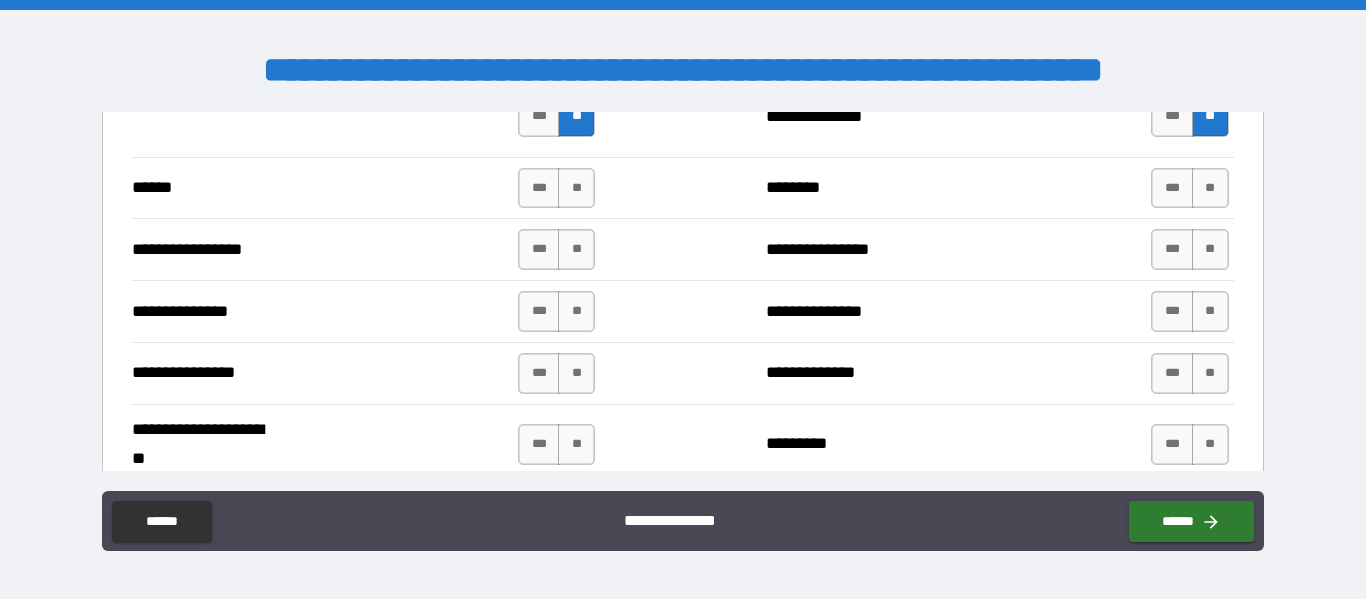 scroll, scrollTop: 2700, scrollLeft: 0, axis: vertical 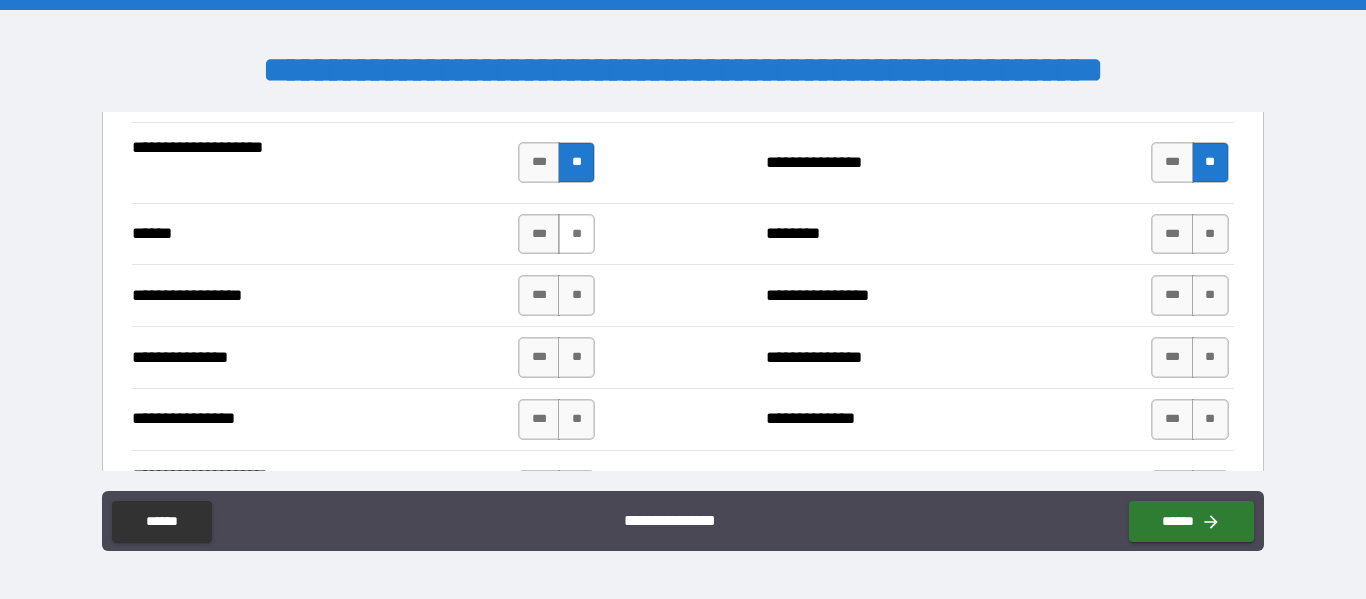 click on "**" at bounding box center [576, 234] 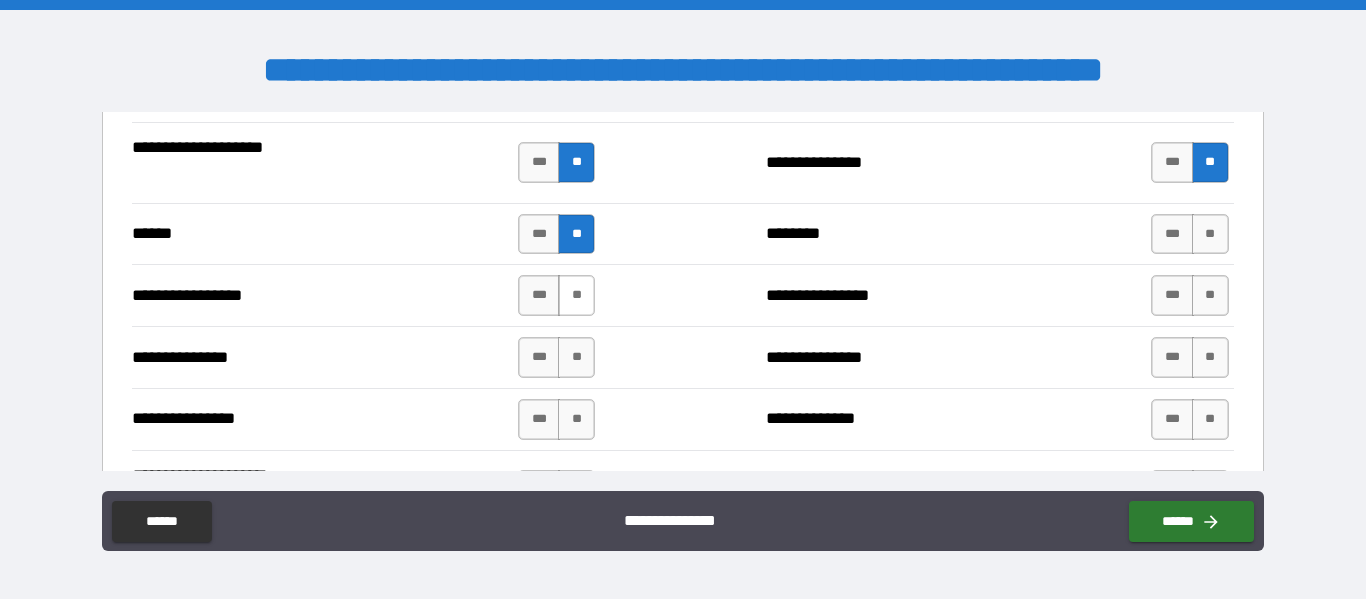 click on "**" at bounding box center (576, 295) 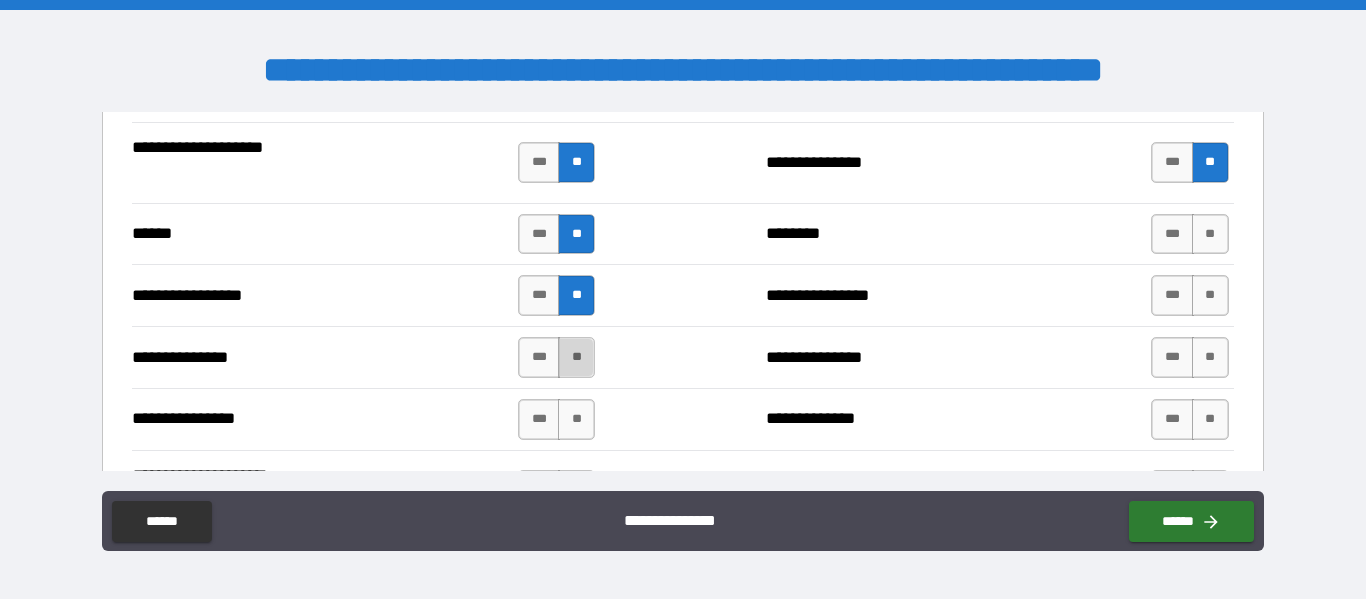 click on "**" at bounding box center (576, 357) 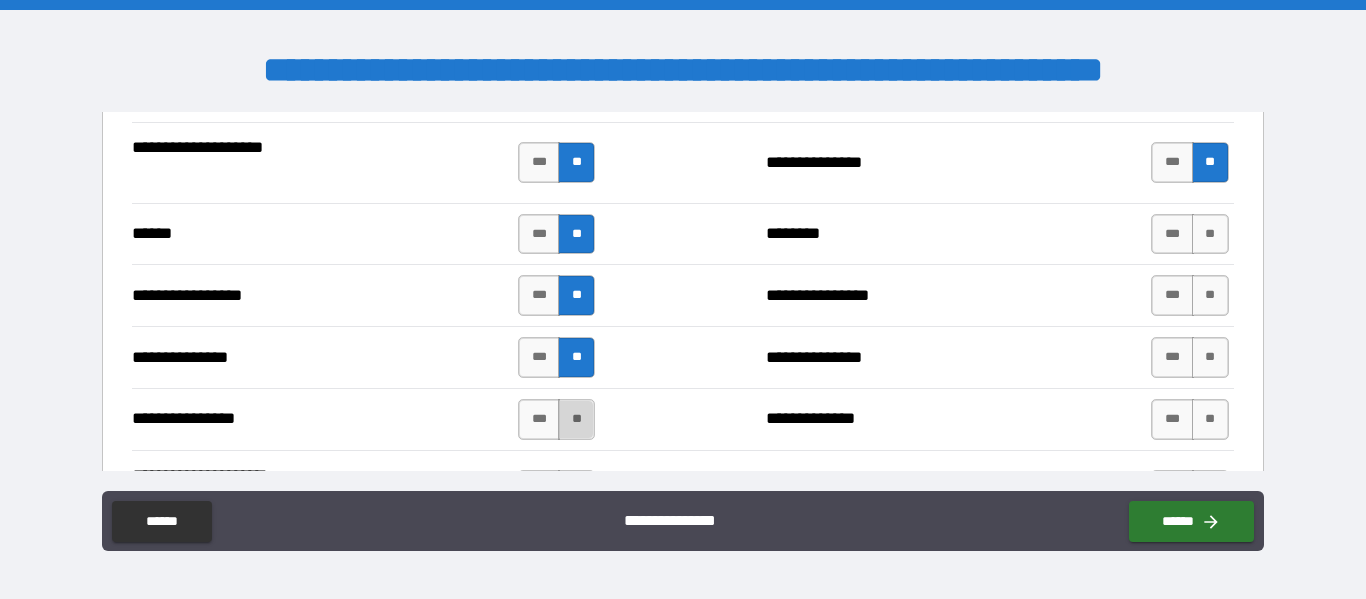 click on "**" at bounding box center (576, 419) 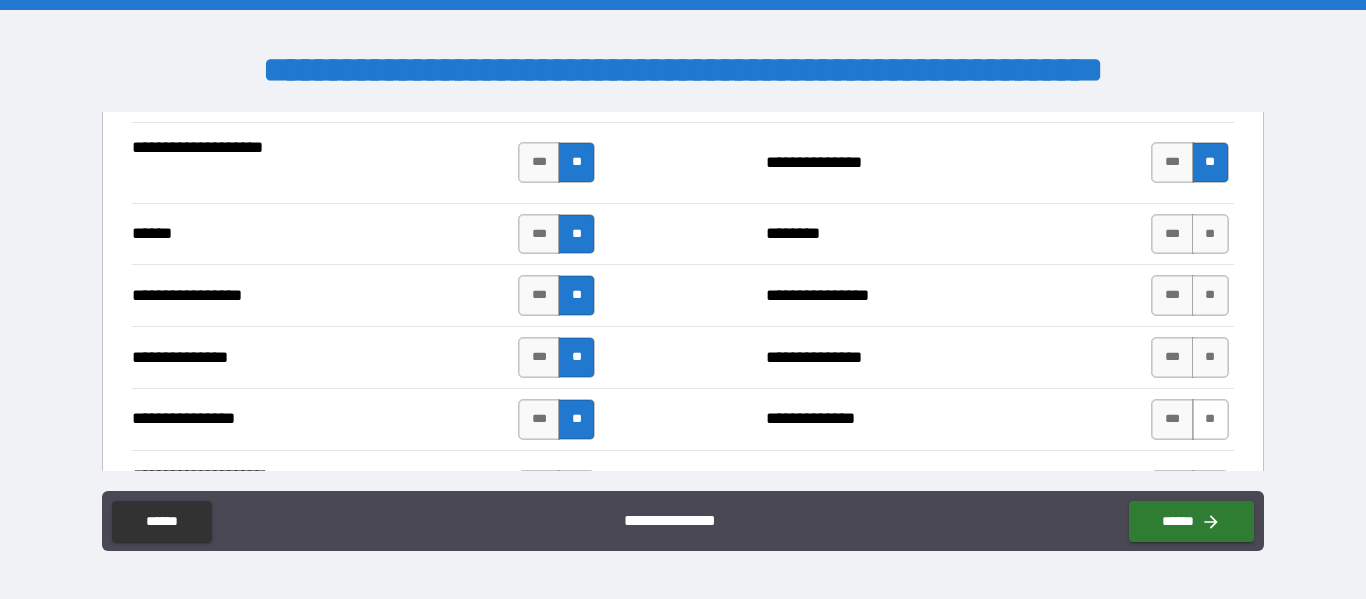 click on "**" at bounding box center [1210, 419] 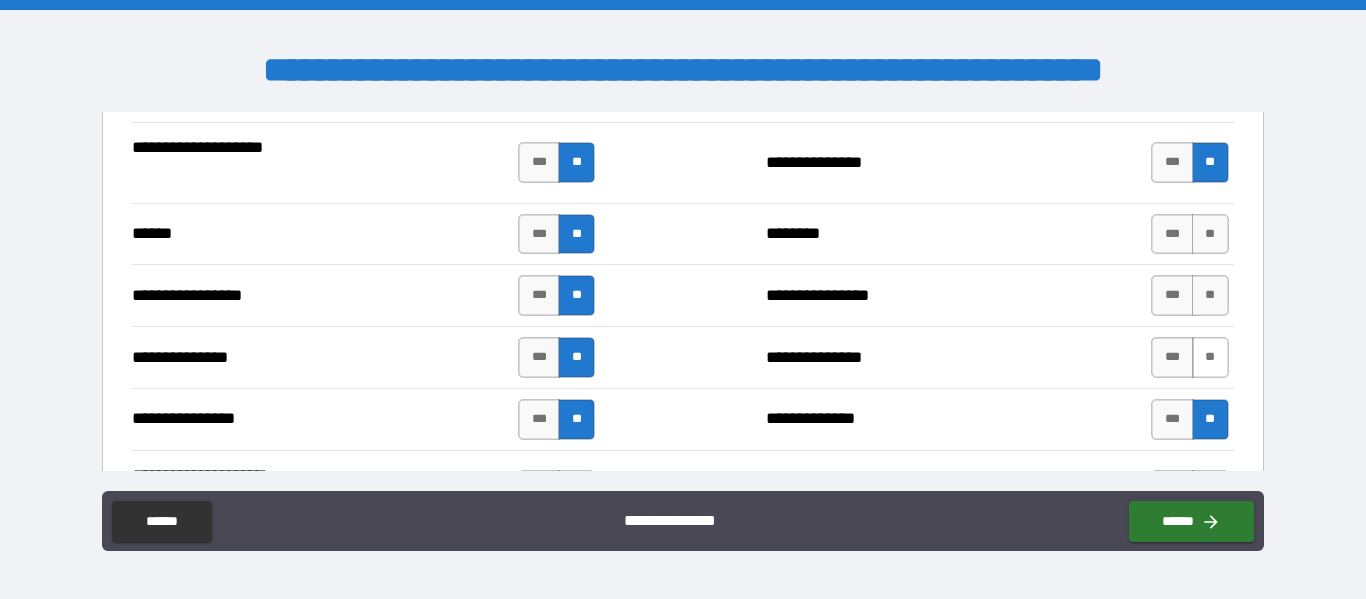 click on "**" at bounding box center [1210, 357] 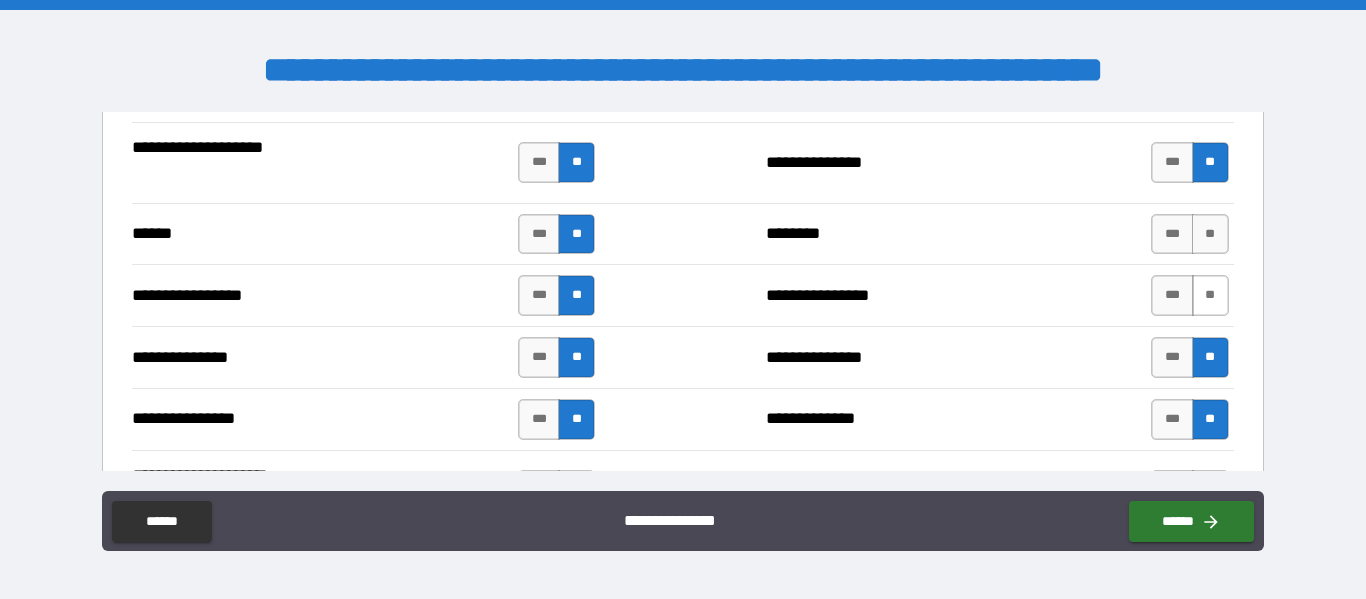 click on "**" at bounding box center (1210, 295) 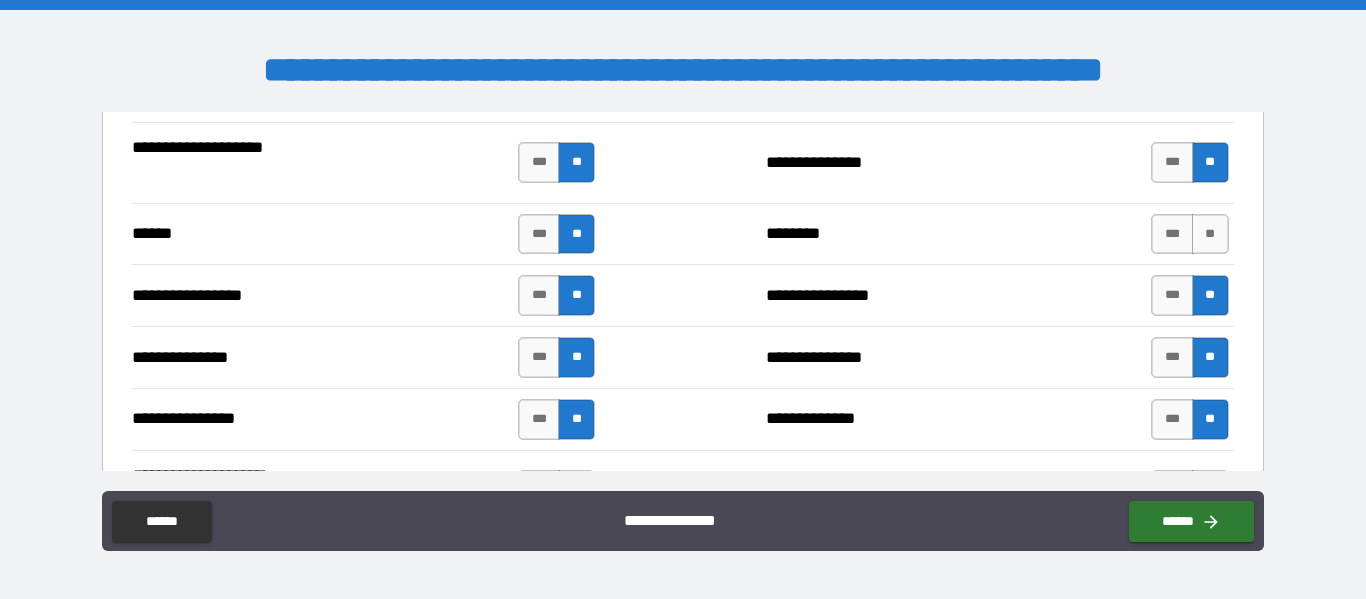 click on "*** **" at bounding box center [1189, 234] 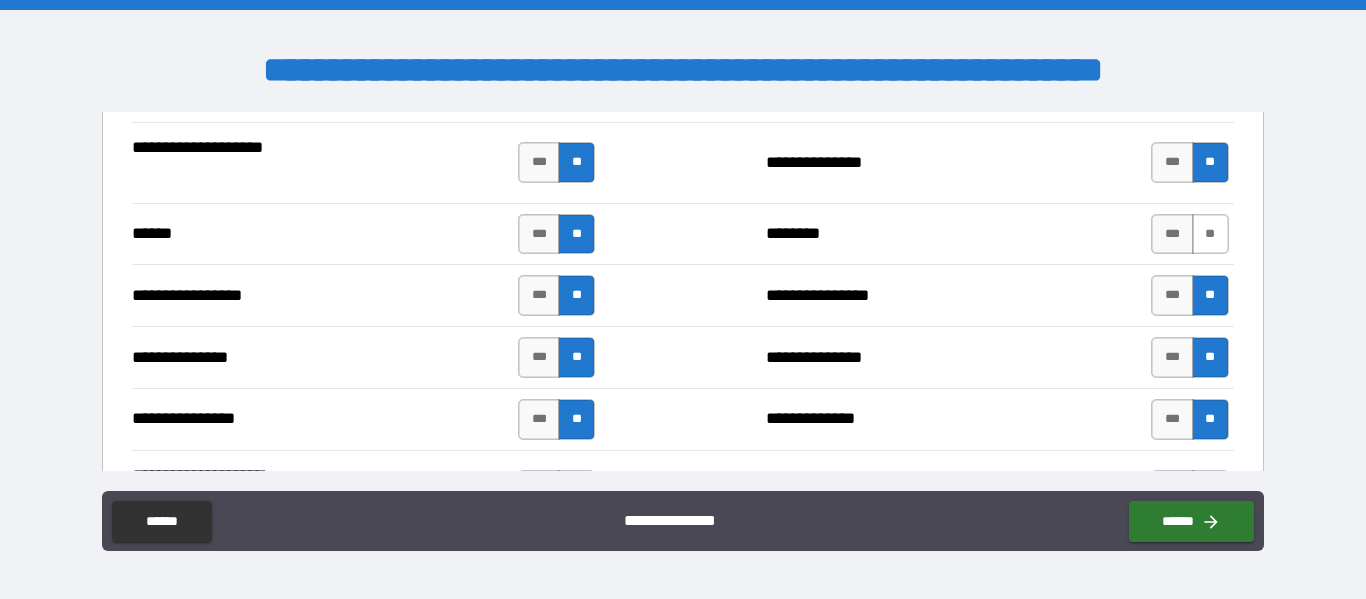 click on "**" at bounding box center [1210, 234] 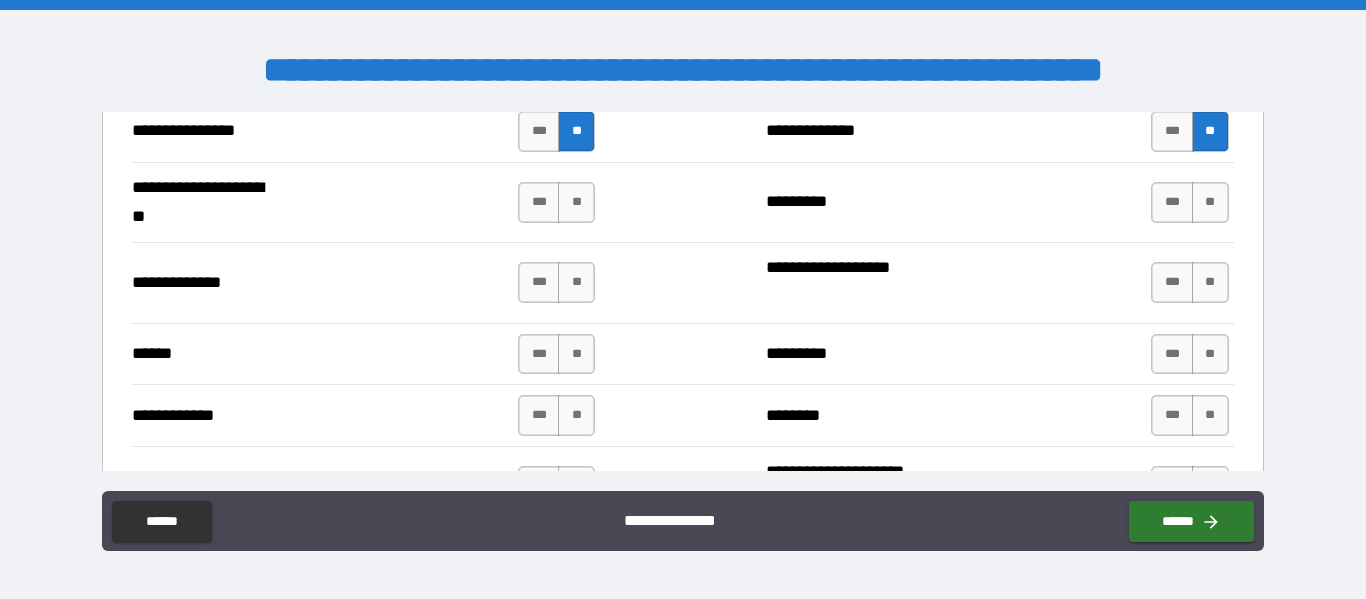 scroll, scrollTop: 3000, scrollLeft: 0, axis: vertical 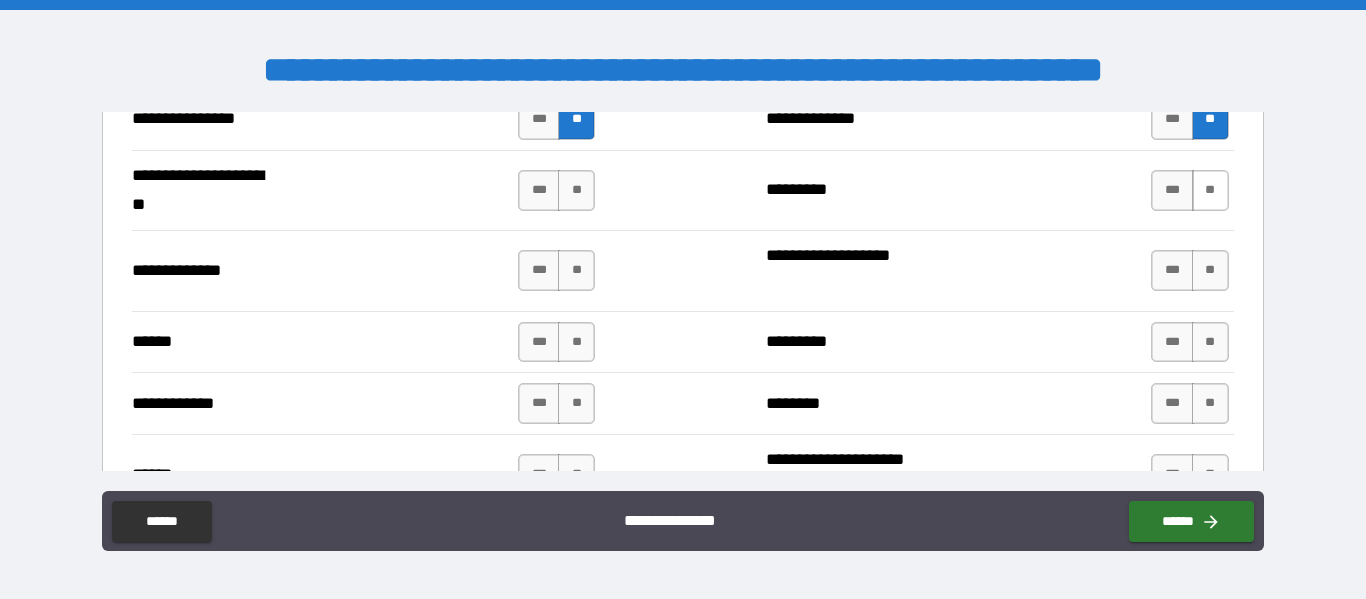 click on "**" at bounding box center [1210, 190] 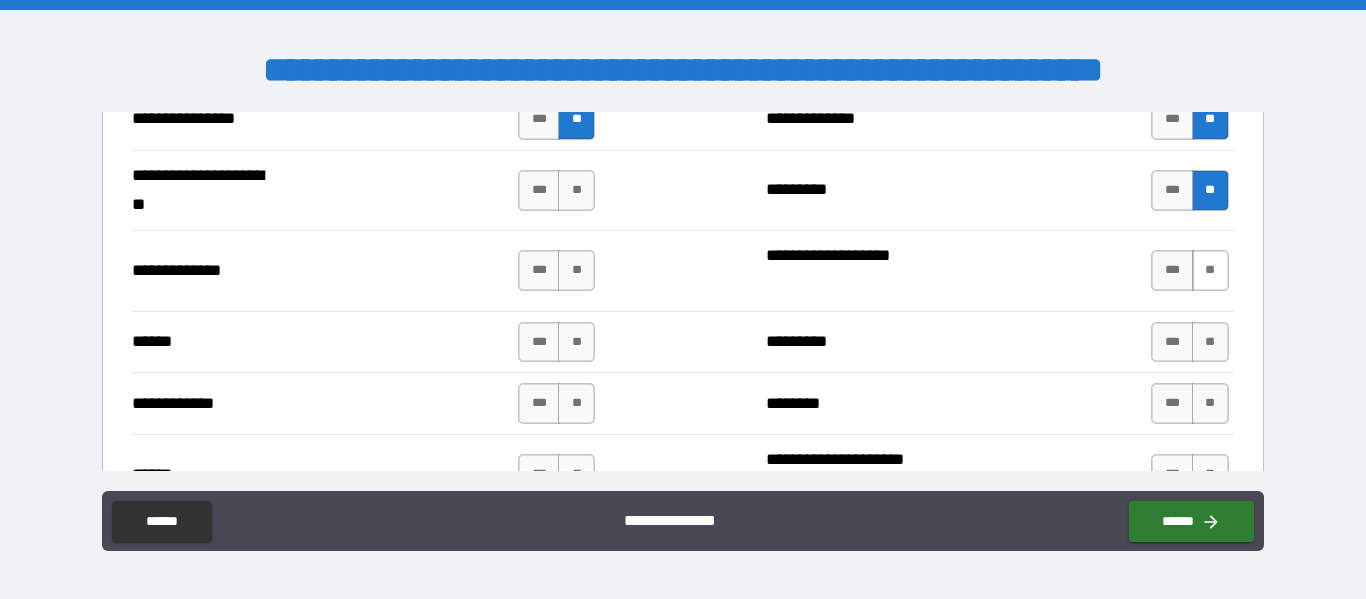 click on "**" at bounding box center [1210, 270] 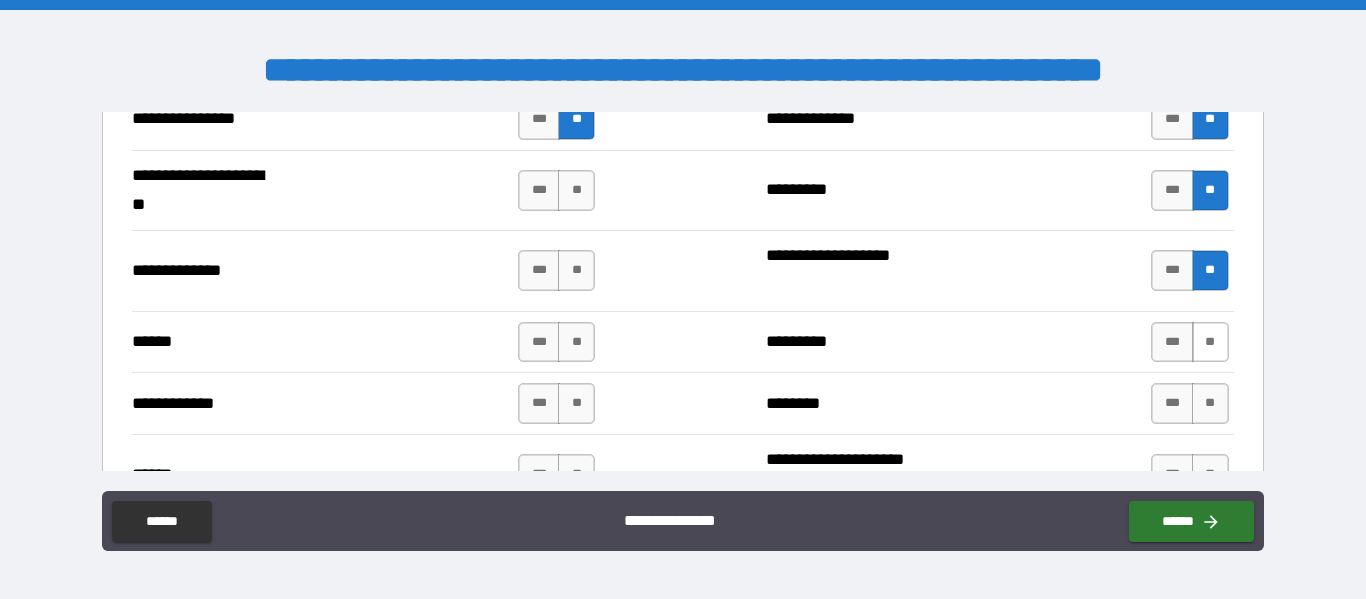 click on "**" at bounding box center [1210, 342] 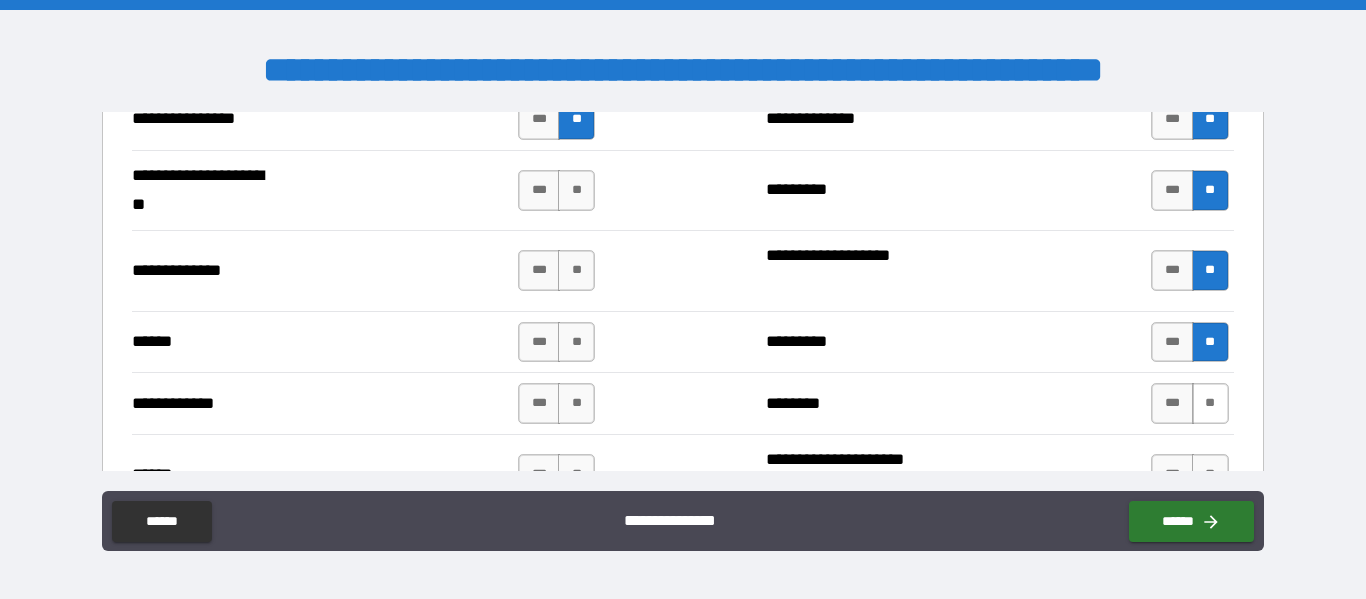 click on "**" at bounding box center [1210, 403] 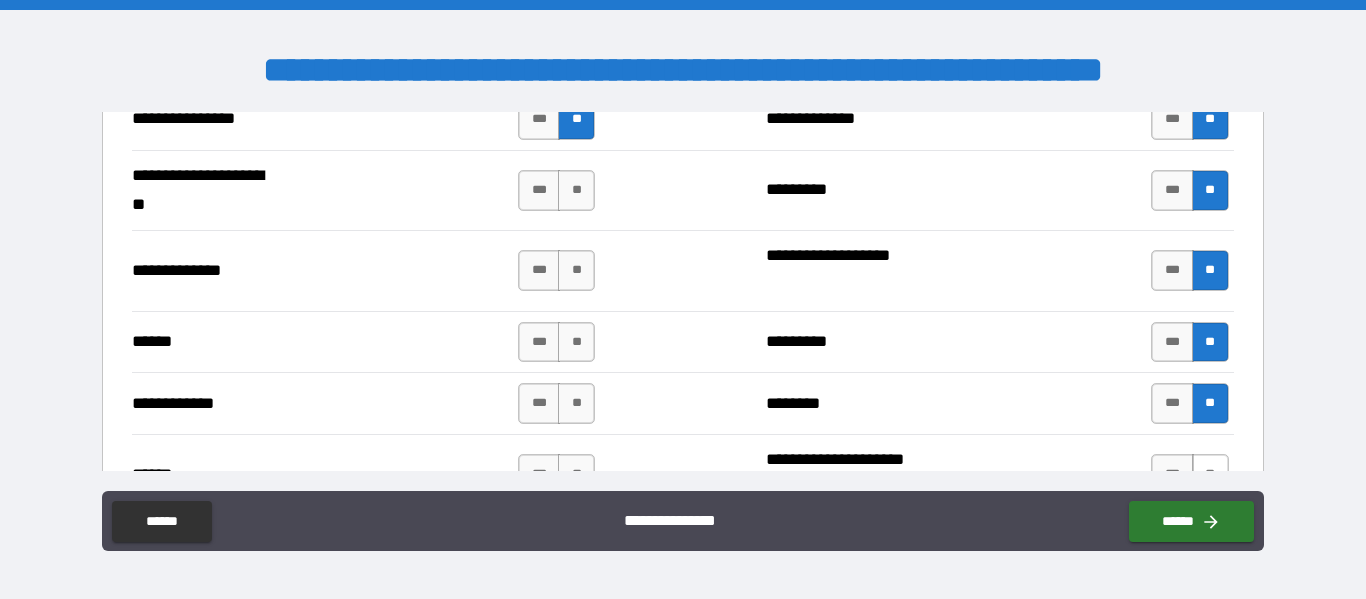 click on "**" at bounding box center (1210, 474) 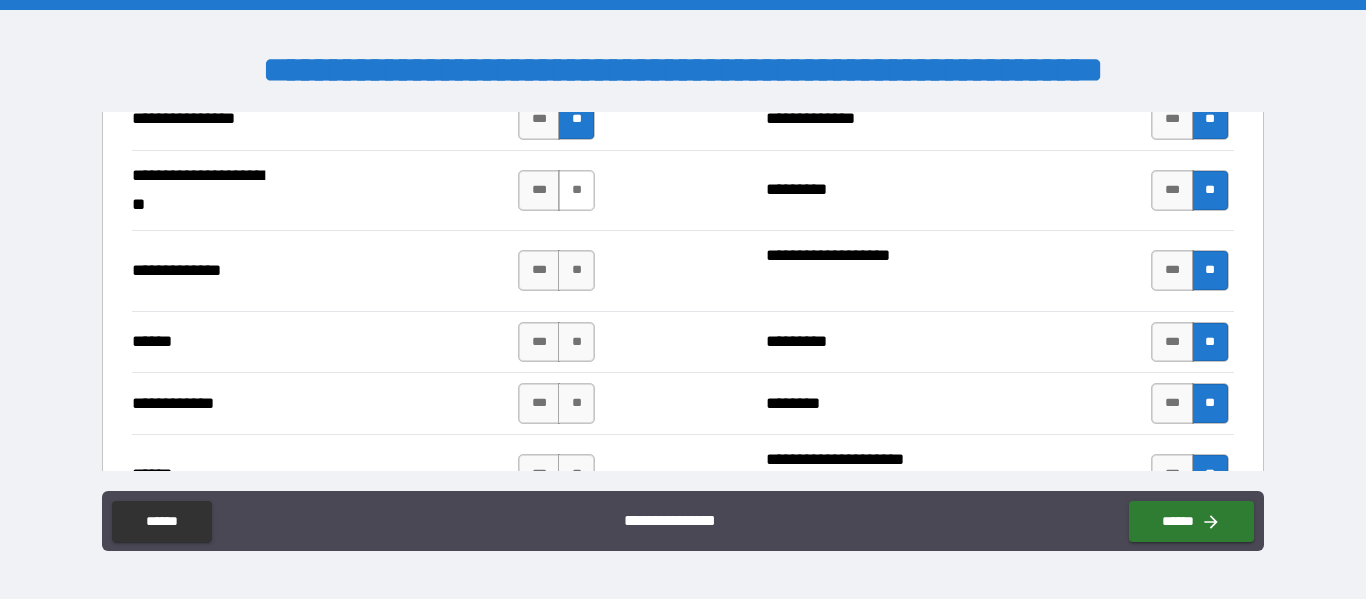 click on "**" at bounding box center (576, 190) 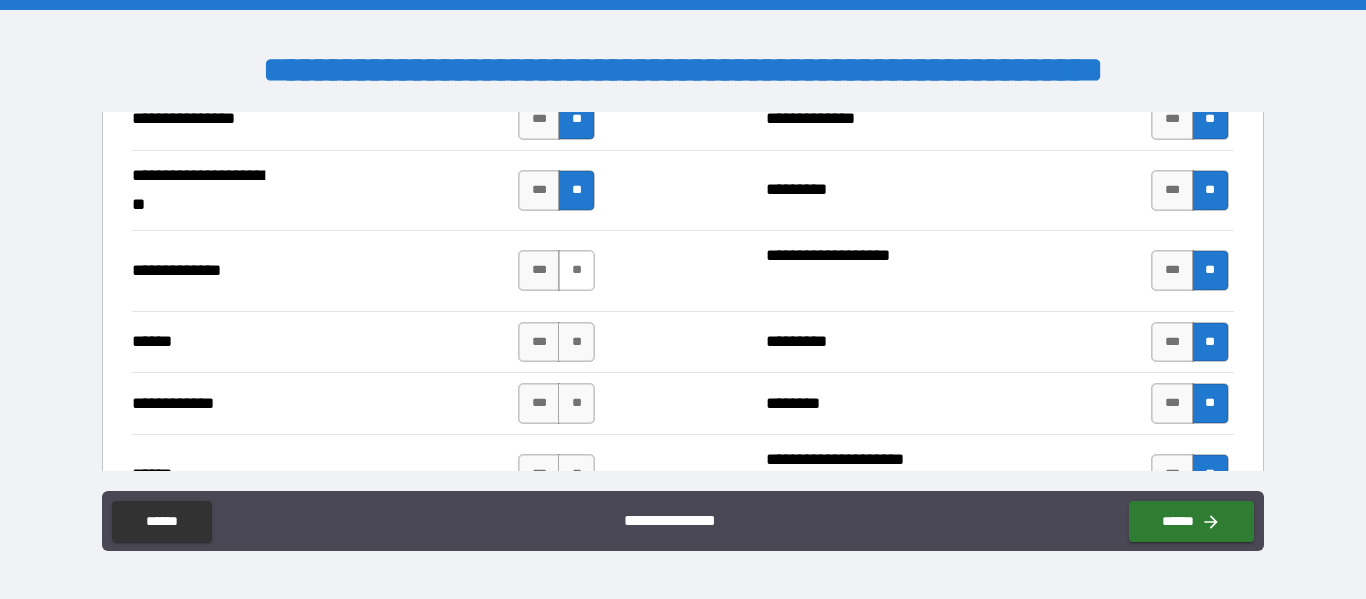 click on "**" at bounding box center [576, 270] 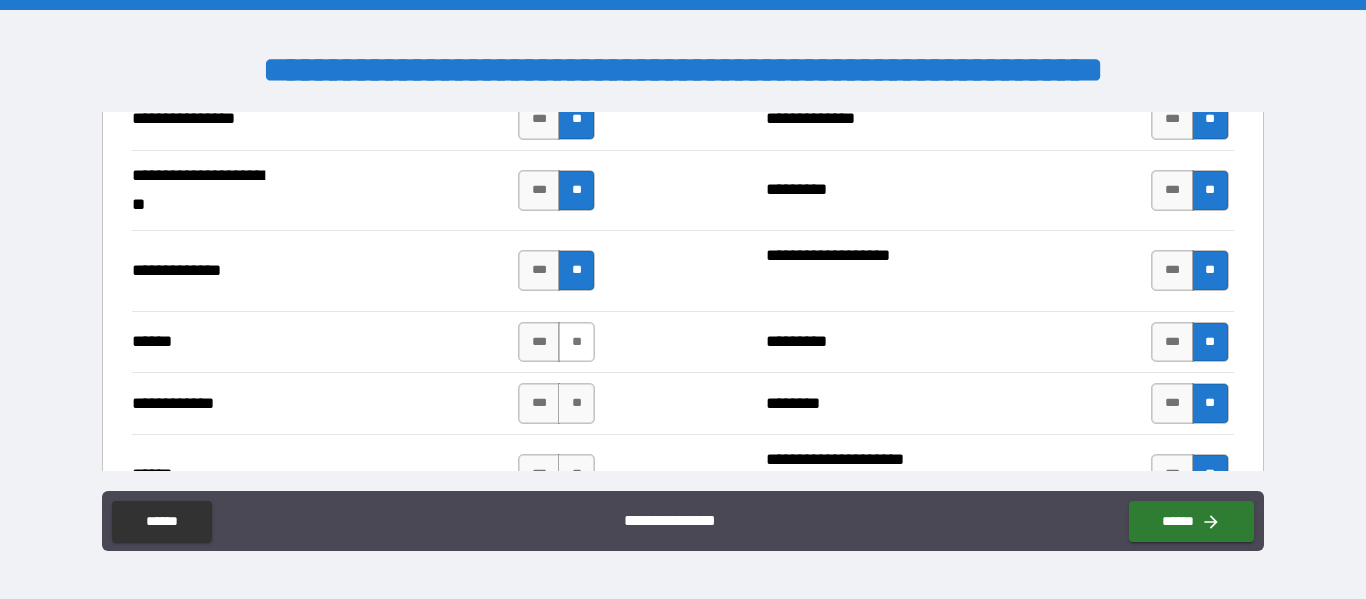 click on "**" at bounding box center [576, 342] 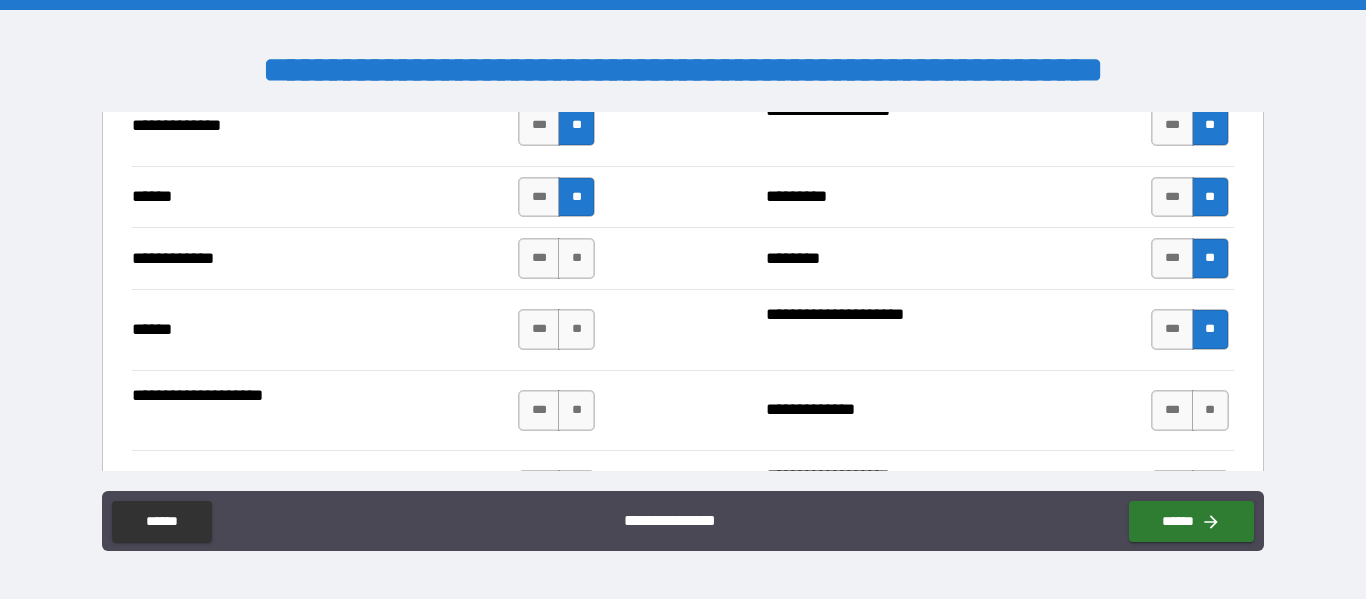 scroll, scrollTop: 3200, scrollLeft: 0, axis: vertical 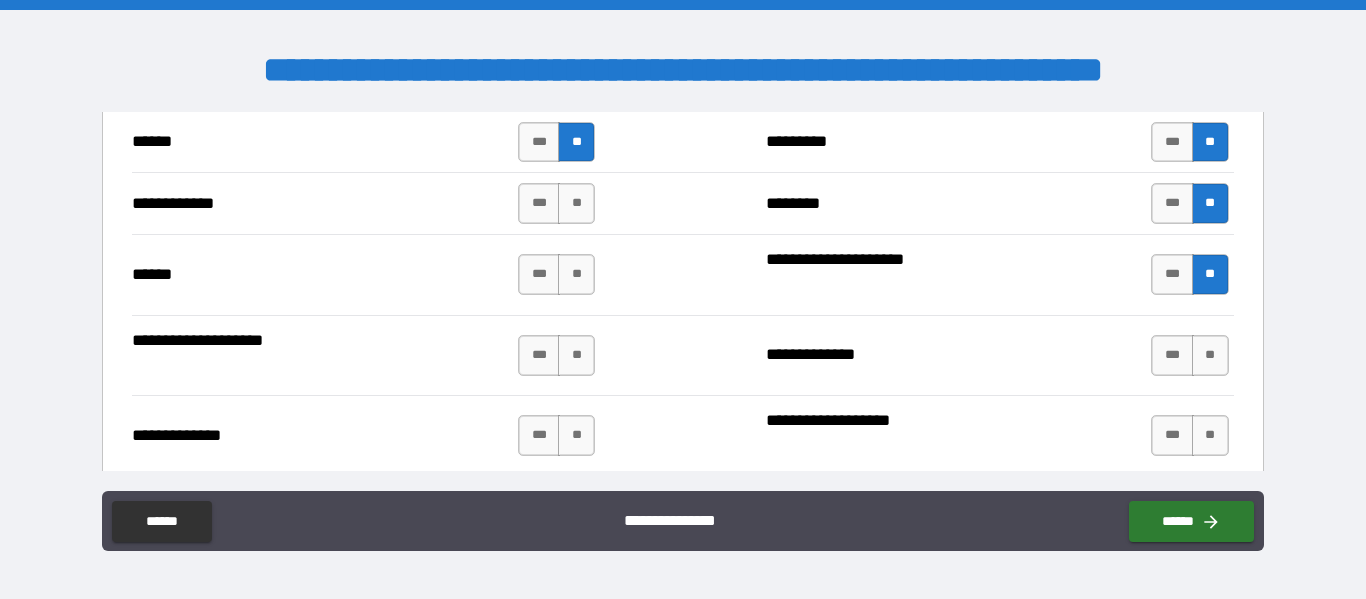 click on "*** **" at bounding box center [559, 203] 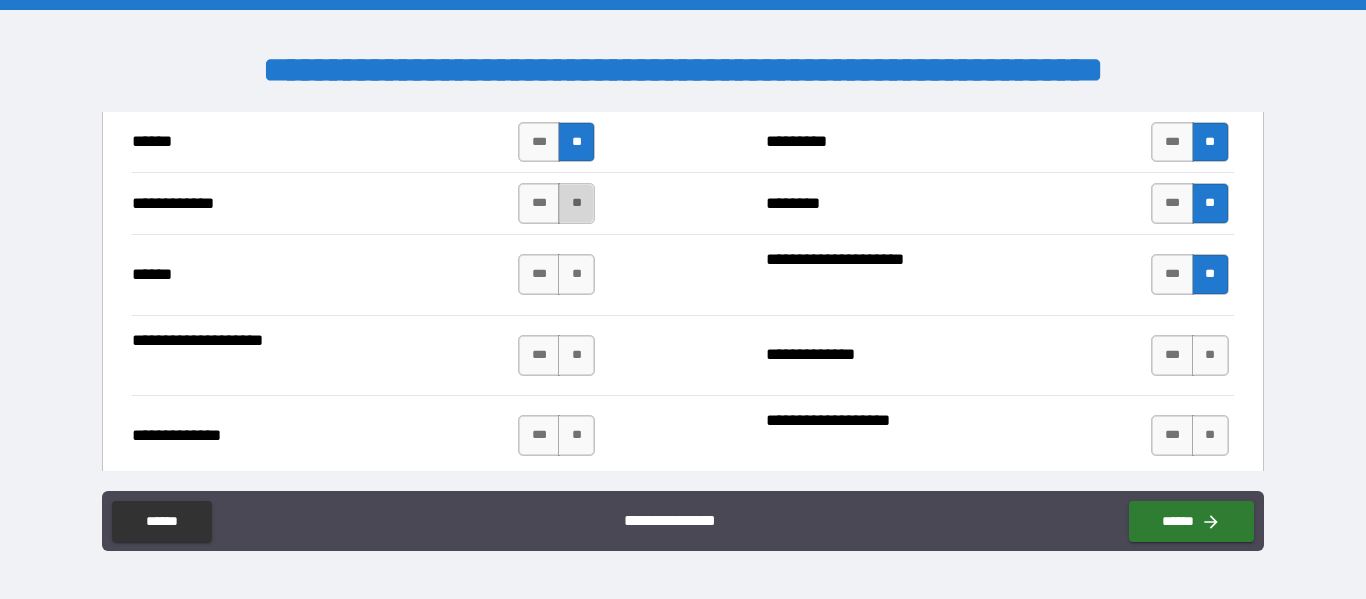 click on "**" at bounding box center (576, 203) 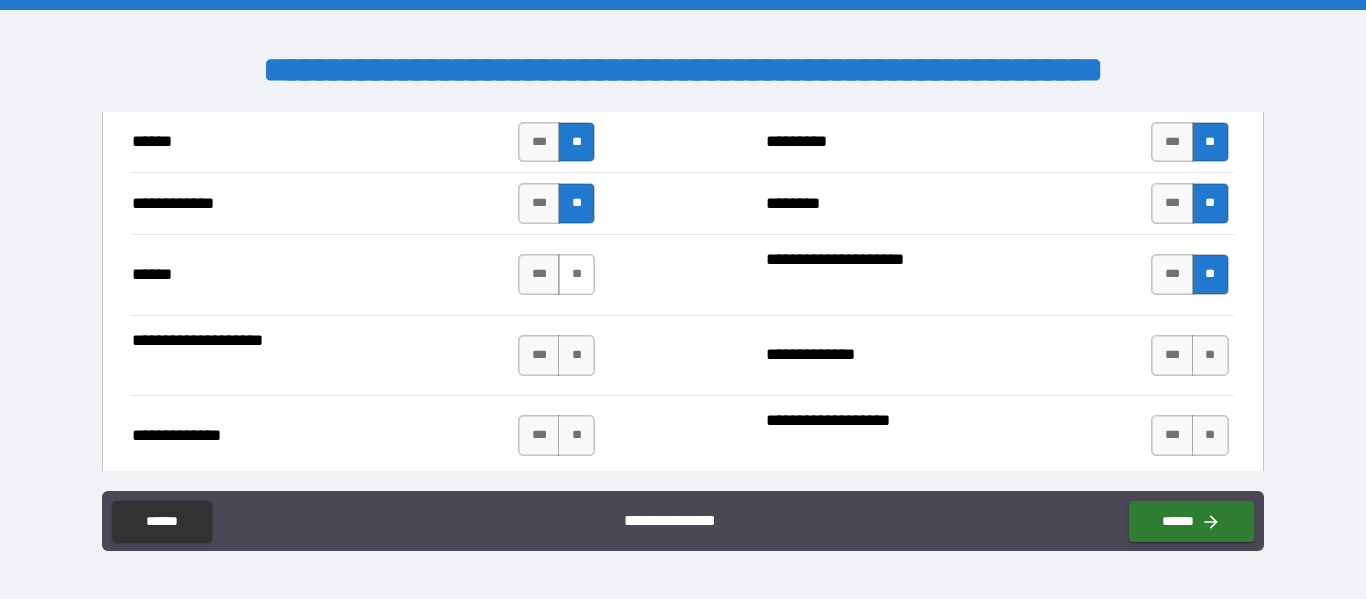 click on "**" at bounding box center [576, 274] 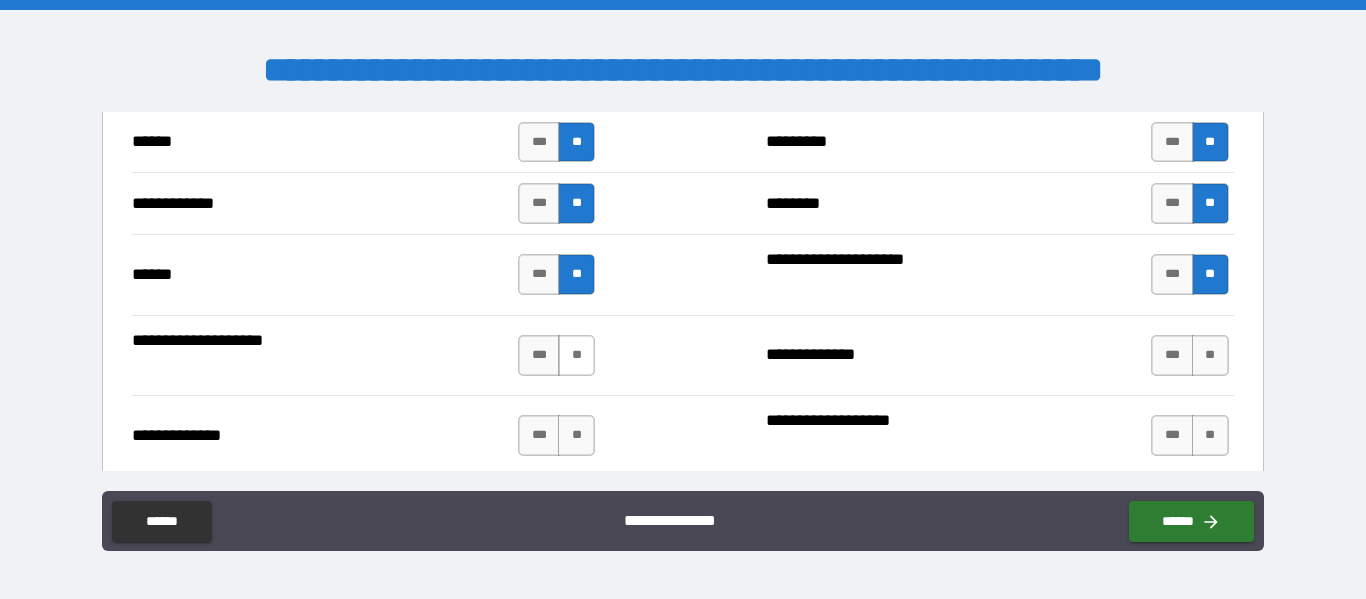 click on "**" at bounding box center (576, 355) 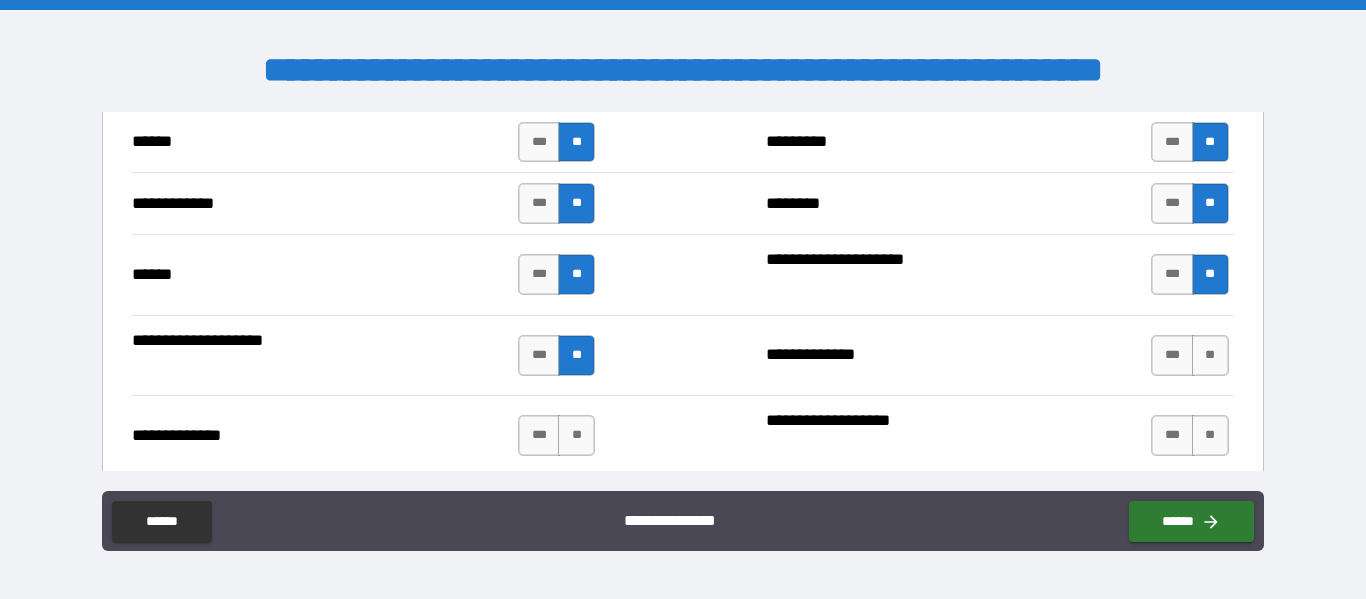 click on "*** **" at bounding box center [559, 435] 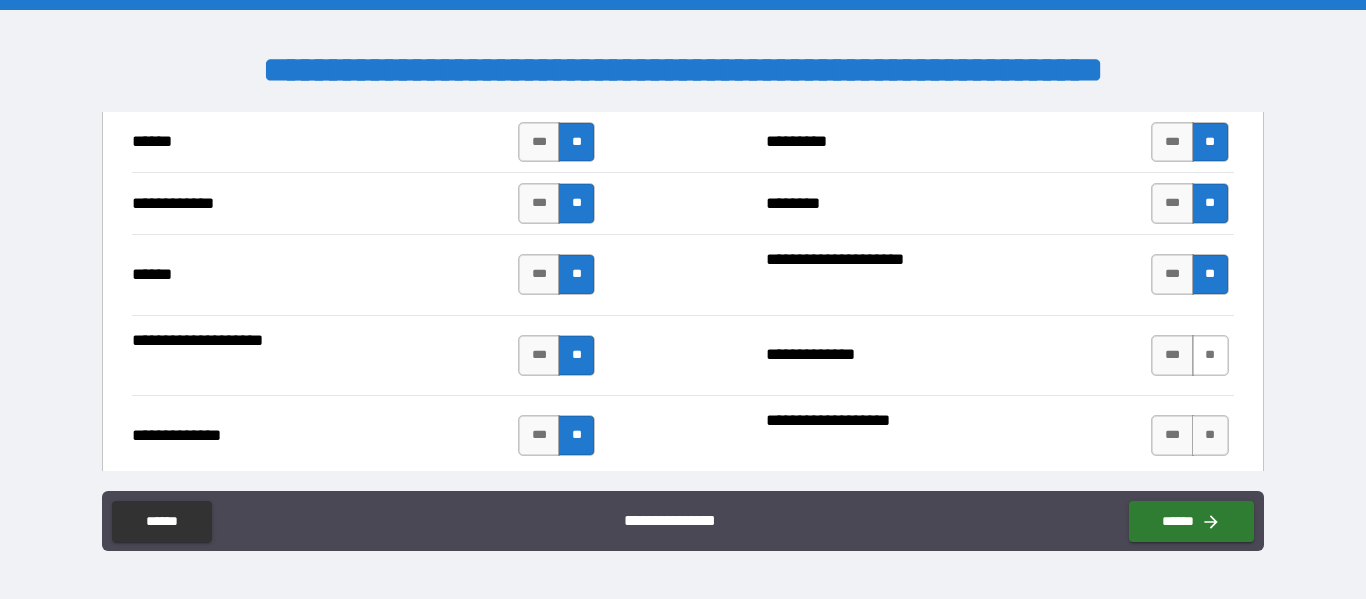 click on "**" at bounding box center [1210, 355] 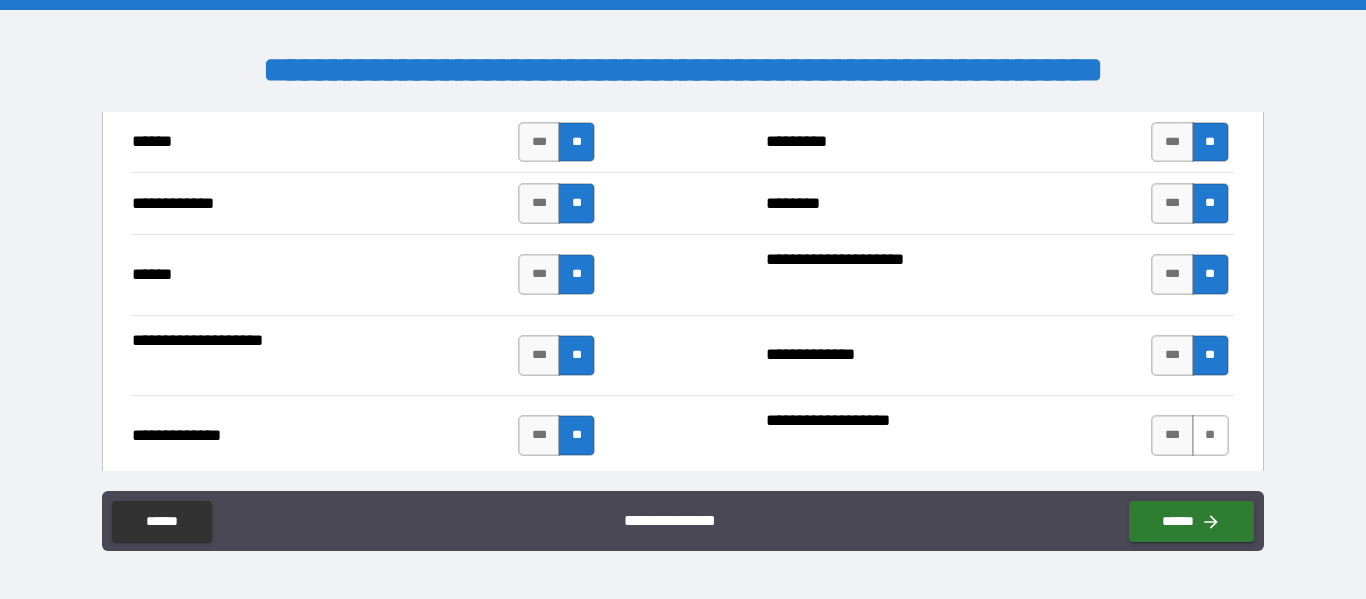 click on "**" at bounding box center [1210, 435] 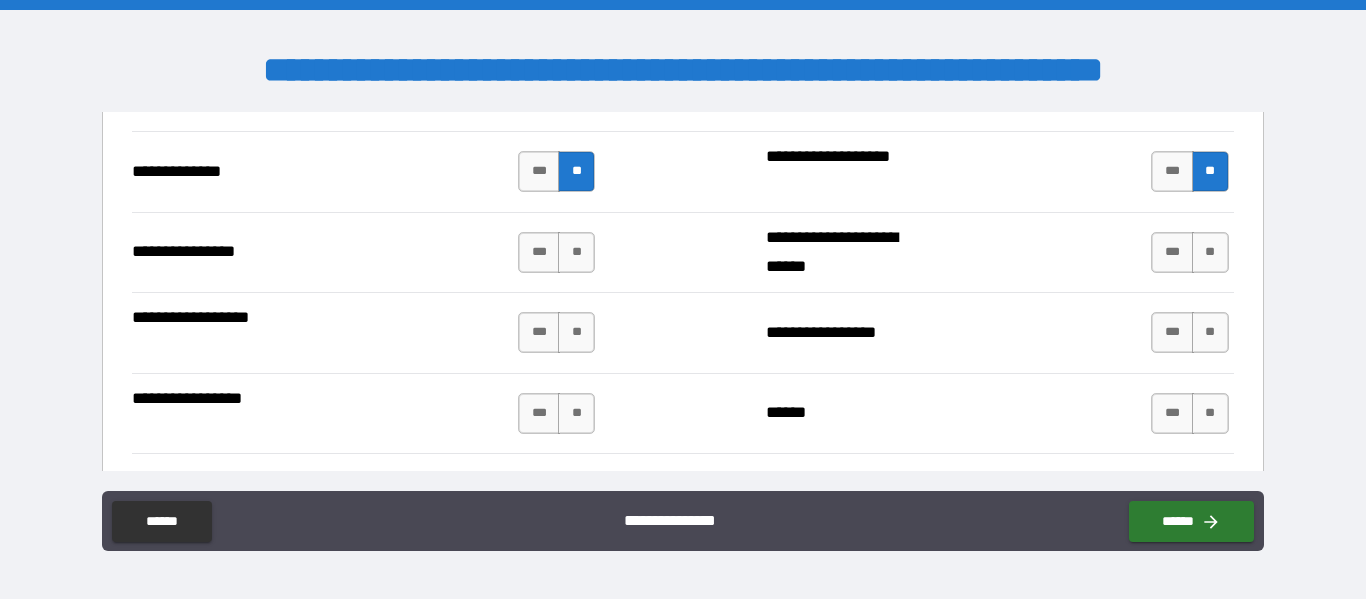 scroll, scrollTop: 3500, scrollLeft: 0, axis: vertical 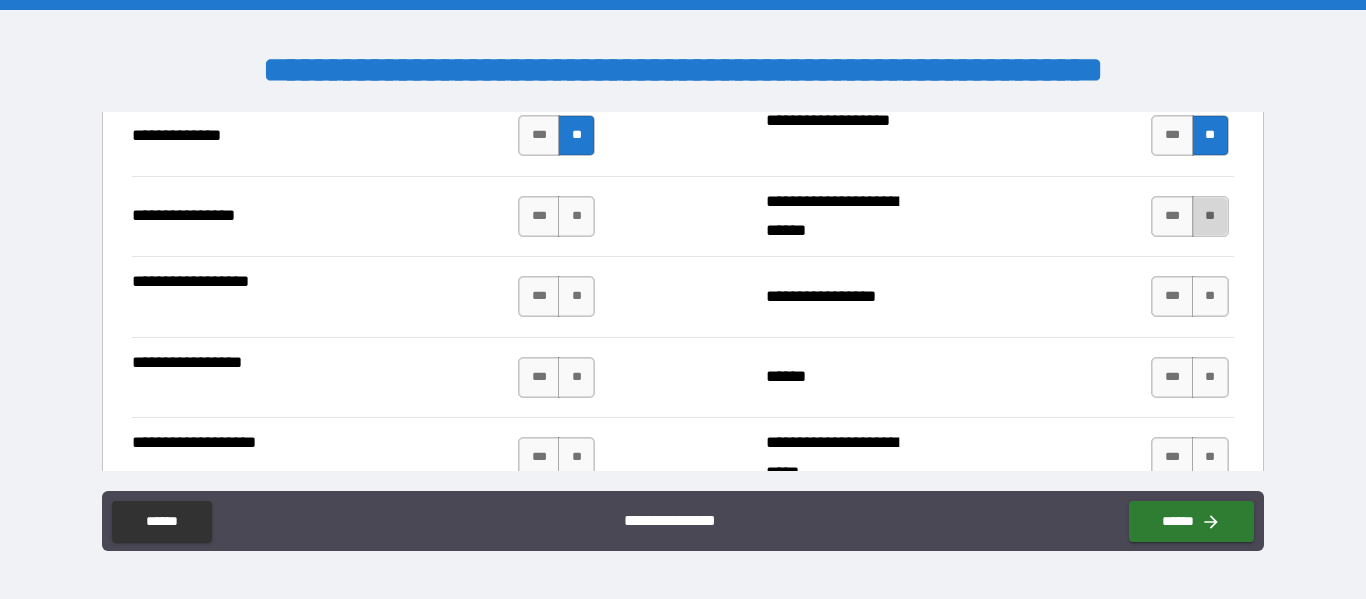 click on "**" at bounding box center [1210, 216] 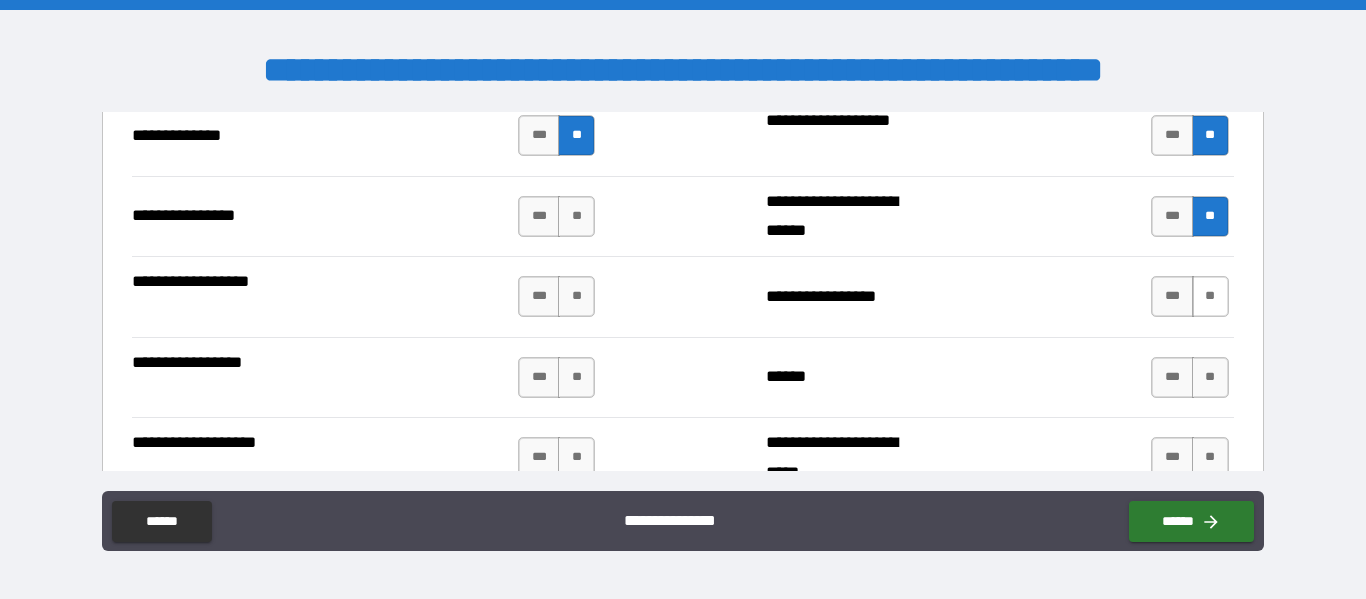 click on "**" at bounding box center [1210, 296] 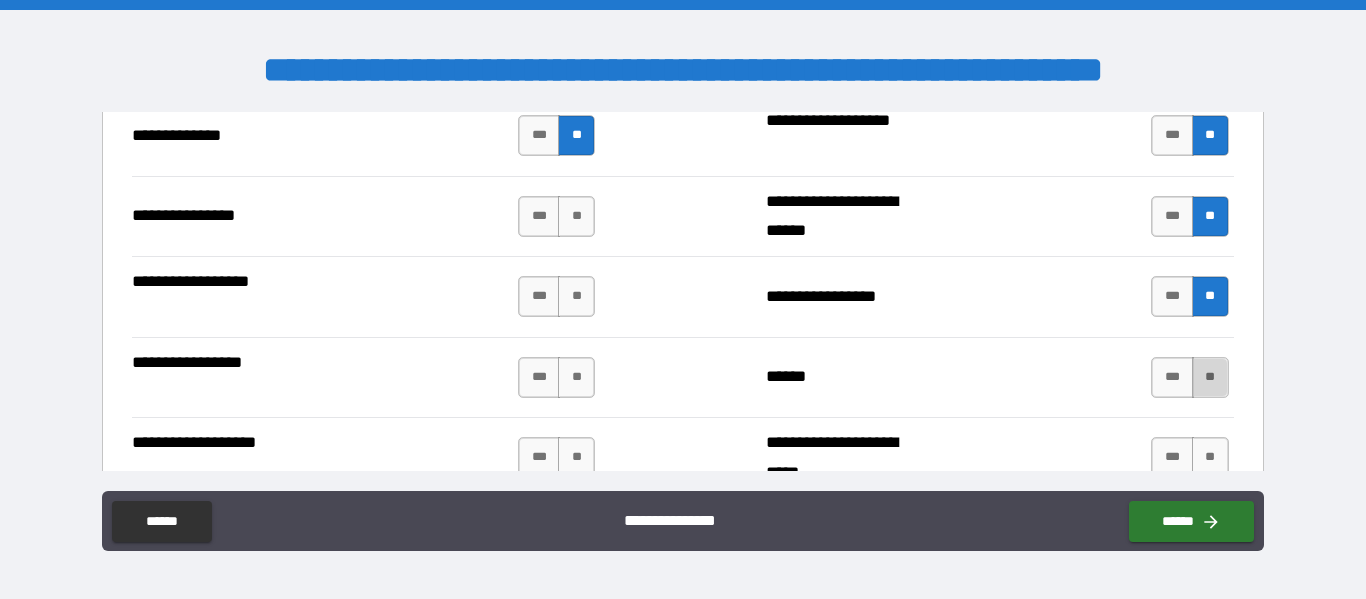 click on "**" at bounding box center [1210, 377] 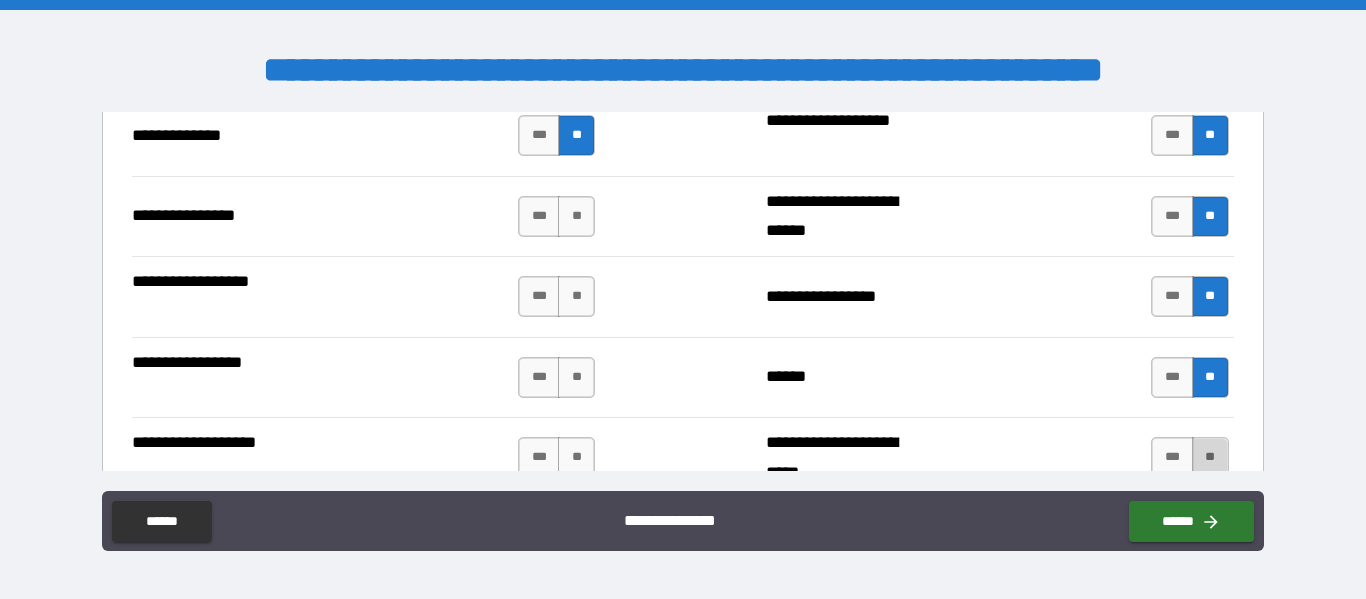 click on "**" at bounding box center [1210, 457] 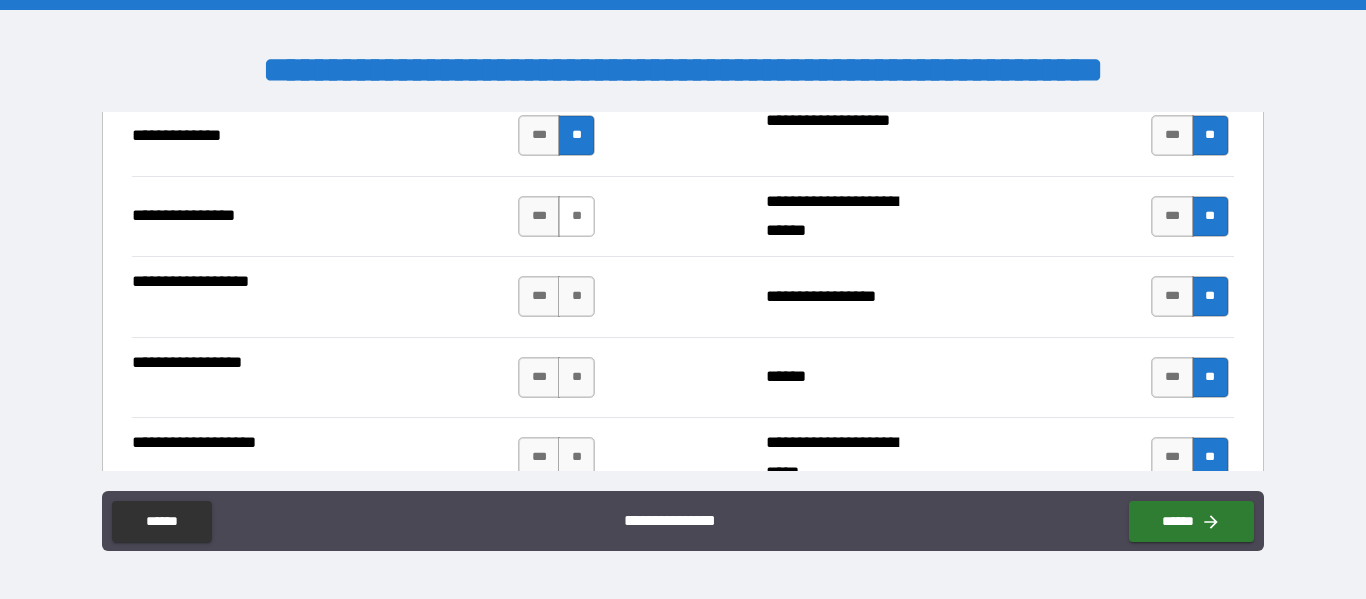 click on "**" at bounding box center (576, 216) 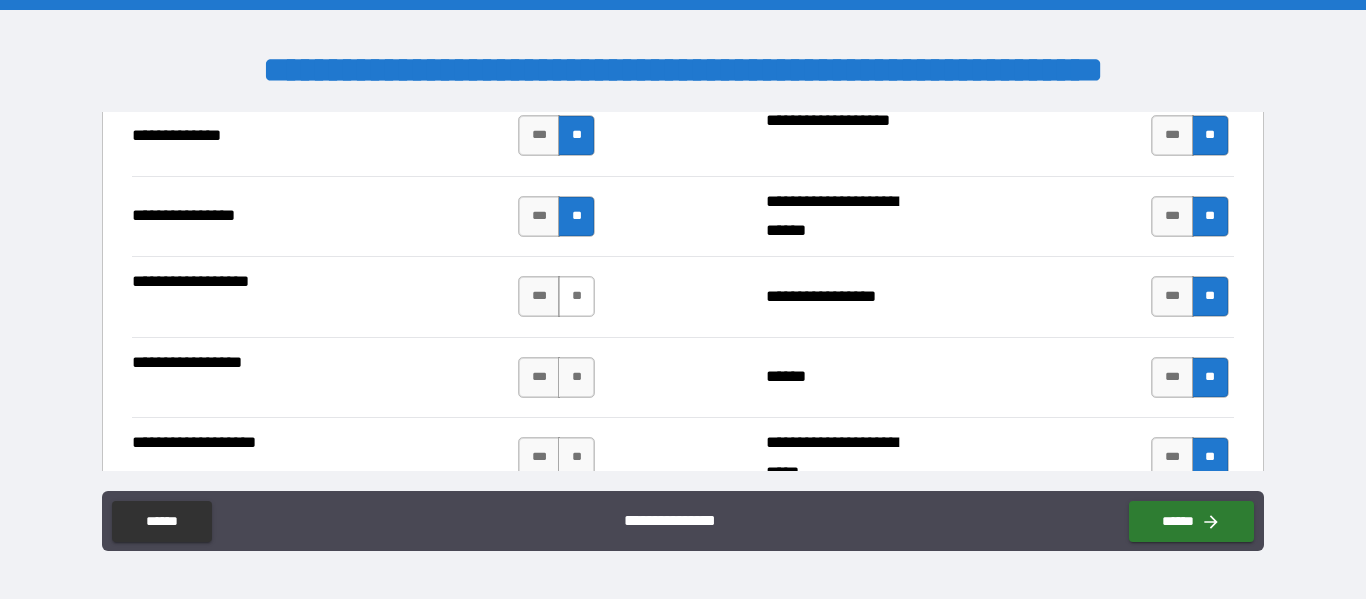 click on "**" at bounding box center (576, 296) 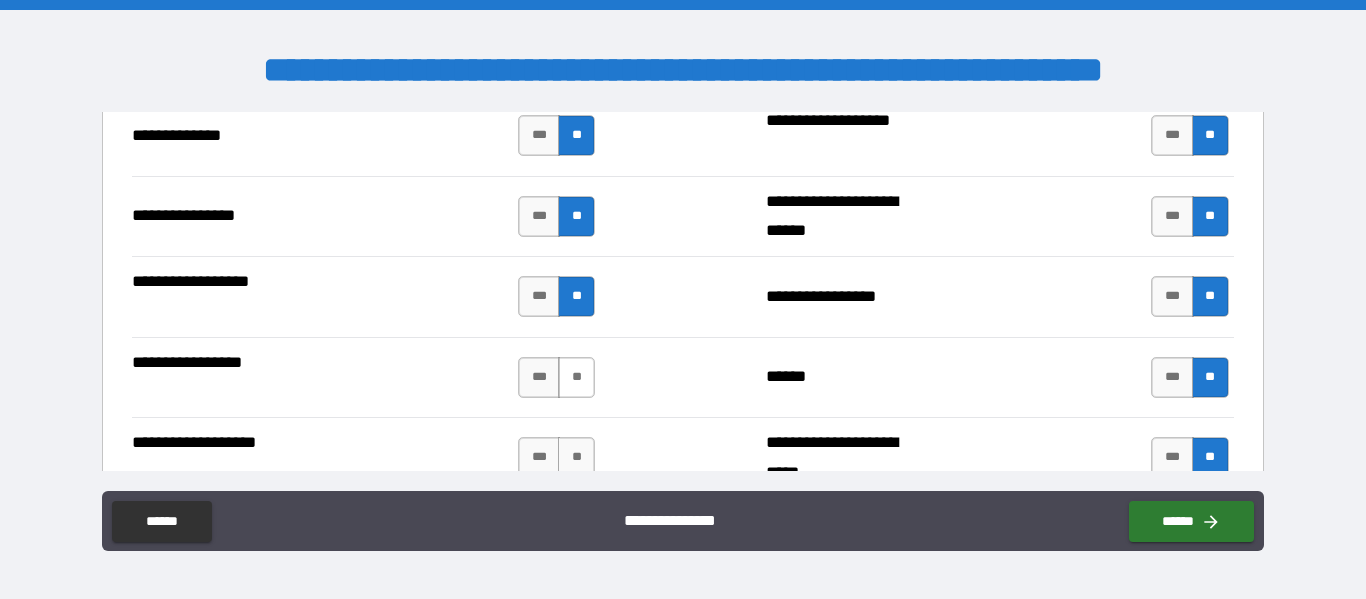 click on "**" at bounding box center [576, 377] 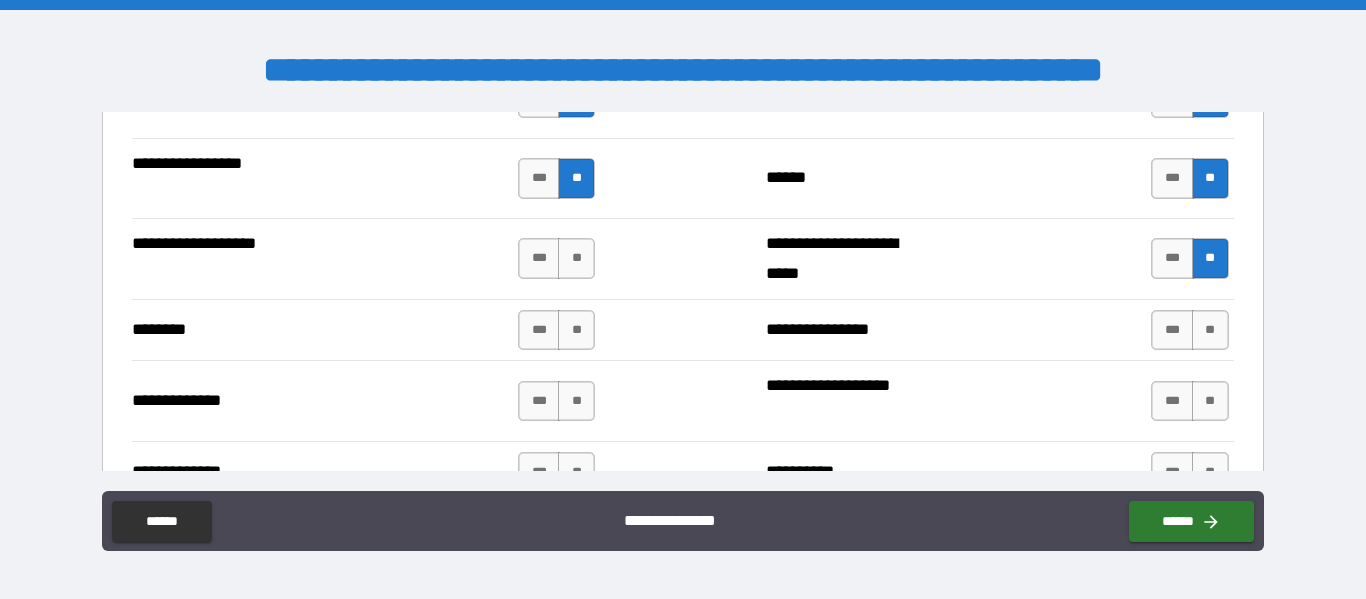 scroll, scrollTop: 3700, scrollLeft: 0, axis: vertical 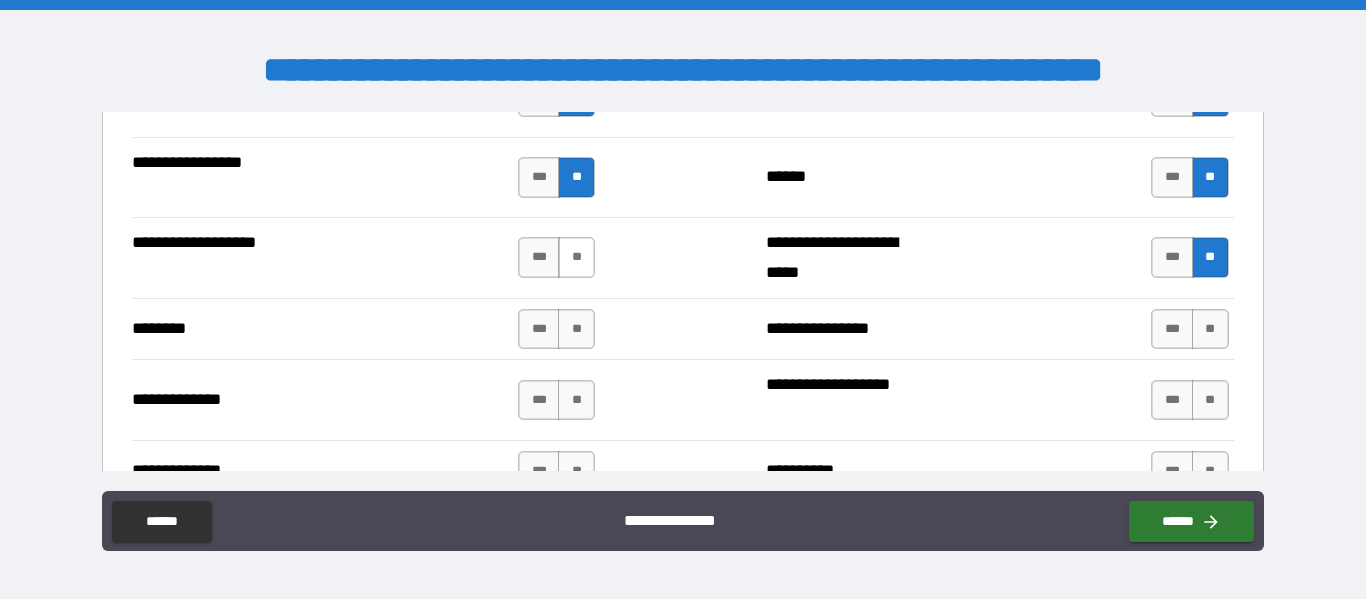 click on "**" at bounding box center [576, 257] 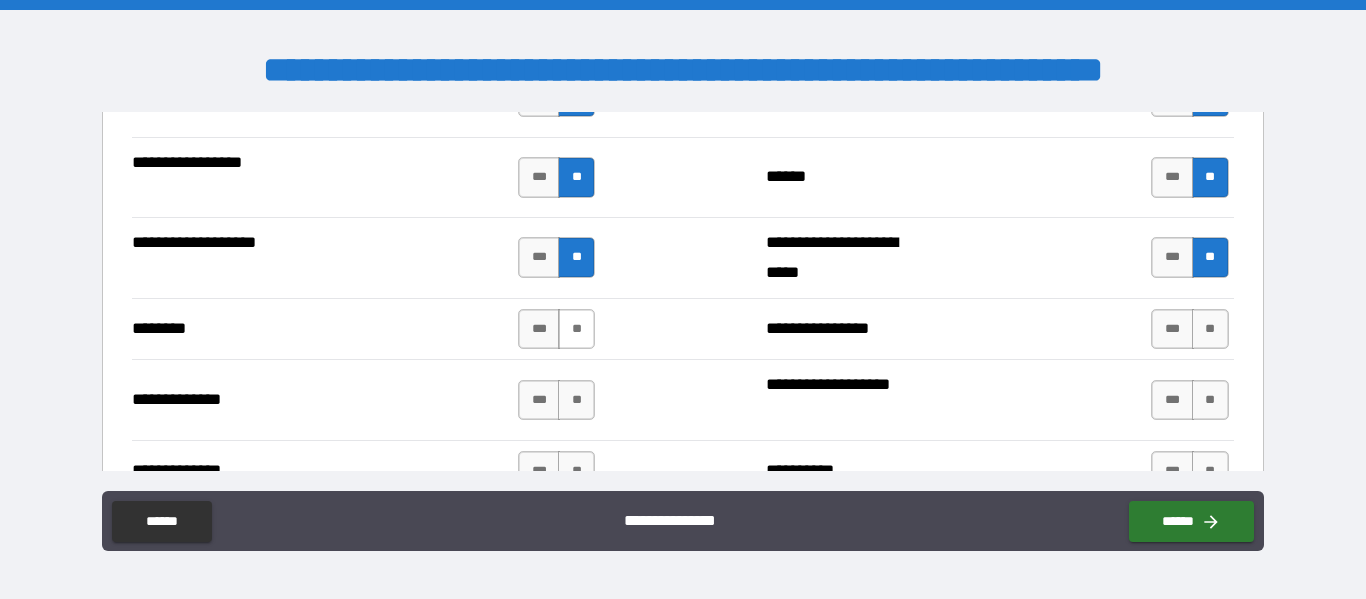 click on "**" at bounding box center (576, 329) 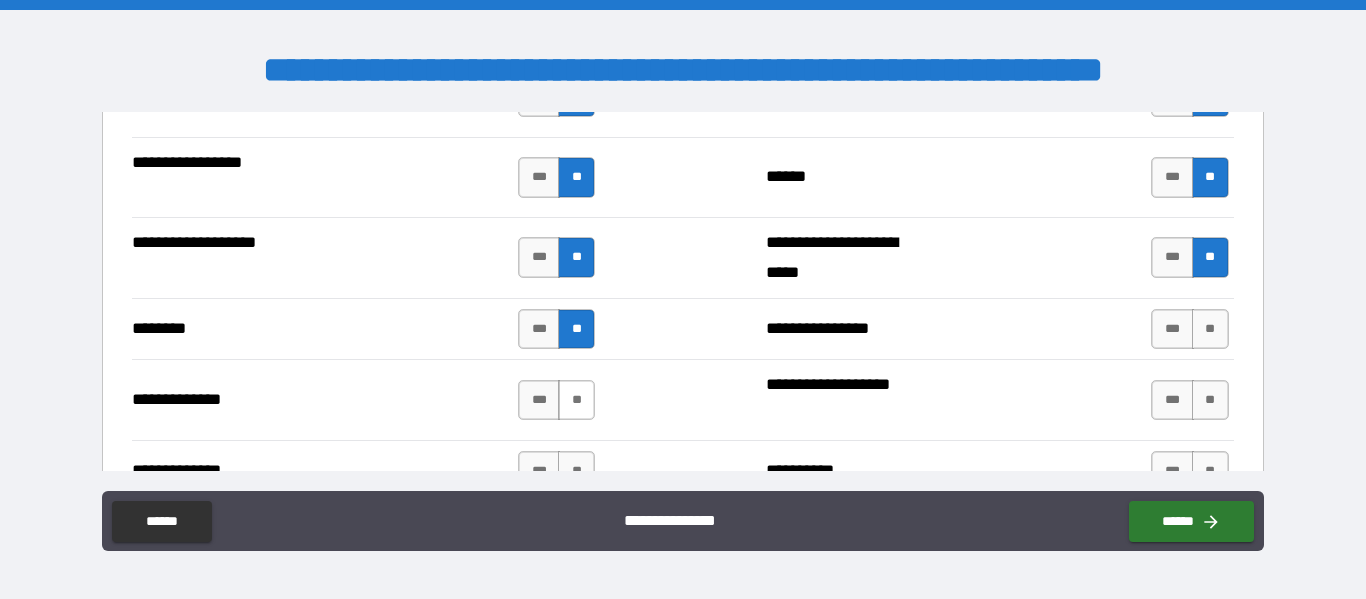 click on "**" at bounding box center (576, 400) 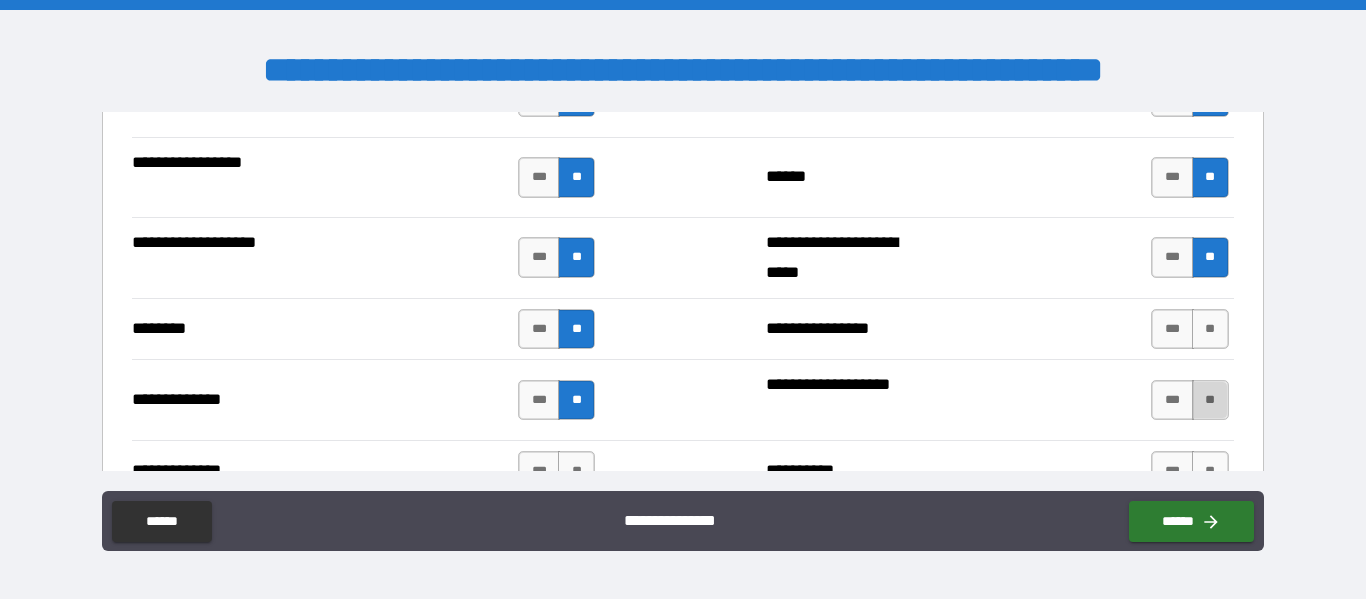 click on "**" at bounding box center [1210, 400] 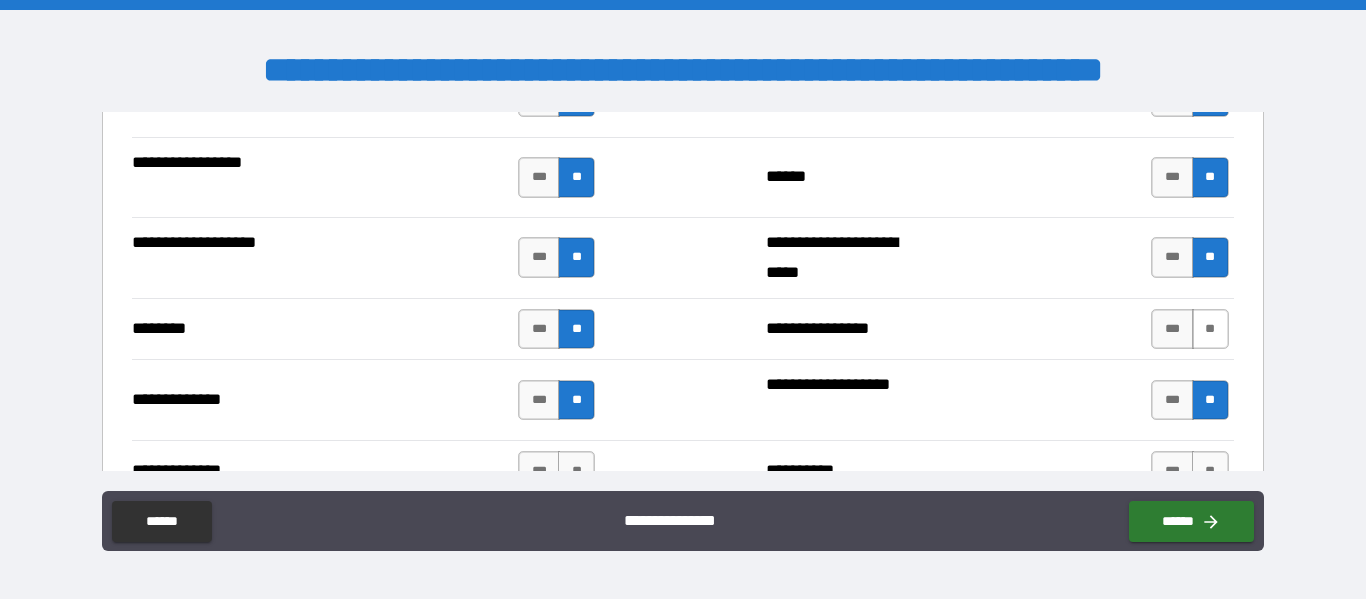 click on "**" at bounding box center [1210, 329] 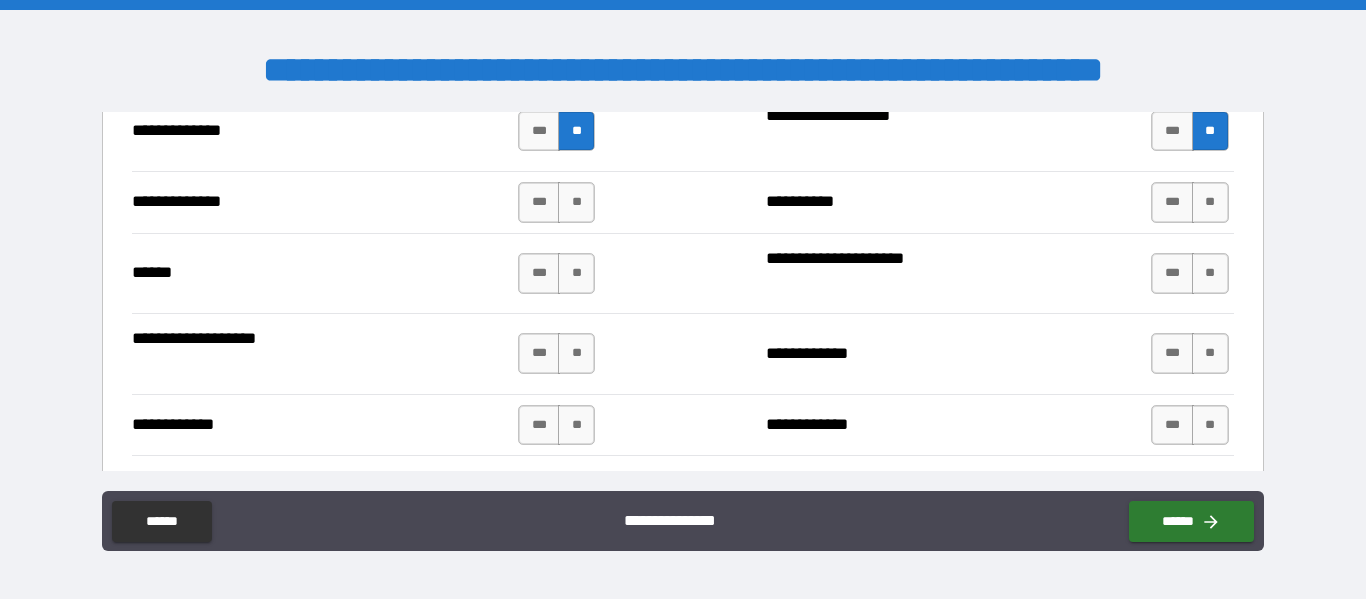 scroll, scrollTop: 4000, scrollLeft: 0, axis: vertical 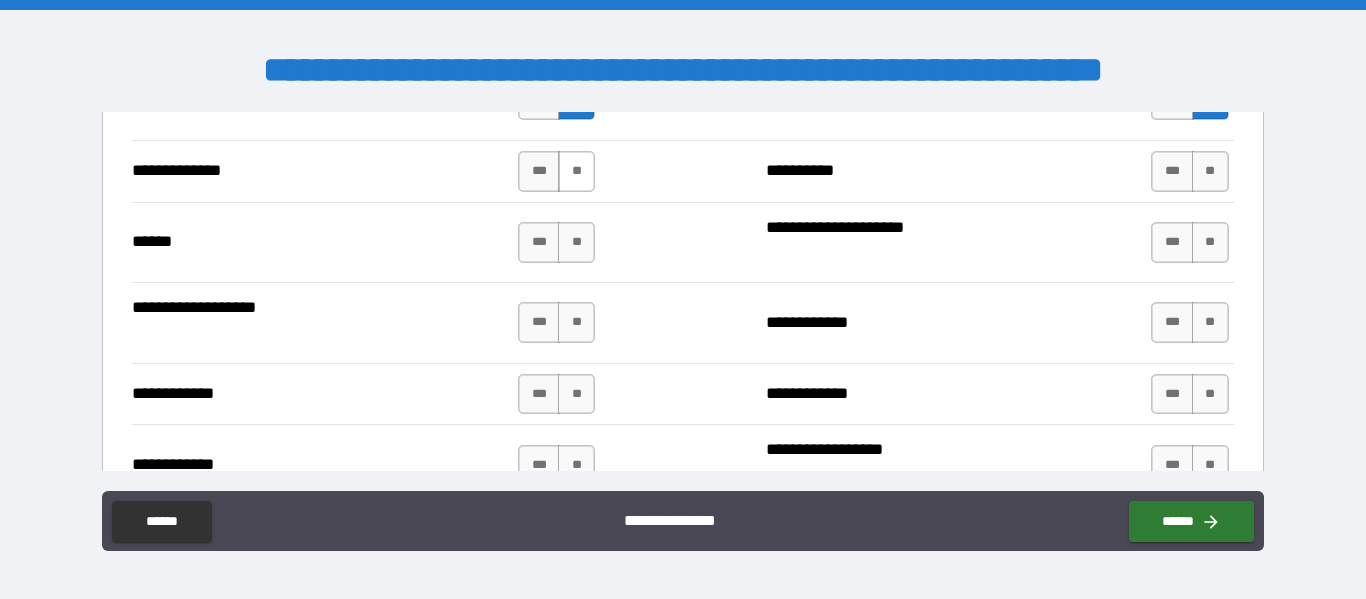 click on "**" at bounding box center [576, 171] 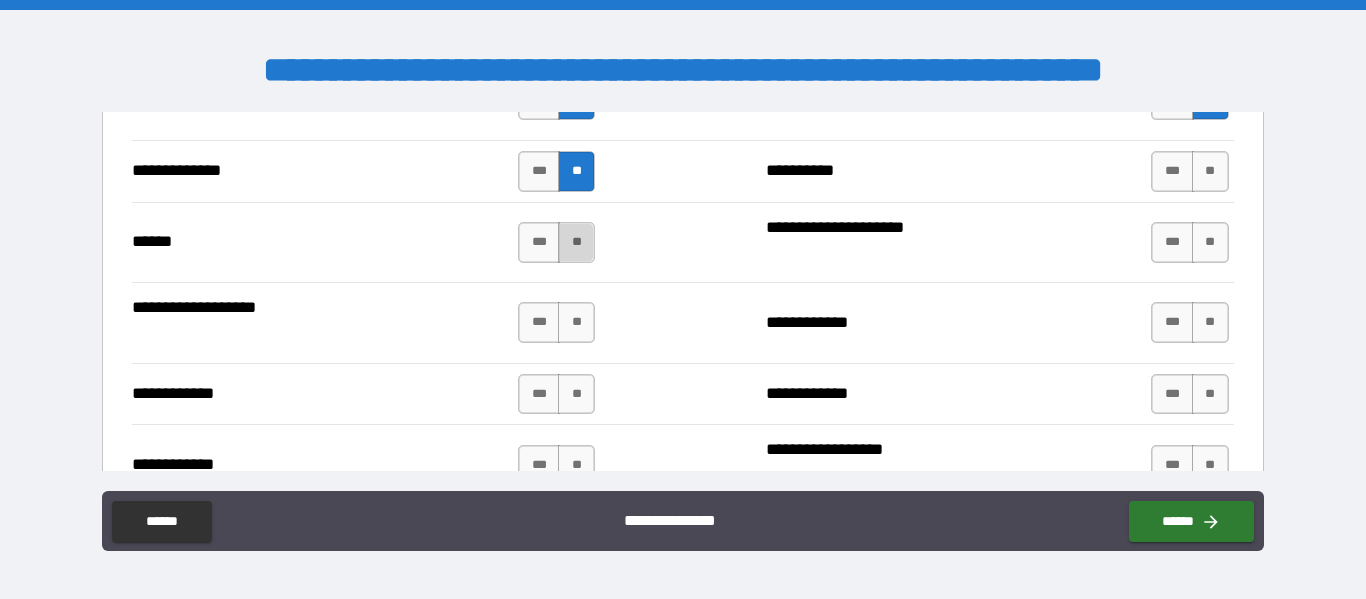click on "**" at bounding box center (576, 242) 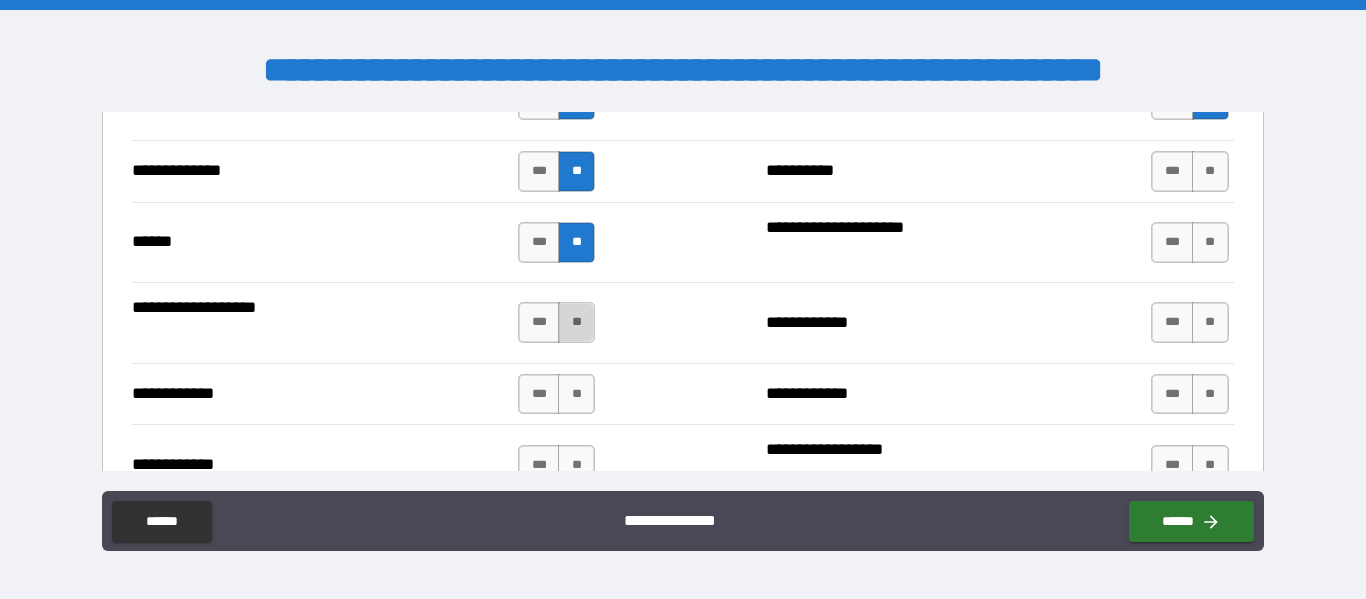 click on "**" at bounding box center (576, 322) 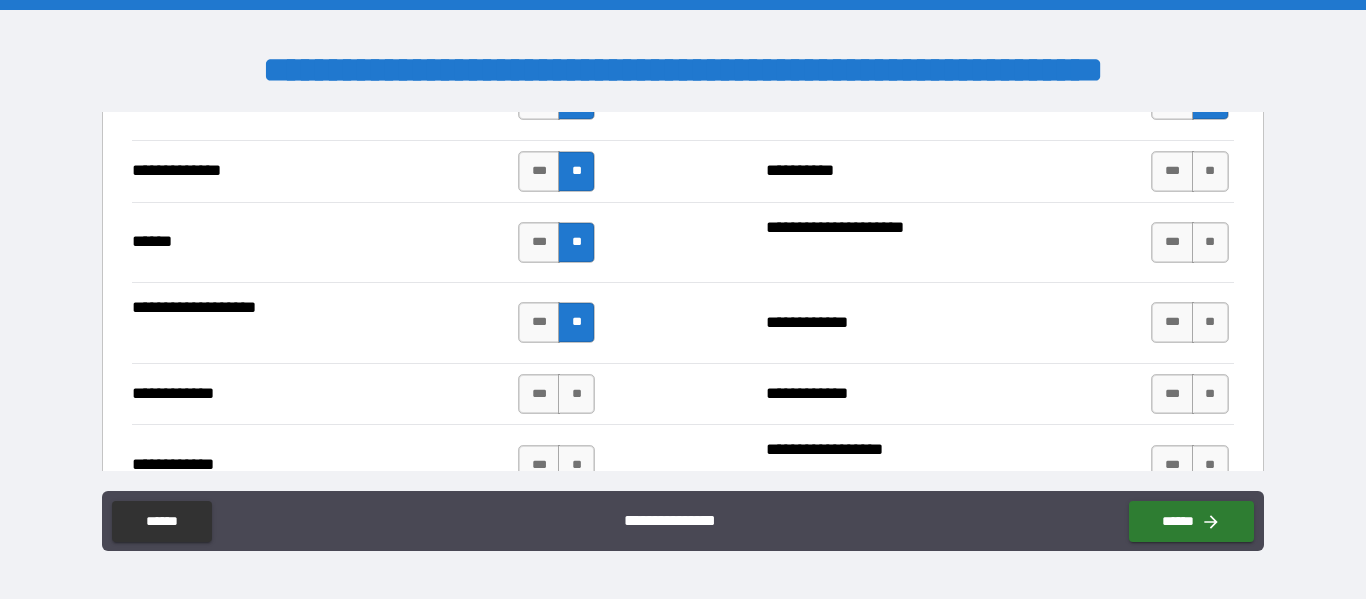 click on "**********" at bounding box center [682, 394] 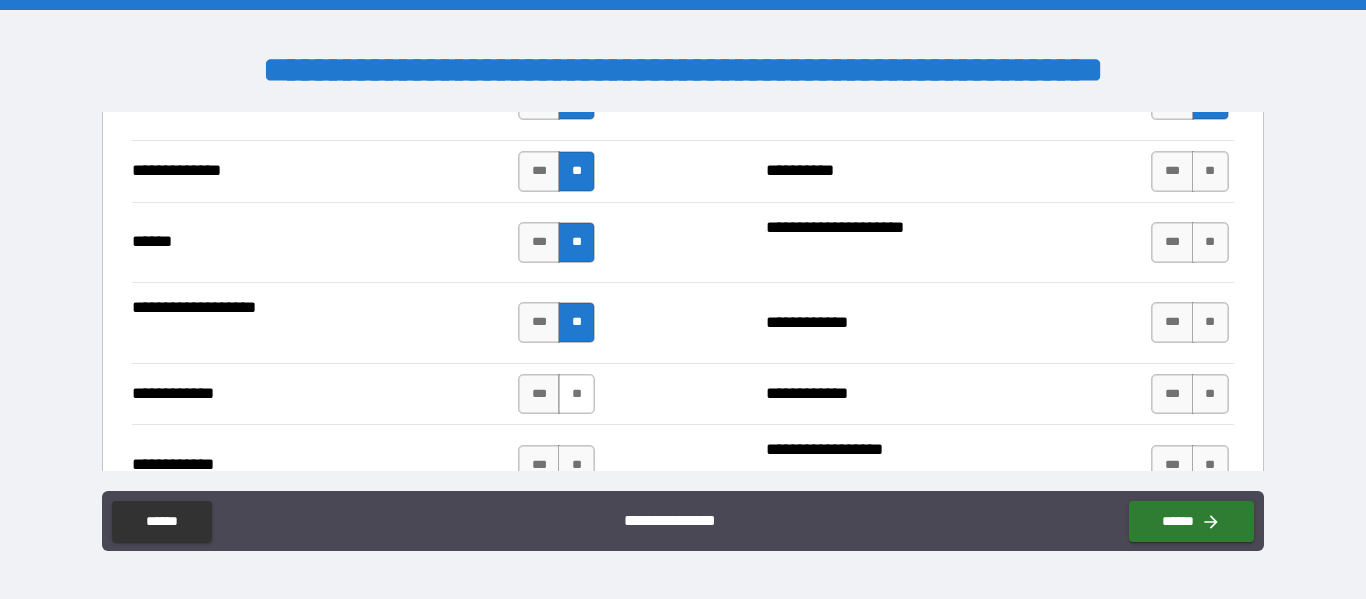 click on "**" at bounding box center (576, 394) 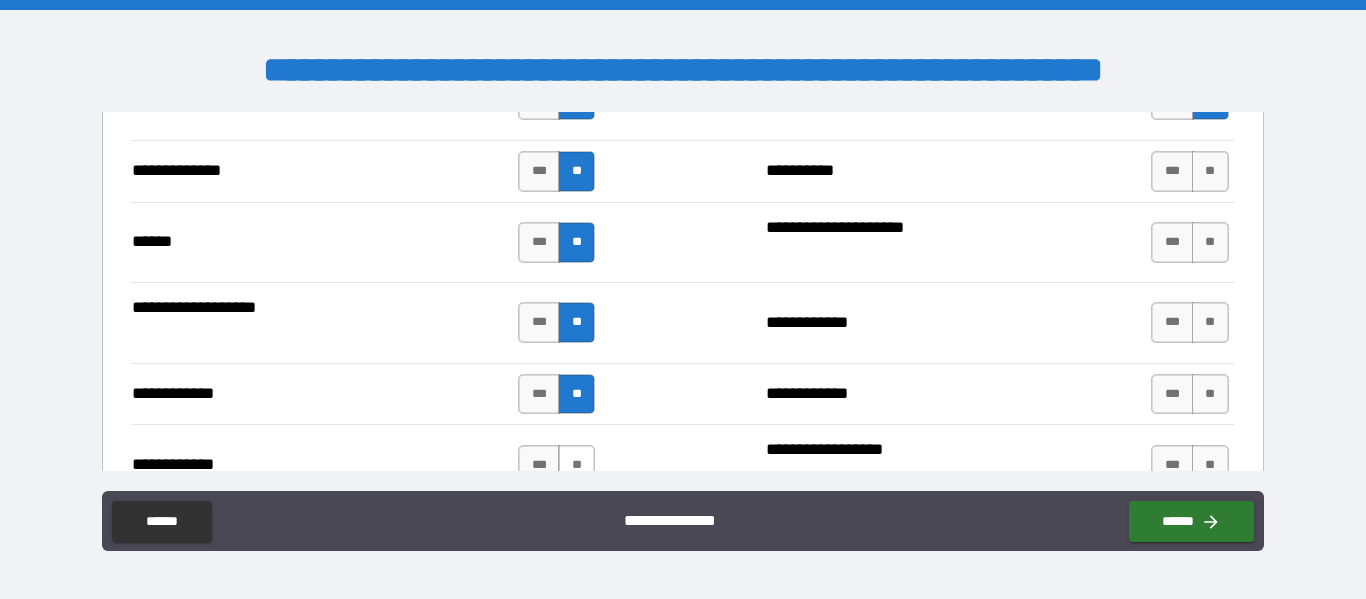 click on "**" at bounding box center [576, 465] 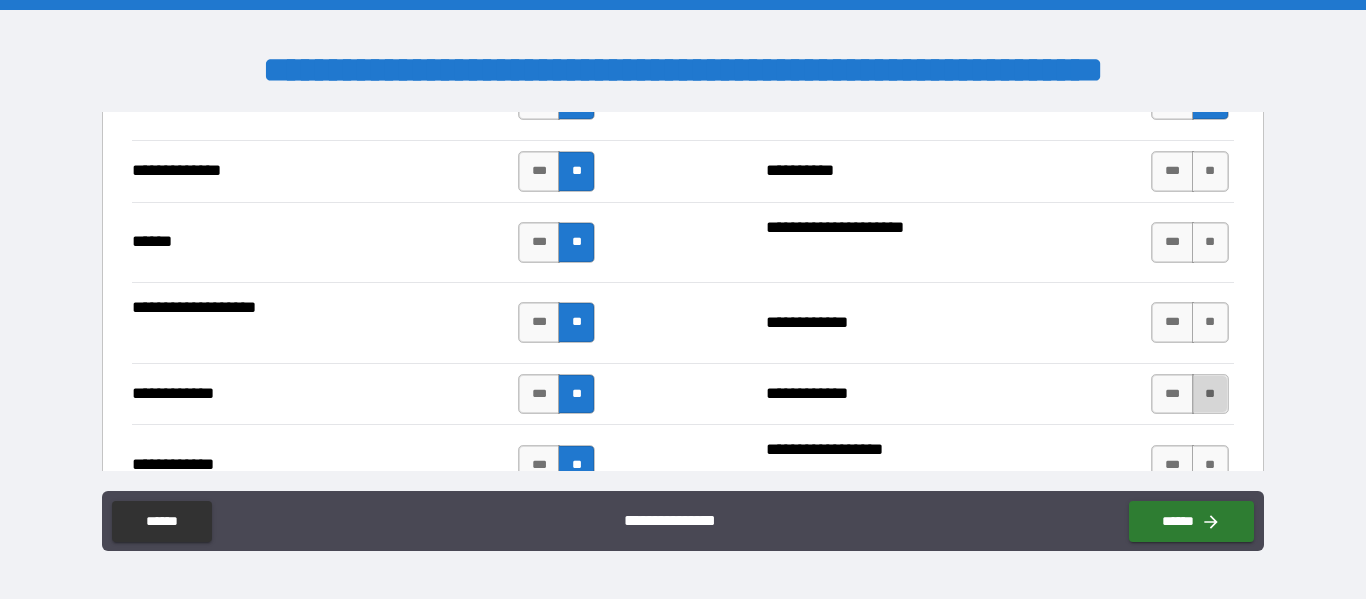 click on "**" at bounding box center (1210, 394) 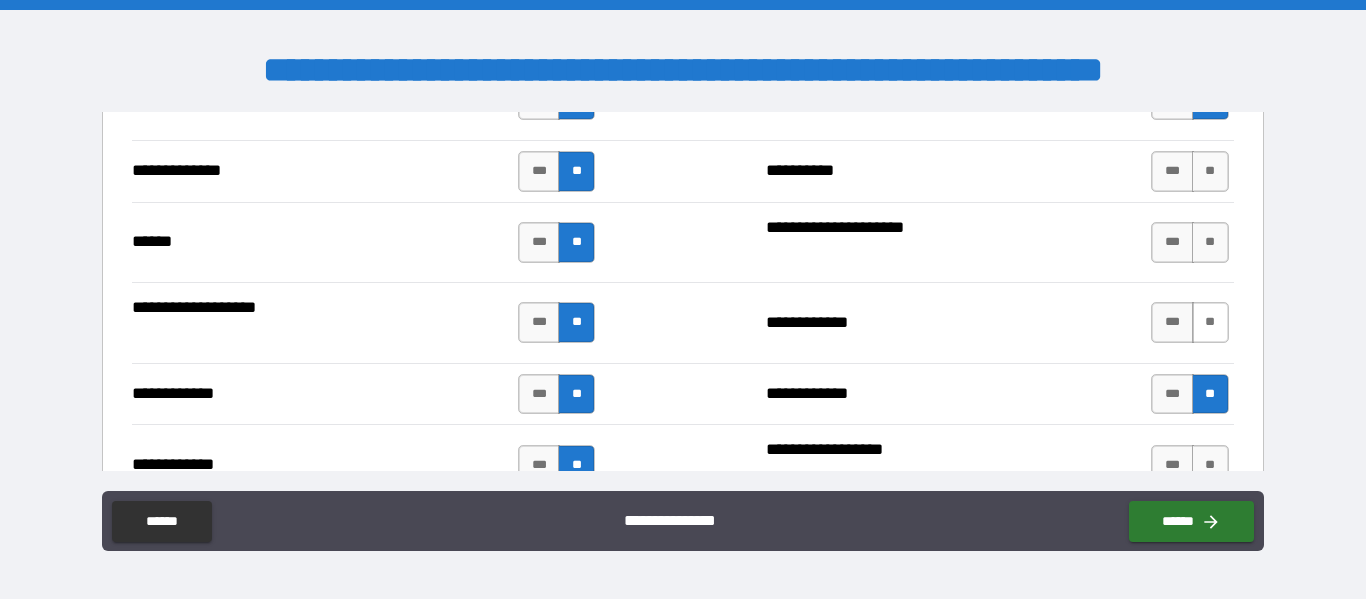 click on "**" at bounding box center [1210, 322] 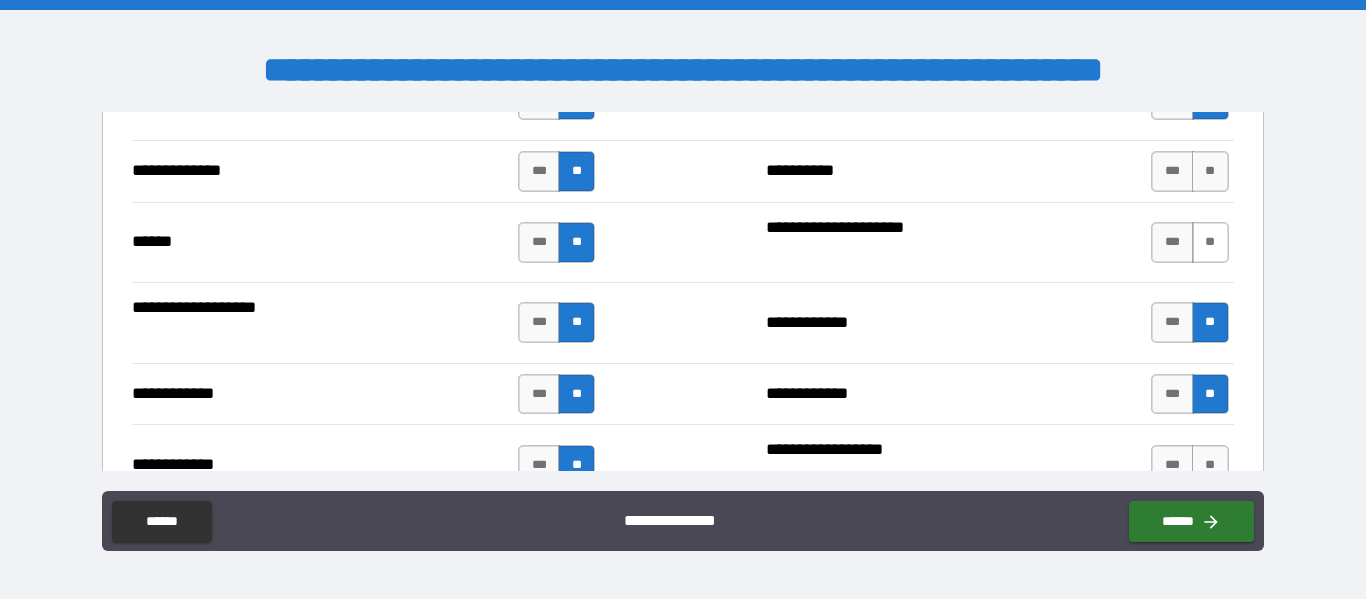 click on "**" at bounding box center (1210, 242) 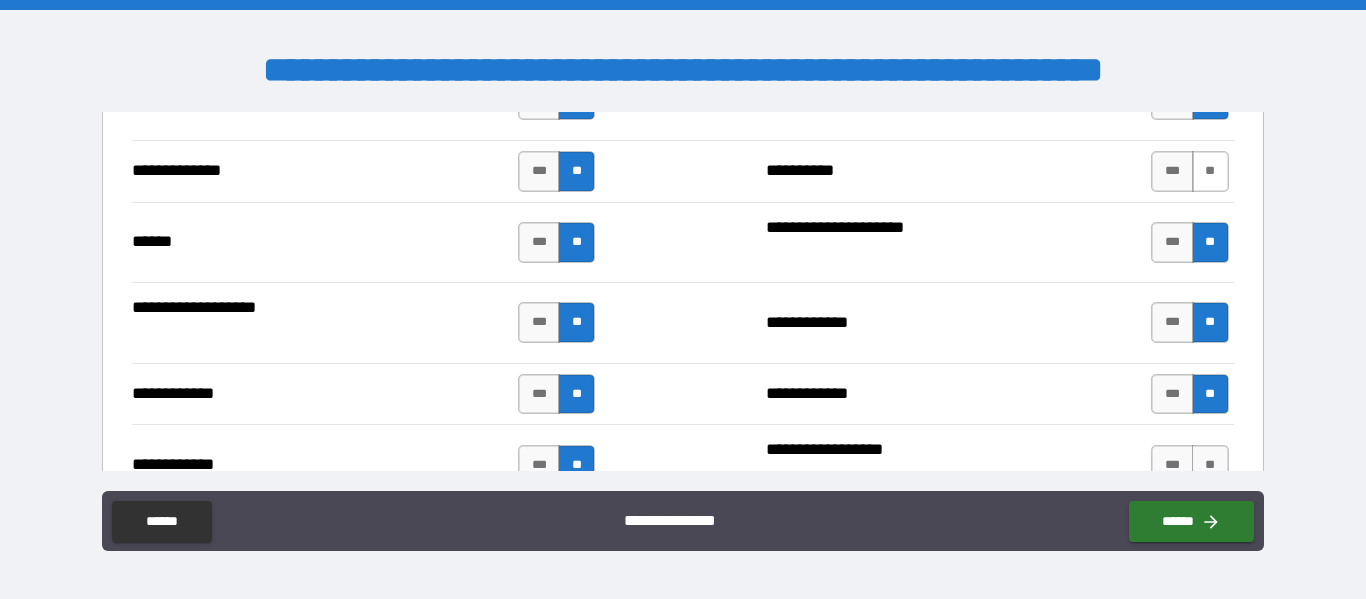 drag, startPoint x: 1171, startPoint y: 133, endPoint x: 1187, endPoint y: 161, distance: 32.24903 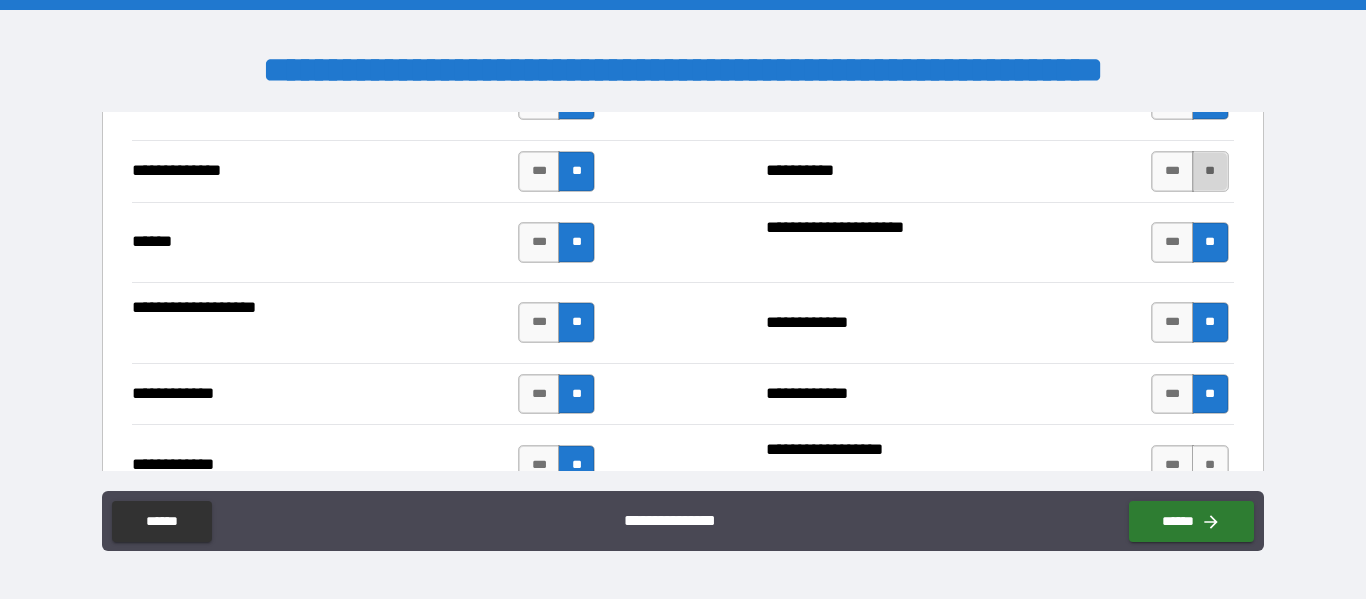 click on "**" at bounding box center [1210, 171] 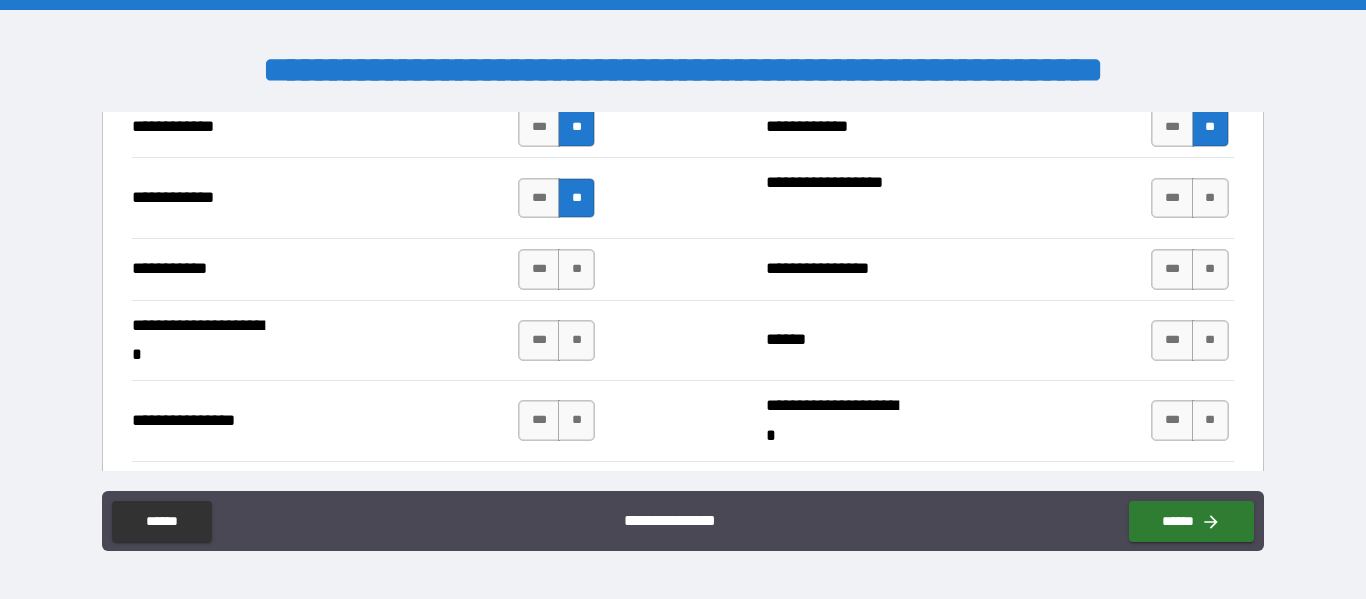 scroll, scrollTop: 4300, scrollLeft: 0, axis: vertical 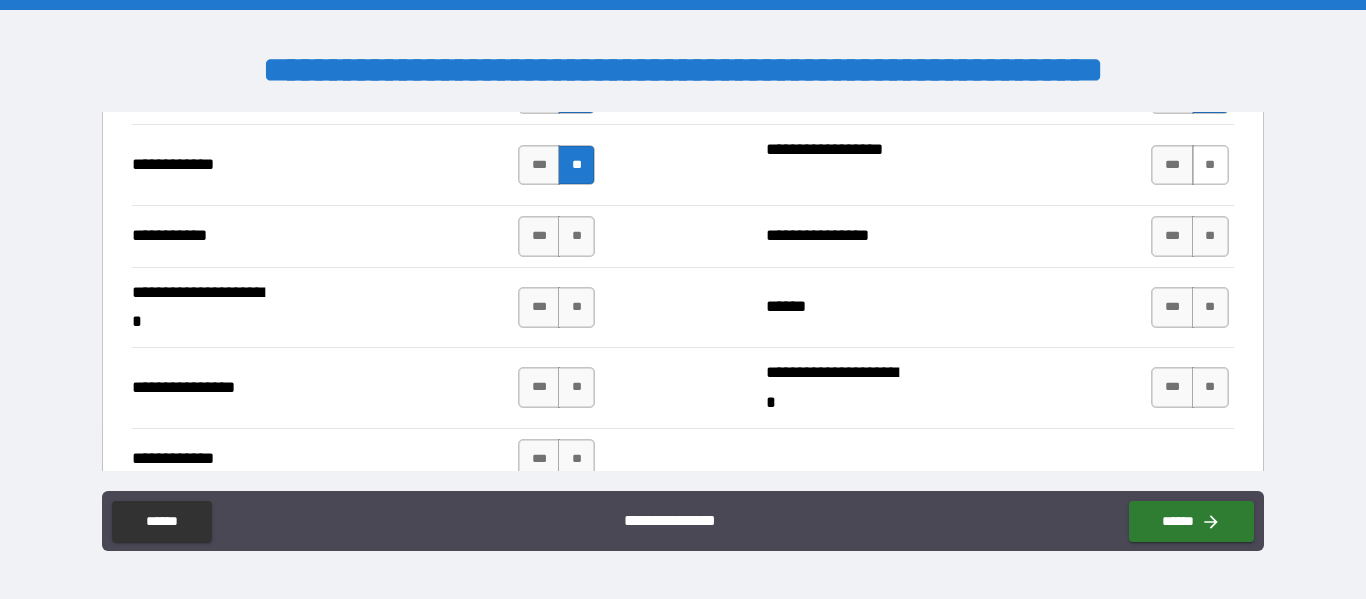 click on "**" at bounding box center (1210, 165) 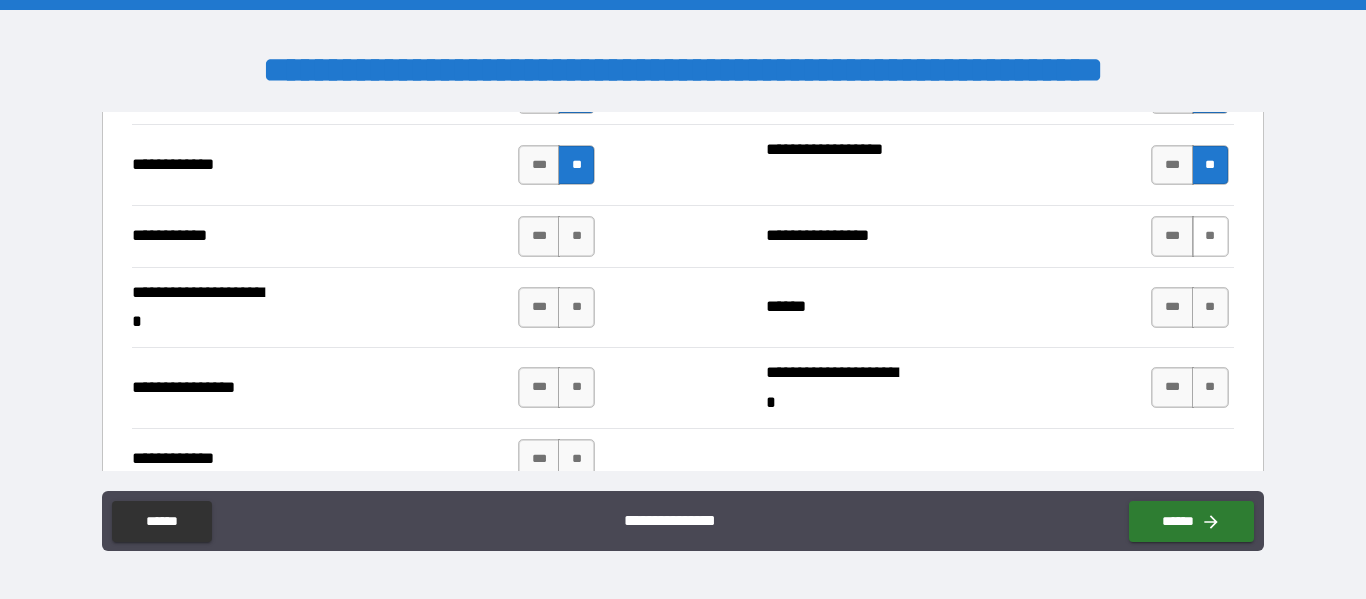 click on "**" at bounding box center (1210, 236) 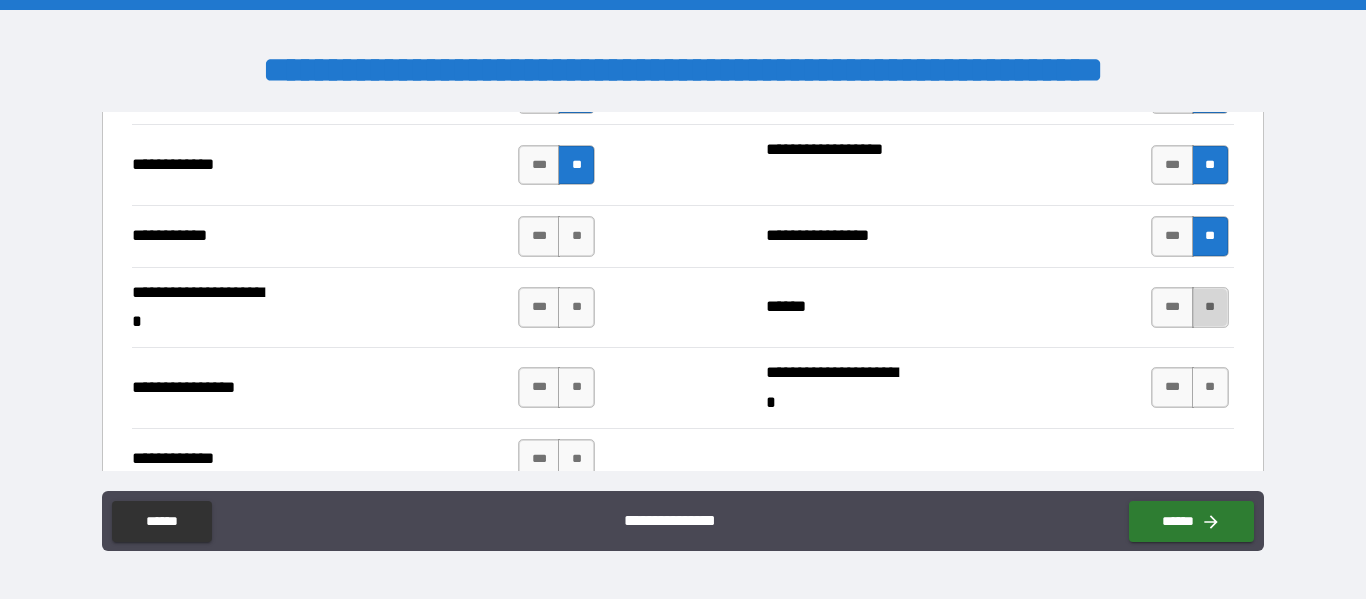click on "**" at bounding box center (1210, 307) 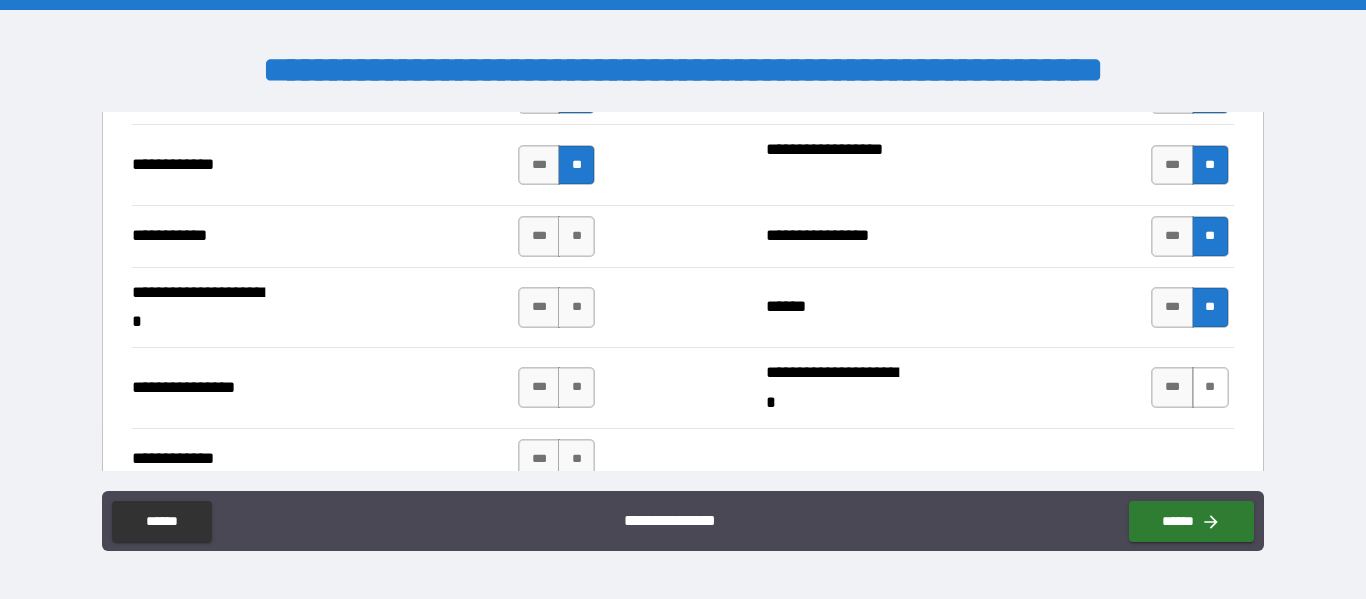 click on "**" at bounding box center [1210, 387] 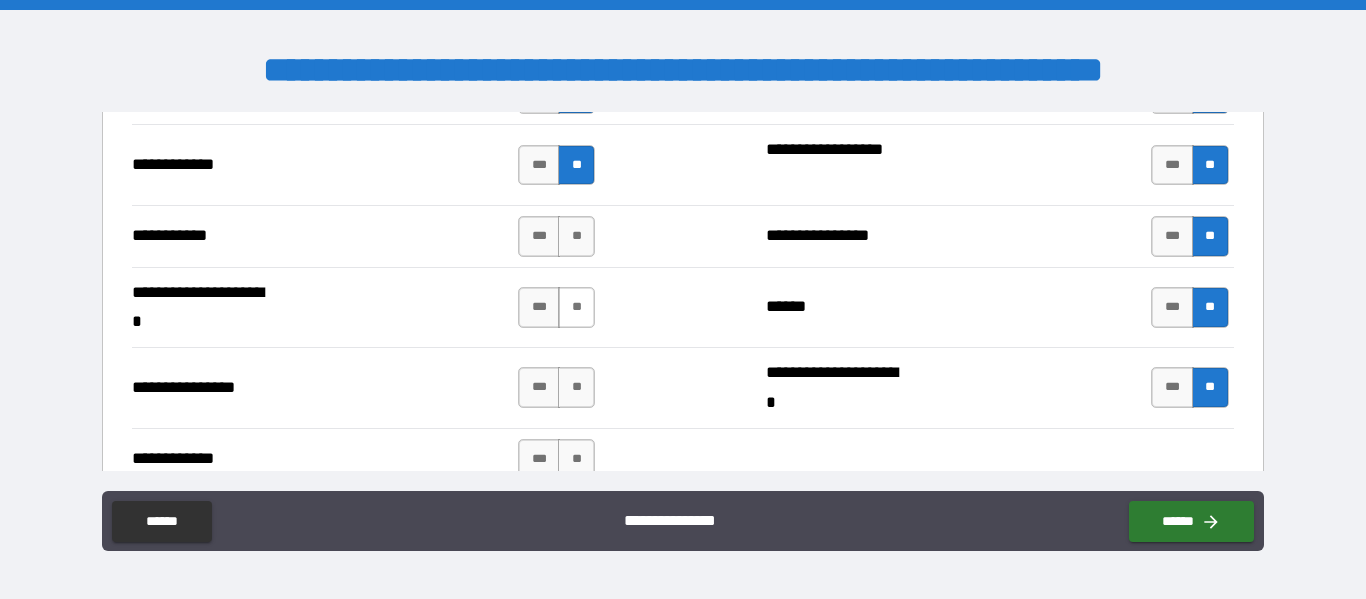 click on "**" at bounding box center (576, 307) 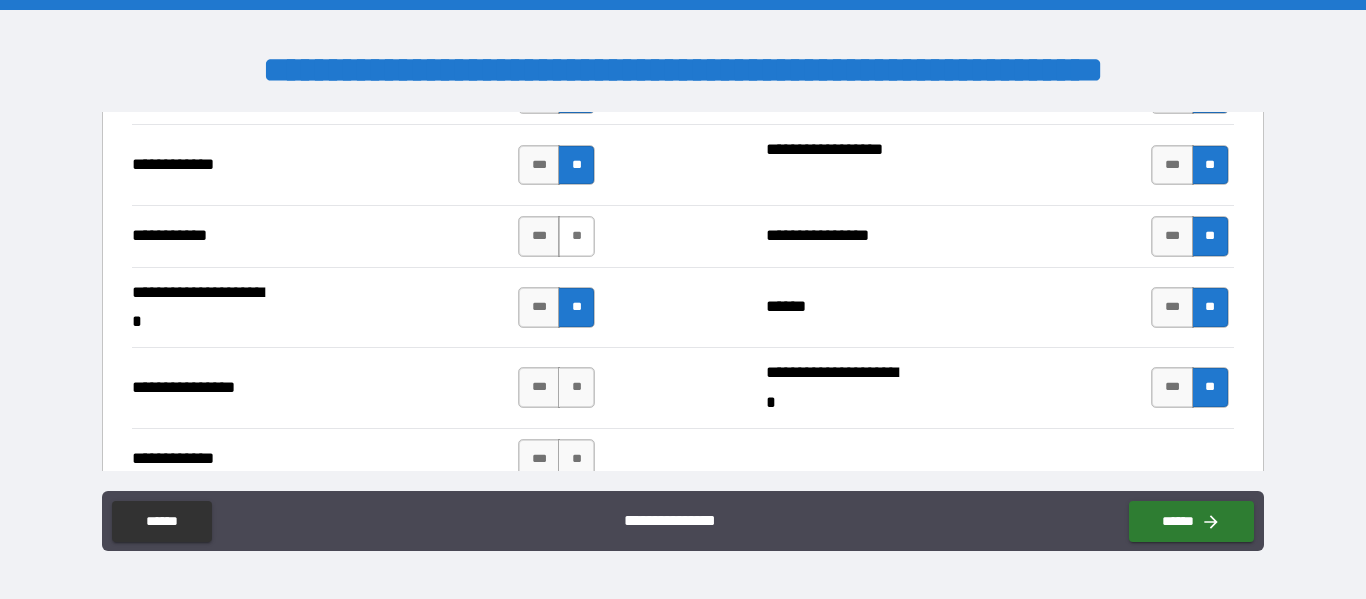 click on "**" at bounding box center [576, 236] 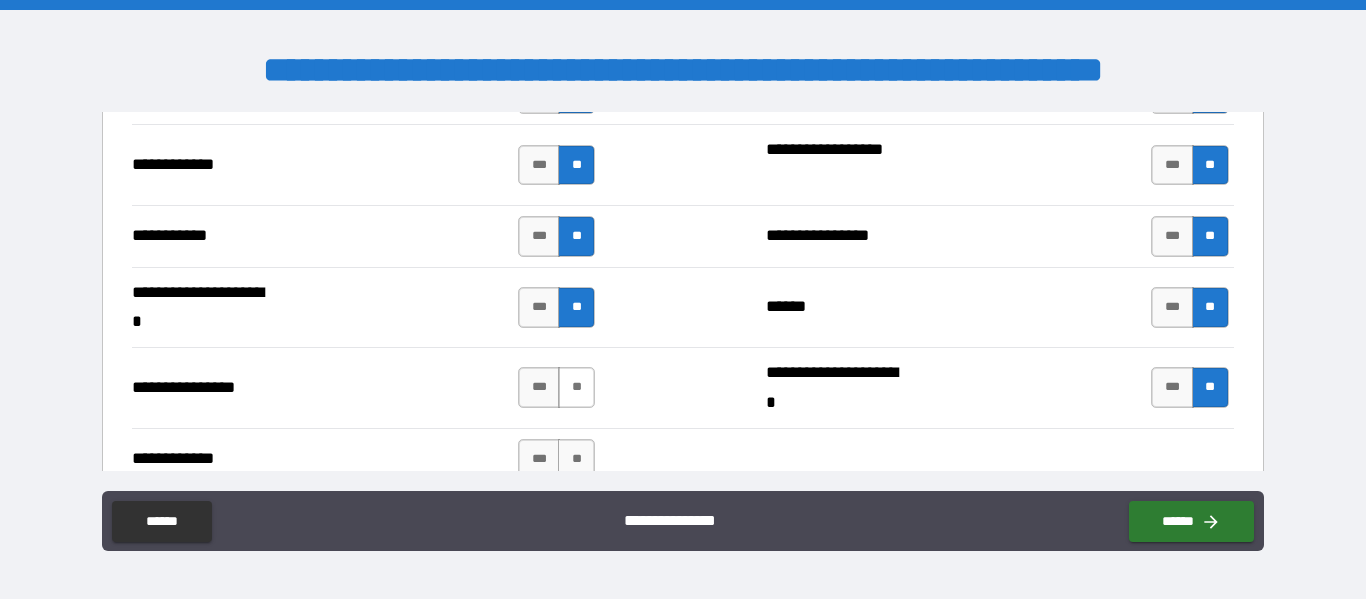 click on "**" at bounding box center [576, 387] 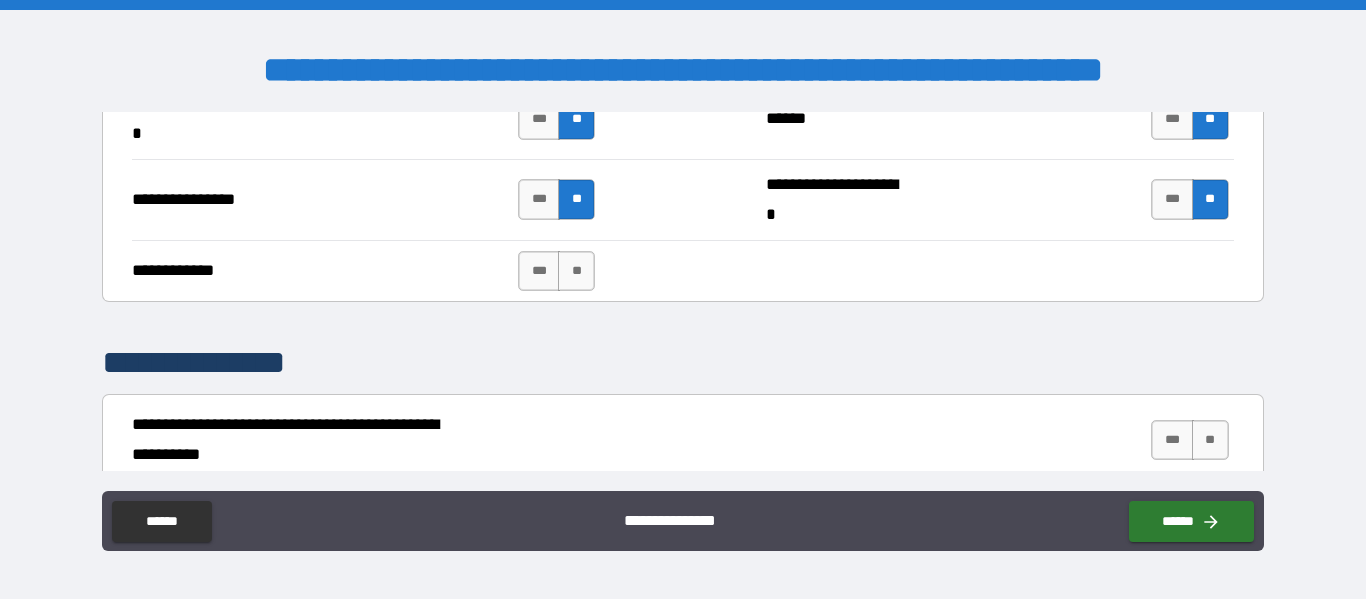 scroll, scrollTop: 4500, scrollLeft: 0, axis: vertical 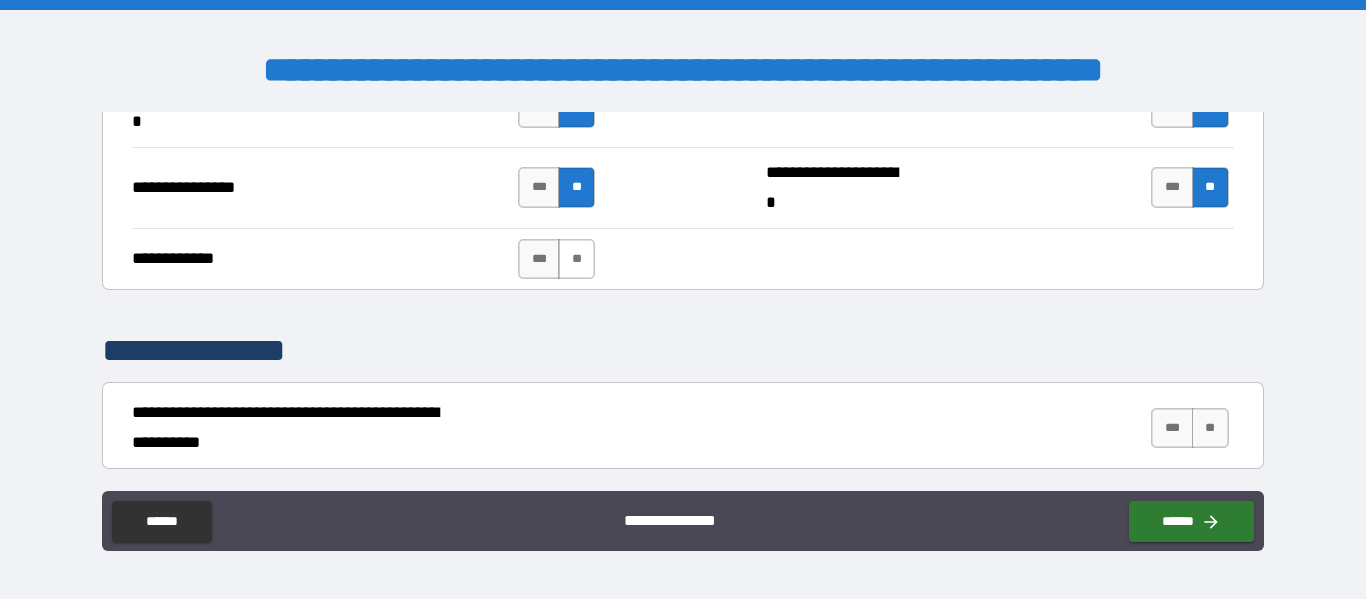 click on "**" at bounding box center [576, 259] 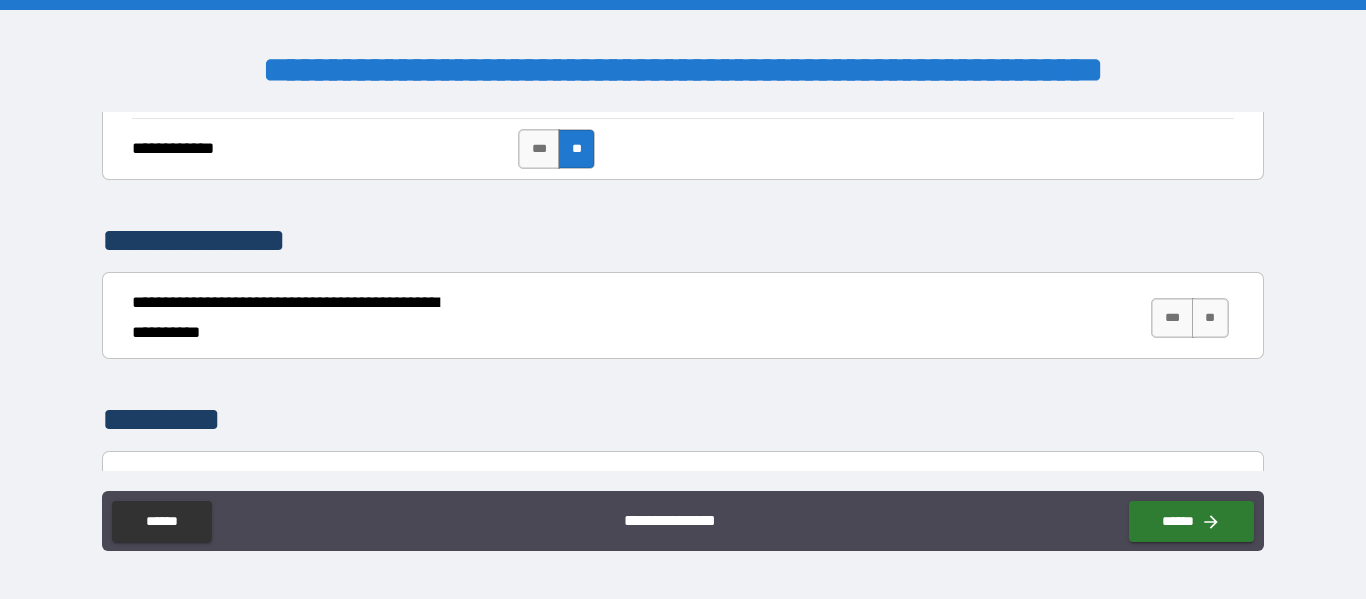 scroll, scrollTop: 4700, scrollLeft: 0, axis: vertical 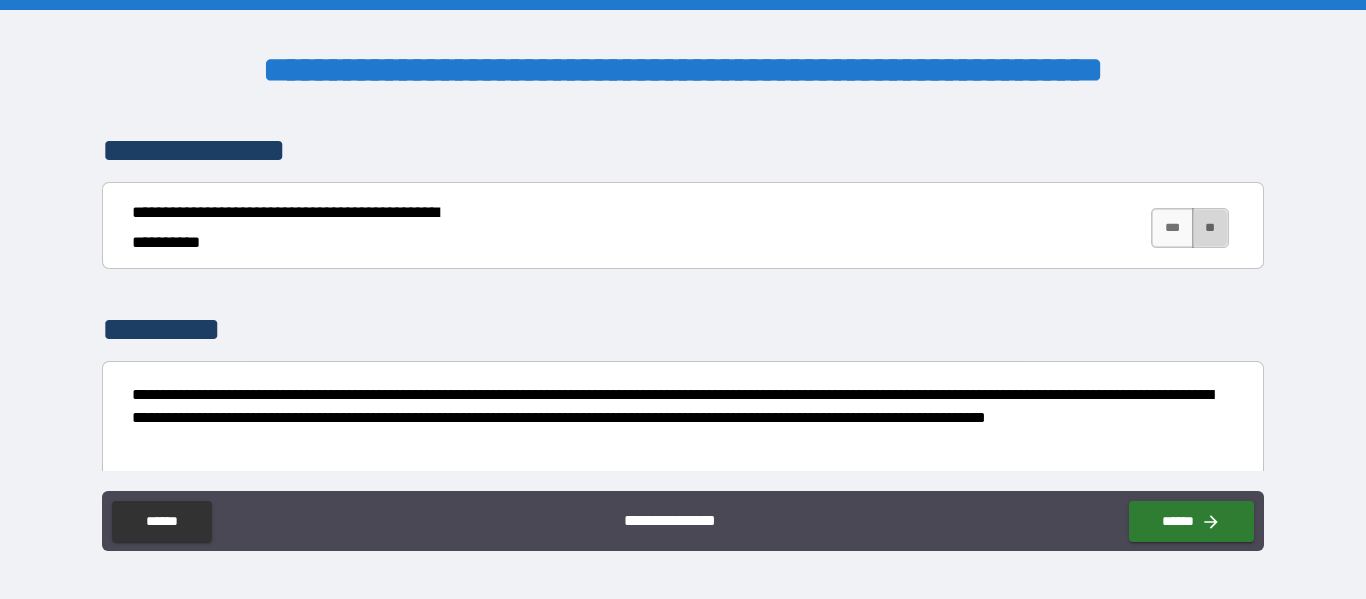 click on "**" at bounding box center [1210, 228] 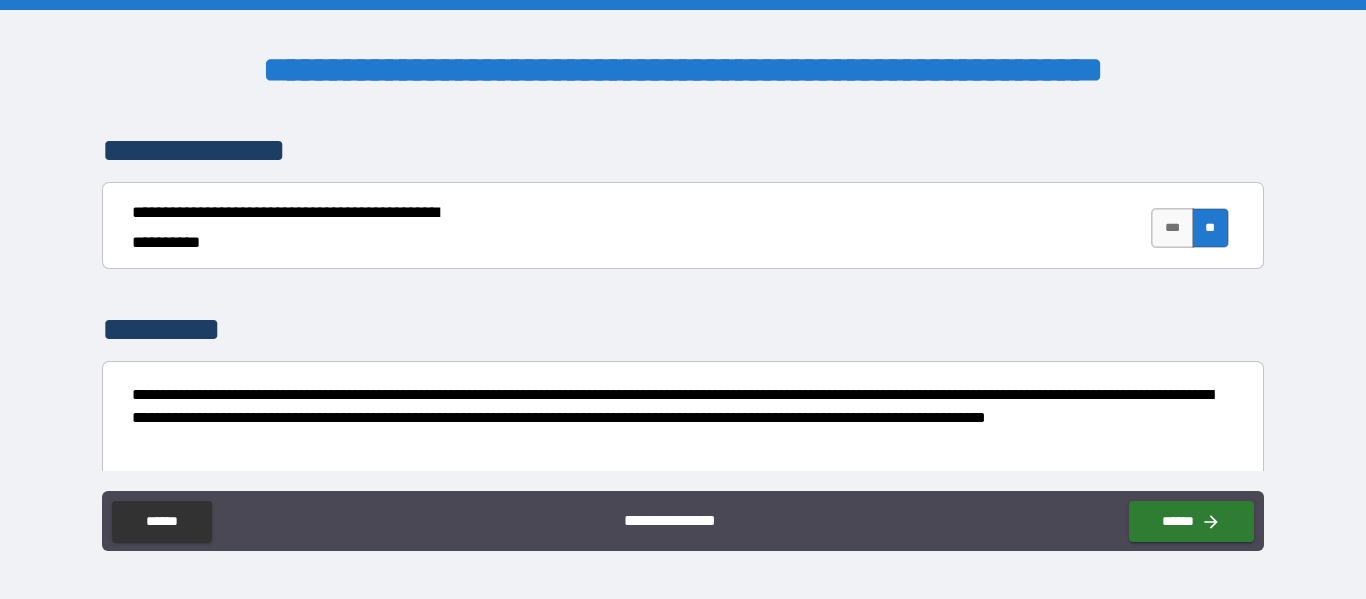 scroll, scrollTop: 4772, scrollLeft: 0, axis: vertical 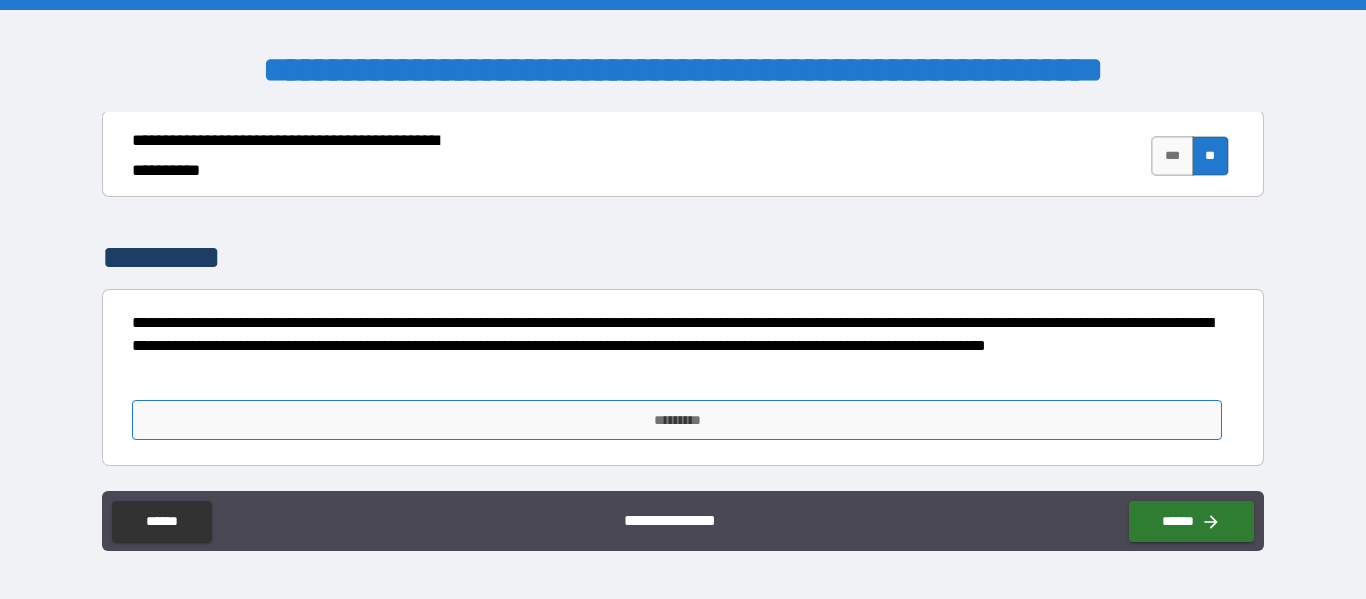 click on "*********" at bounding box center (677, 420) 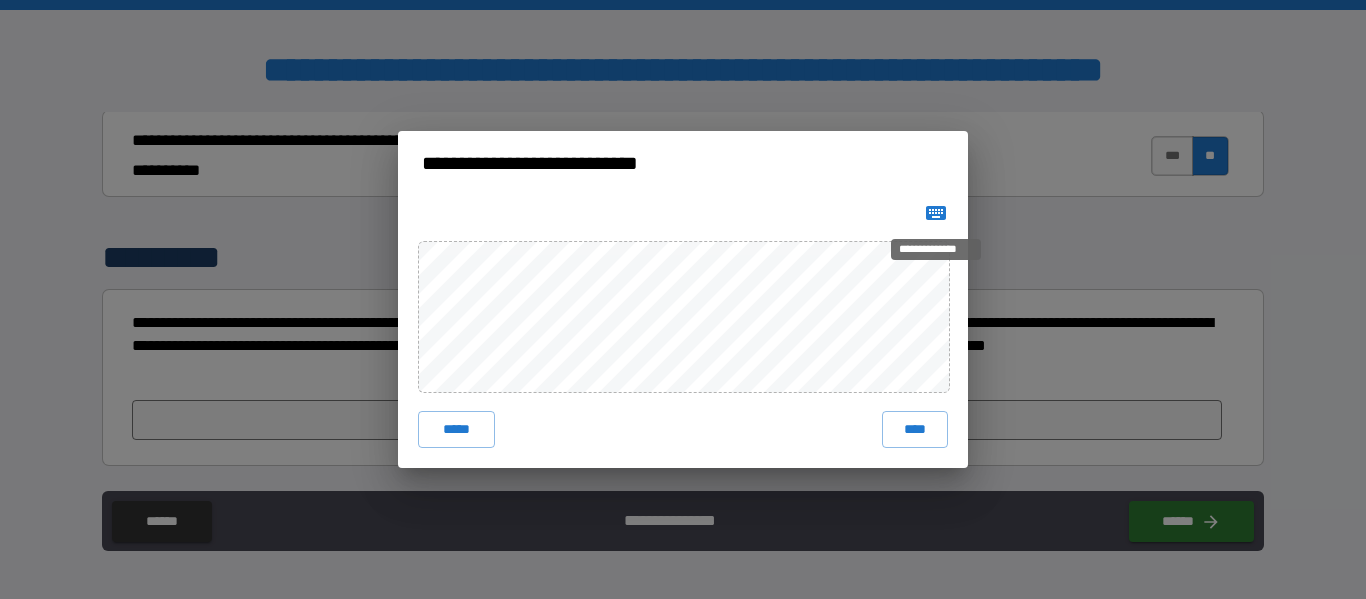 click 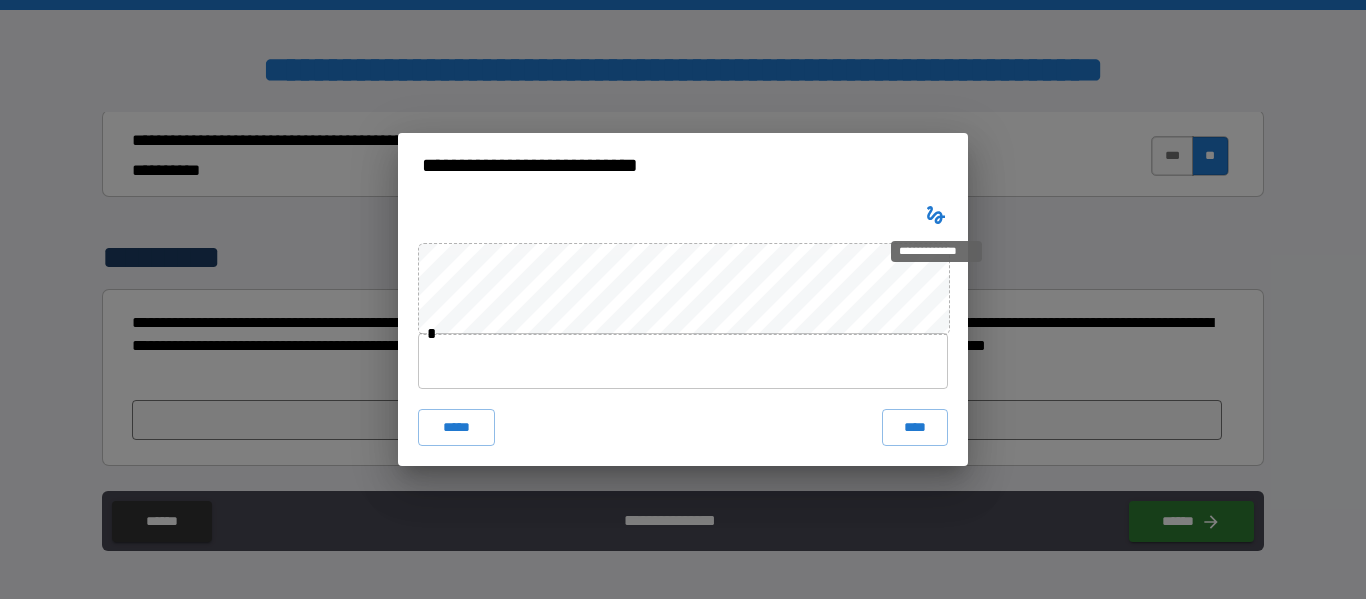 type 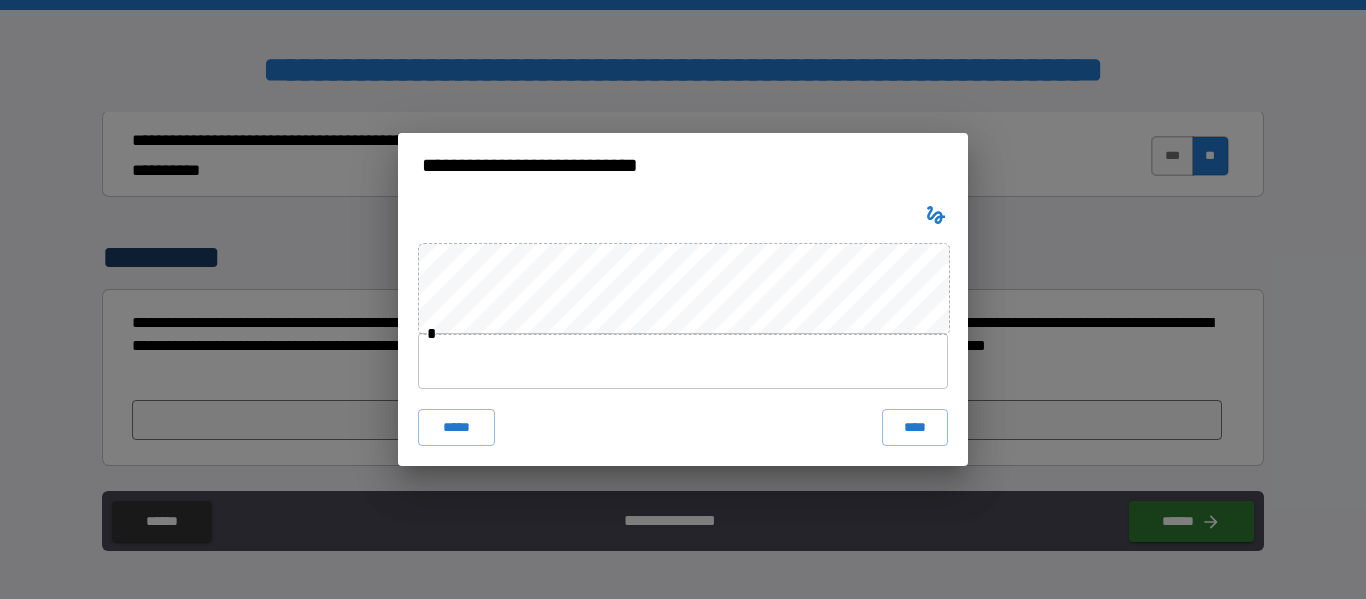 click at bounding box center [683, 361] 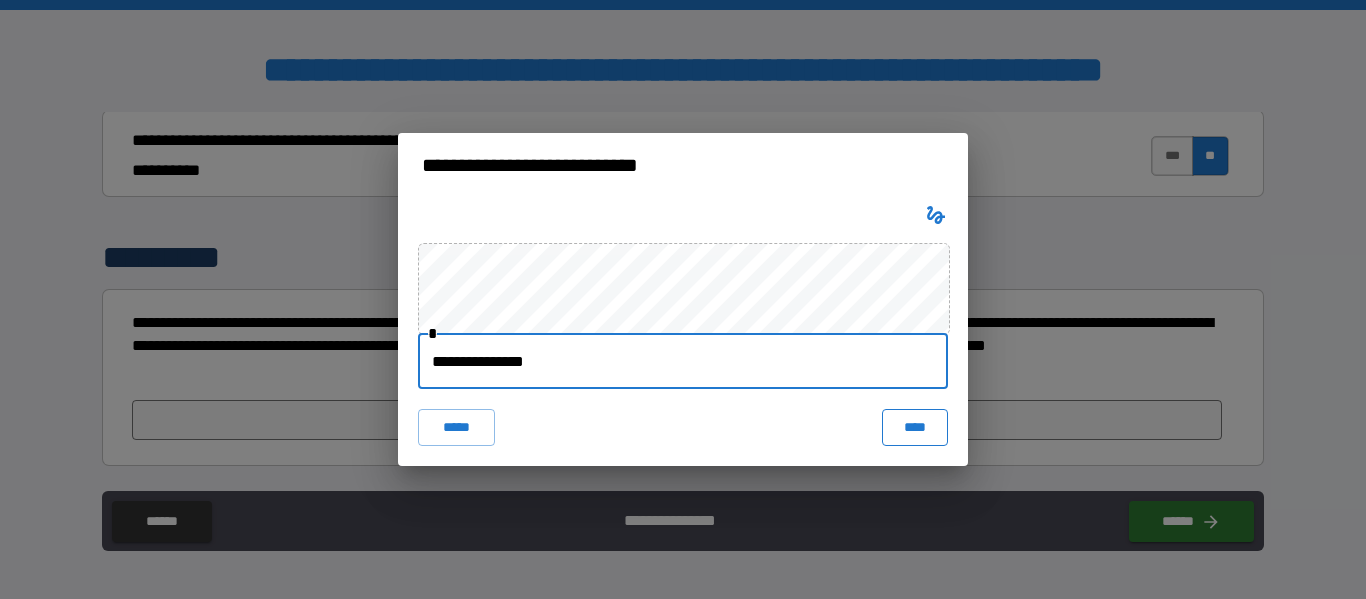 type on "**********" 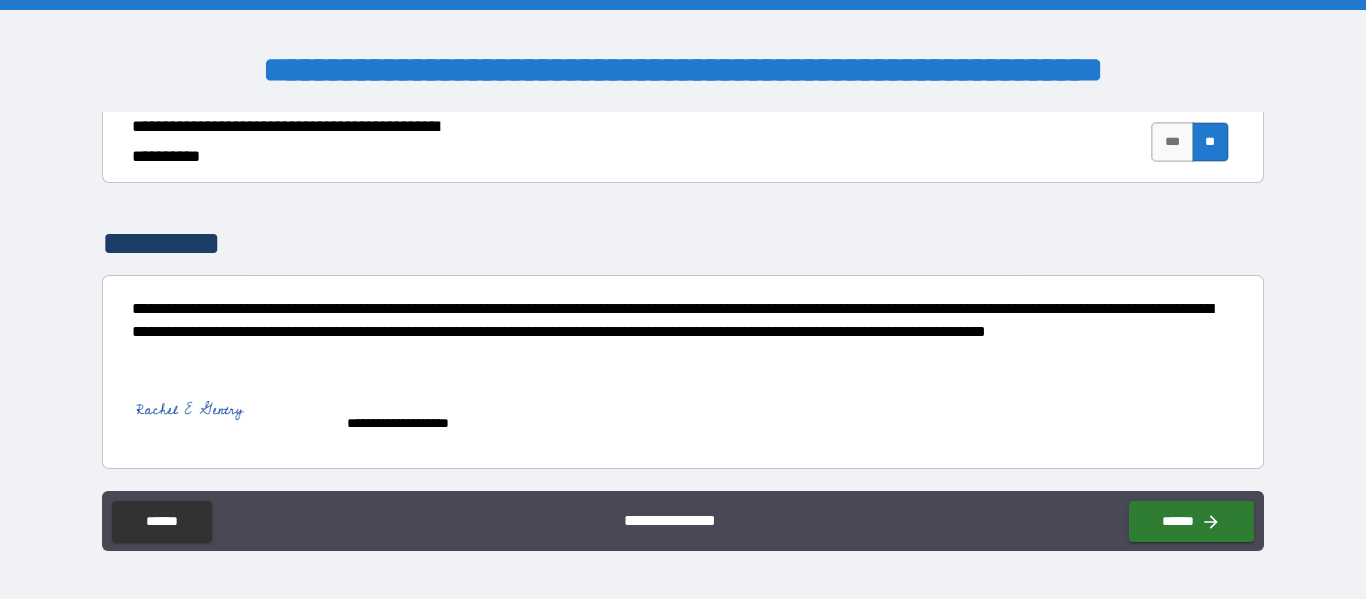 scroll, scrollTop: 4789, scrollLeft: 0, axis: vertical 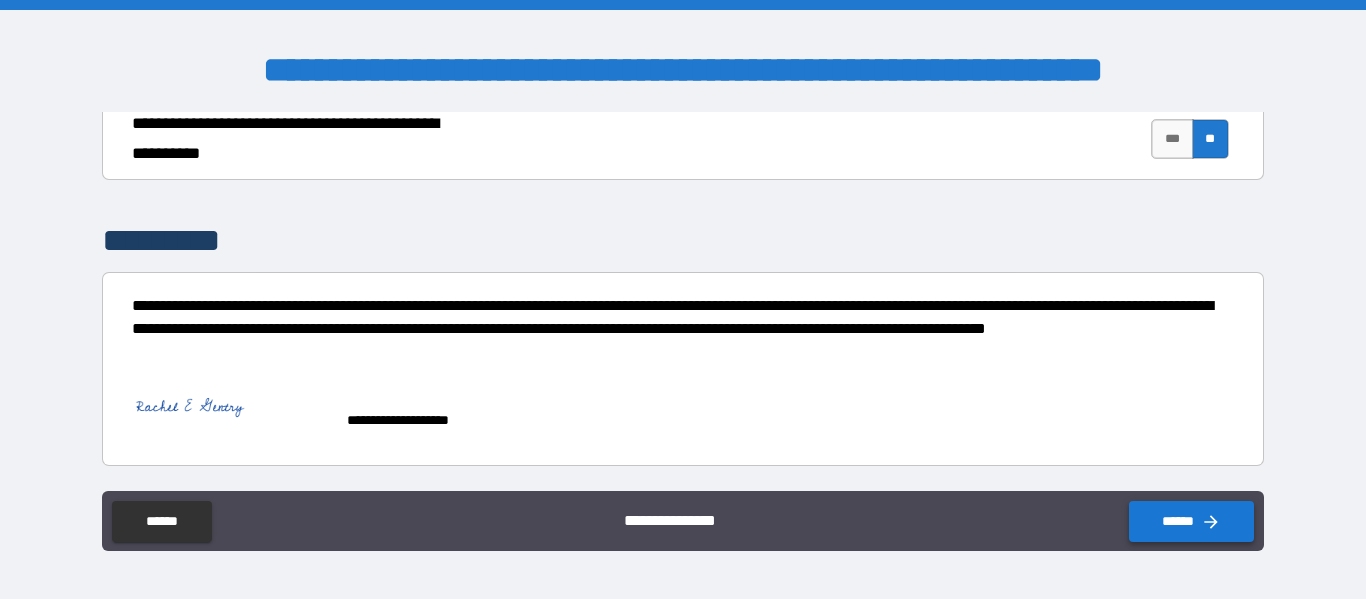 click on "******" at bounding box center [1191, 521] 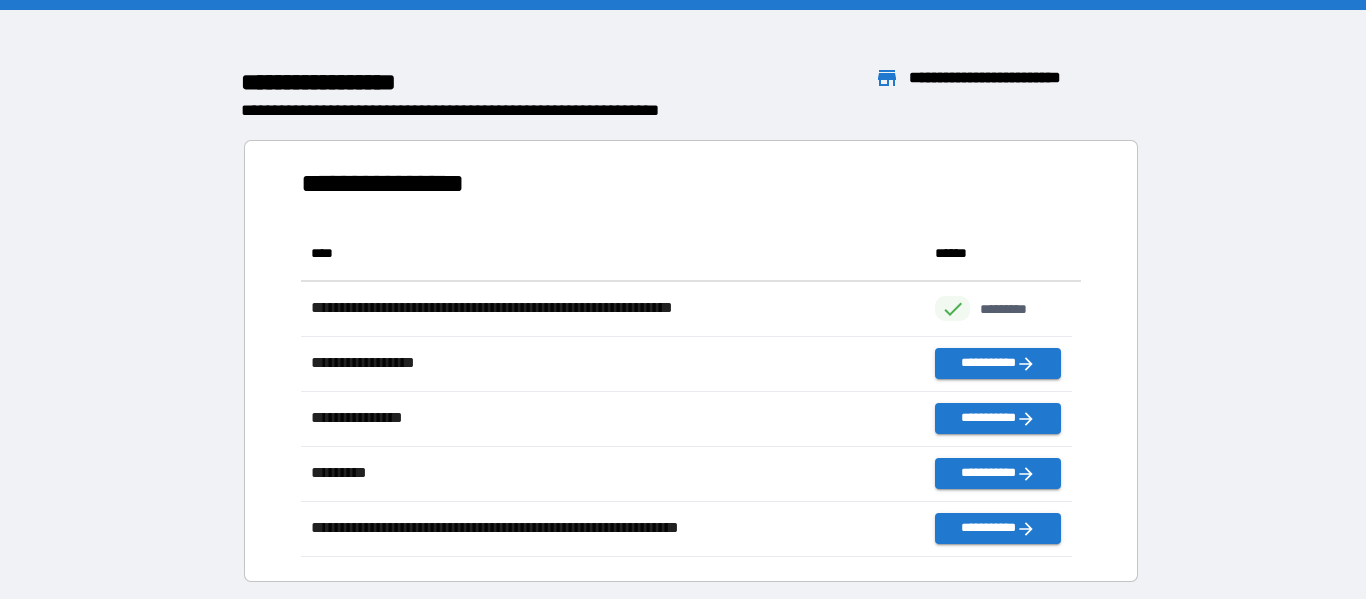scroll, scrollTop: 316, scrollLeft: 755, axis: both 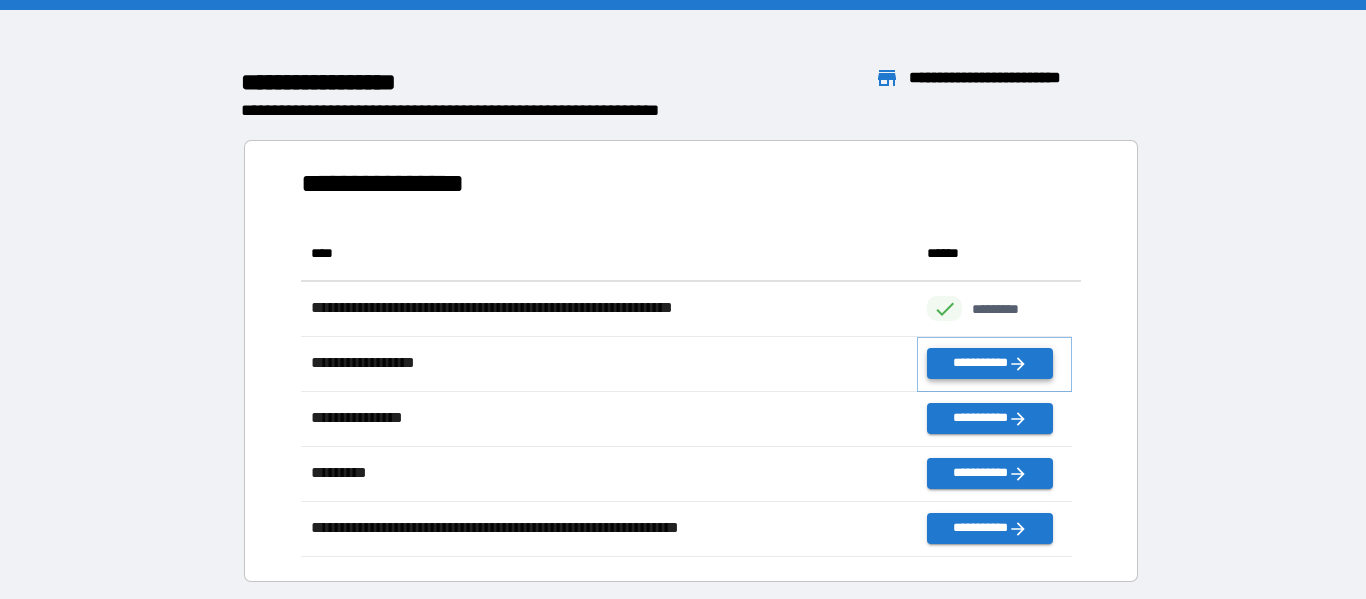 click on "**********" at bounding box center [989, 363] 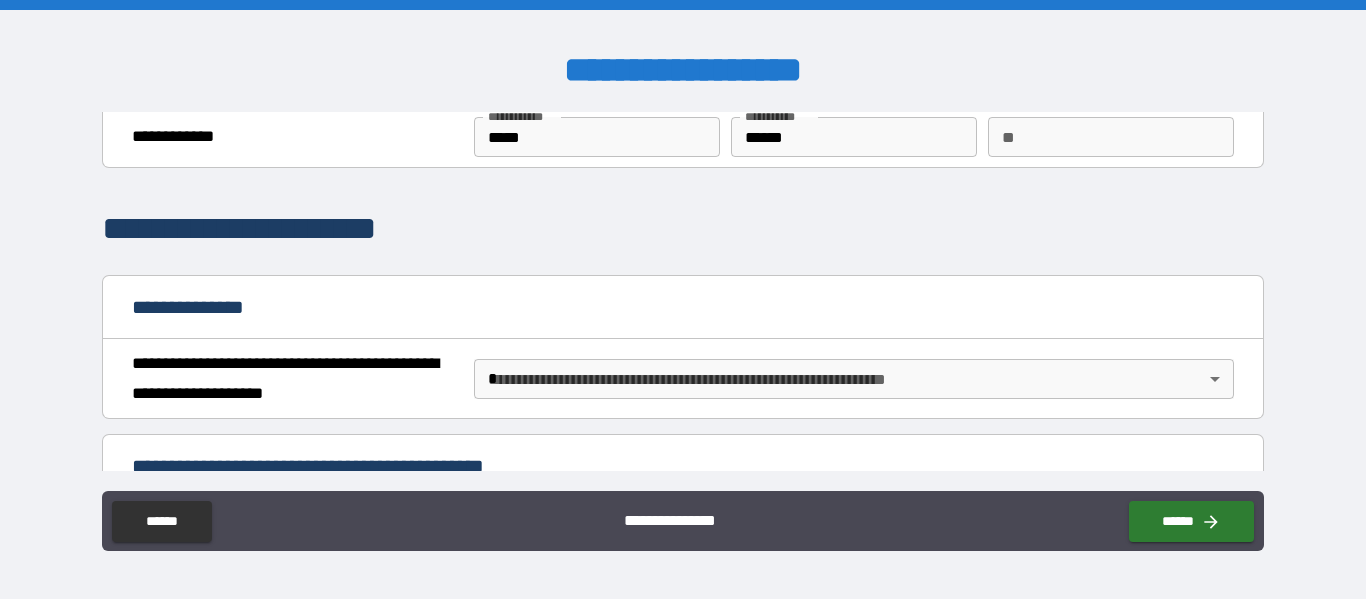 scroll, scrollTop: 100, scrollLeft: 0, axis: vertical 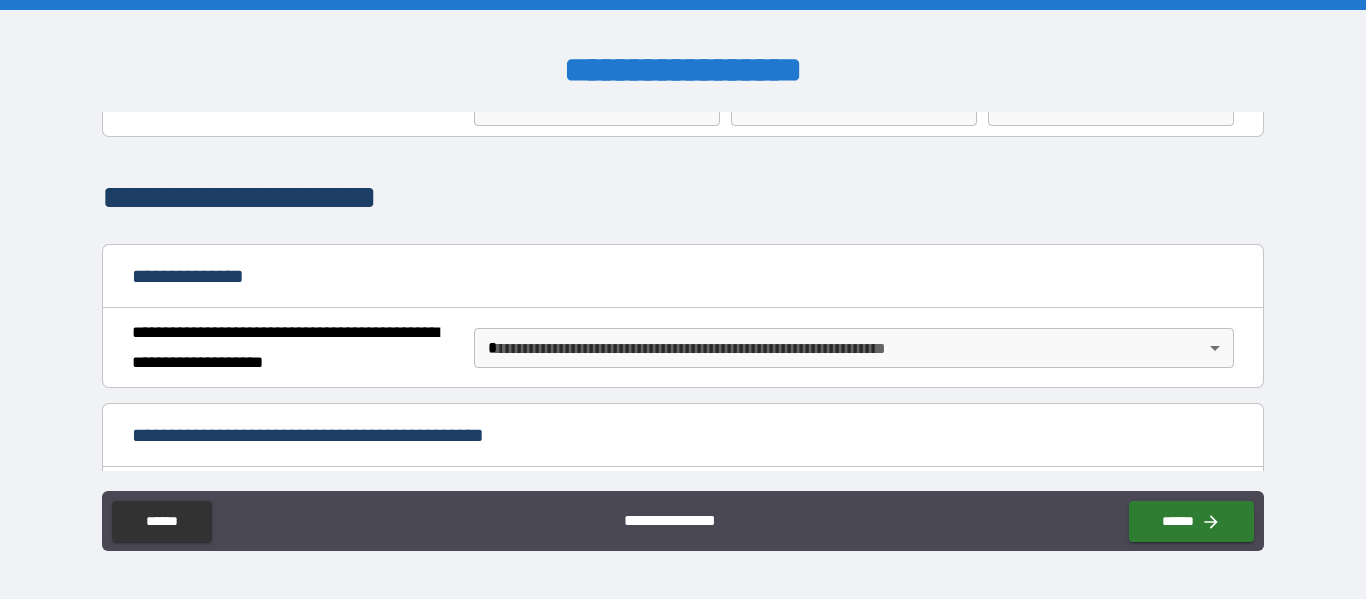 click on "[FIRST] [LAST] [STREET] [CITY] [STATE] [ZIP] [COUNTRY] [PHONE] [EMAIL] [DOB] [SSN] [CCNUM] [DLNUM]" at bounding box center [683, 299] 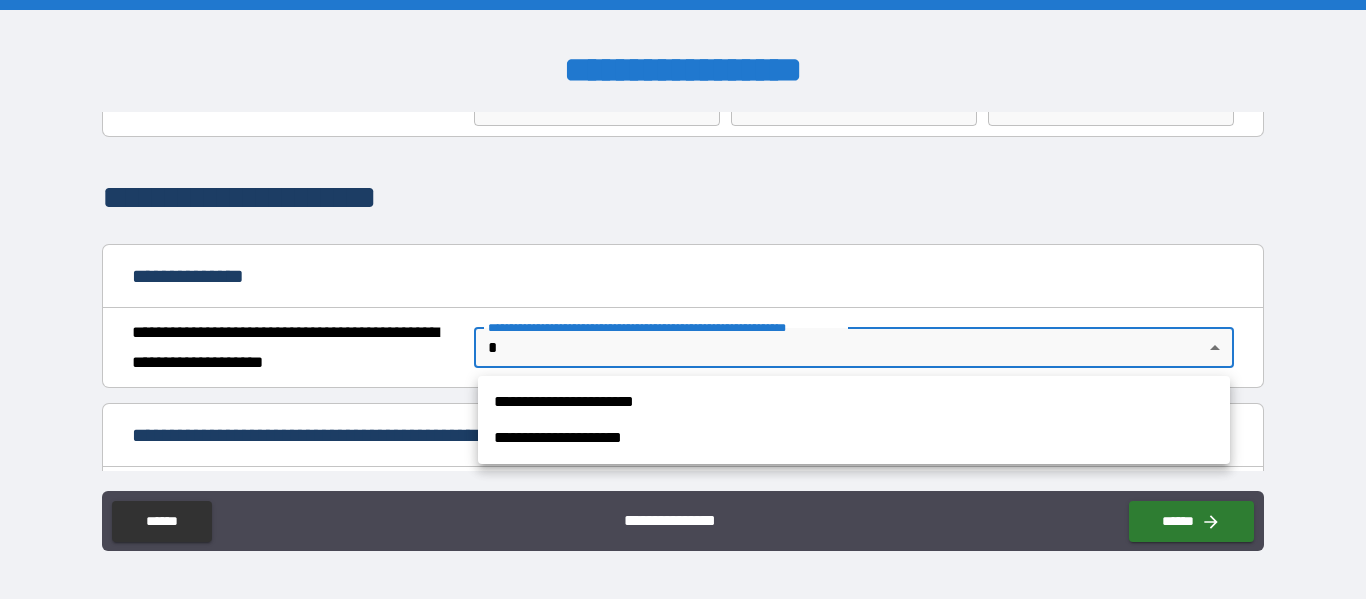 click on "**********" at bounding box center (854, 402) 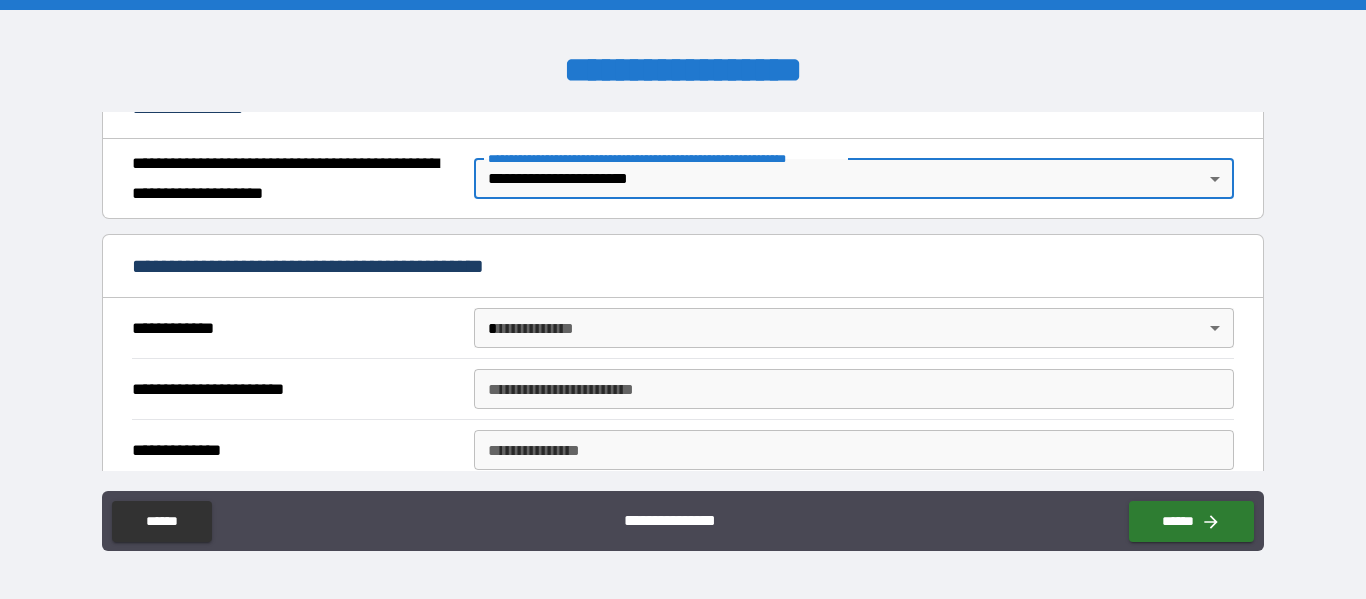 scroll, scrollTop: 300, scrollLeft: 0, axis: vertical 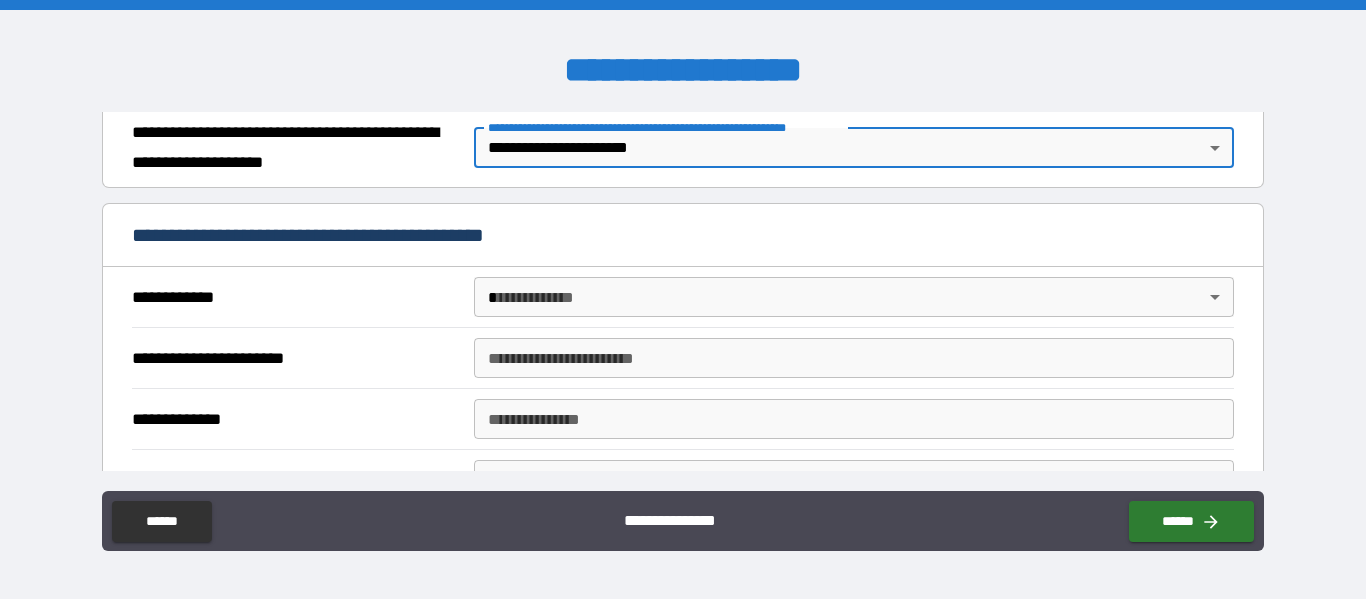 click on "[FIRST] [LAST] [STREET] [CITY] [STATE] [ZIP] [COUNTRY] [PHONE] [EMAIL] [DOB] [SSN] [CCNUM] [DLNUM]" at bounding box center [683, 299] 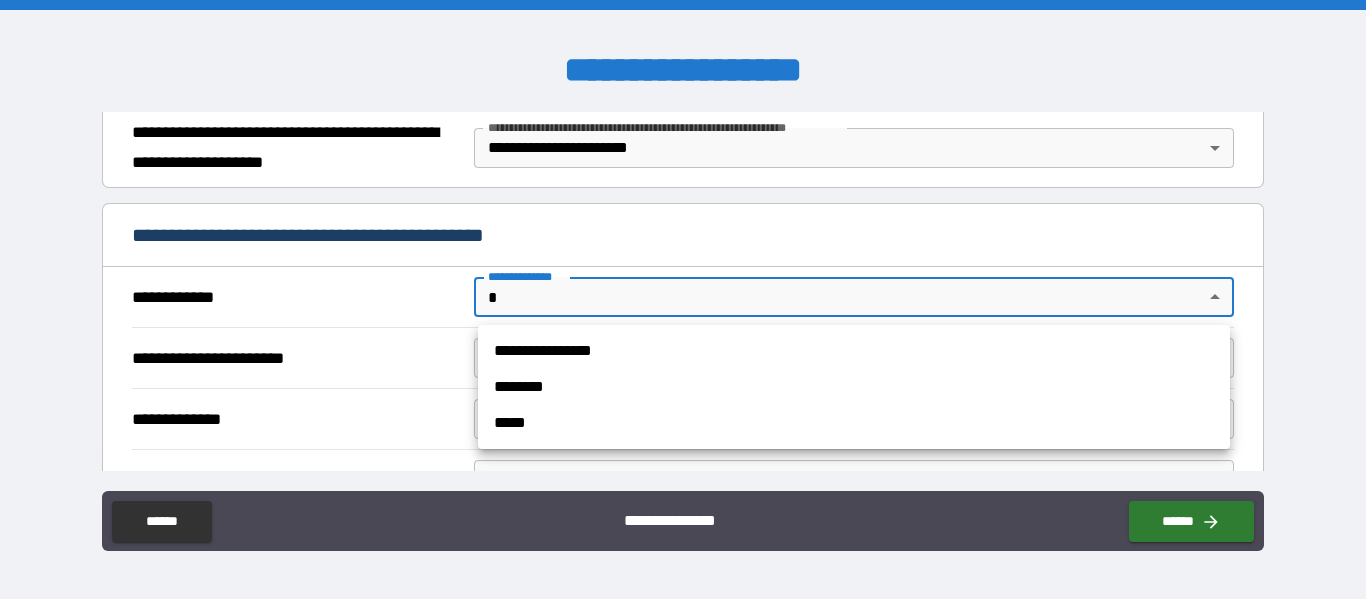 click on "**********" at bounding box center (854, 351) 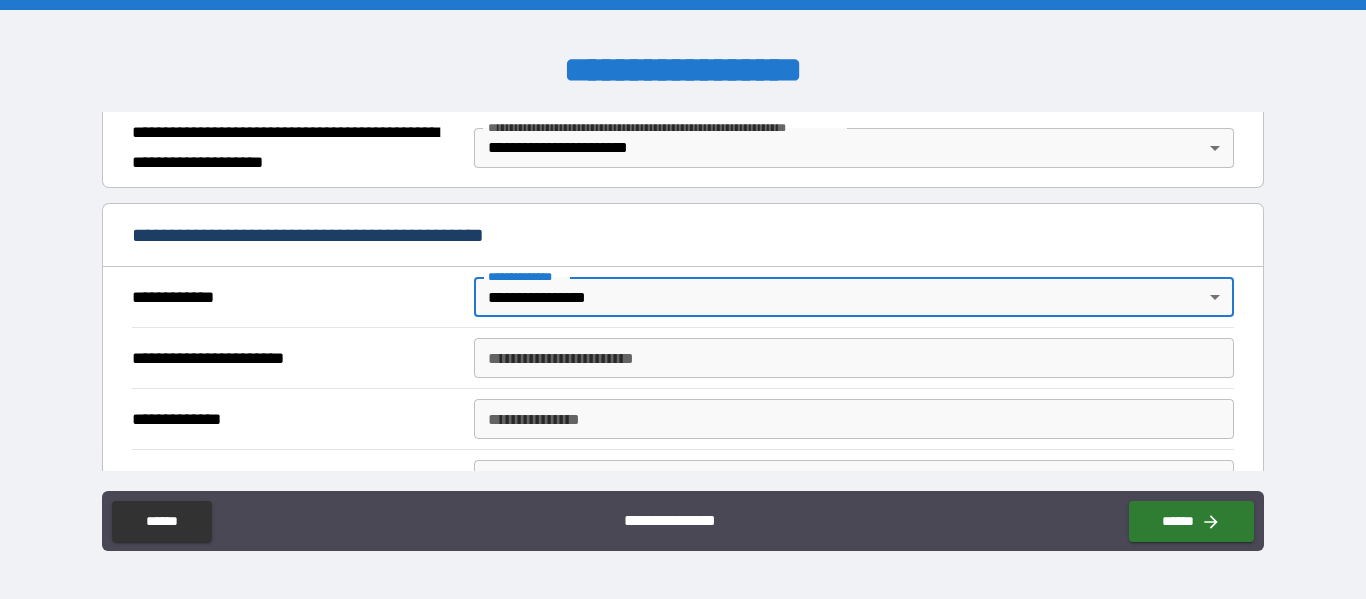 click on "**********" at bounding box center (854, 358) 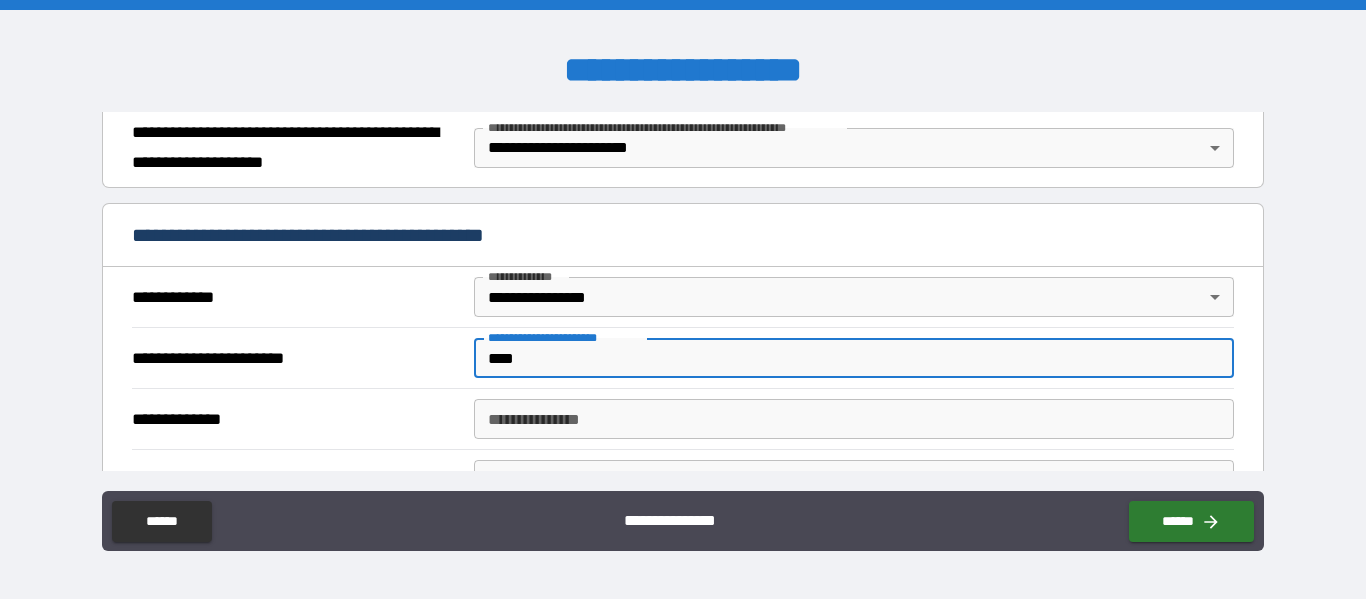 type on "****" 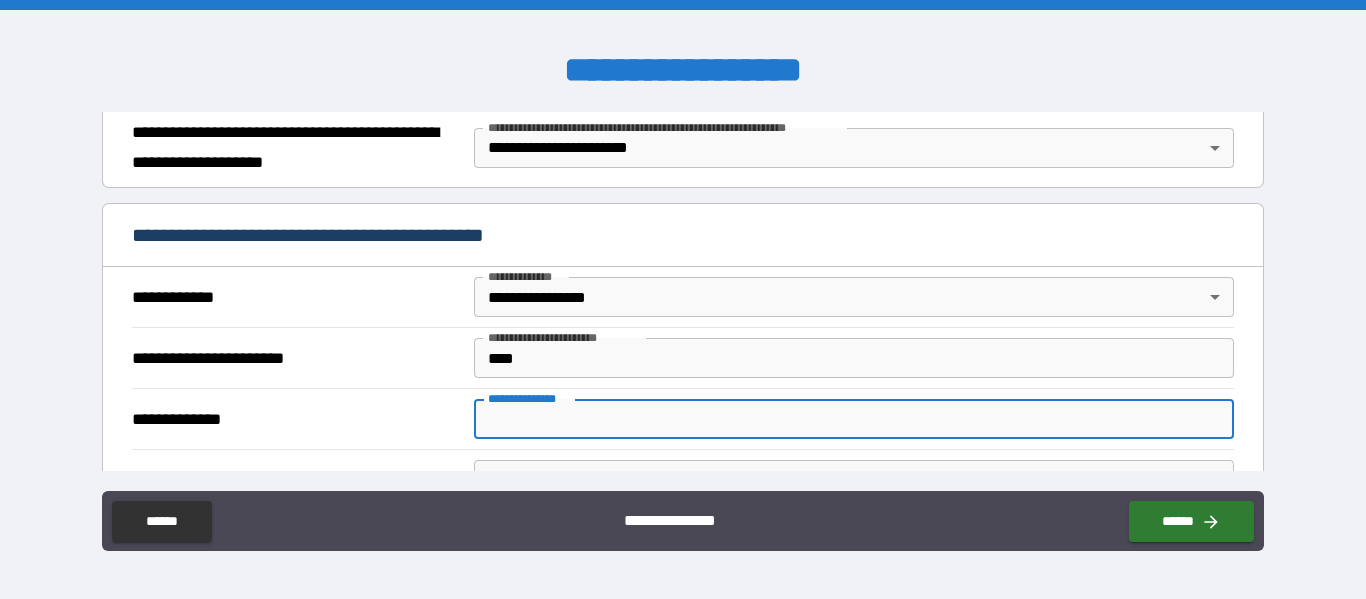 type on "*" 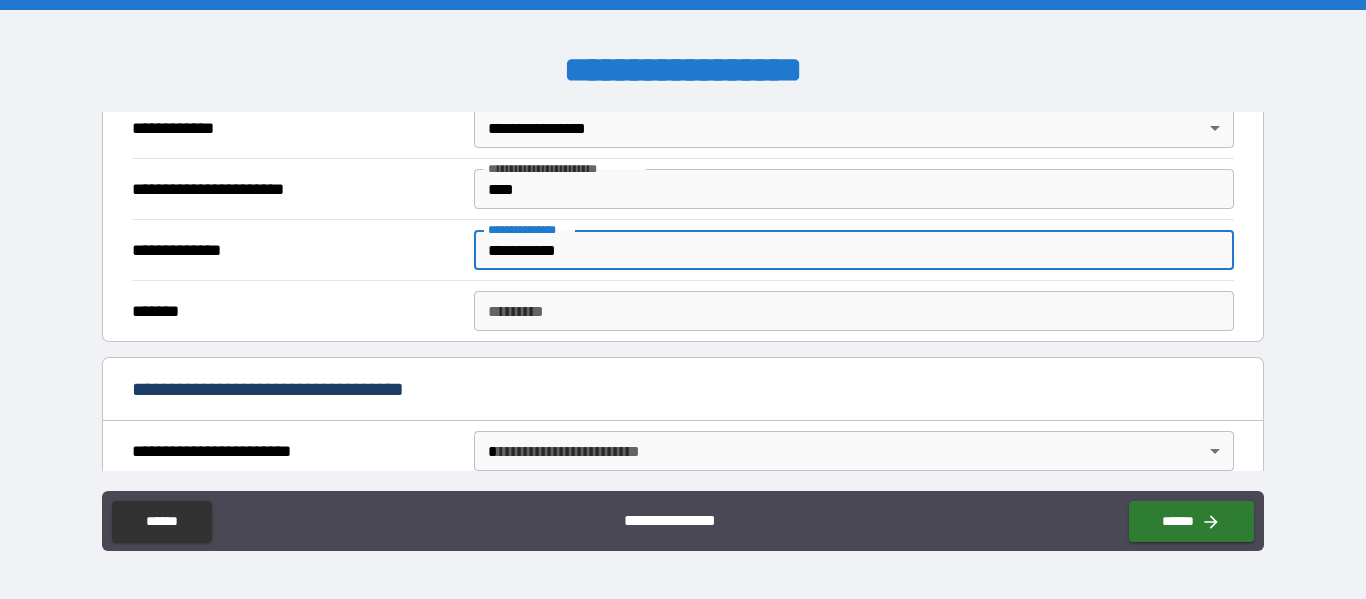 scroll, scrollTop: 500, scrollLeft: 0, axis: vertical 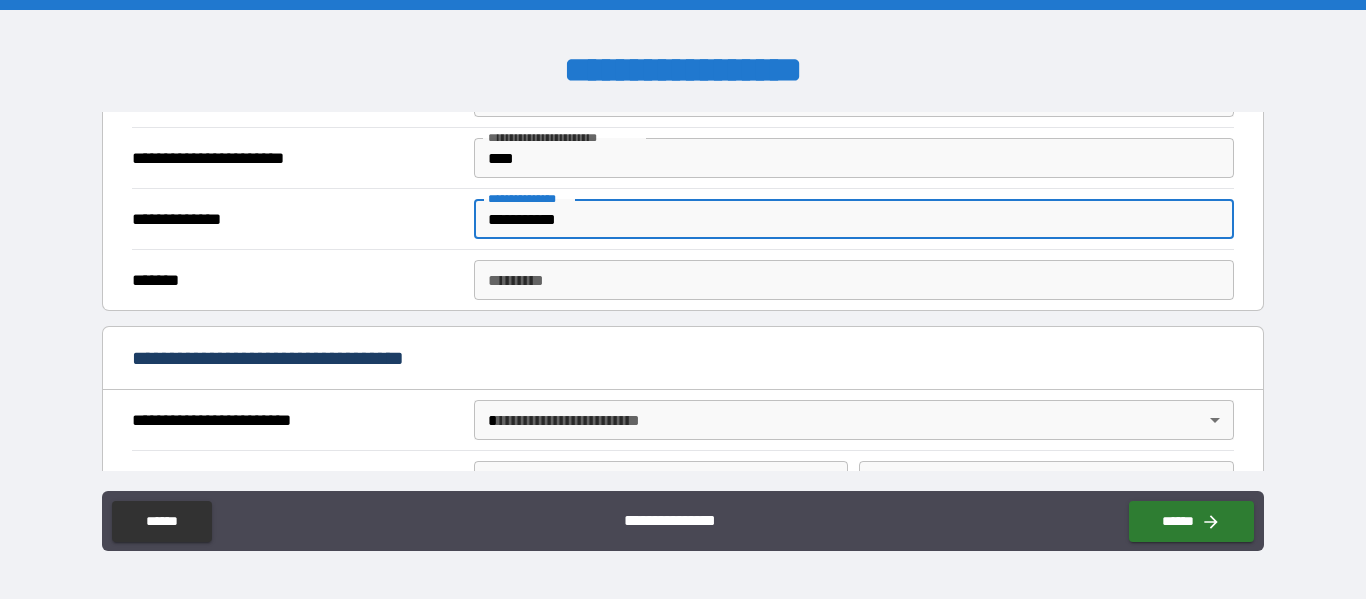 type on "**********" 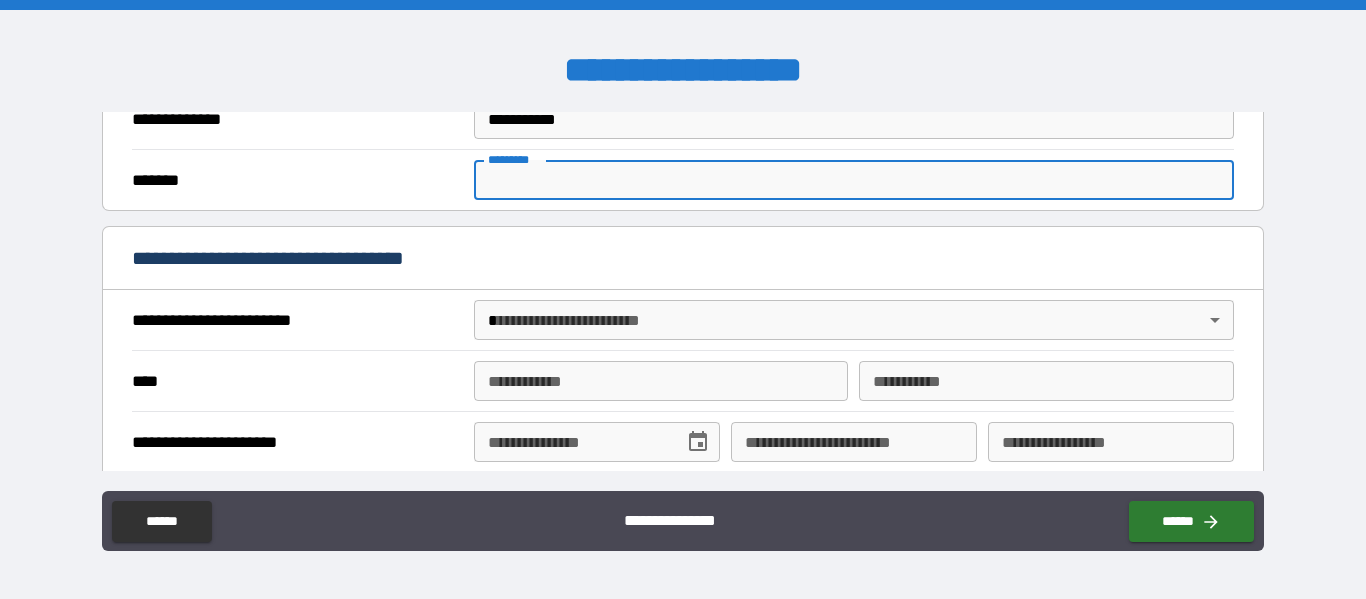 scroll, scrollTop: 700, scrollLeft: 0, axis: vertical 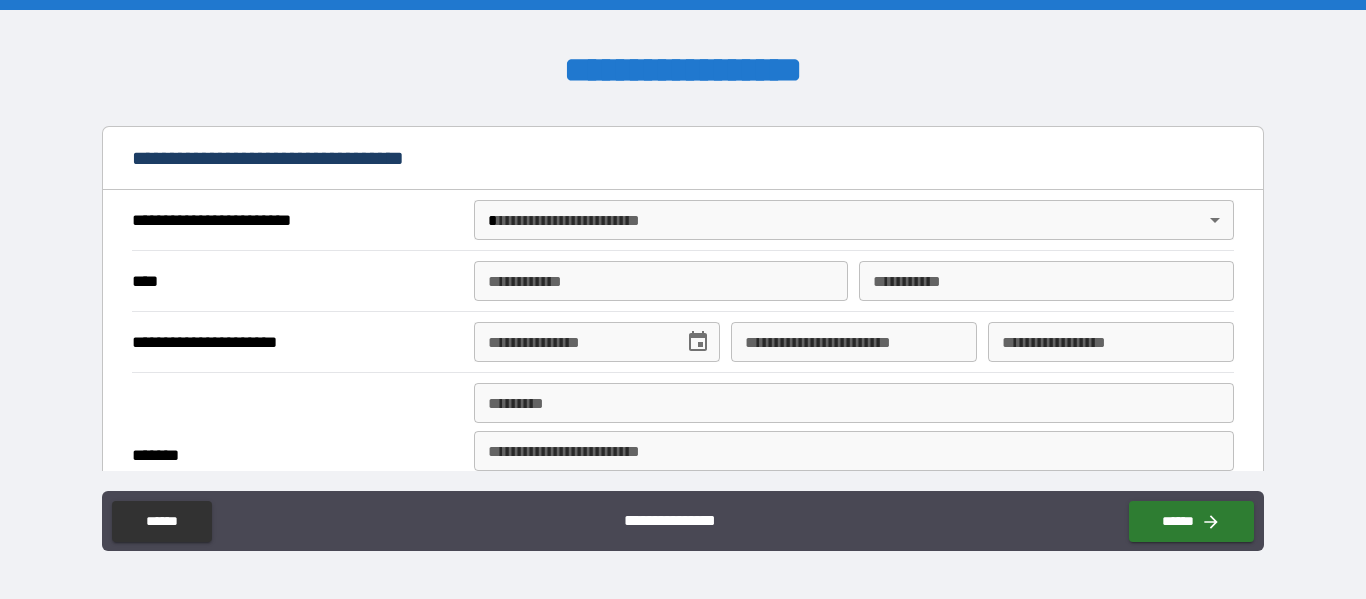 click on "[FIRST] [LAST] [STREET] [CITY] [STATE] [ZIP] [COUNTRY] [PHONE] [EMAIL] [DOB] [SSN] [CCNUM] [DLNUM]" at bounding box center (683, 299) 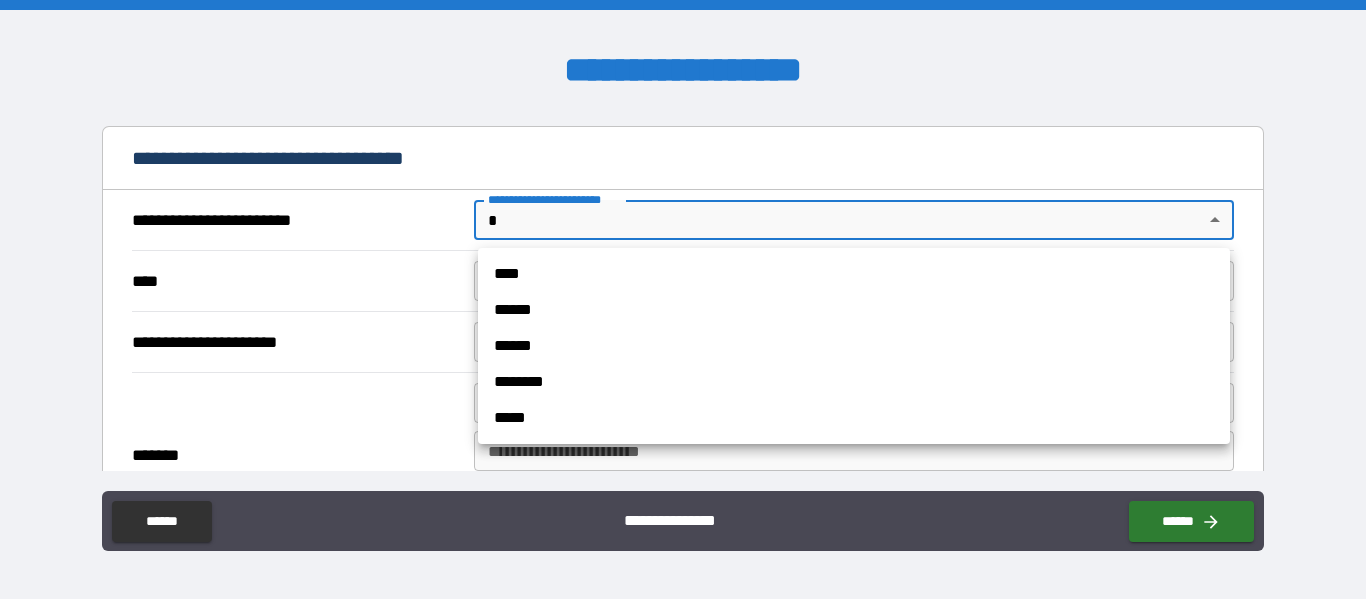 type 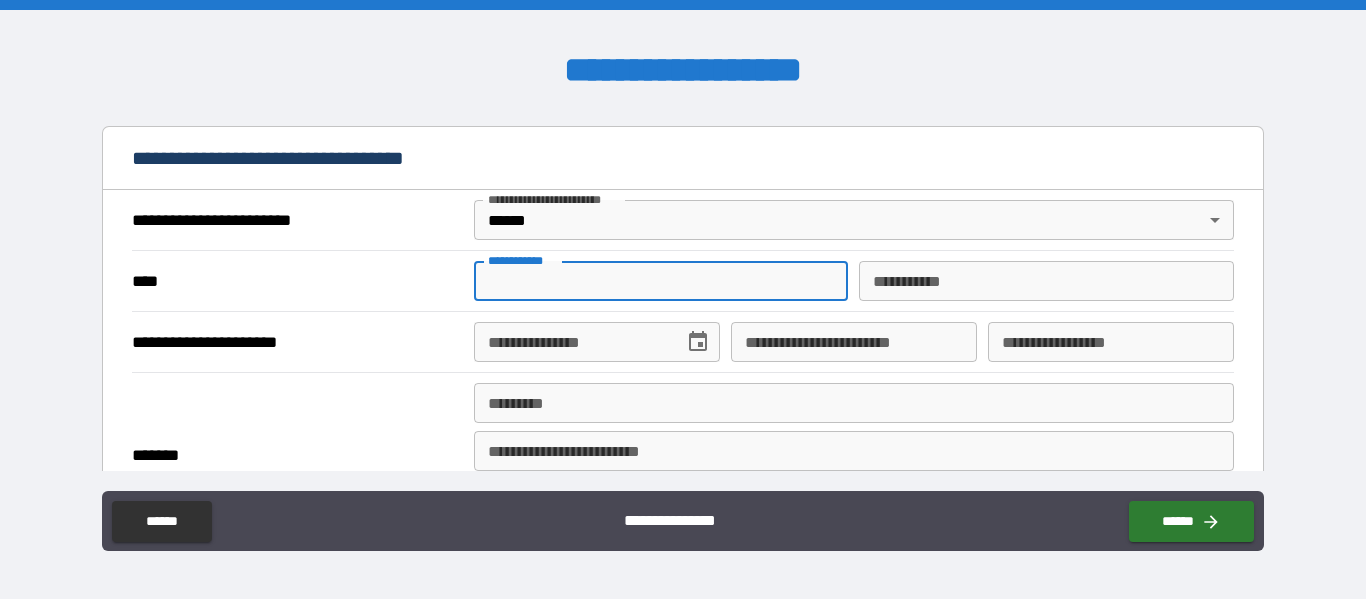 click on "**********" at bounding box center (661, 281) 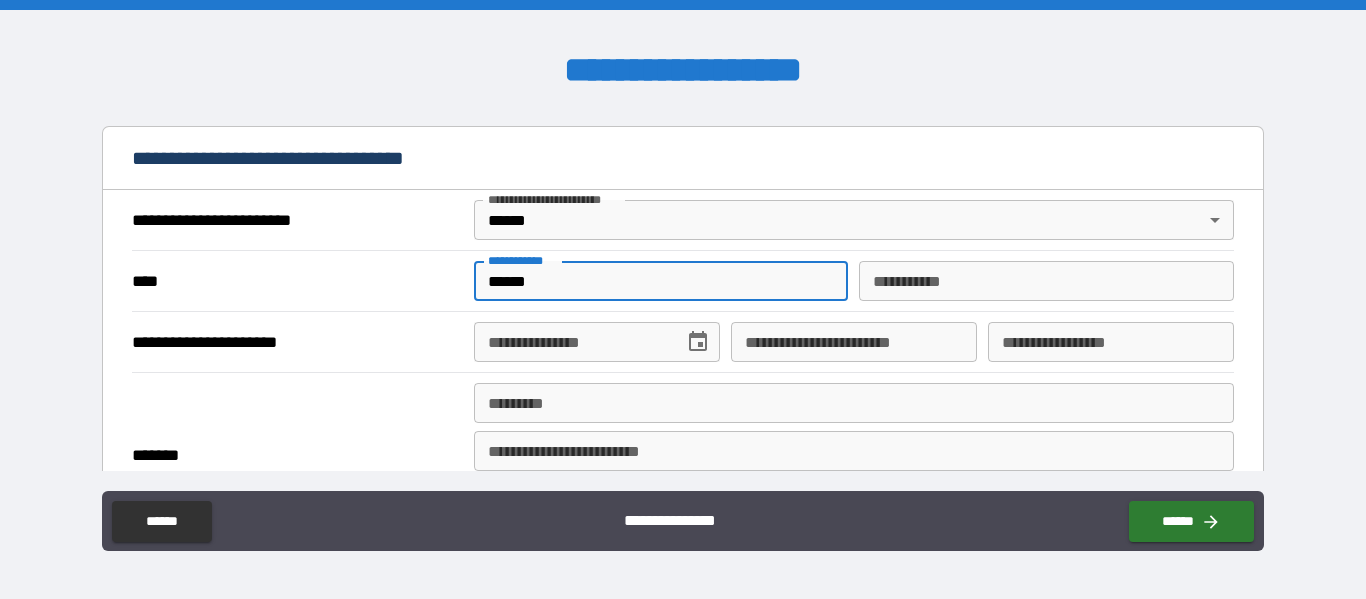 type on "******" 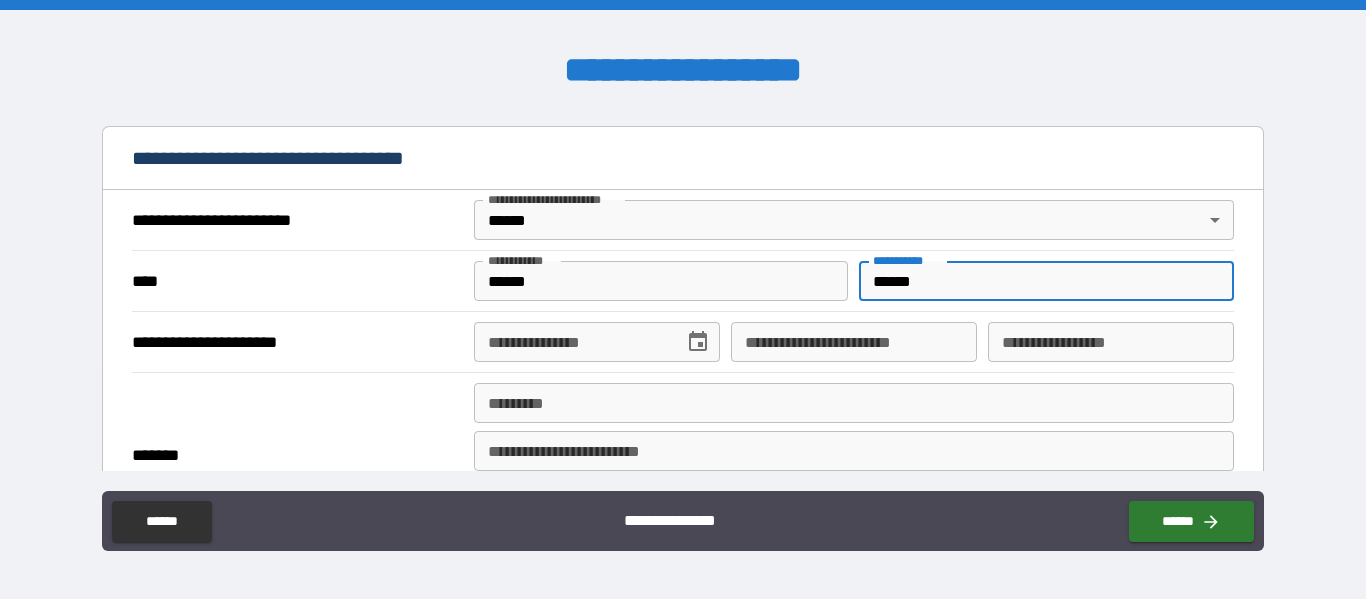 type on "******" 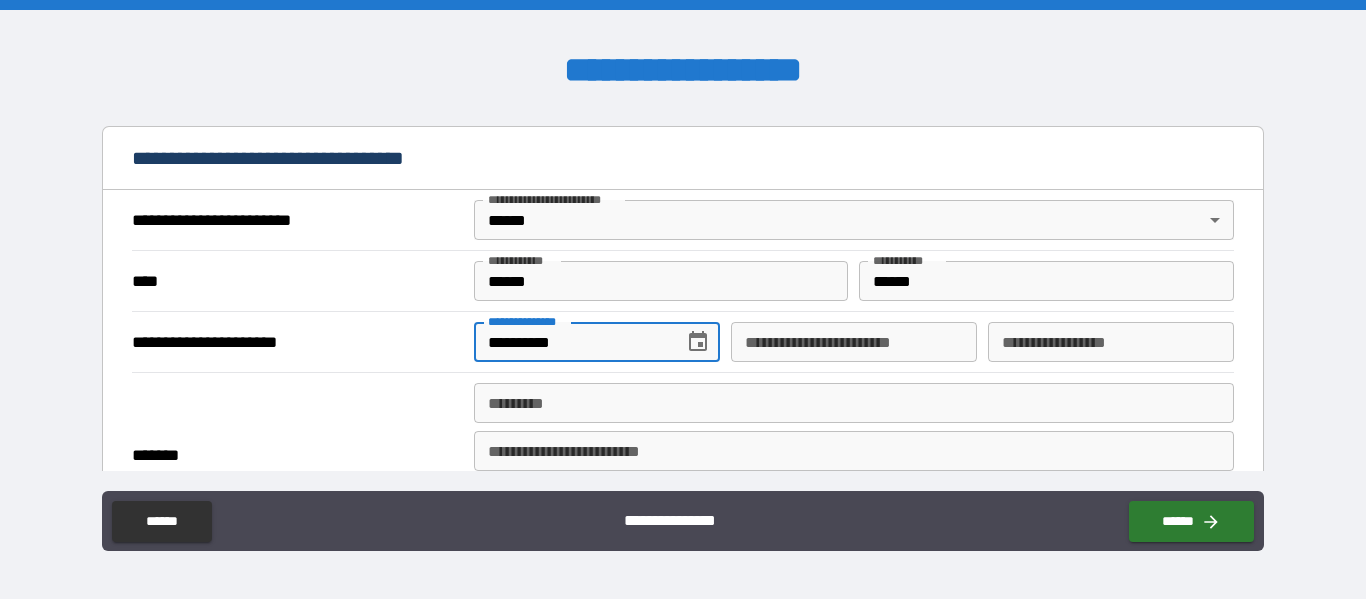 type on "**********" 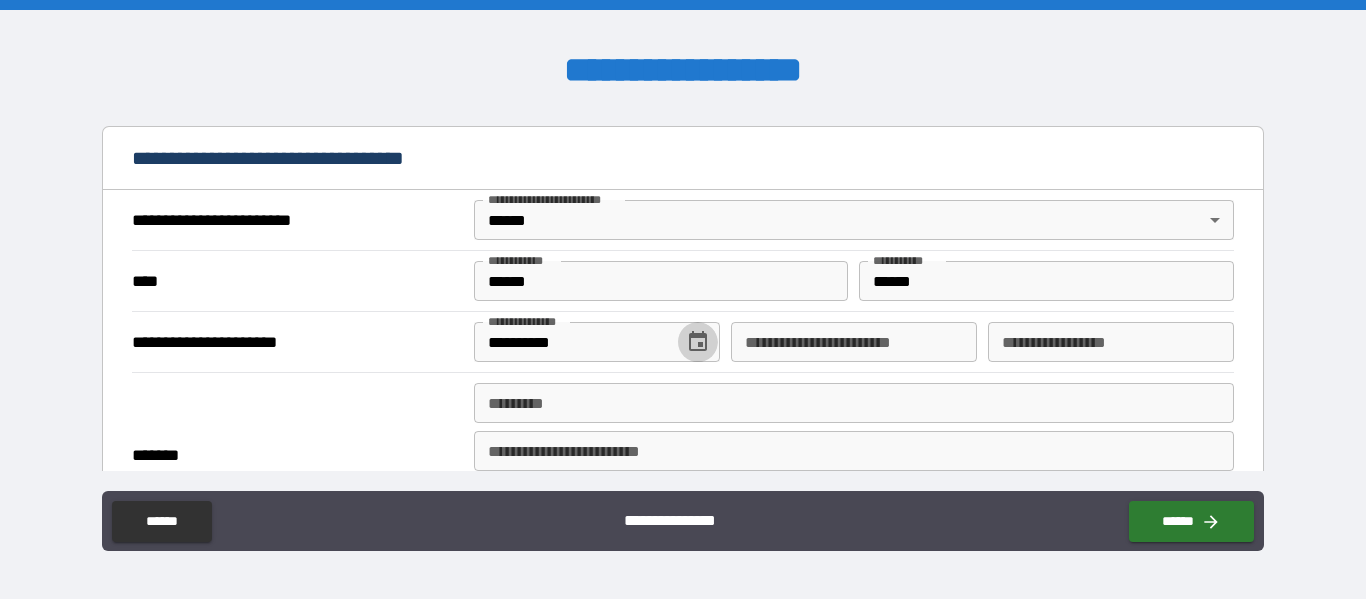 type 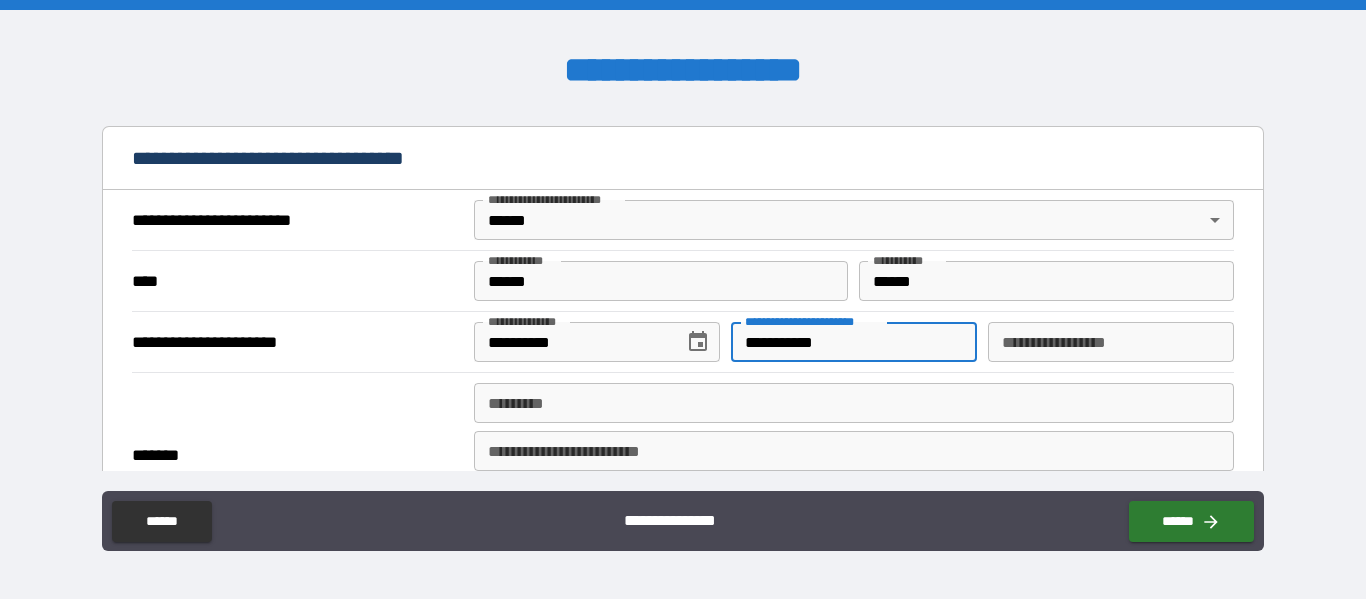 type on "**********" 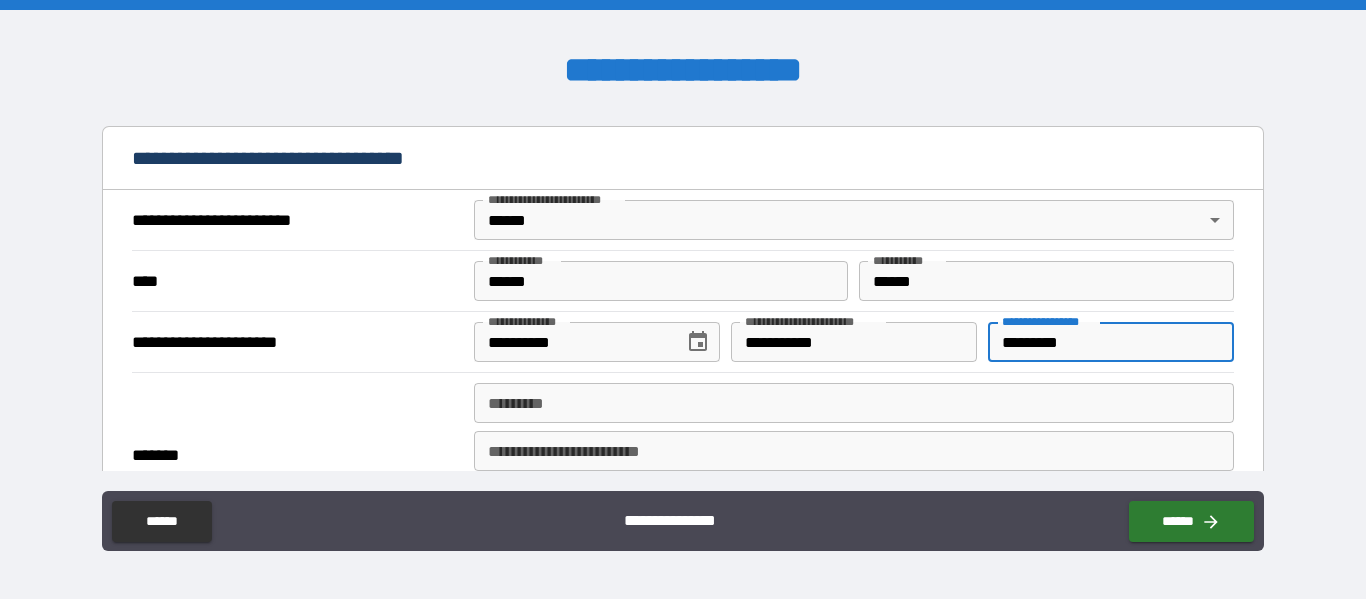 type on "*********" 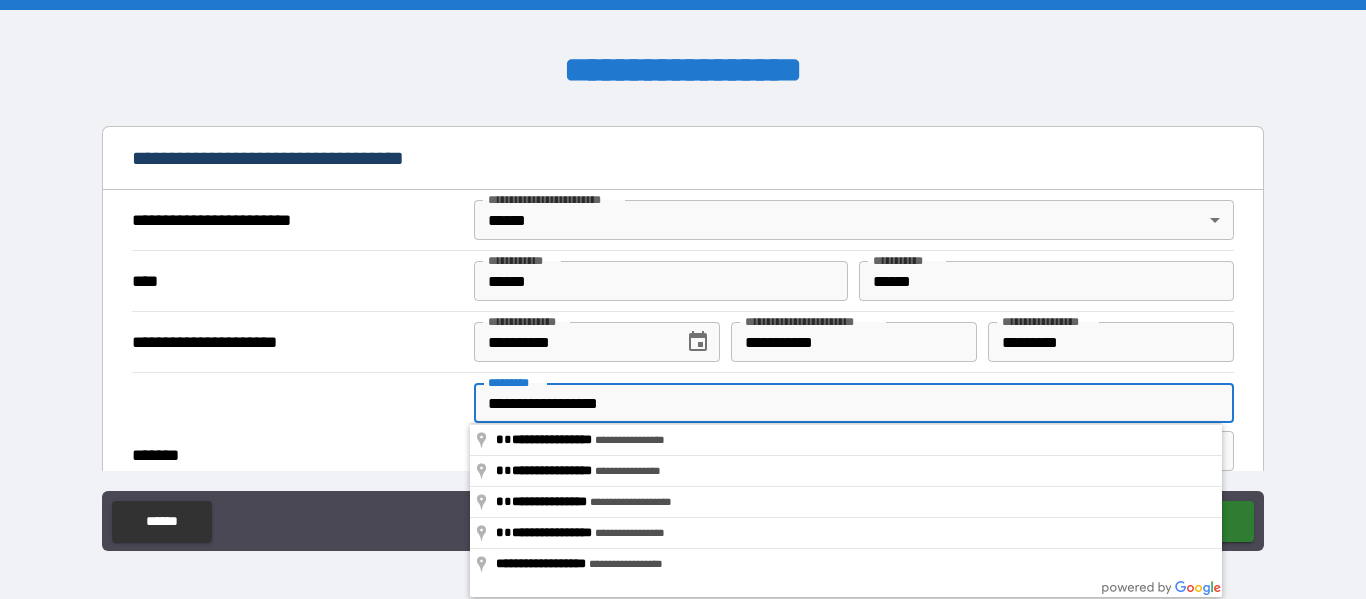 type on "**********" 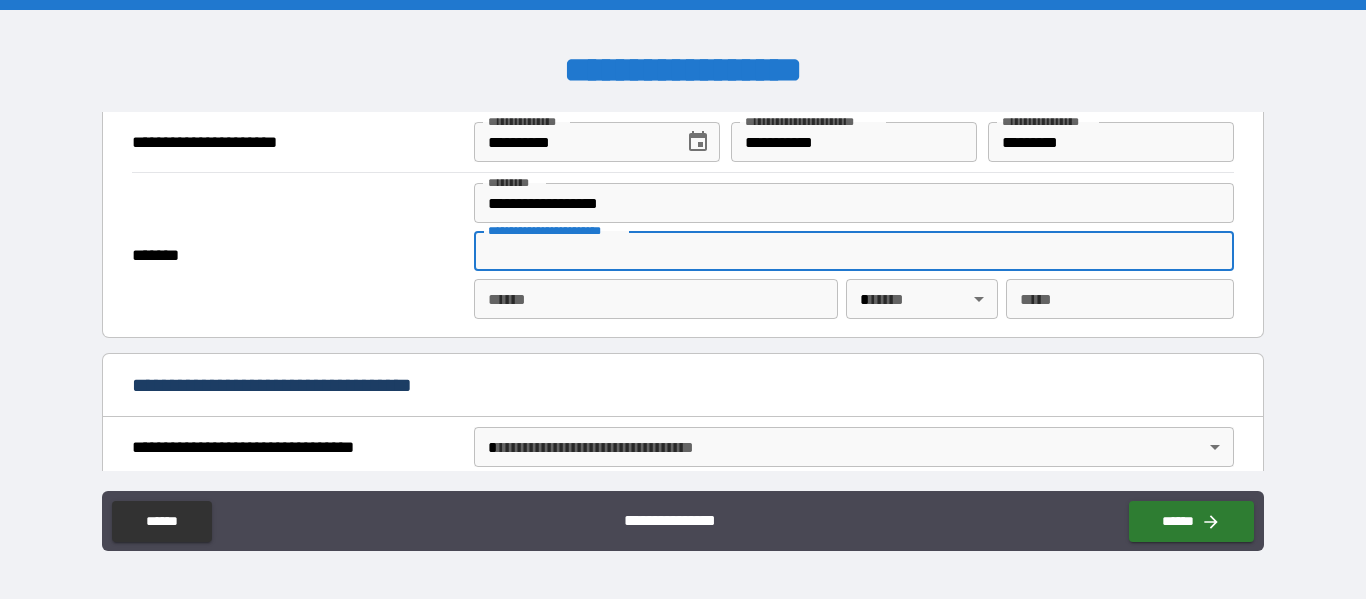 scroll, scrollTop: 1000, scrollLeft: 0, axis: vertical 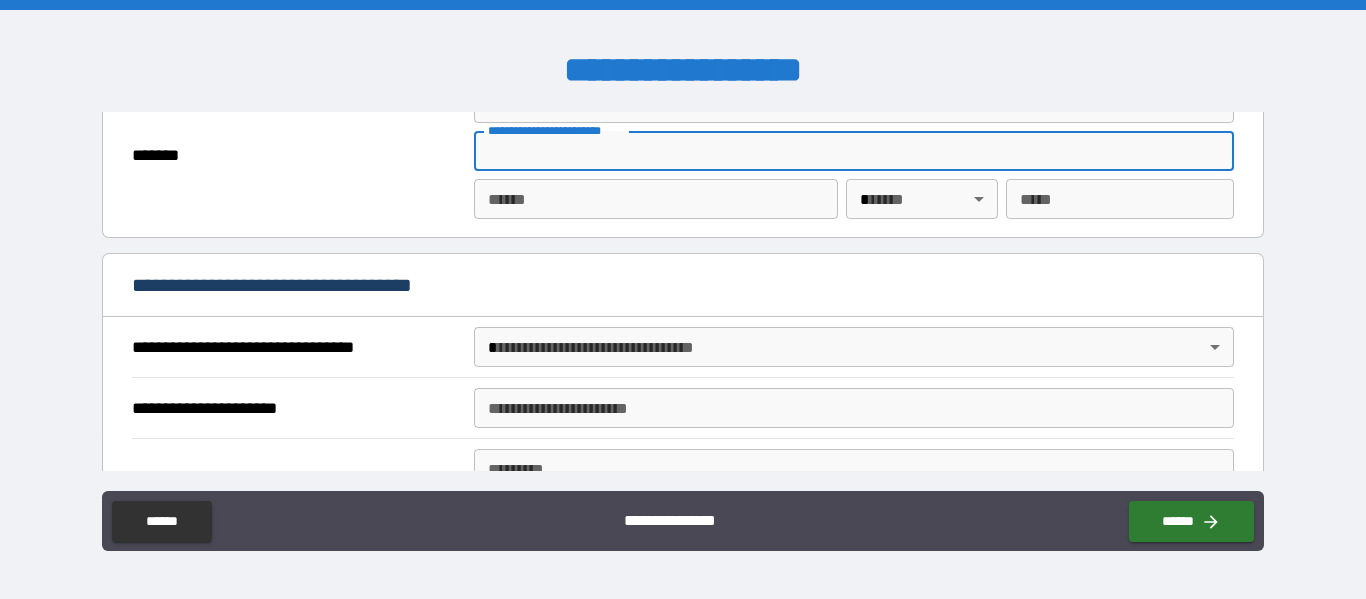 click on "****   *" at bounding box center [656, 199] 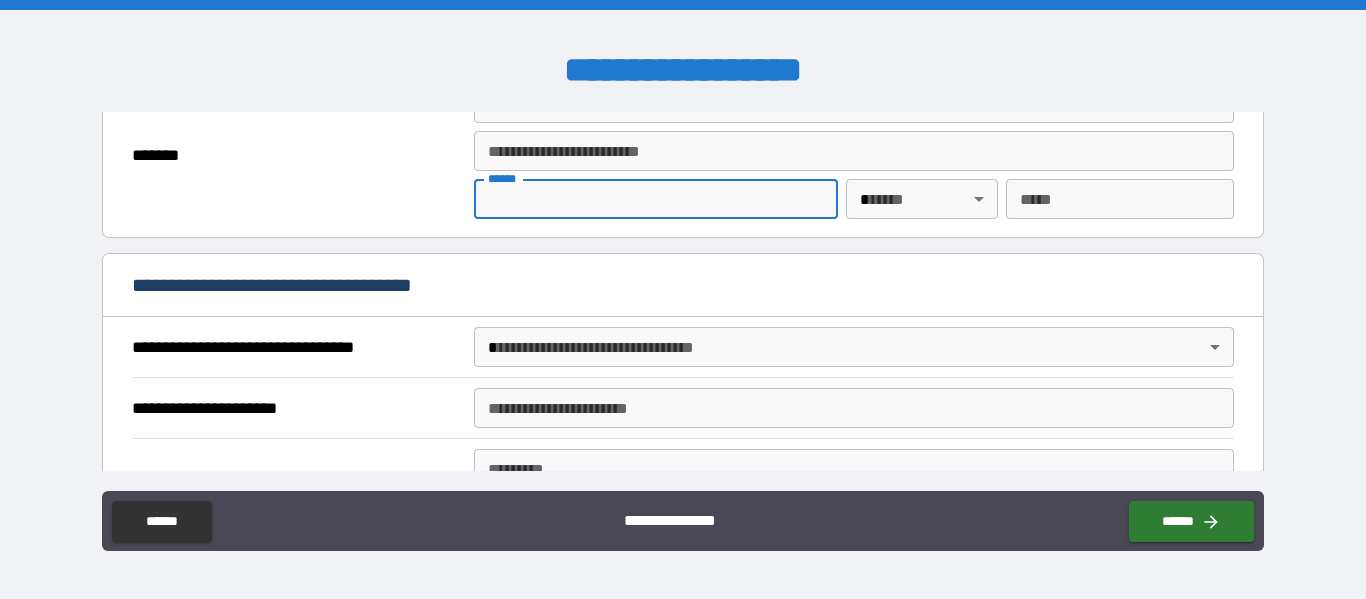 type on "********" 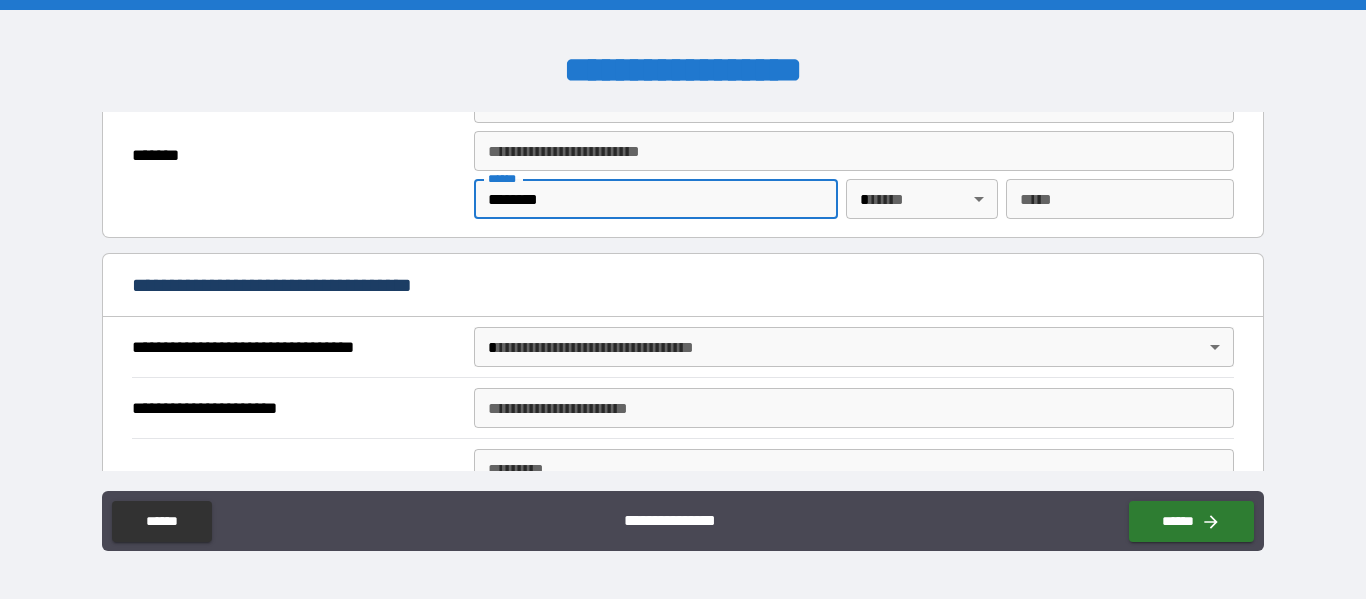 type on "**" 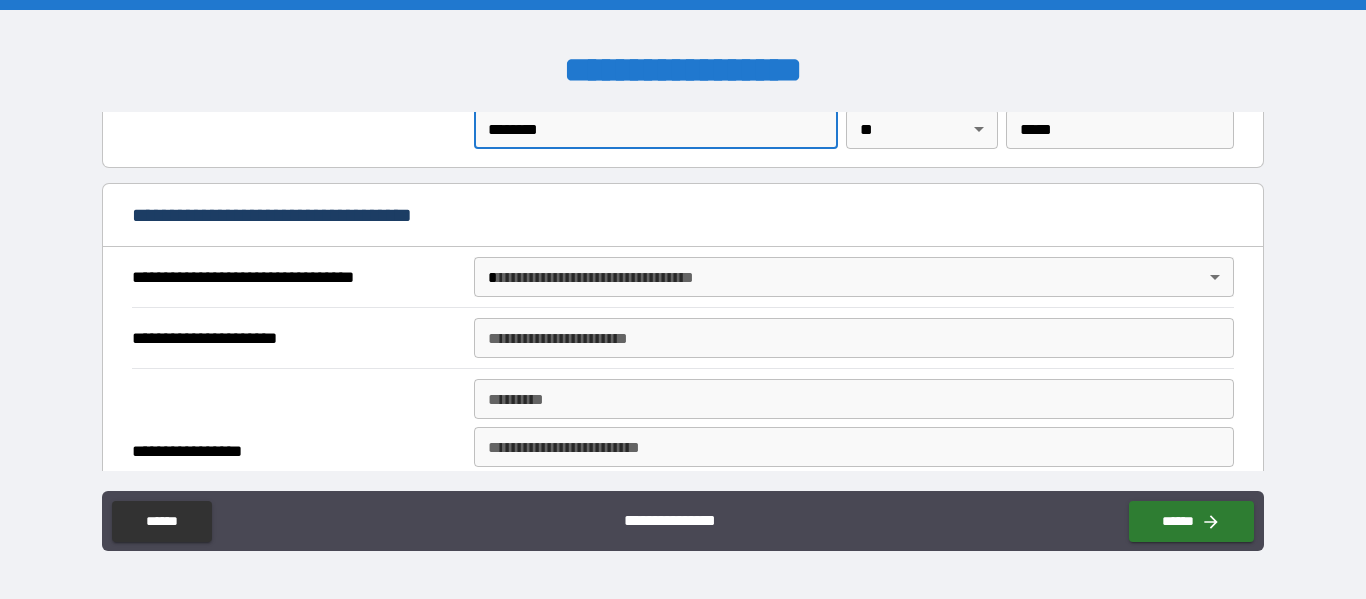 scroll, scrollTop: 1100, scrollLeft: 0, axis: vertical 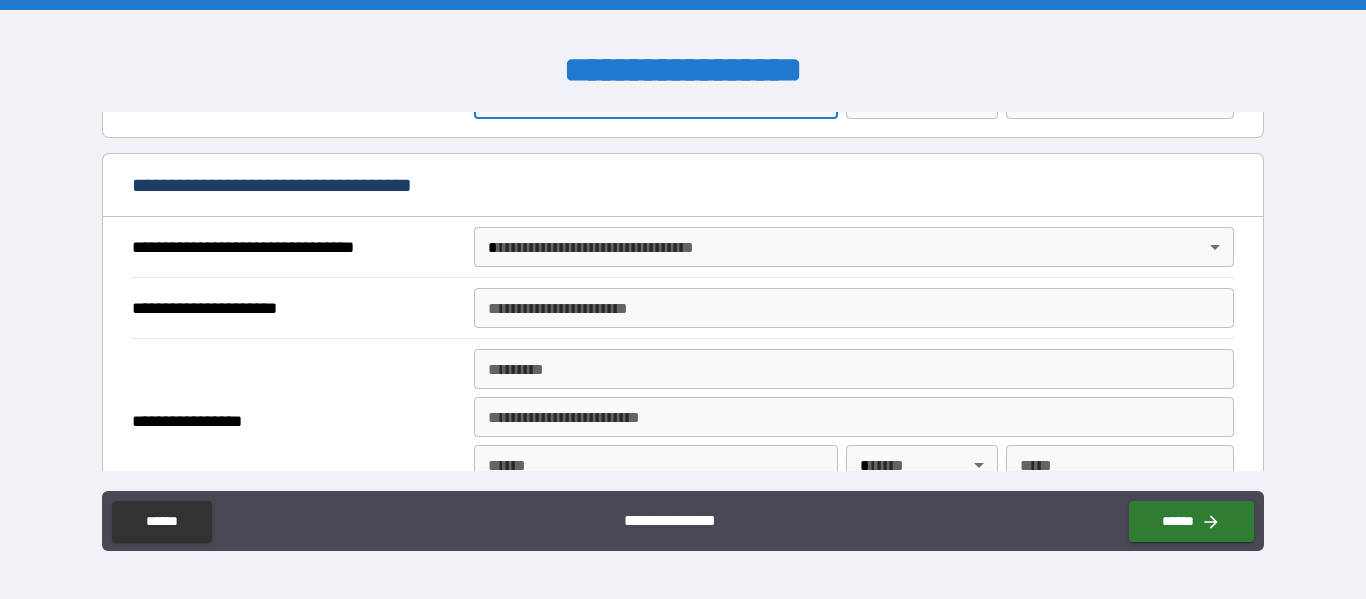 click on "[FIRST] [LAST] [STREET] [CITY] [STATE] [ZIP] [COUNTRY] [PHONE] [EMAIL] [DOB] [SSN] [CCNUM] [DLNUM]" at bounding box center [683, 299] 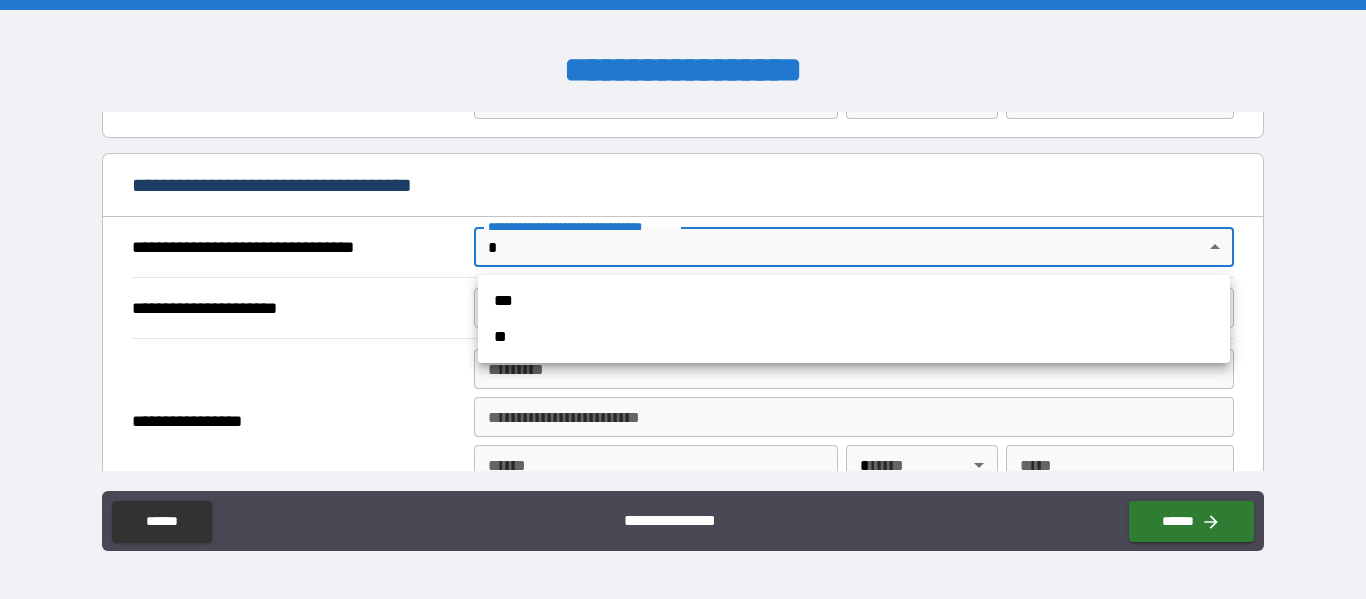 click on "***" at bounding box center [854, 301] 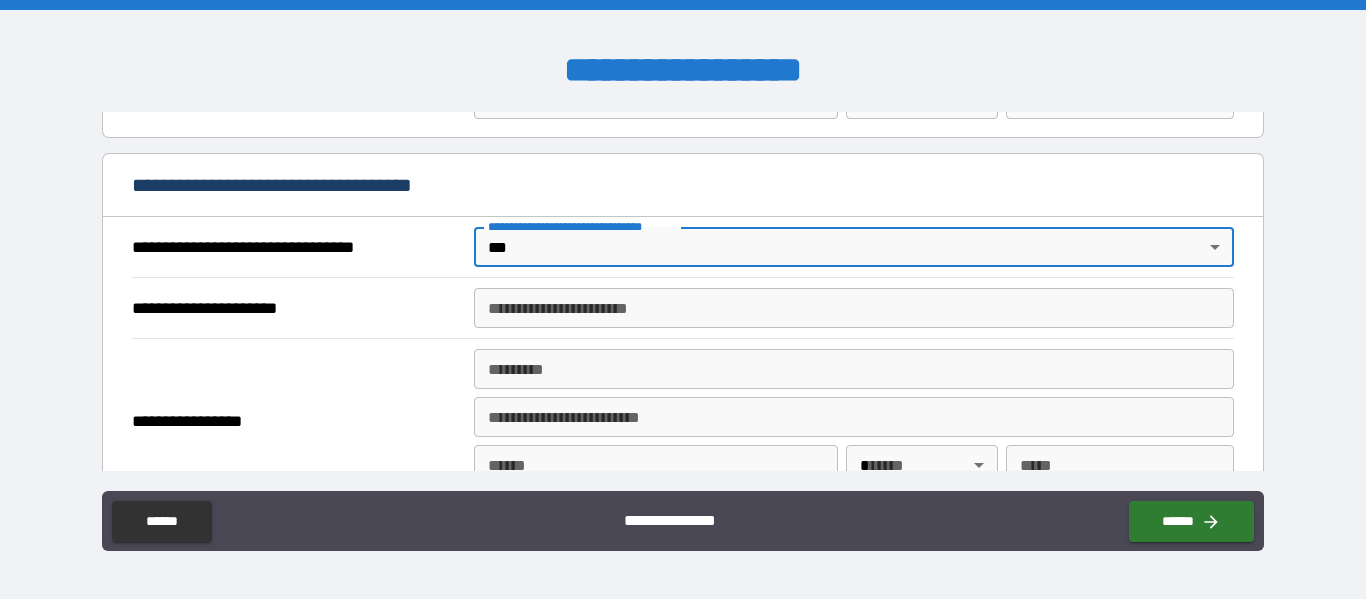 click on "**********" at bounding box center (854, 308) 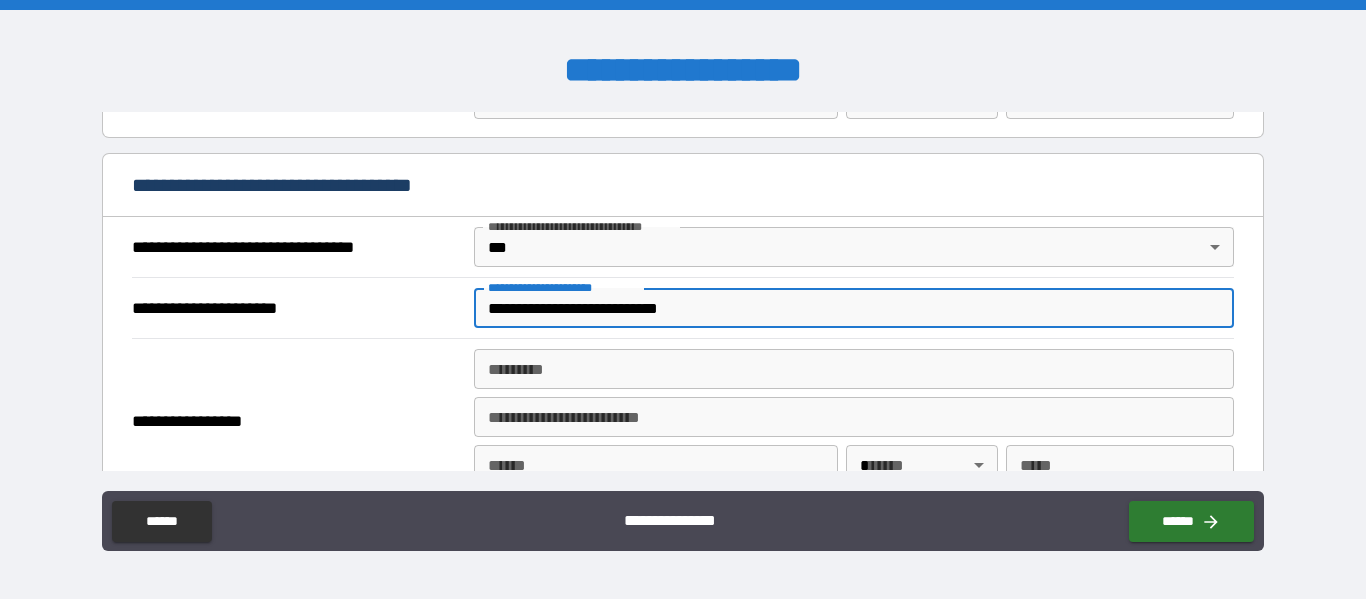 type on "**********" 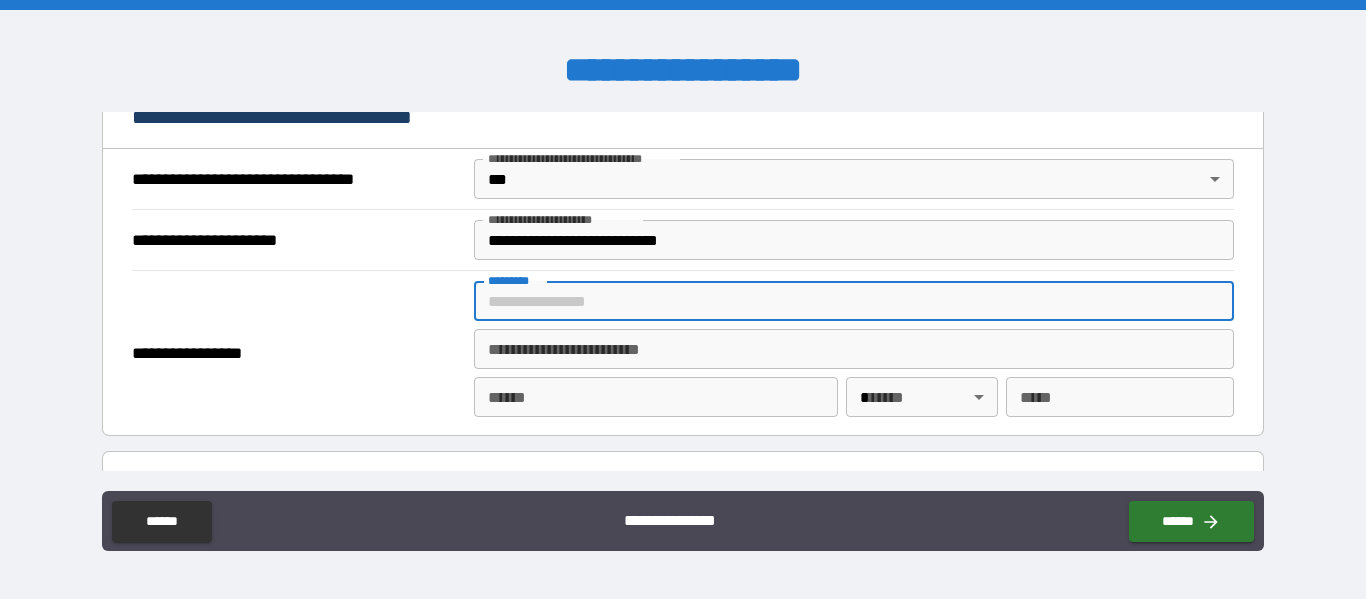 scroll, scrollTop: 1200, scrollLeft: 0, axis: vertical 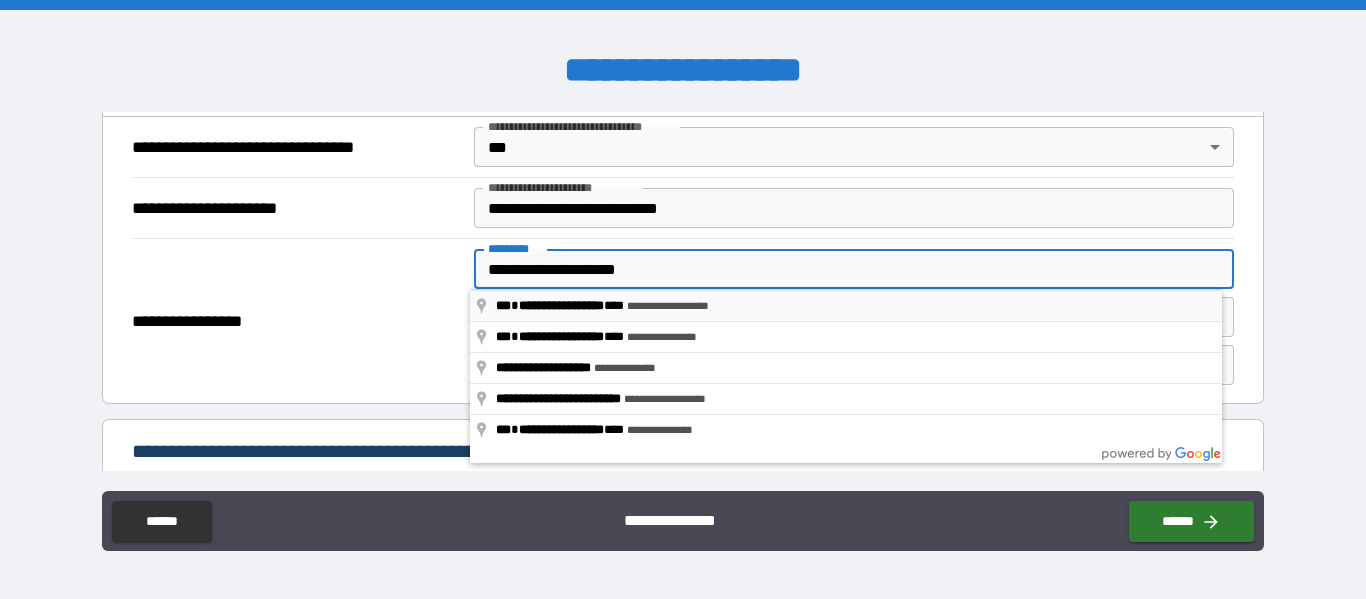 type on "**********" 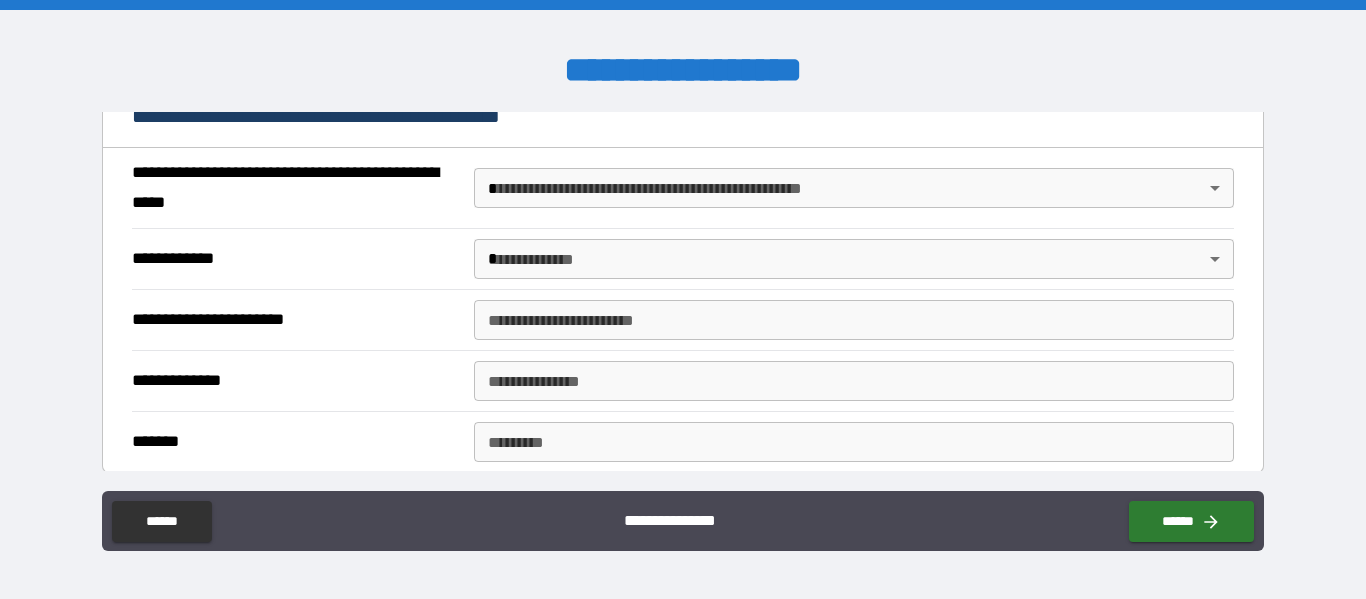 scroll, scrollTop: 1500, scrollLeft: 0, axis: vertical 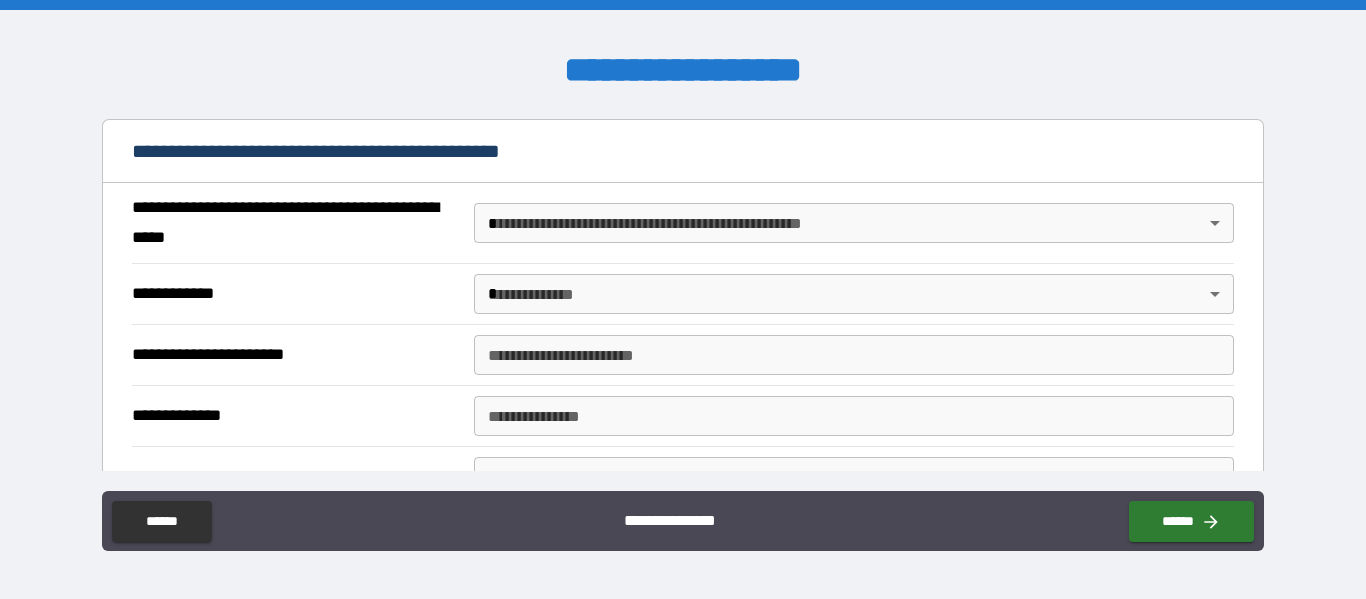 click on "[FIRST] [LAST] [STREET] [CITY] [STATE] [ZIP] [COUNTRY] [PHONE] [EMAIL] [DOB] [SSN] [CCNUM] [DLNUM]" at bounding box center [683, 299] 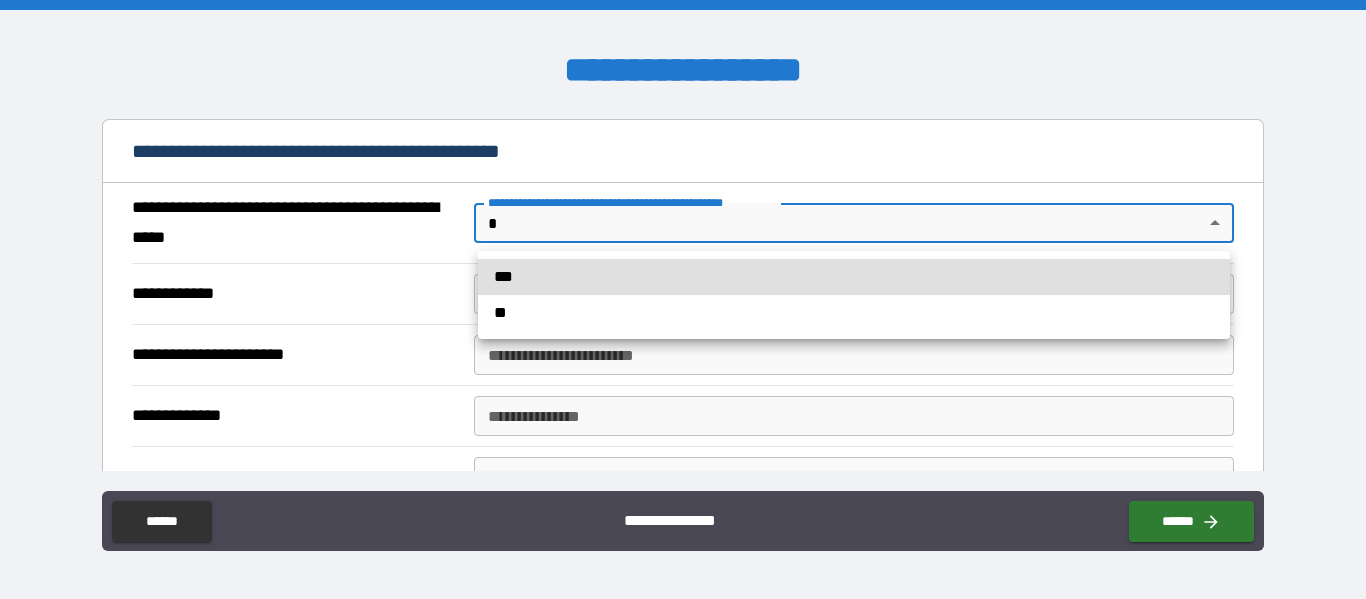 click on "***" at bounding box center [854, 277] 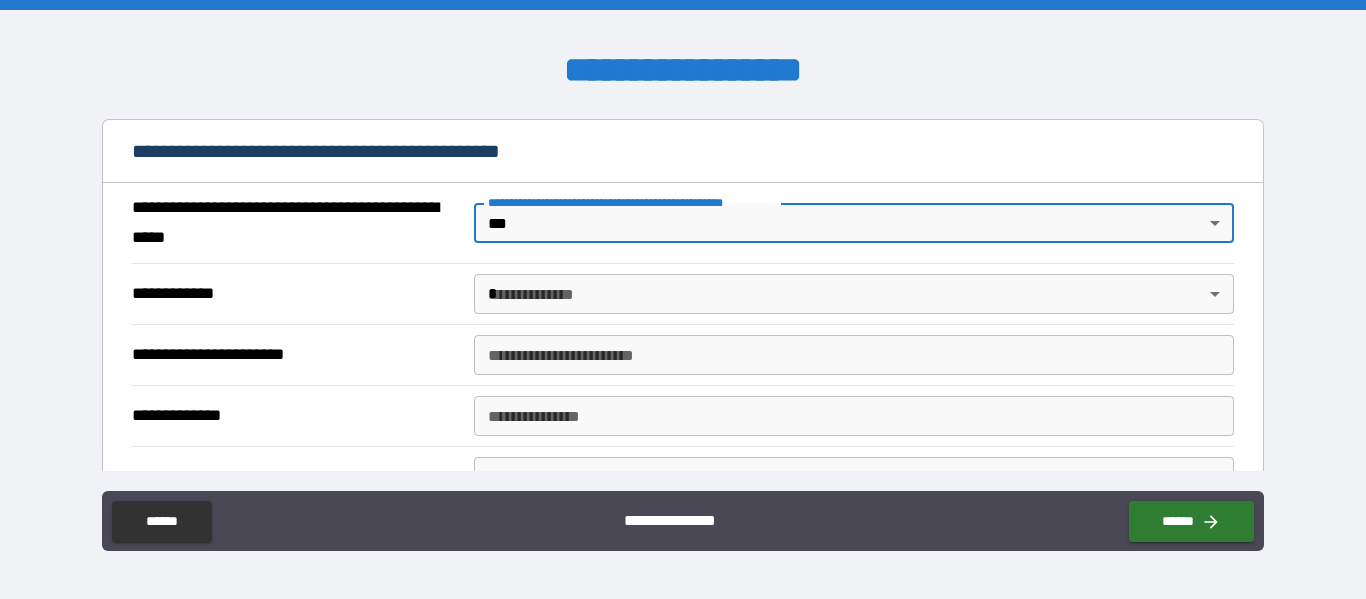 click on "[FIRST] [LAST]" at bounding box center (854, 223) 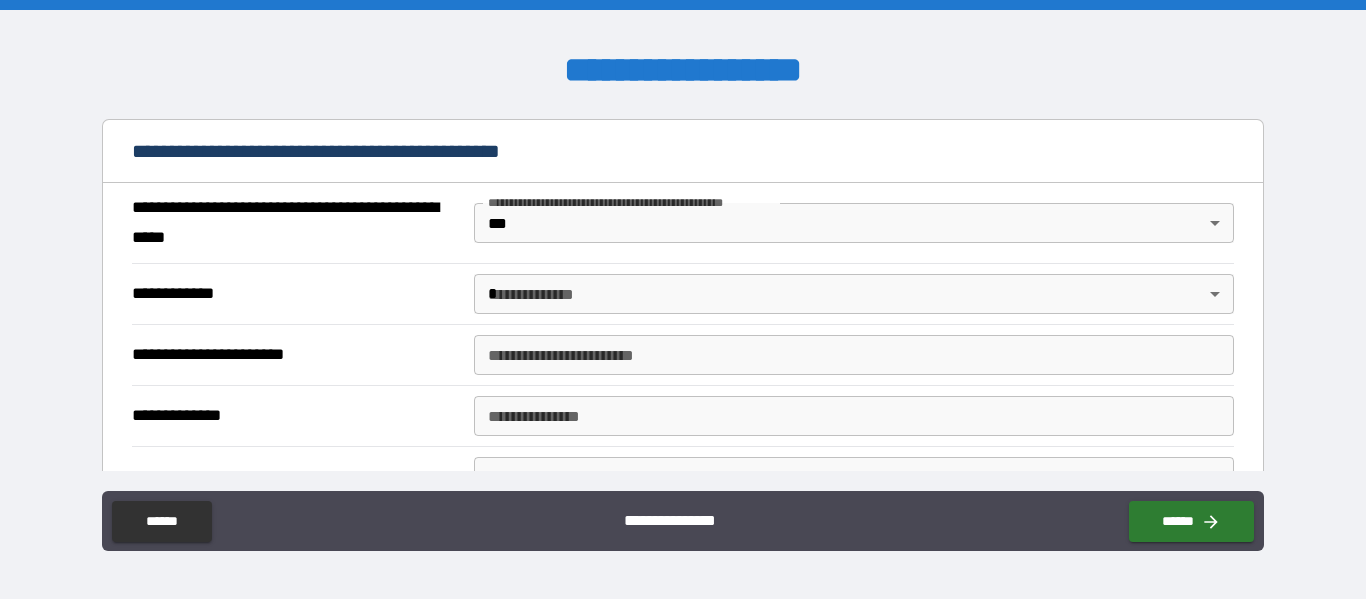 click on "[FIRST] [LAST] [STREET] [CITY] [STATE] [ZIP] [COUNTRY] [PHONE] [EMAIL] [DOB] [SSN] [CCNUM] [DLNUM]" at bounding box center (683, 299) 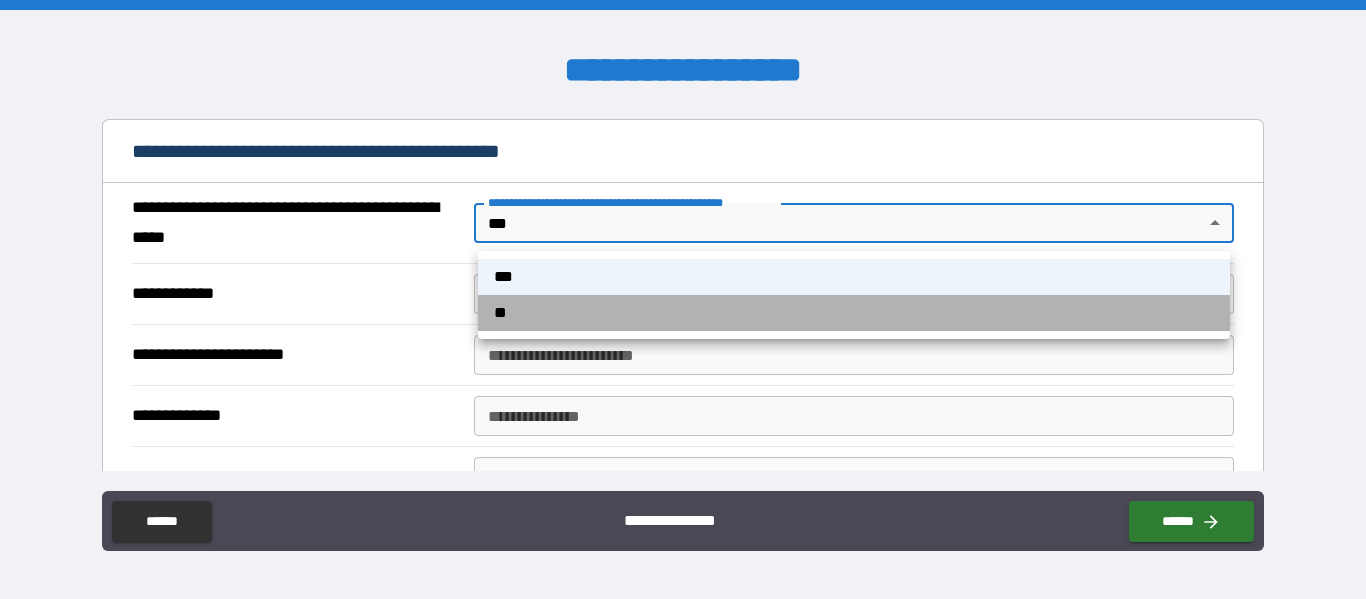 click on "**" at bounding box center (854, 313) 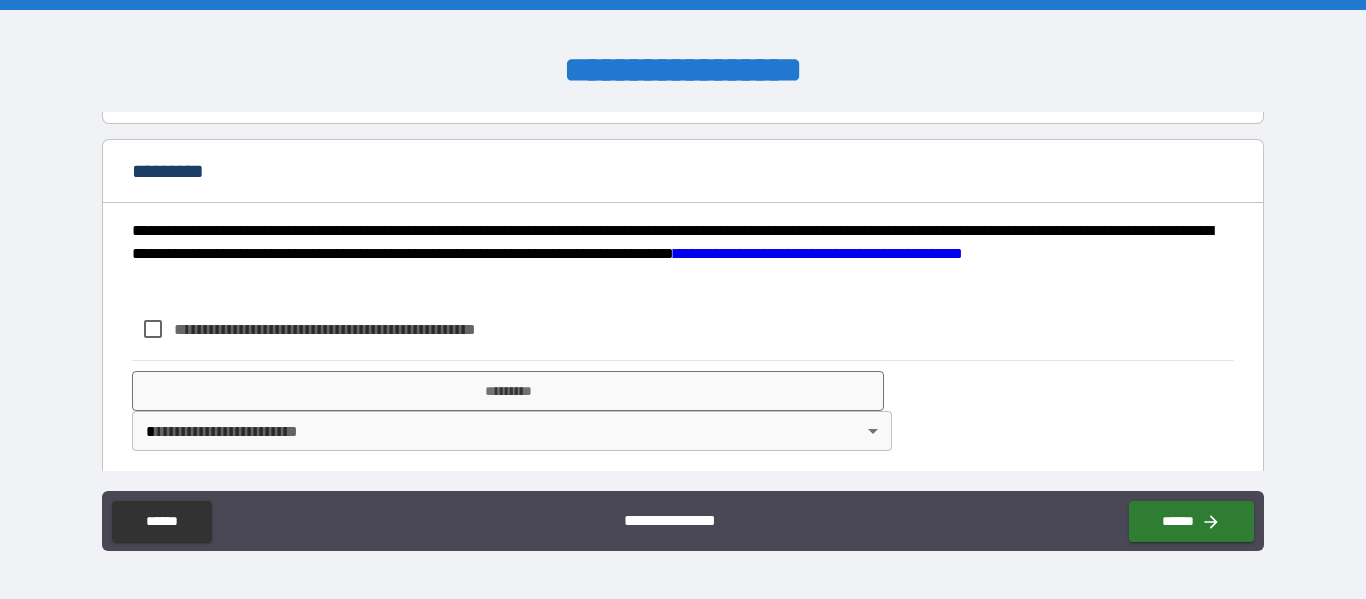 scroll, scrollTop: 1651, scrollLeft: 0, axis: vertical 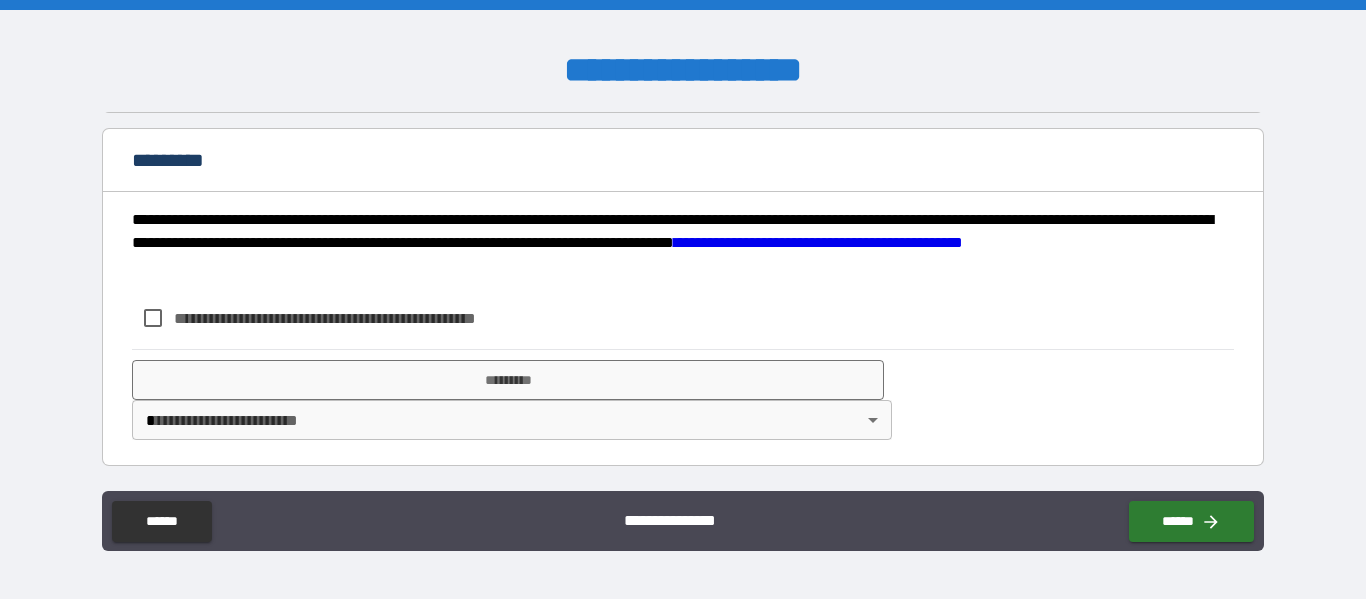 click on "**********" at bounding box center (358, 318) 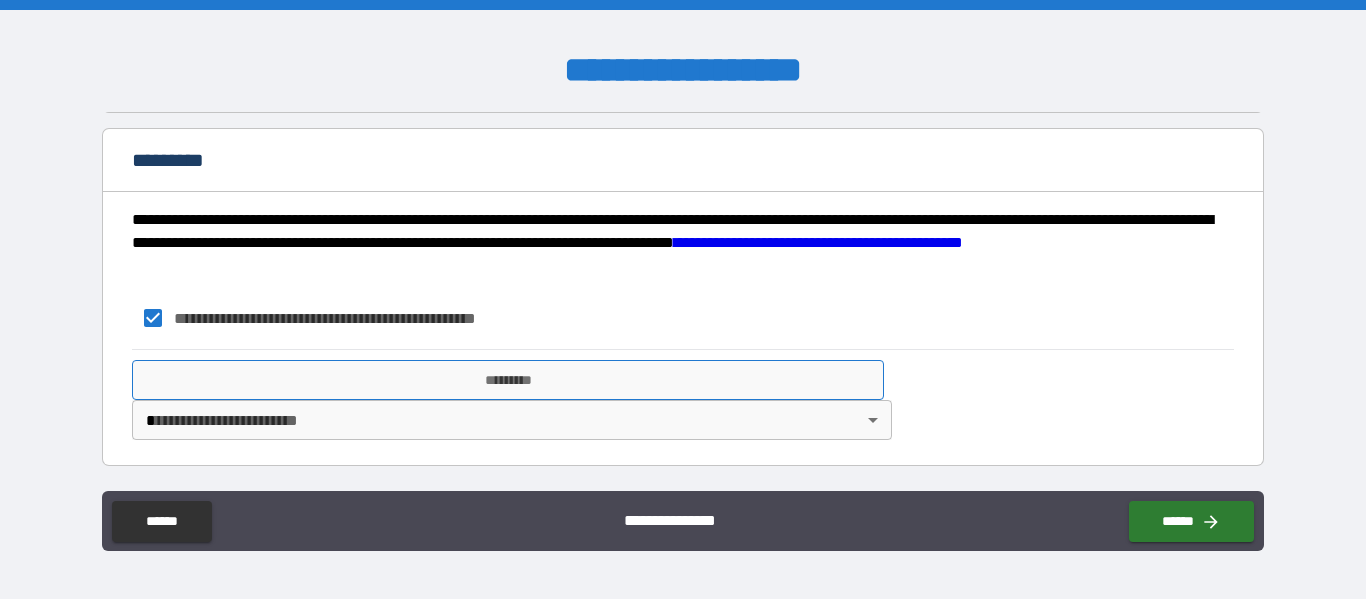 click on "*********" at bounding box center [508, 380] 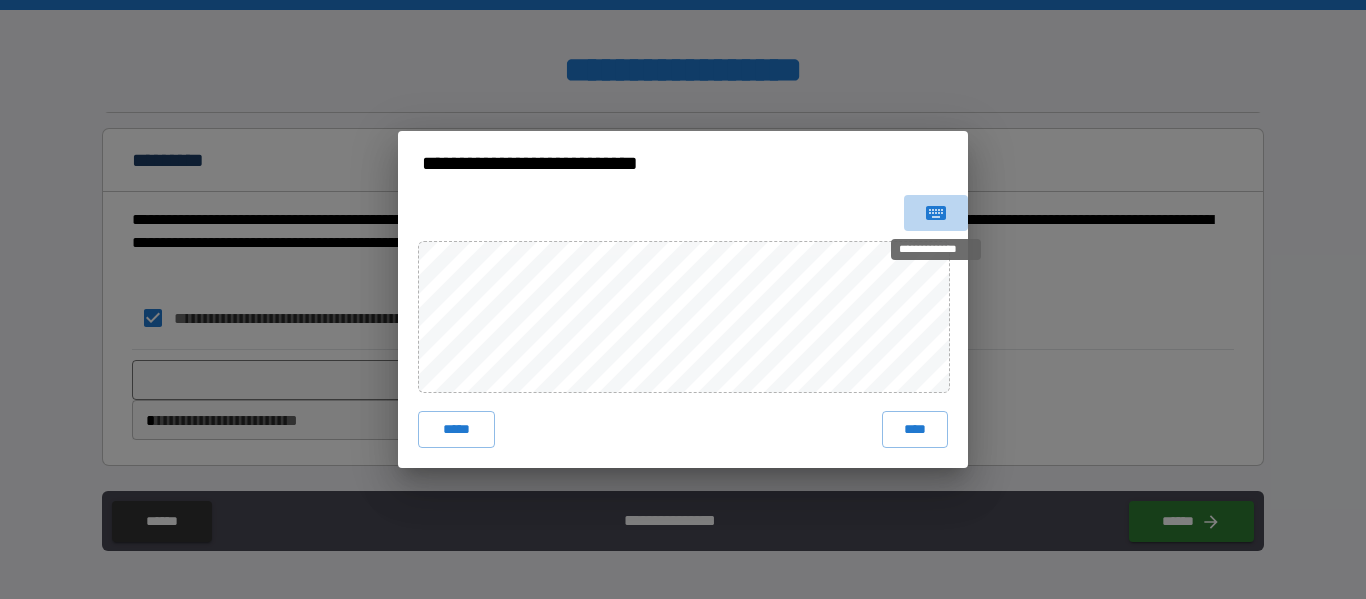 click 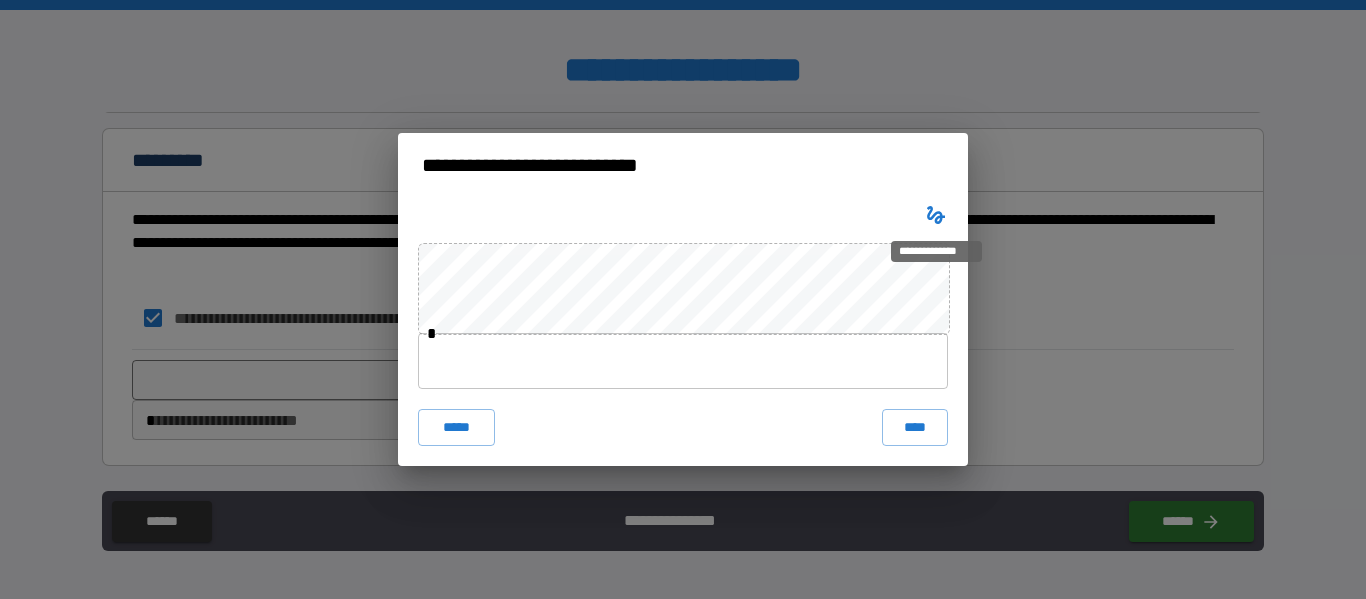 type 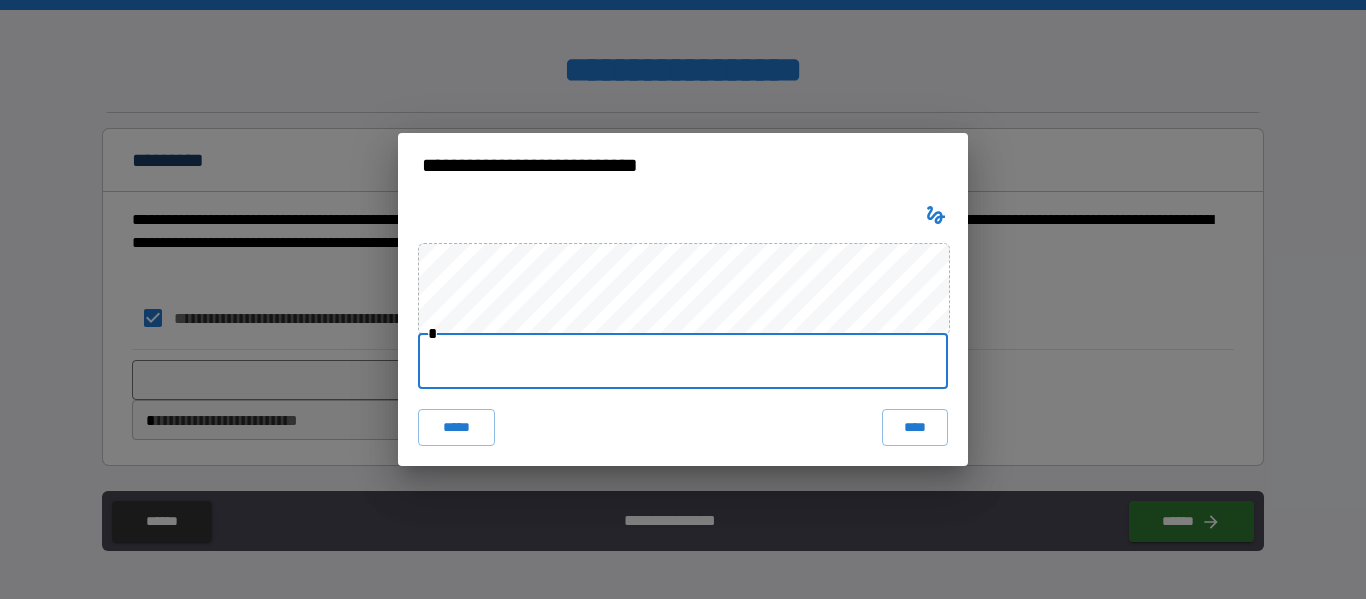 click at bounding box center (683, 361) 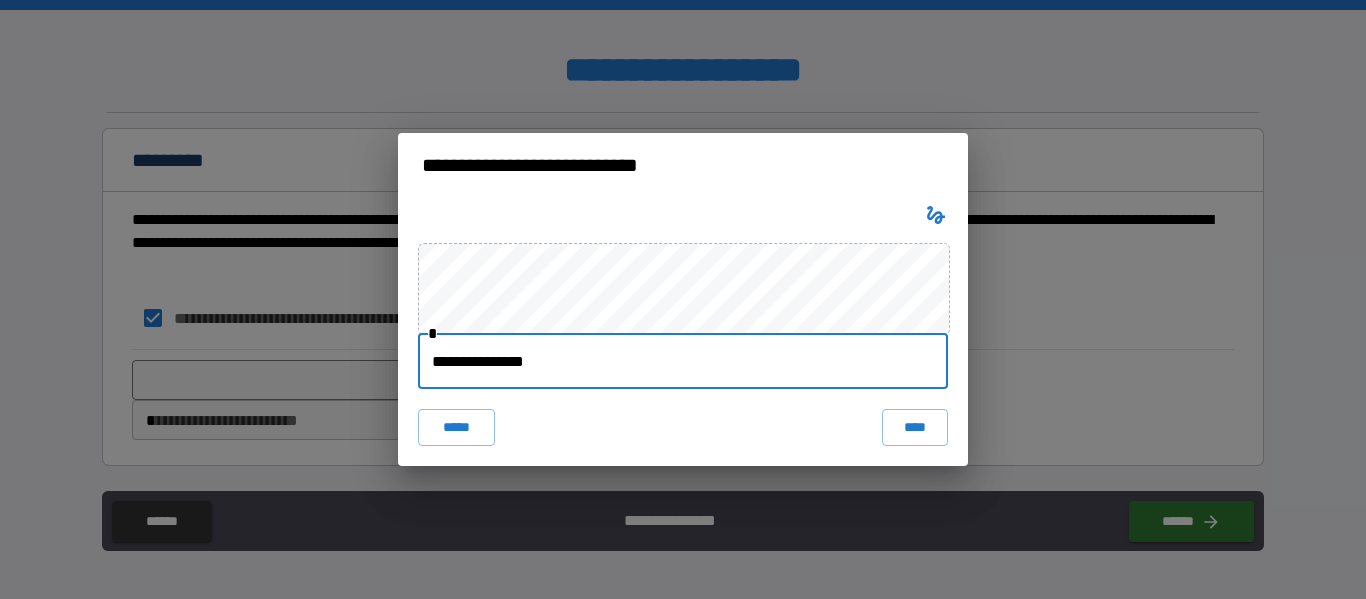 type on "**********" 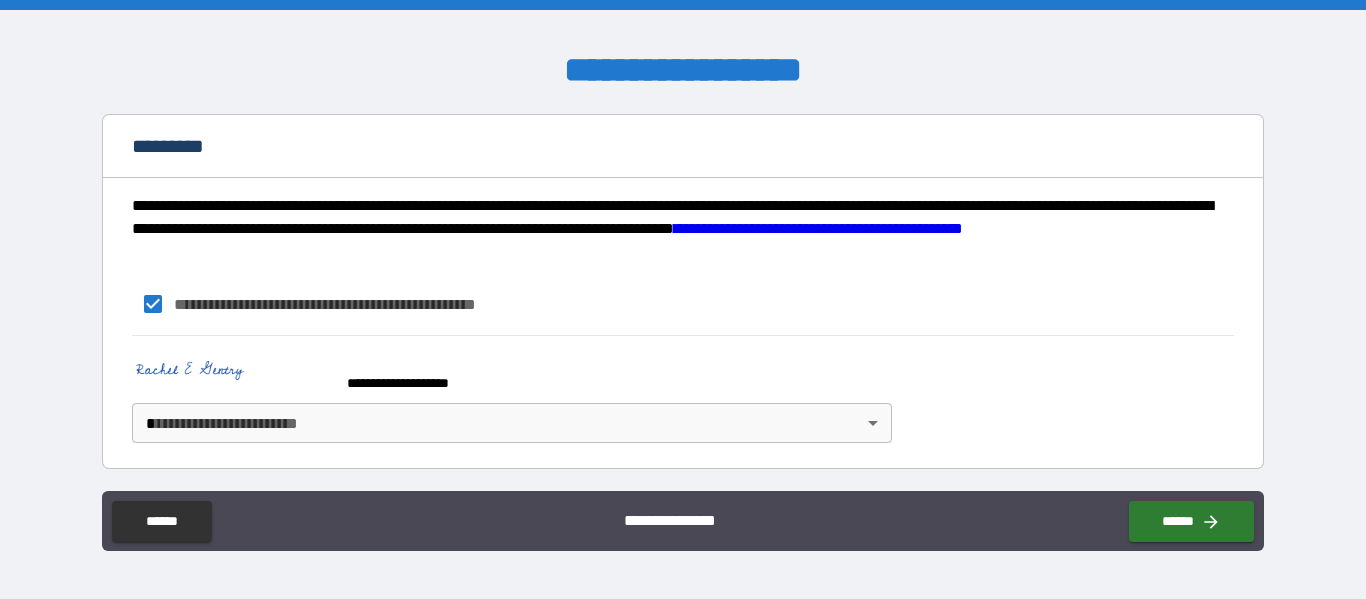 scroll, scrollTop: 1668, scrollLeft: 0, axis: vertical 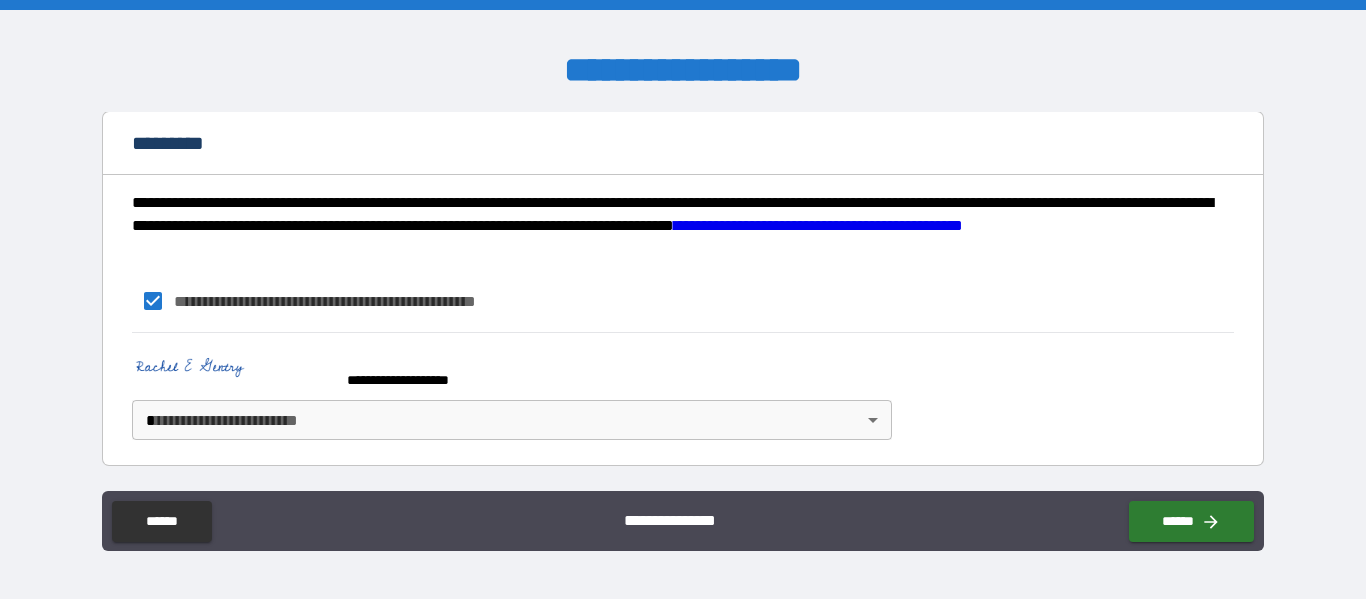 click on "[FIRST] [LAST] [STREET] [CITY] [STATE] [ZIP] [COUNTRY] [PHONE] [EMAIL] [DOB] [SSN] [CCNUM] [DLNUM]" at bounding box center [683, 299] 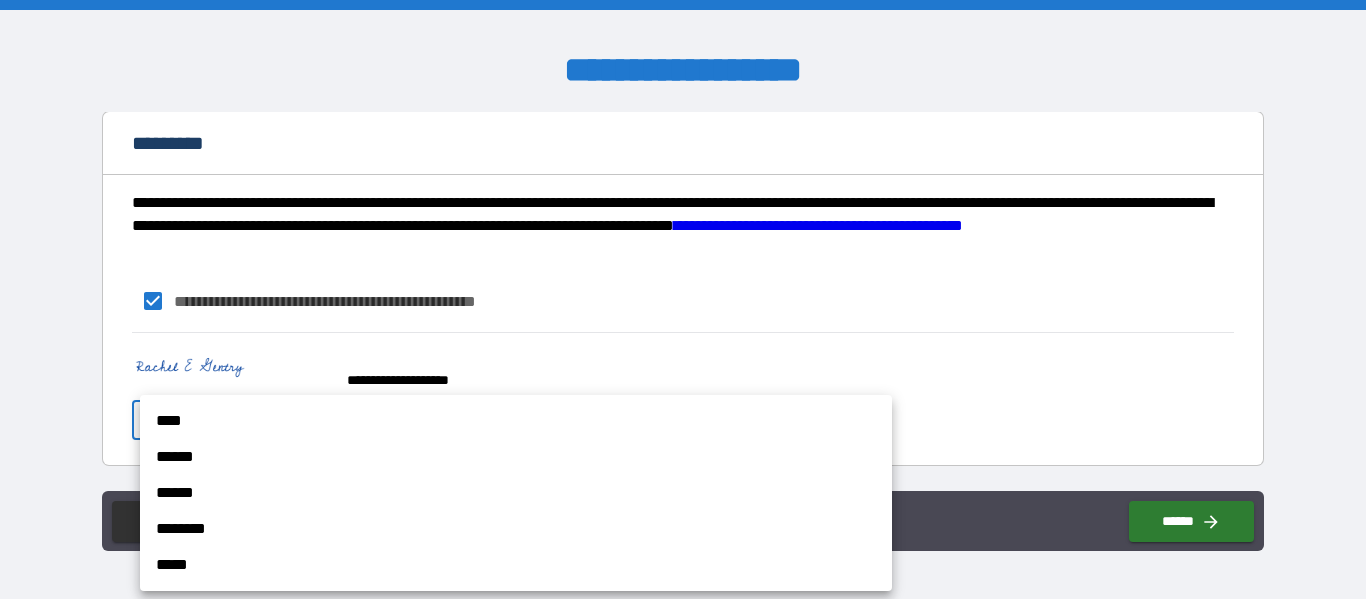 click on "******" at bounding box center (516, 457) 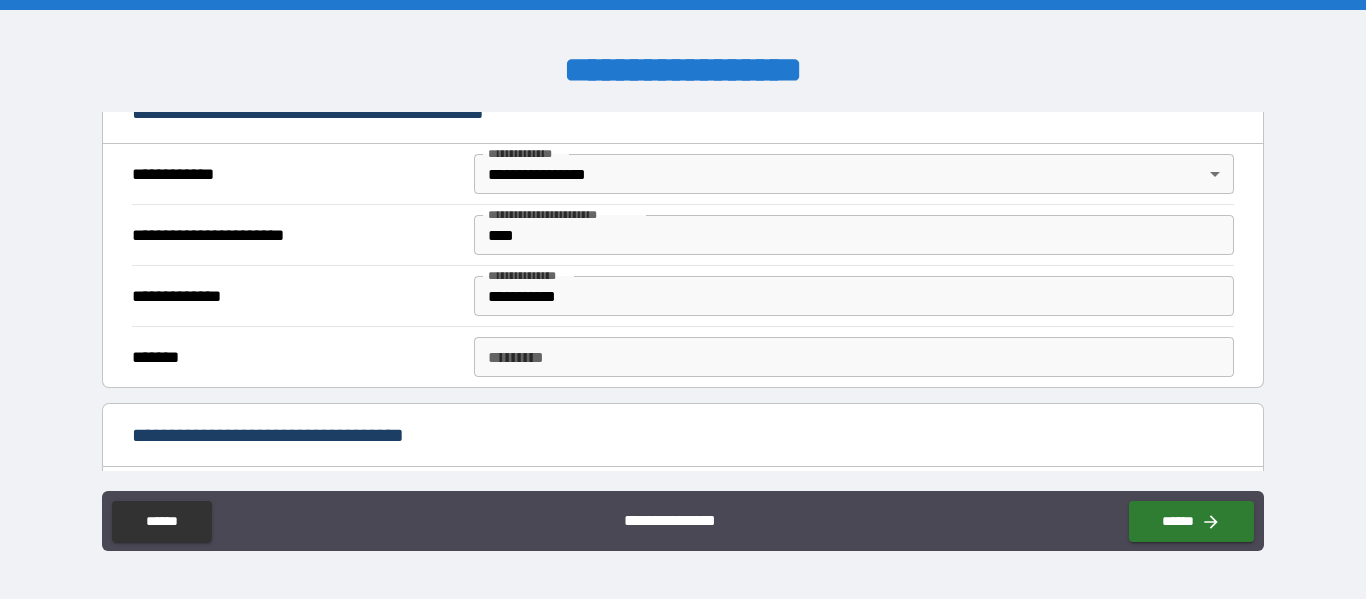 scroll, scrollTop: 368, scrollLeft: 0, axis: vertical 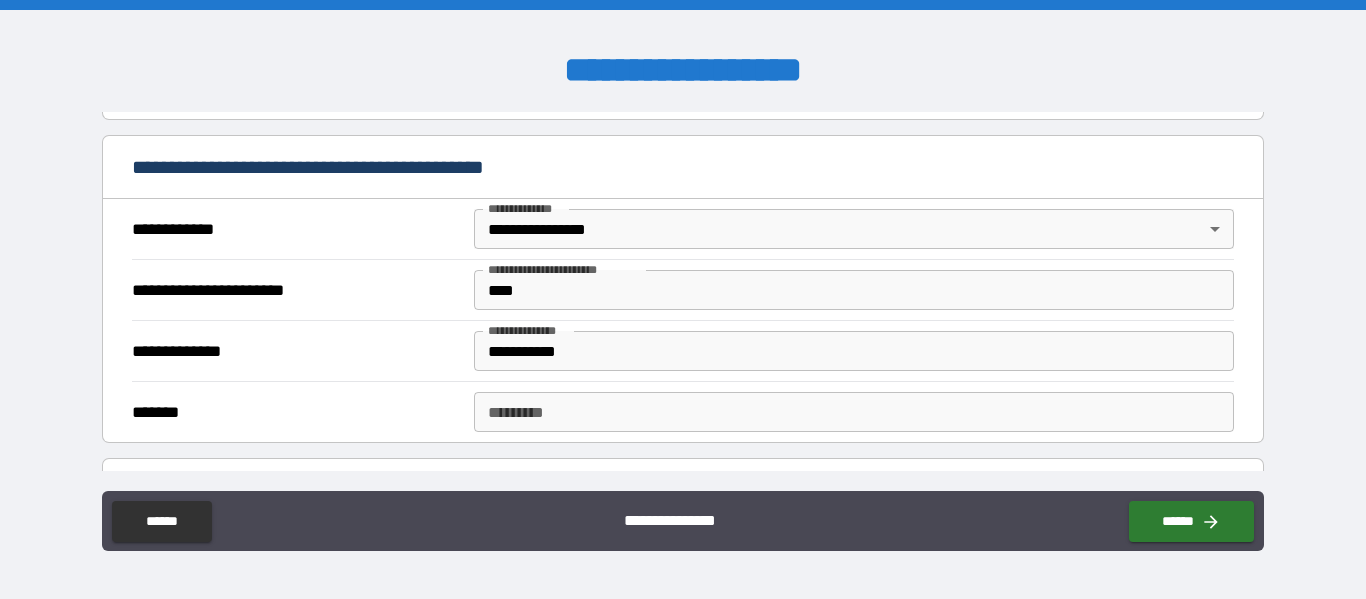 click on "*******   *" at bounding box center [854, 412] 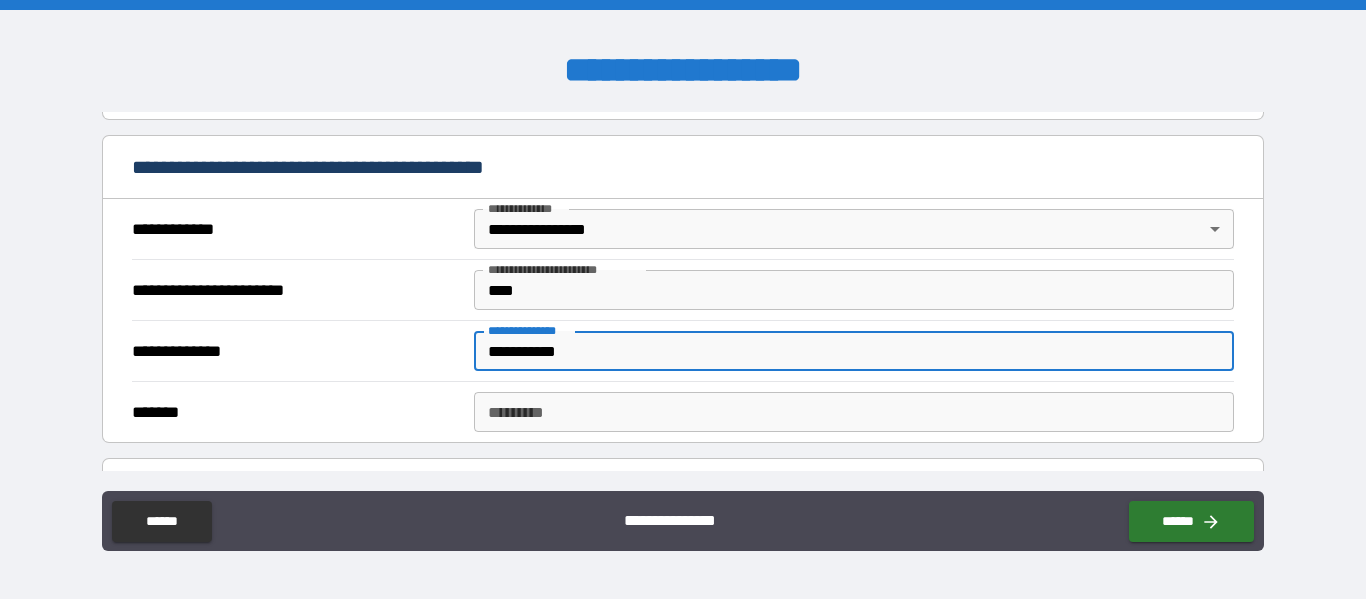 drag, startPoint x: 618, startPoint y: 352, endPoint x: 477, endPoint y: 351, distance: 141.00354 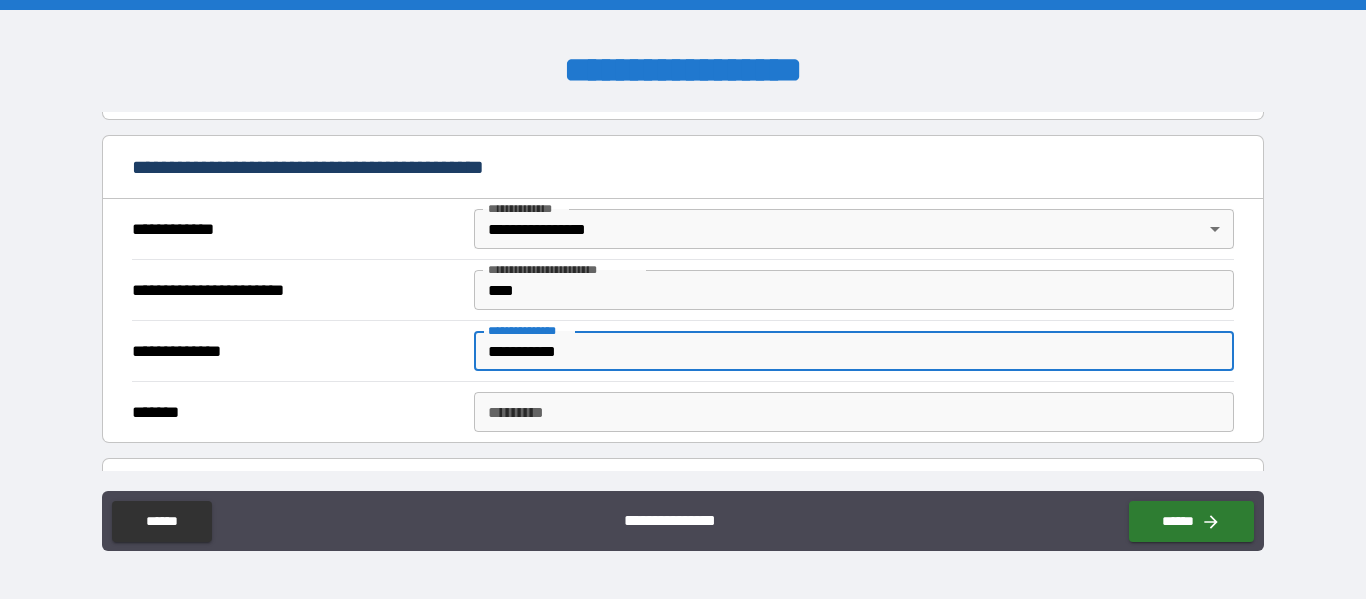 click on "*******   *" at bounding box center (854, 412) 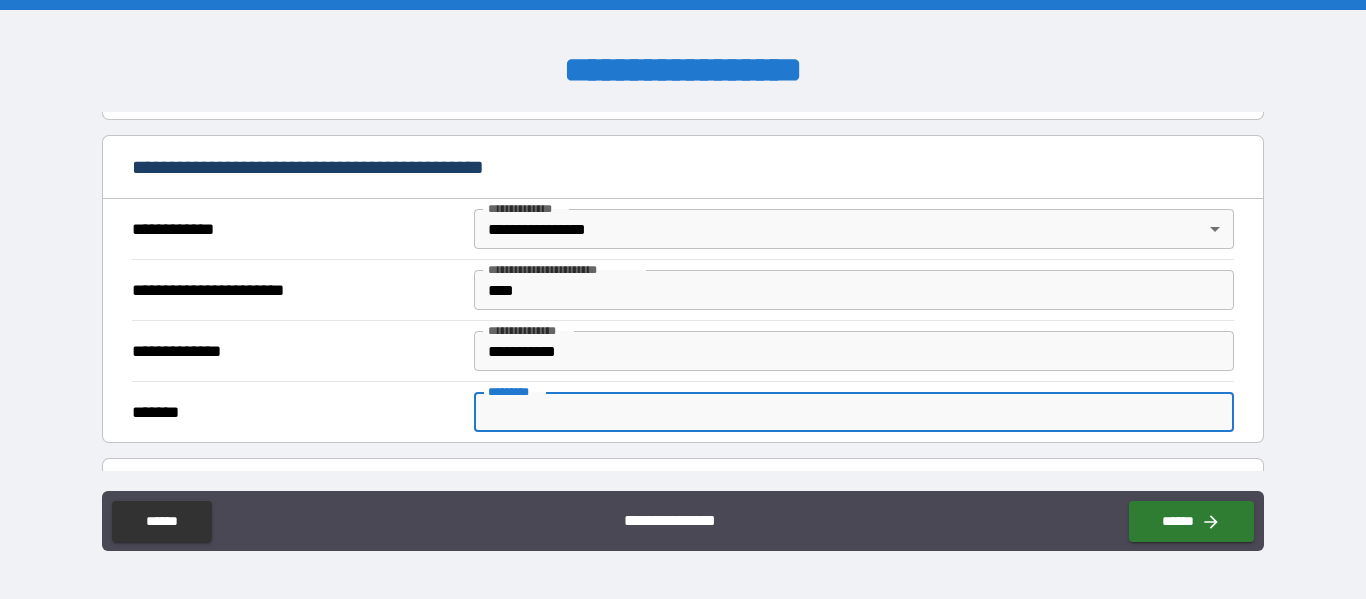 paste on "**********" 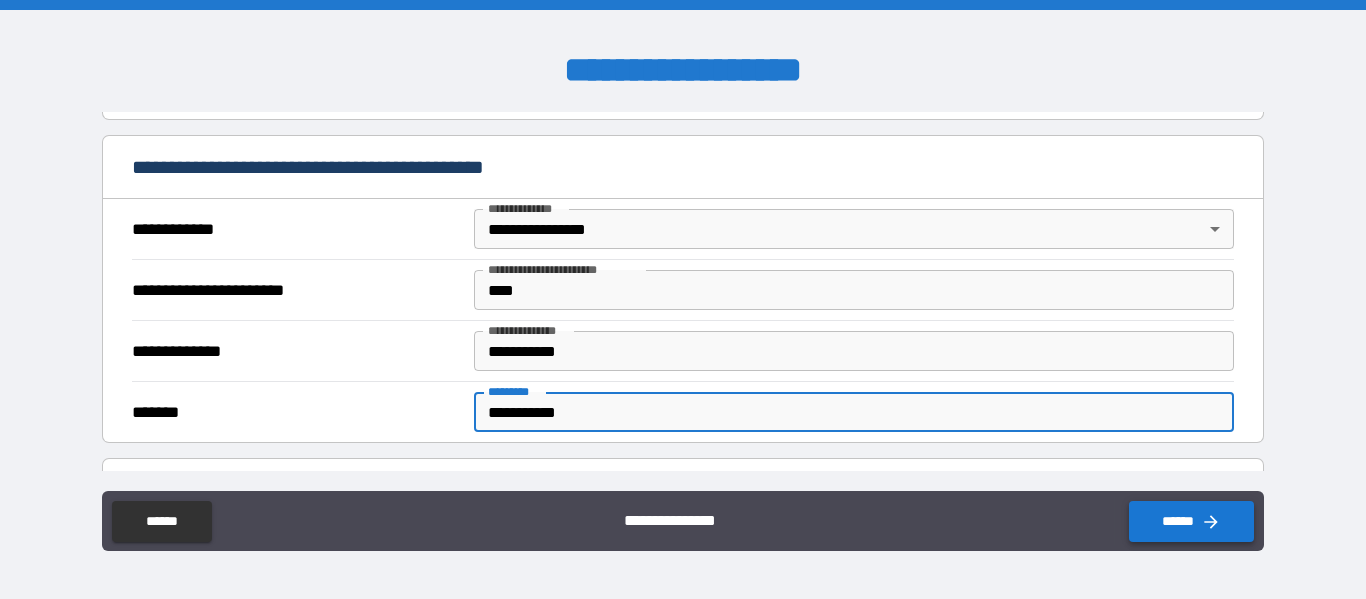 type on "**********" 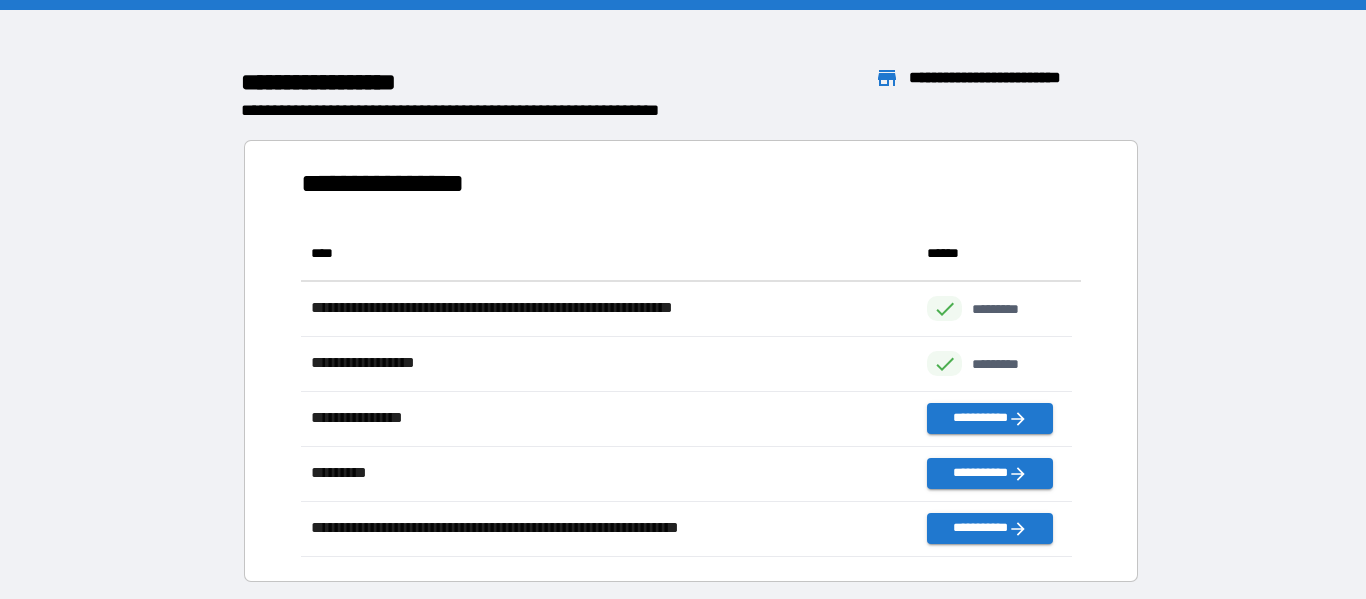 scroll, scrollTop: 16, scrollLeft: 16, axis: both 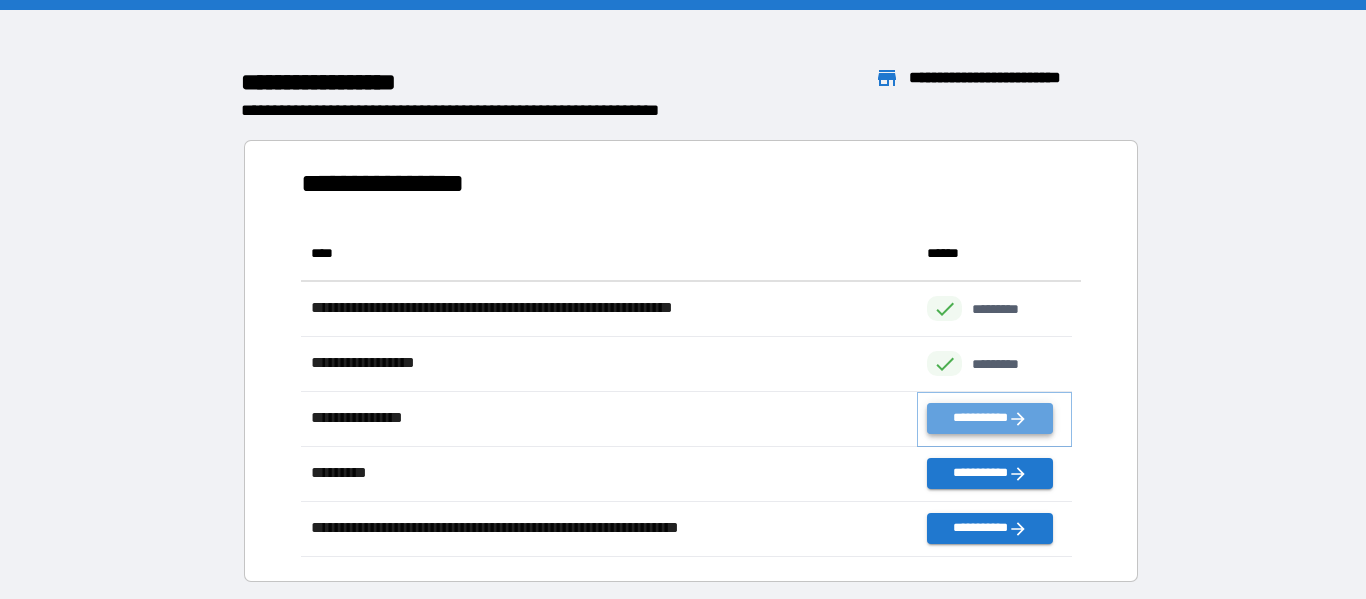 click on "**********" at bounding box center [989, 418] 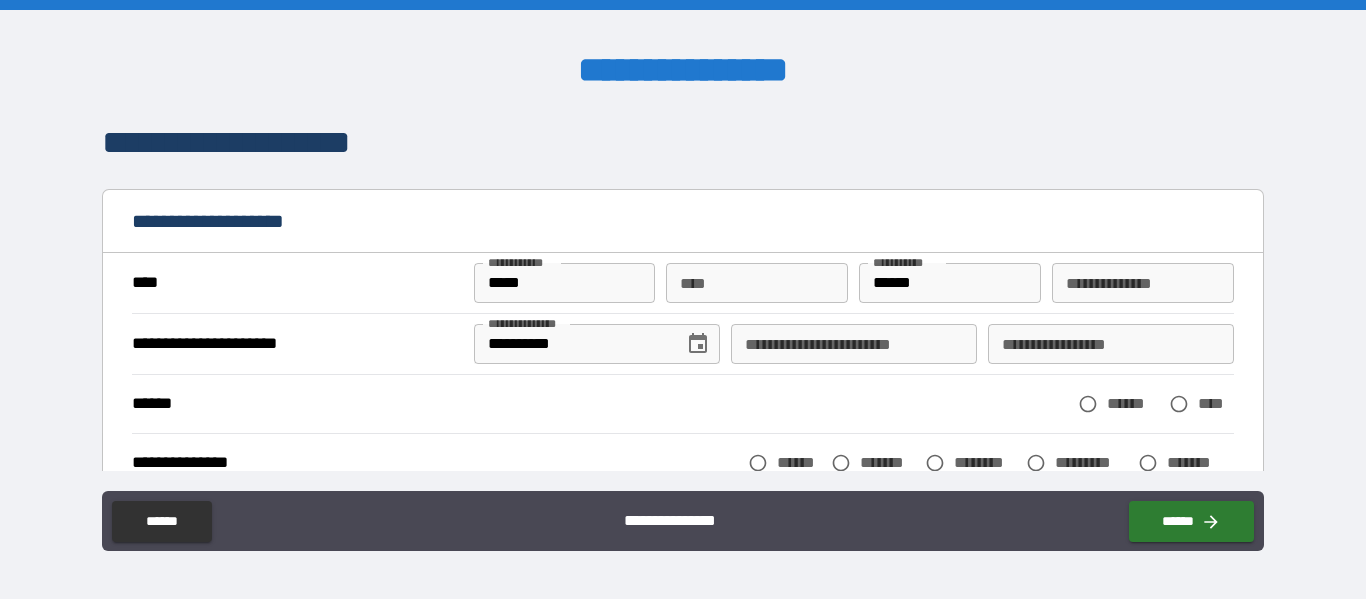 click on "**   *" at bounding box center (757, 283) 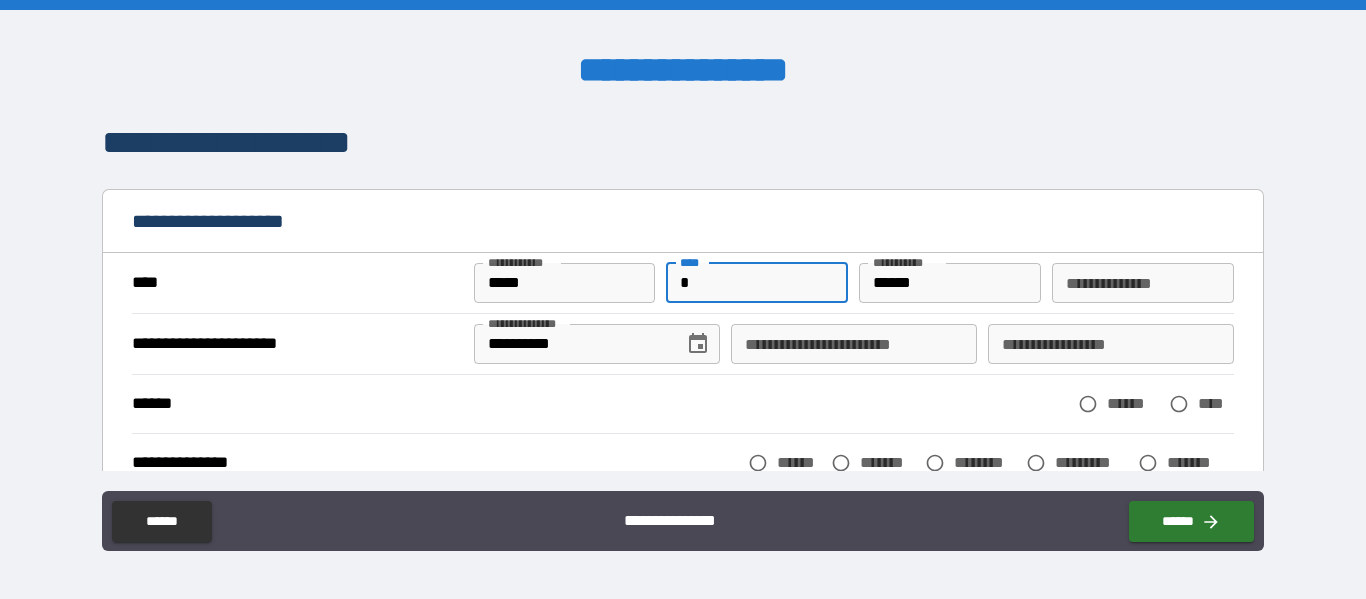 type on "*" 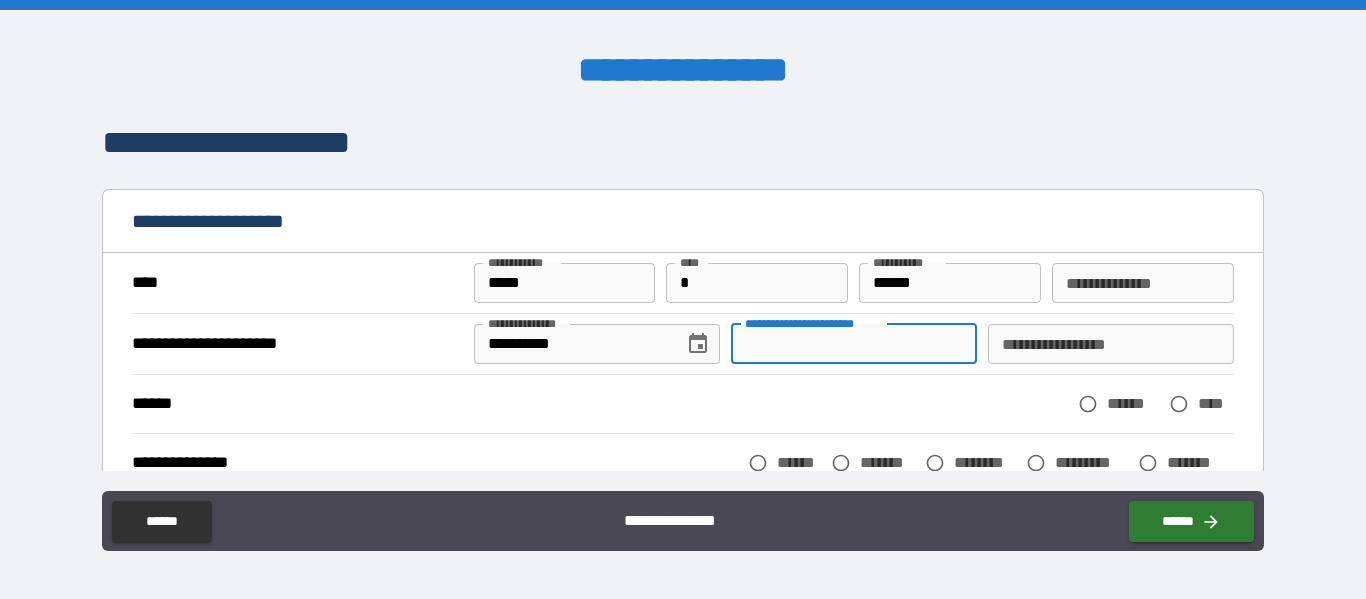 click on "**********" at bounding box center (854, 344) 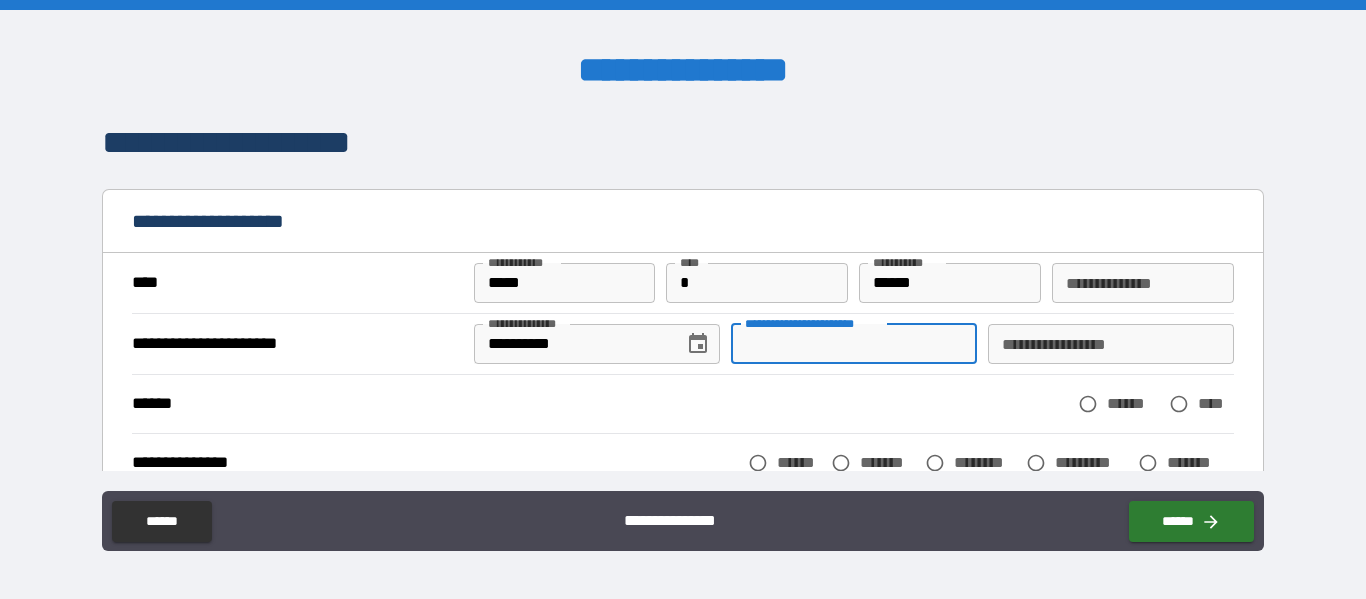 click on "**********" at bounding box center (1111, 344) 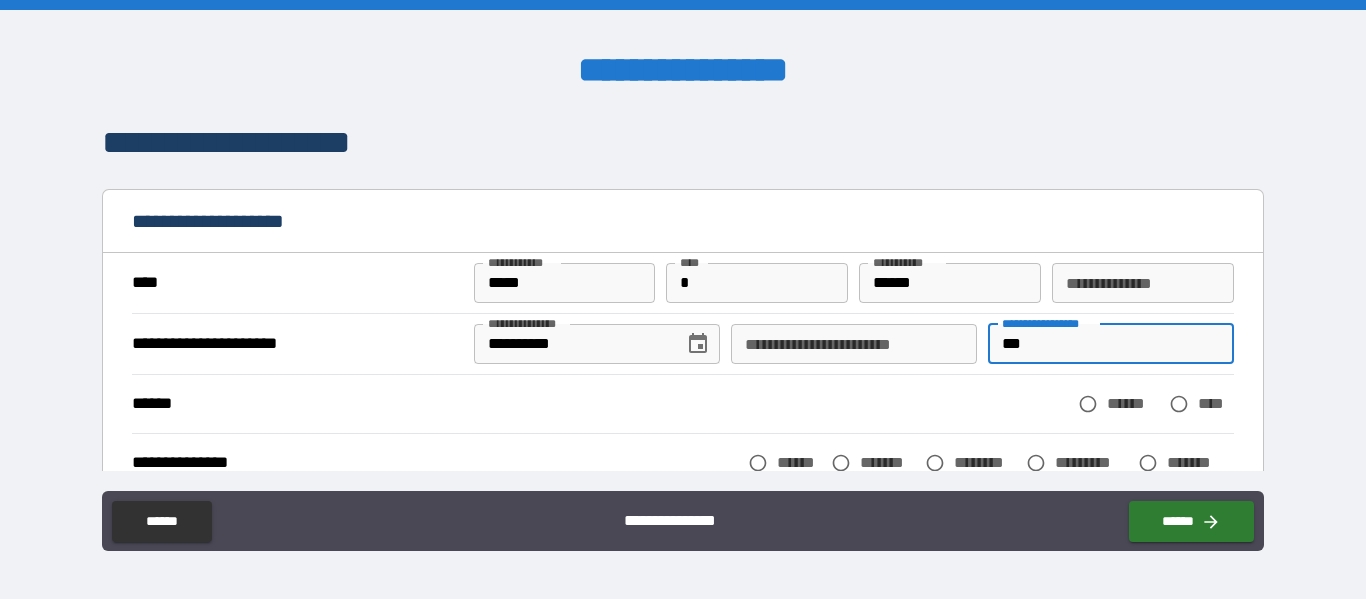 type on "***" 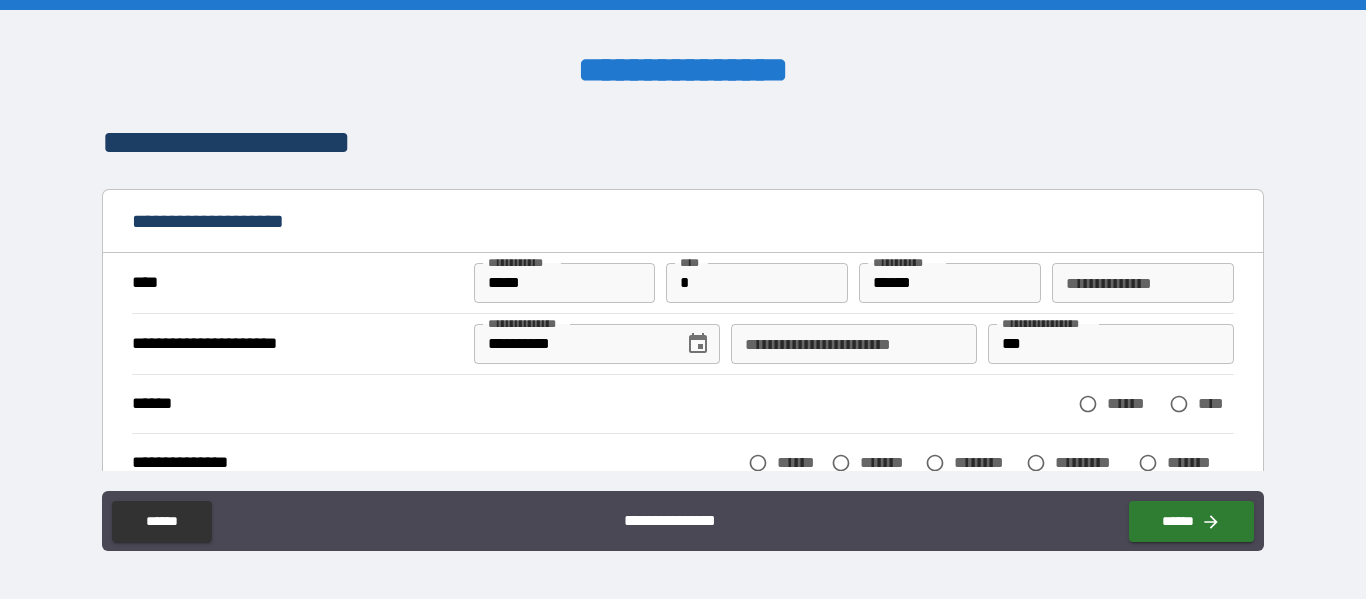 click on "******" at bounding box center (1133, 403) 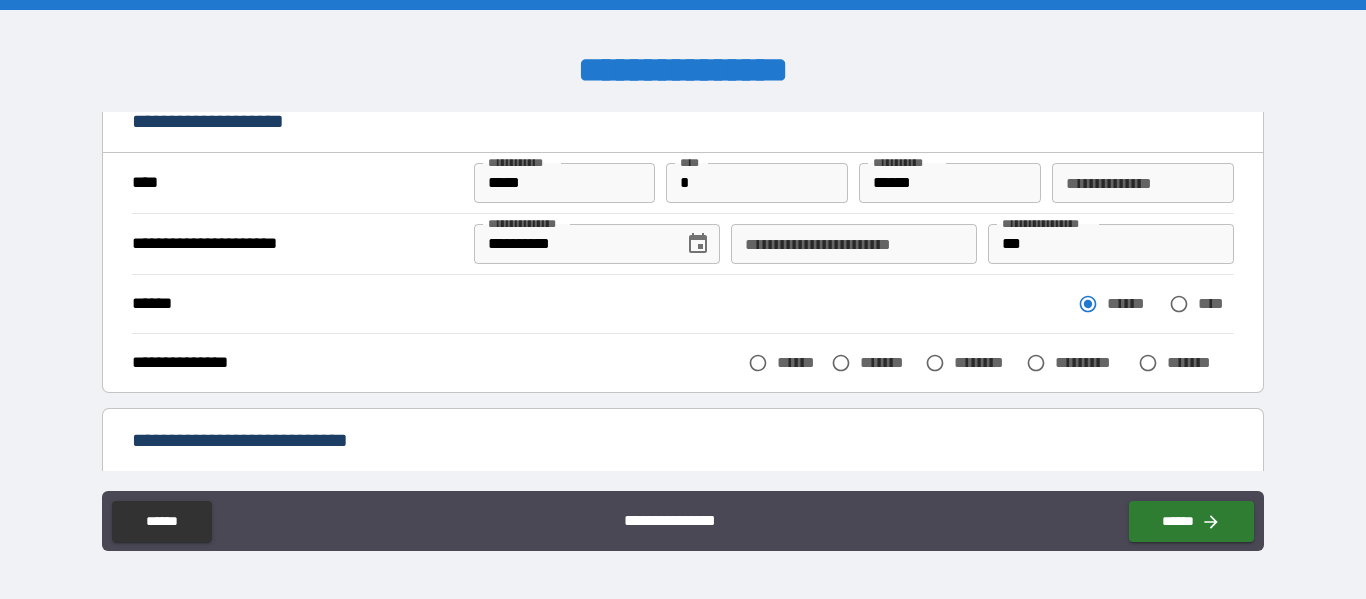 scroll, scrollTop: 200, scrollLeft: 0, axis: vertical 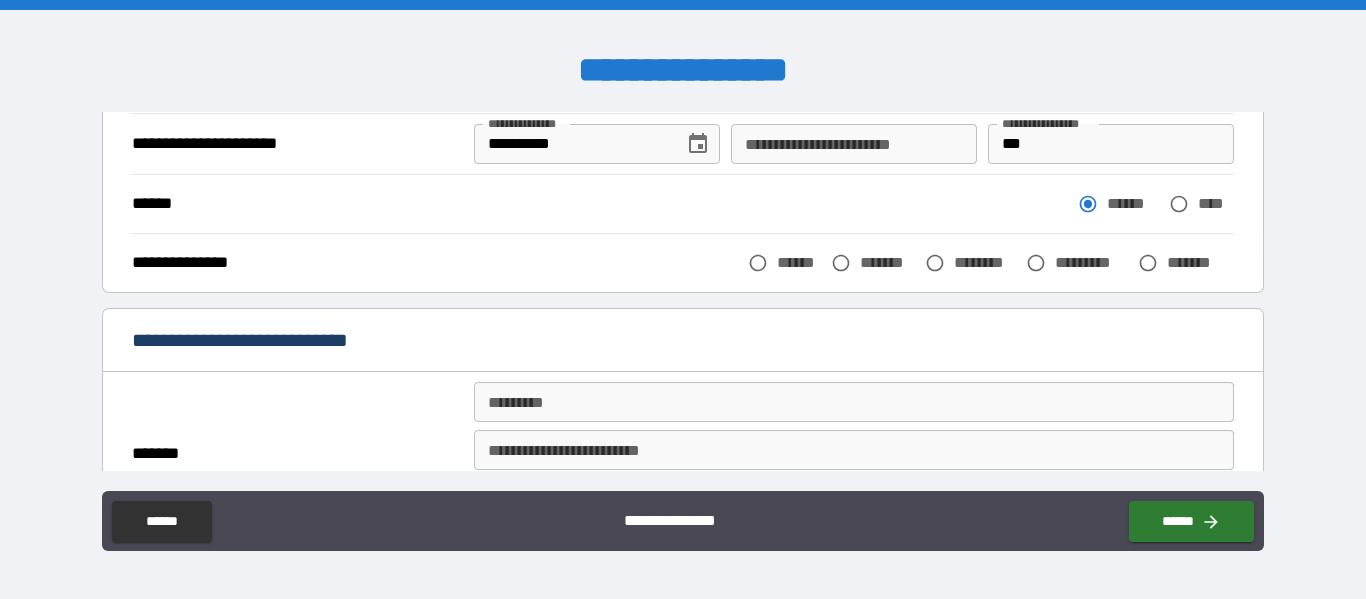 click on "******" at bounding box center (799, 262) 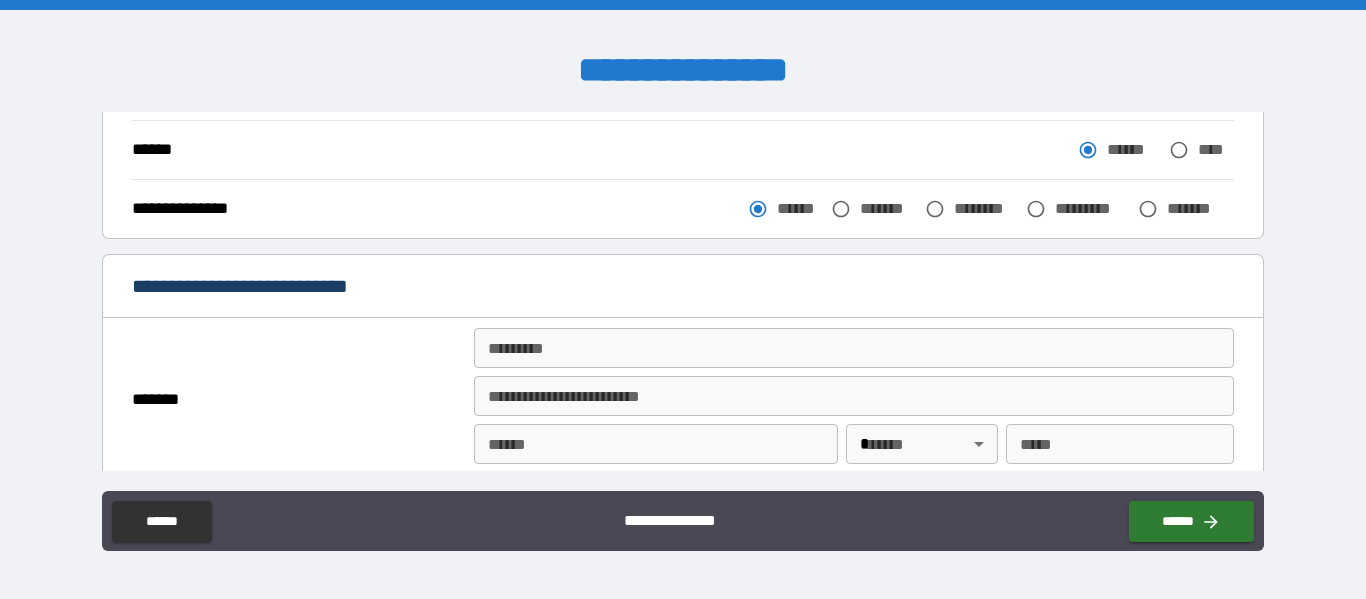 scroll, scrollTop: 300, scrollLeft: 0, axis: vertical 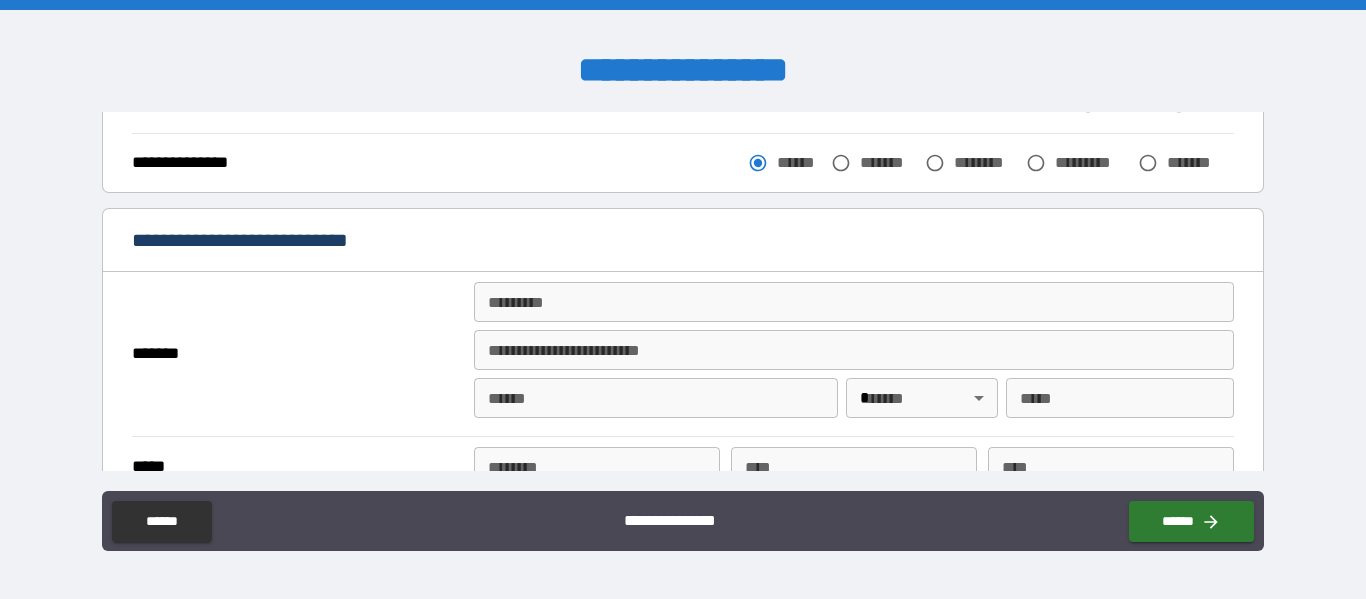 click on "*******   *" at bounding box center (854, 302) 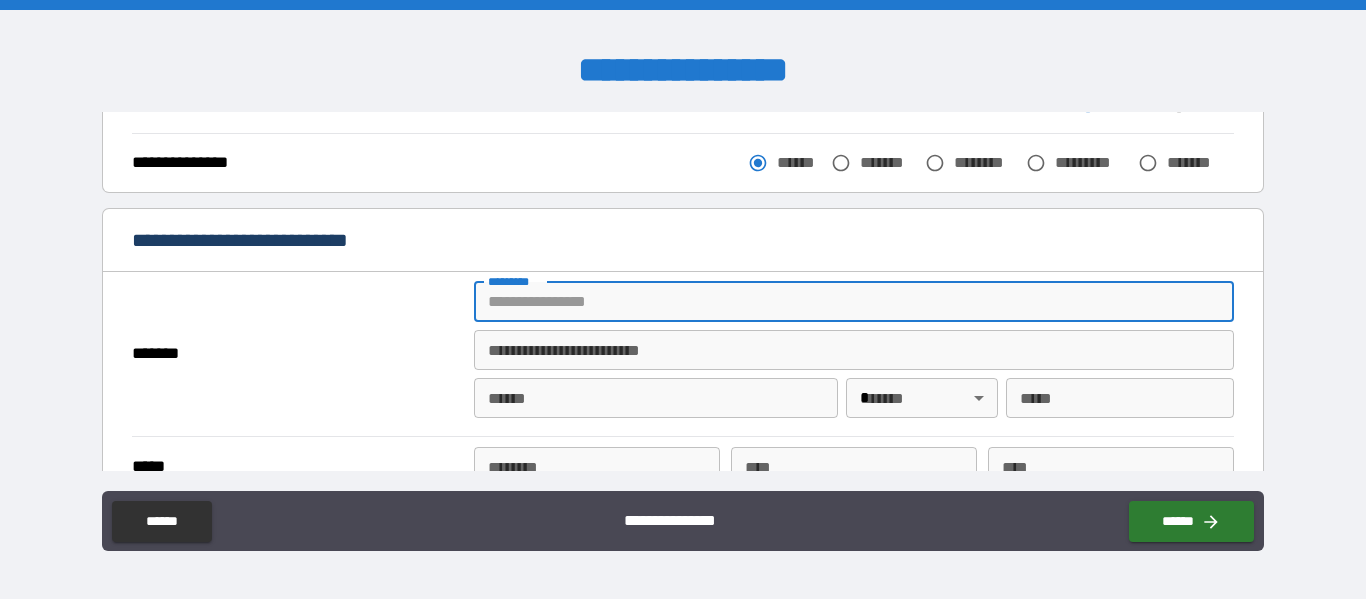 type on "**********" 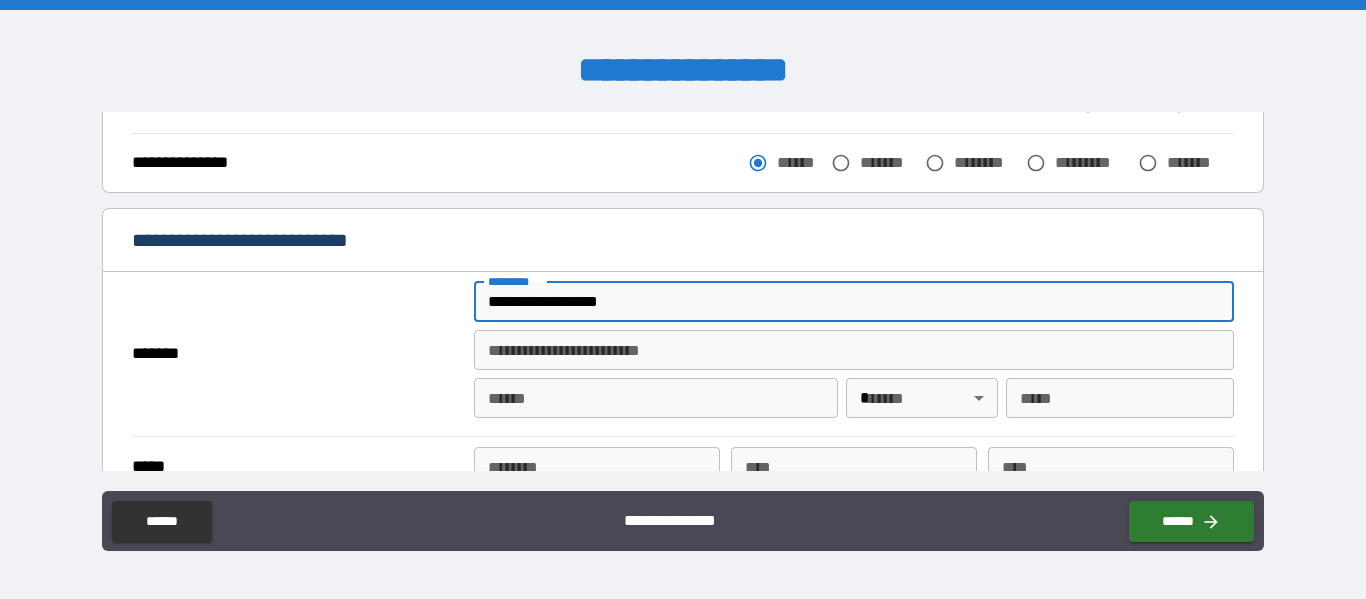 type on "******" 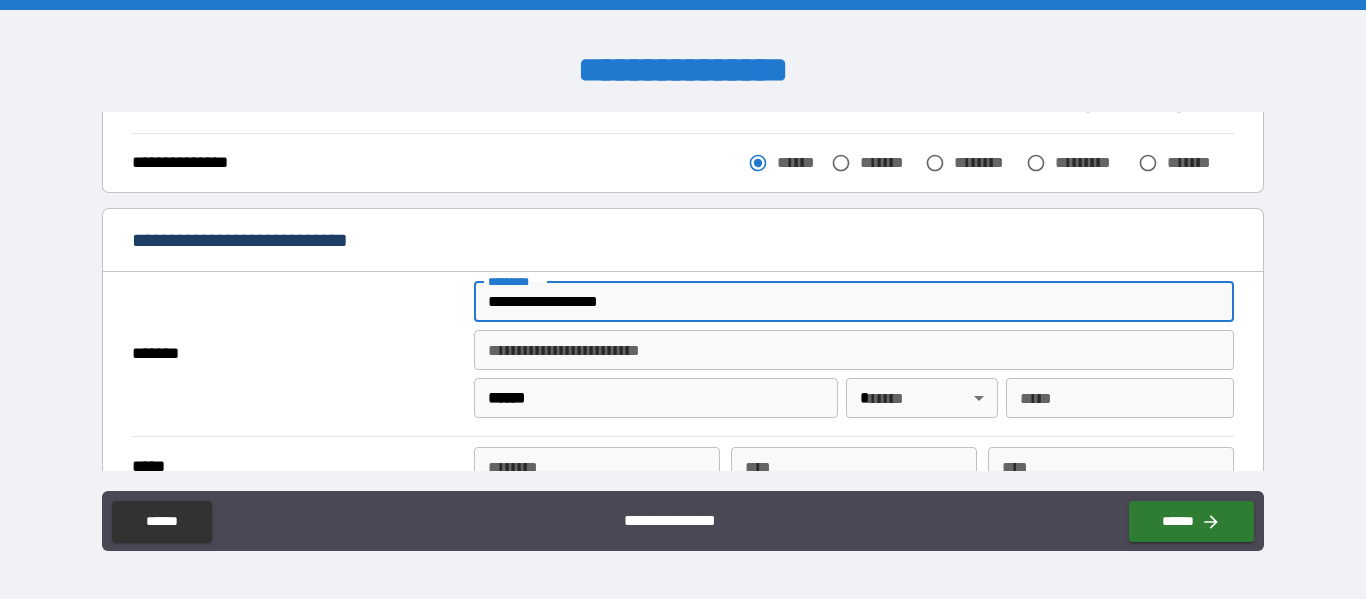 type 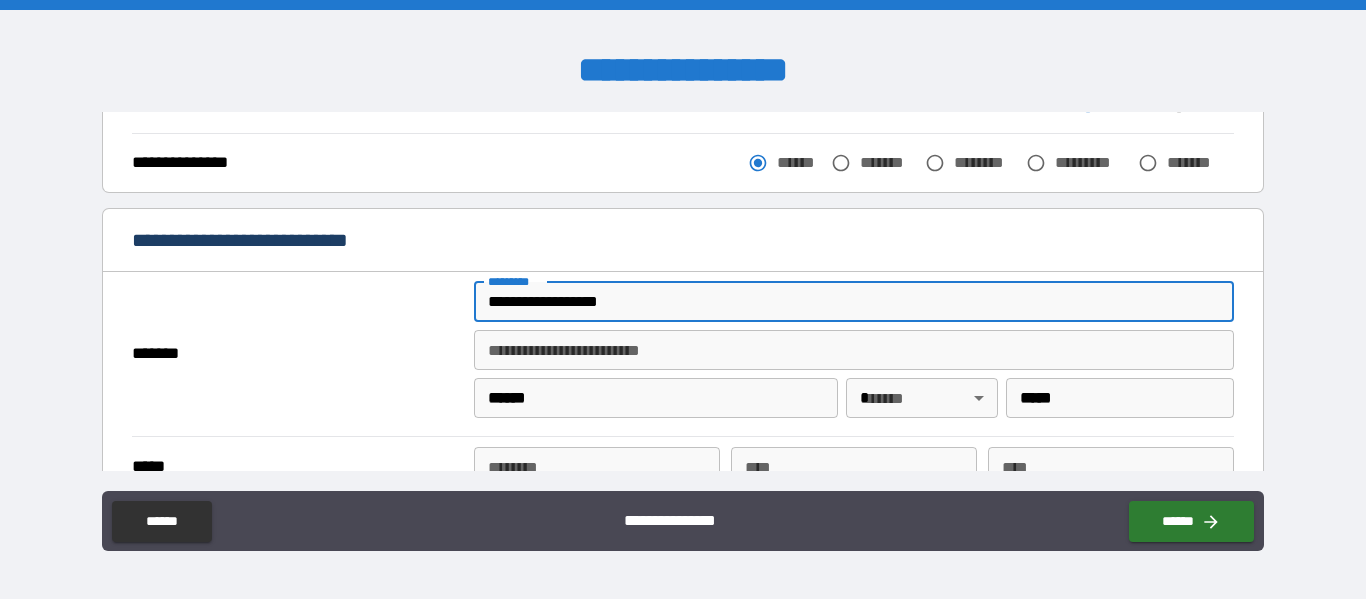 type 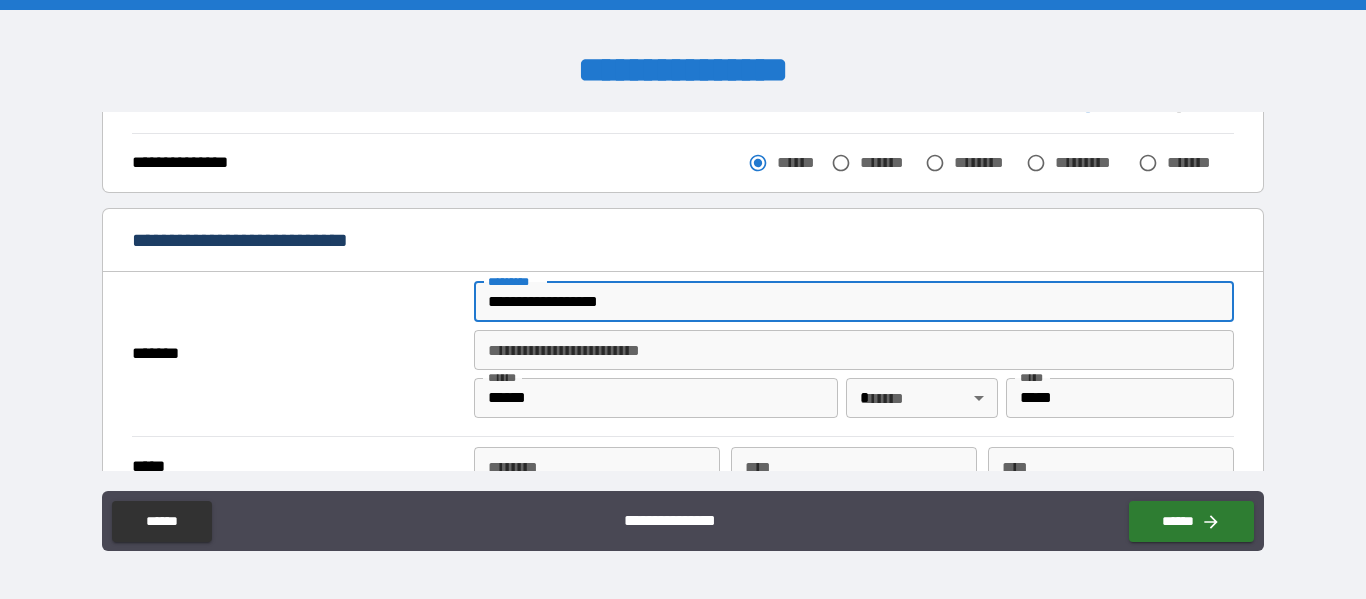 click on "**********" at bounding box center [854, 354] 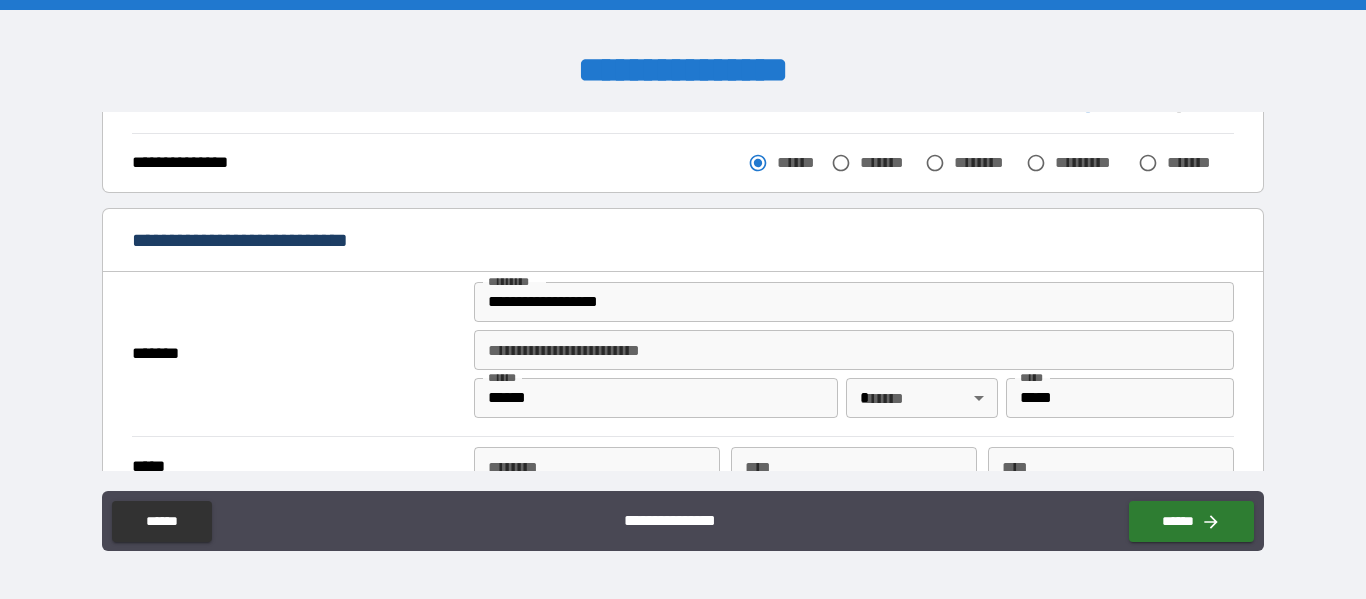 click on "******" at bounding box center (656, 398) 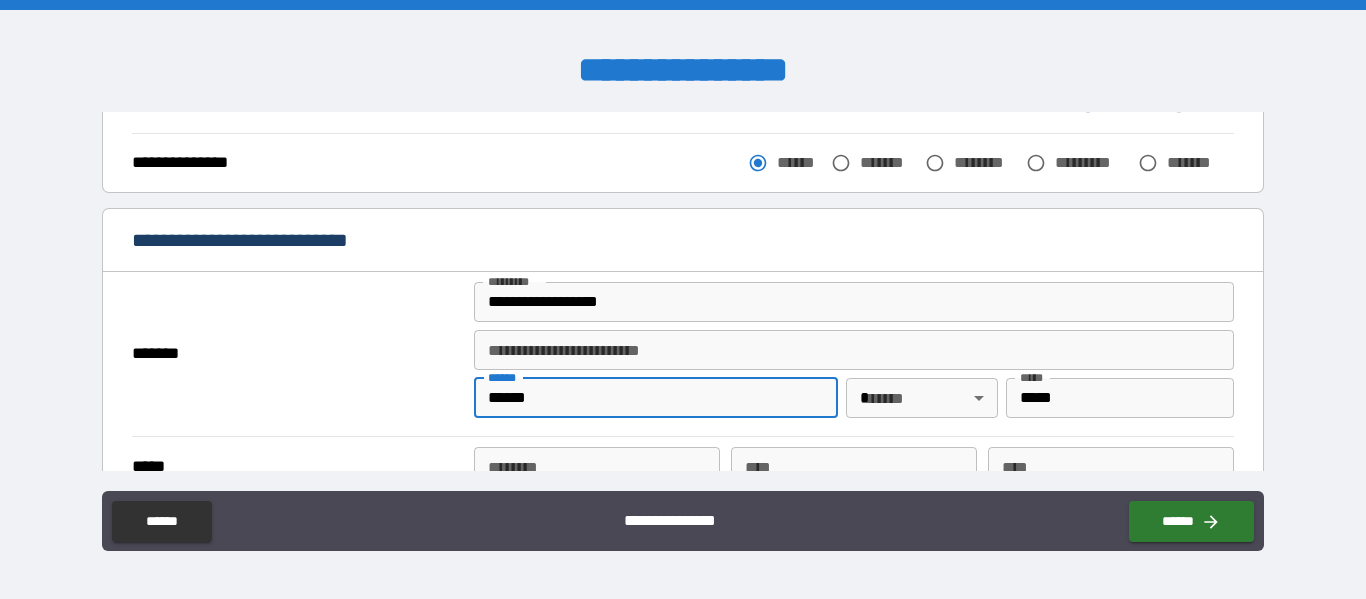 click on "******" at bounding box center [656, 398] 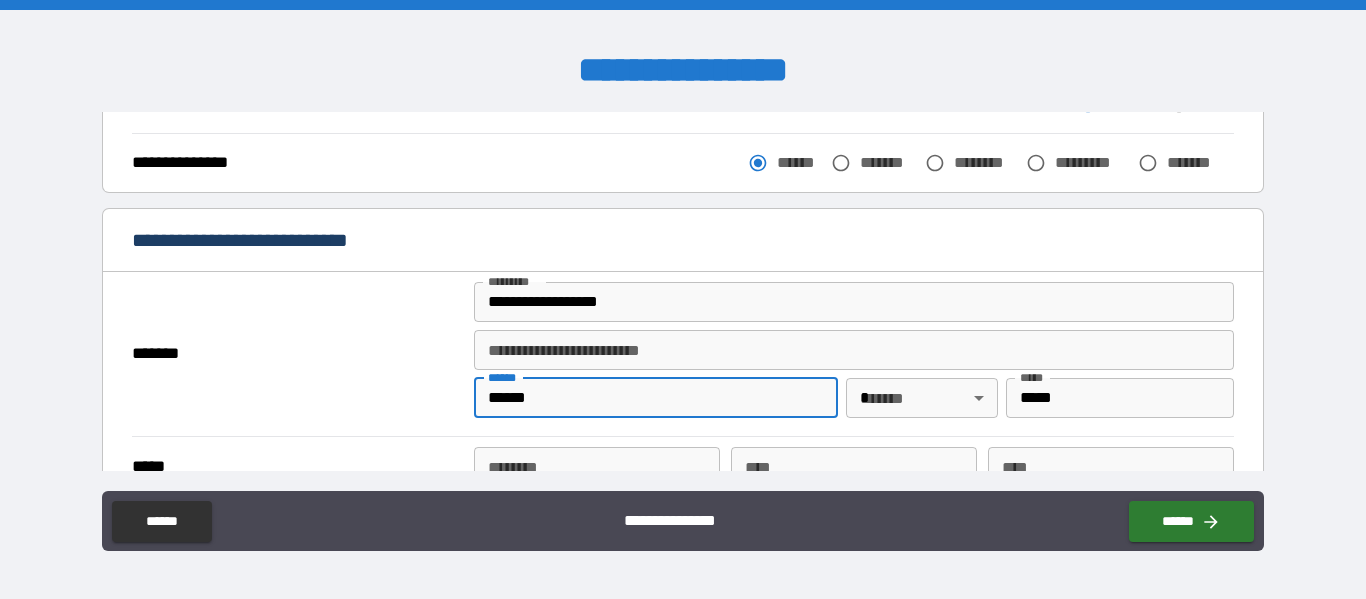 type on "********" 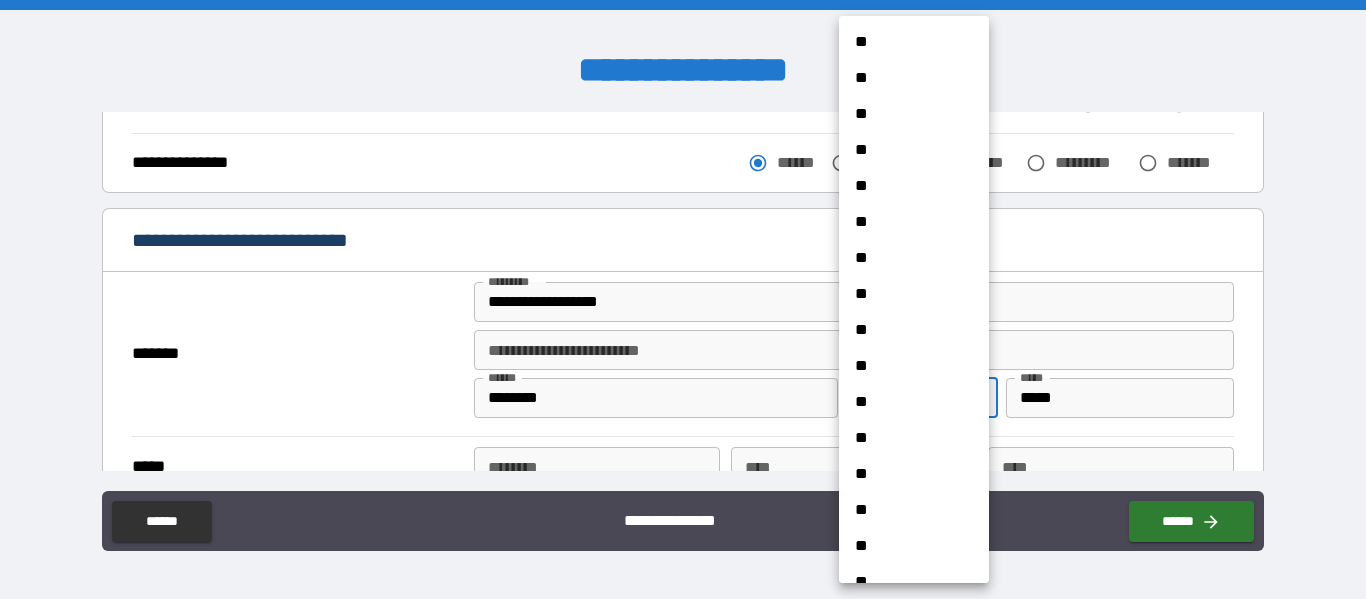 click on "[FIRST] [LAST] [STREET] [CITY] [STATE] [ZIP] [COUNTRY] [PHONE] [EMAIL] [DOB] [SSN] [CCNUM] [DLNUM]" at bounding box center [683, 299] 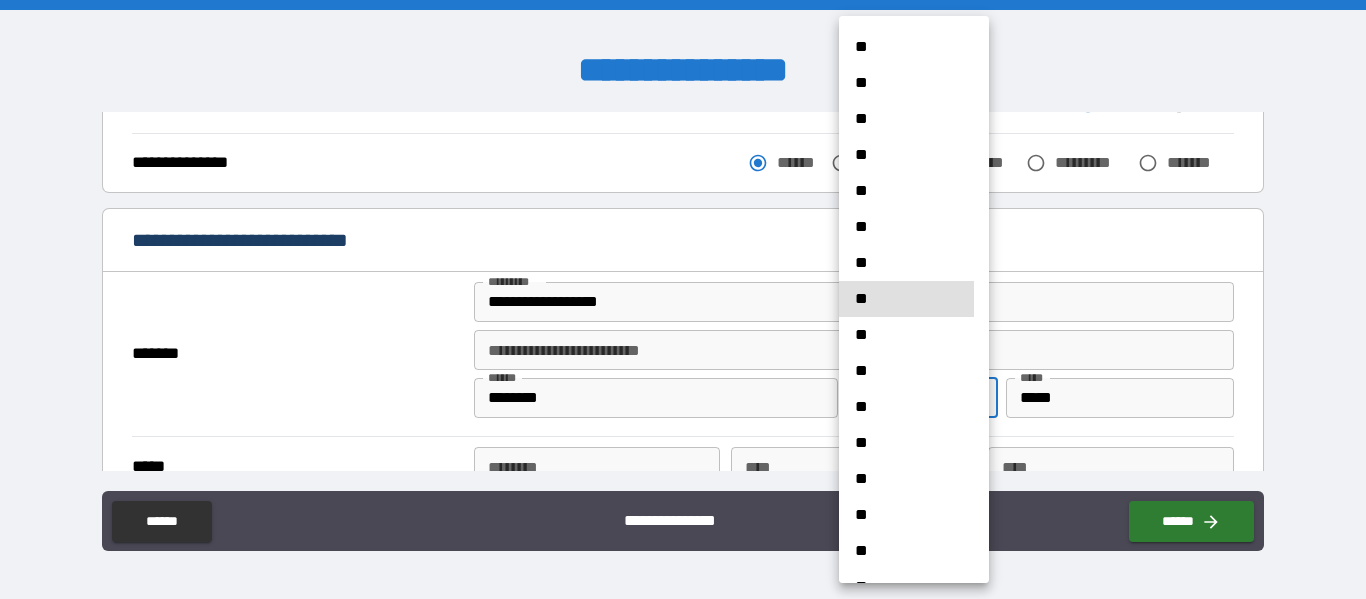 click on "**" at bounding box center (906, 299) 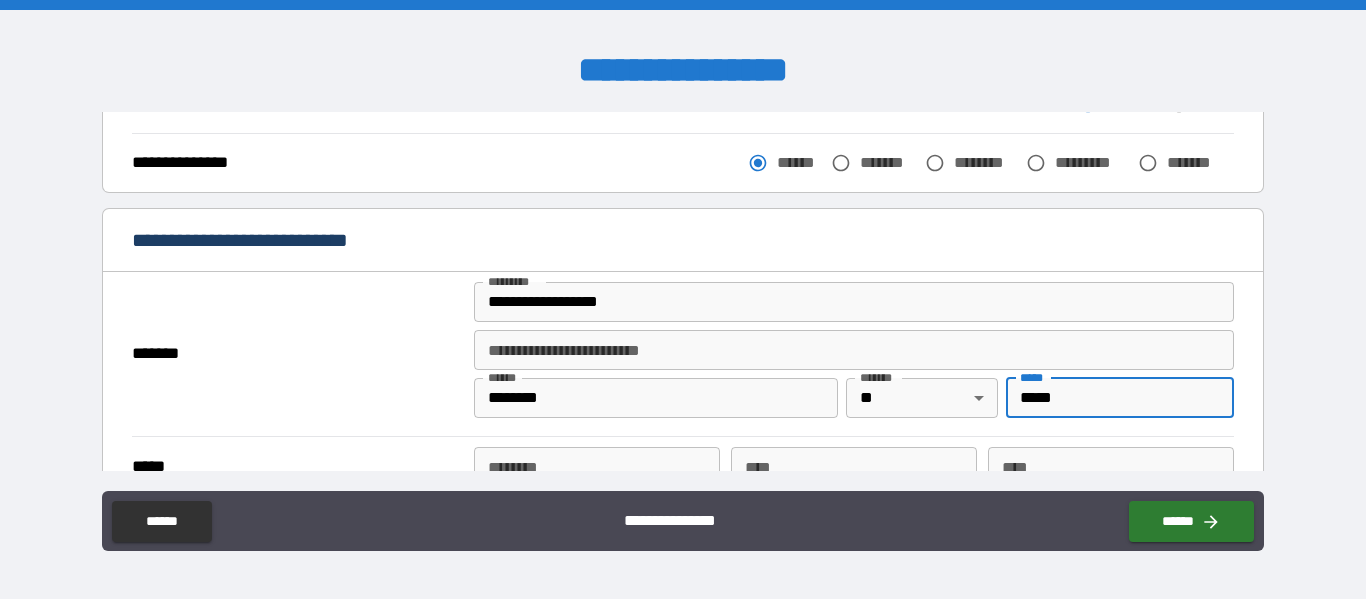 drag, startPoint x: 1084, startPoint y: 396, endPoint x: 1042, endPoint y: 408, distance: 43.68066 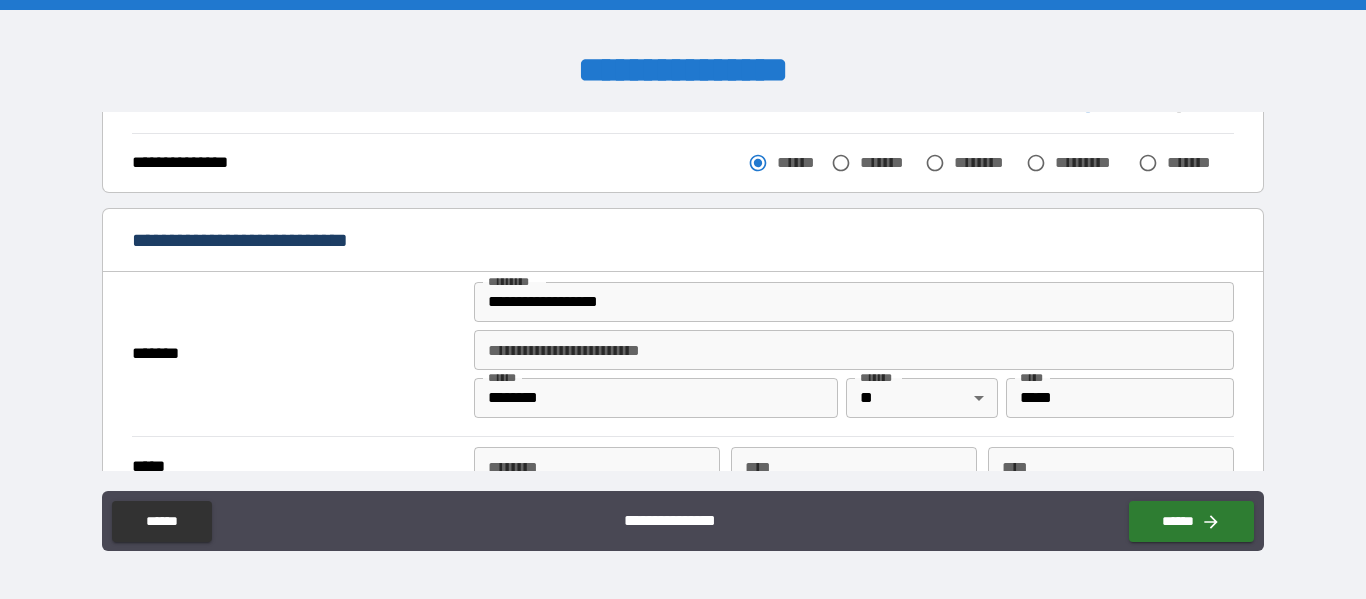 scroll, scrollTop: 400, scrollLeft: 0, axis: vertical 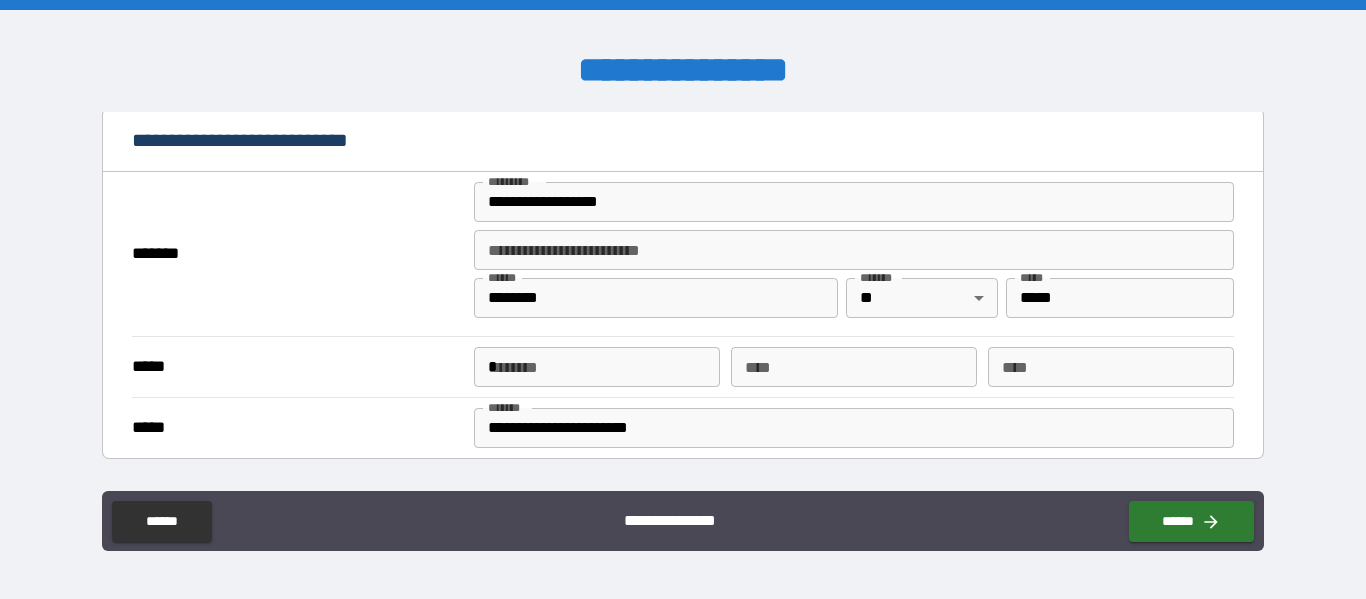 click on "*" at bounding box center [597, 367] 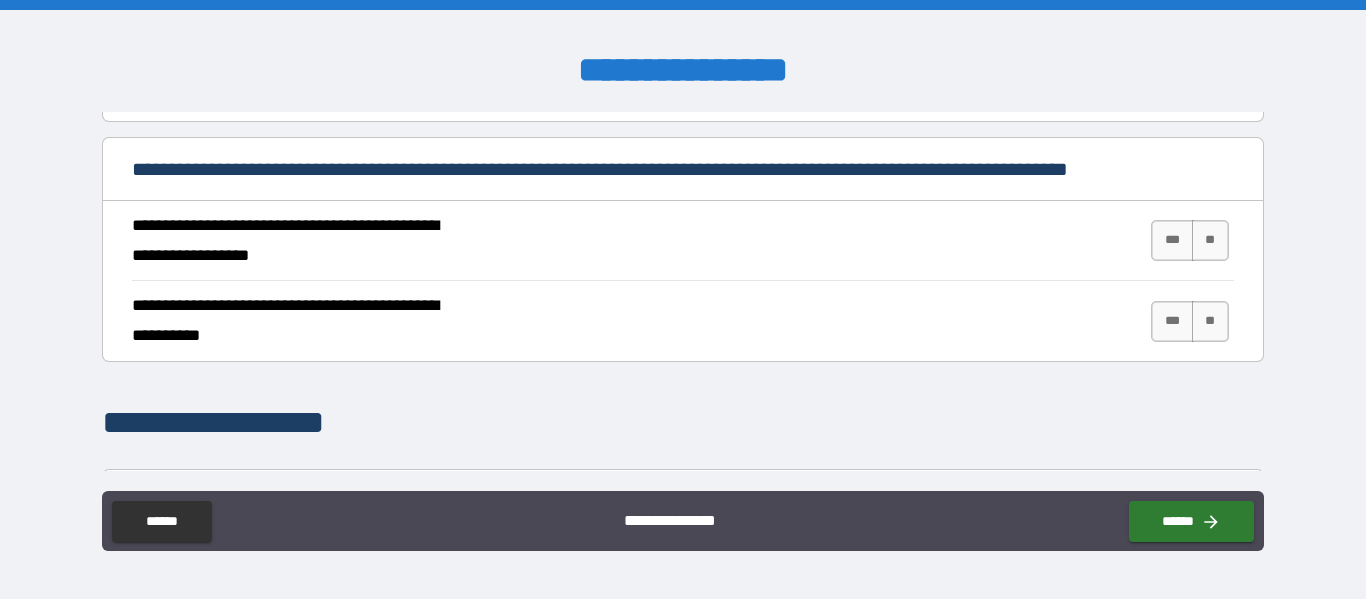 scroll, scrollTop: 800, scrollLeft: 0, axis: vertical 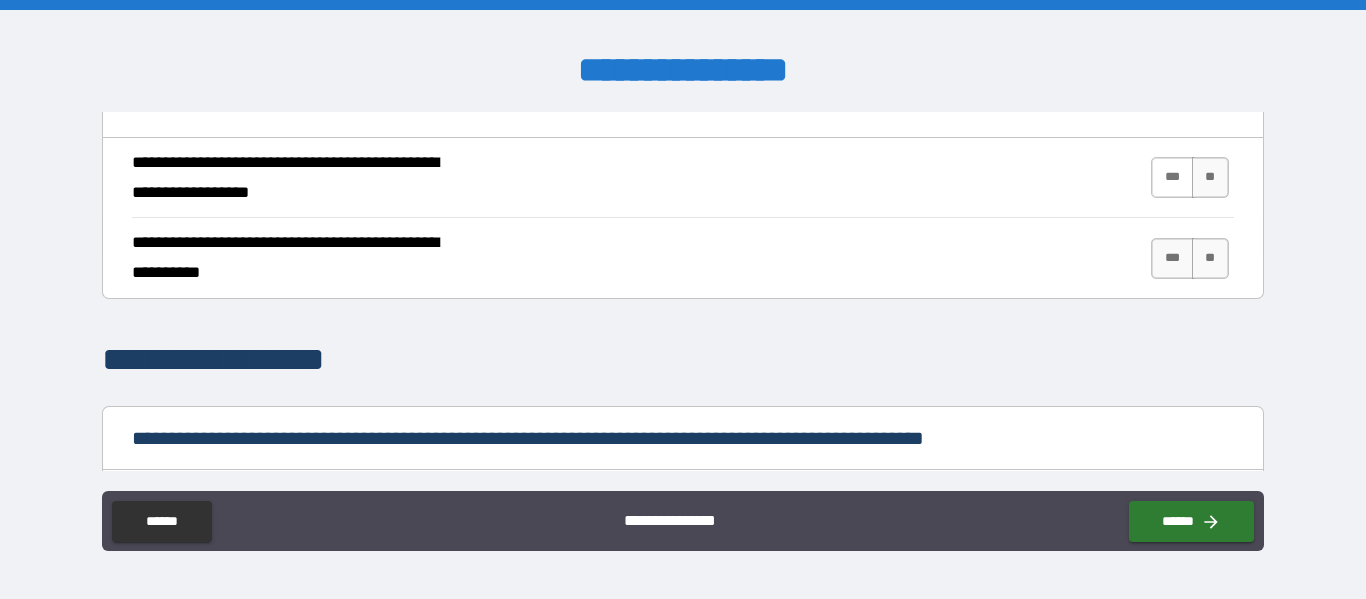 type on "**********" 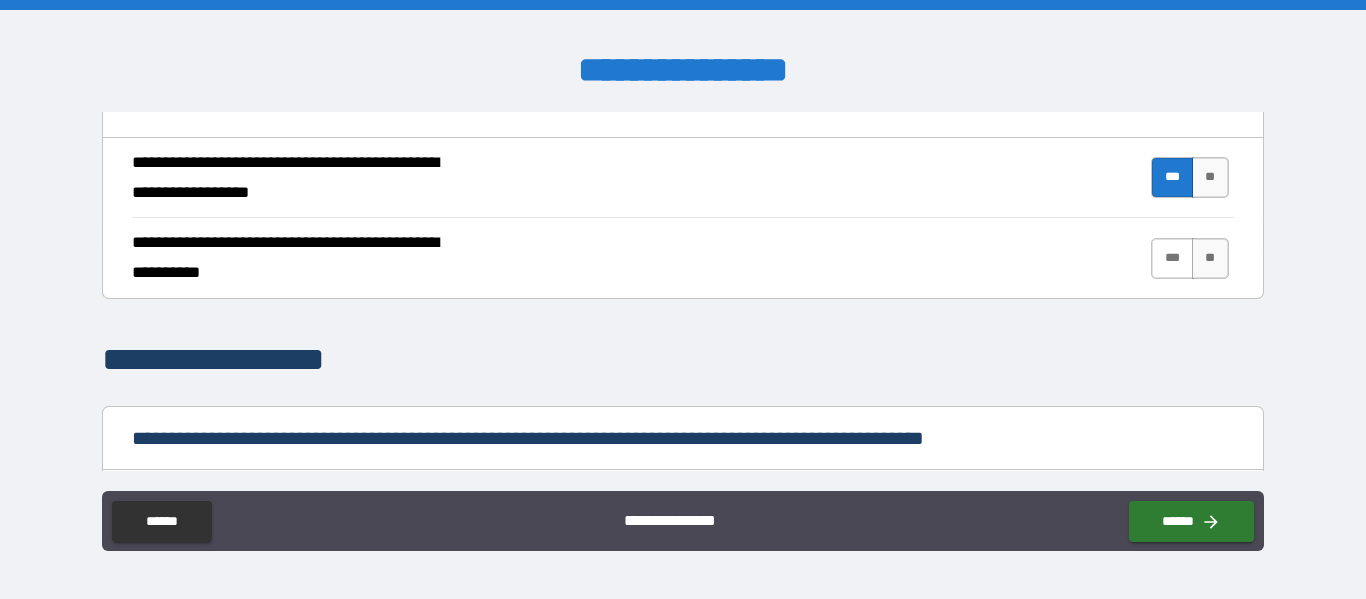 click on "***" at bounding box center (1172, 258) 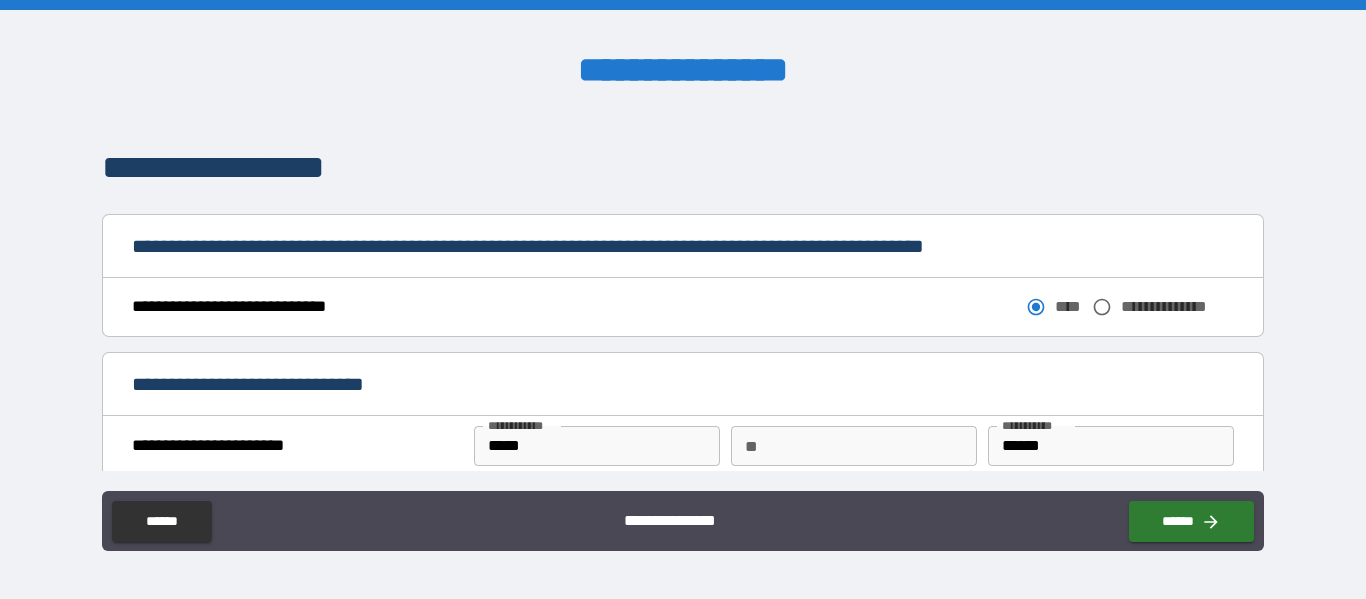 scroll, scrollTop: 1000, scrollLeft: 0, axis: vertical 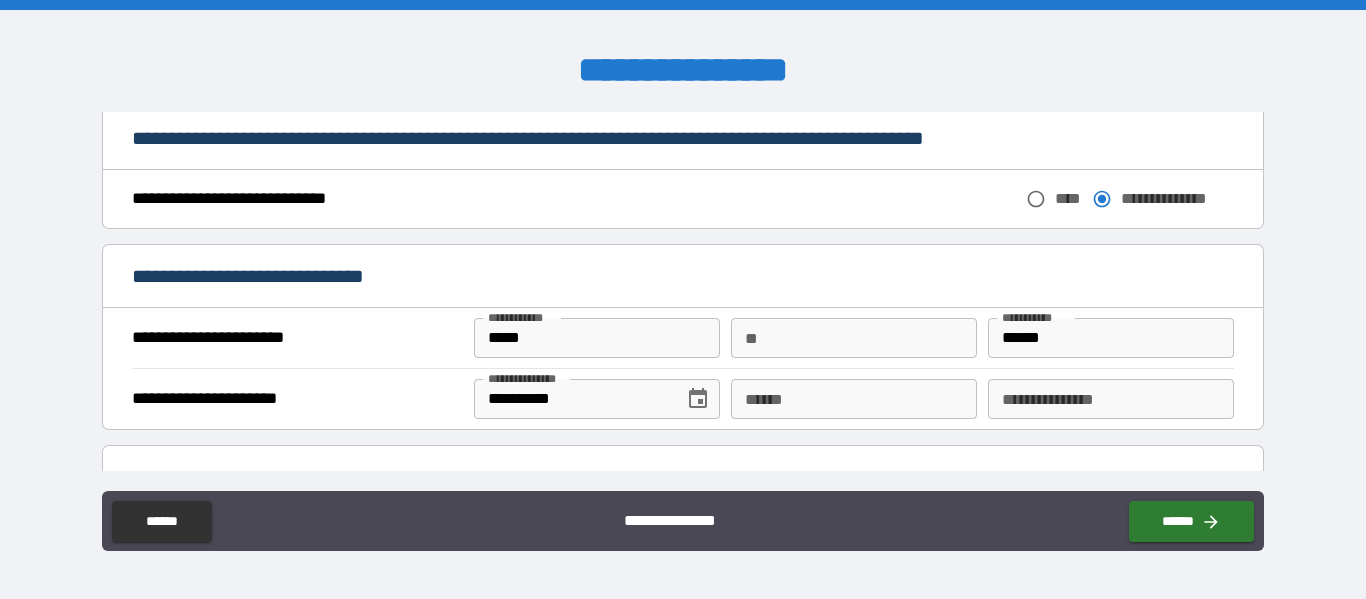 click on "*****" at bounding box center (597, 338) 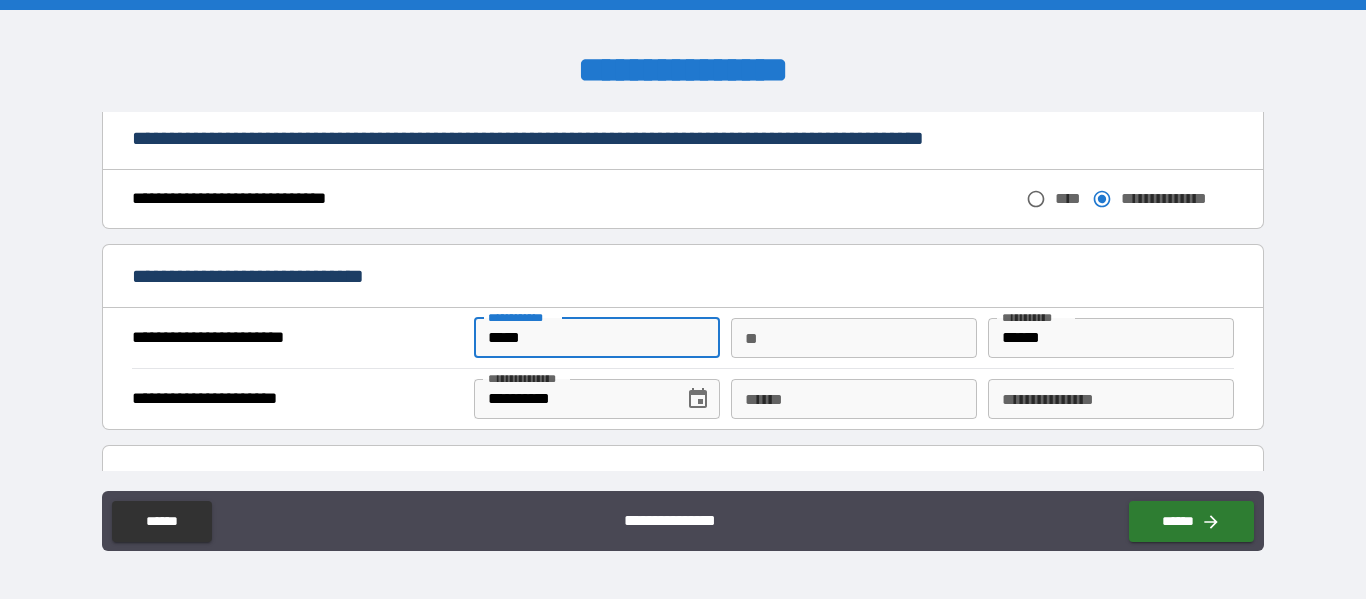 click on "*****" at bounding box center (597, 338) 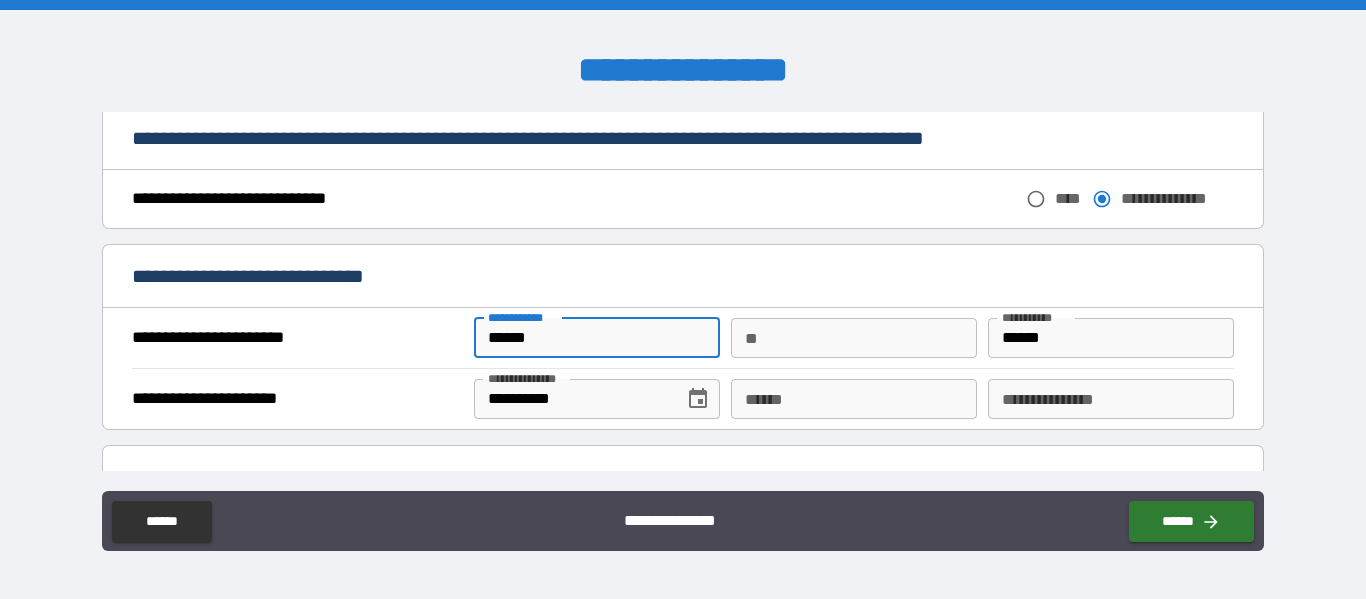 type on "******" 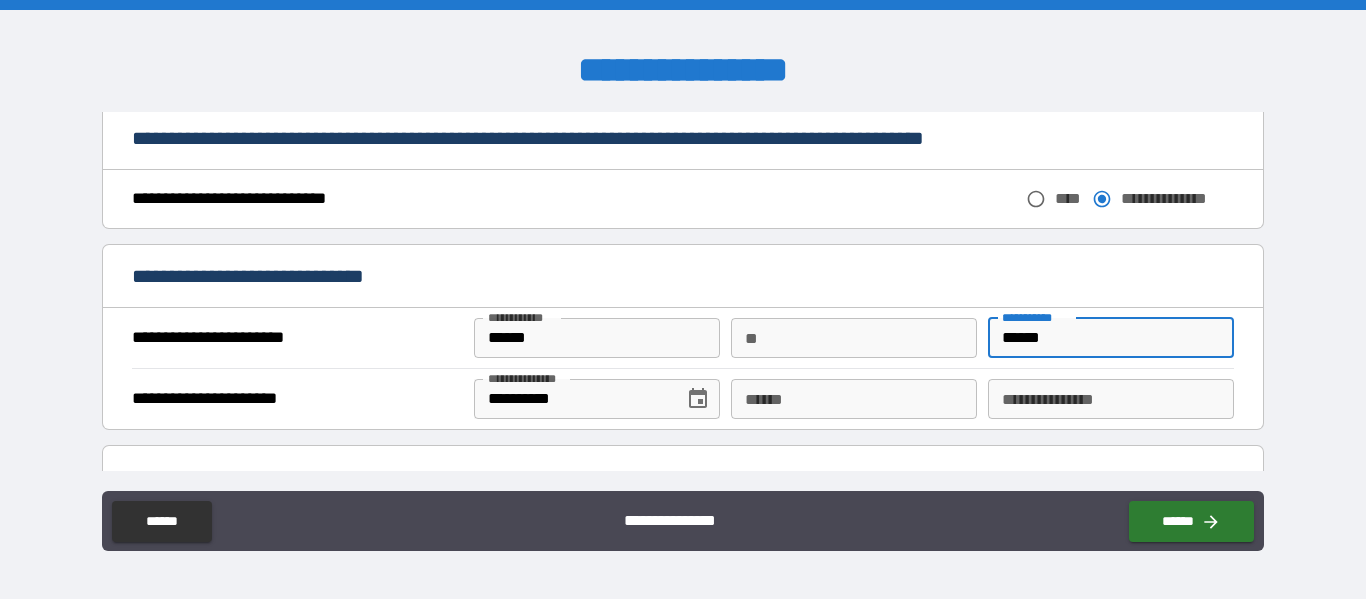 click on "**********" at bounding box center (572, 399) 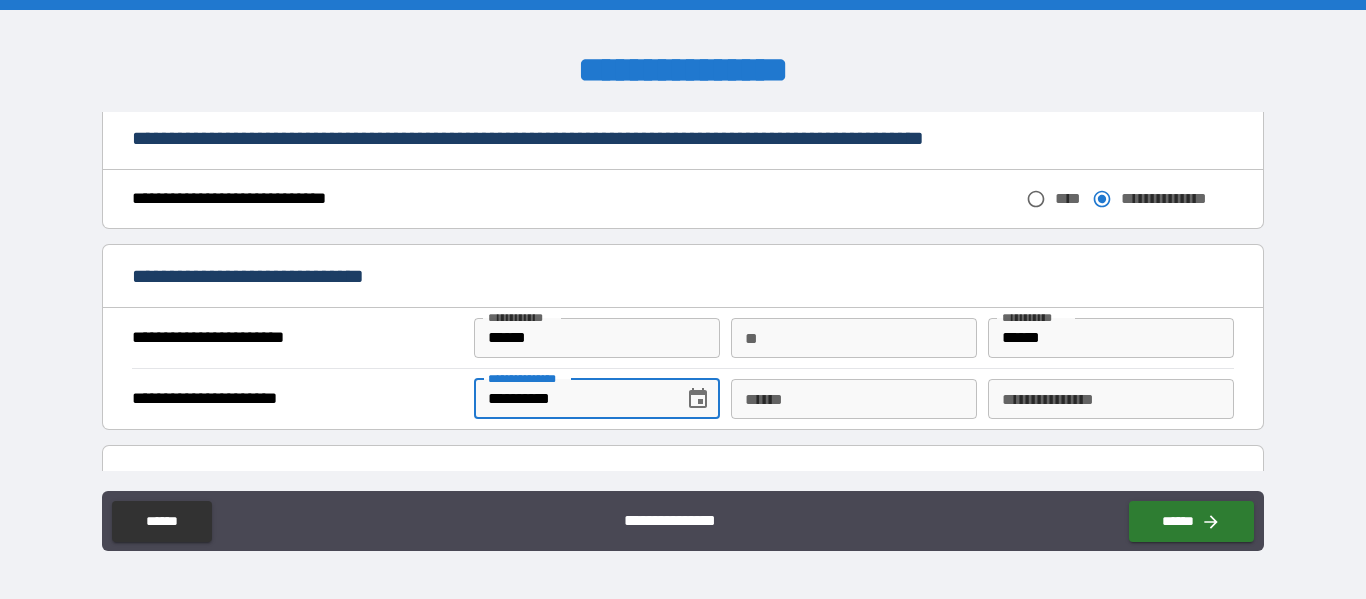 drag, startPoint x: 586, startPoint y: 401, endPoint x: 445, endPoint y: 414, distance: 141.59802 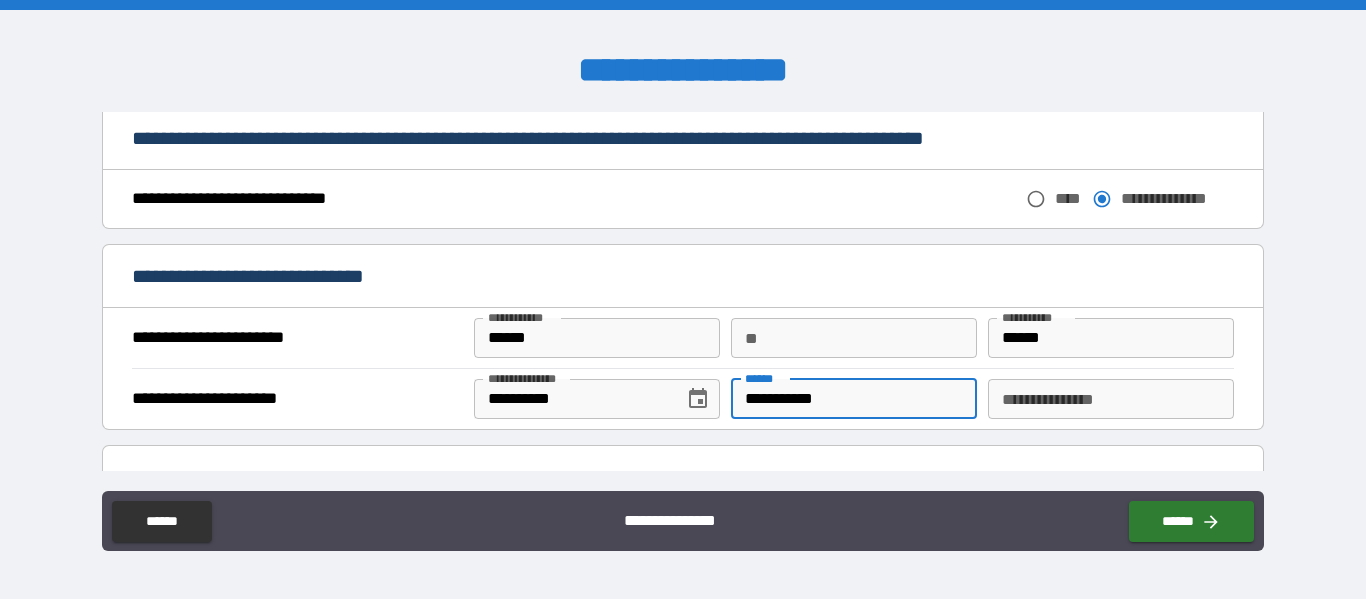 type on "**********" 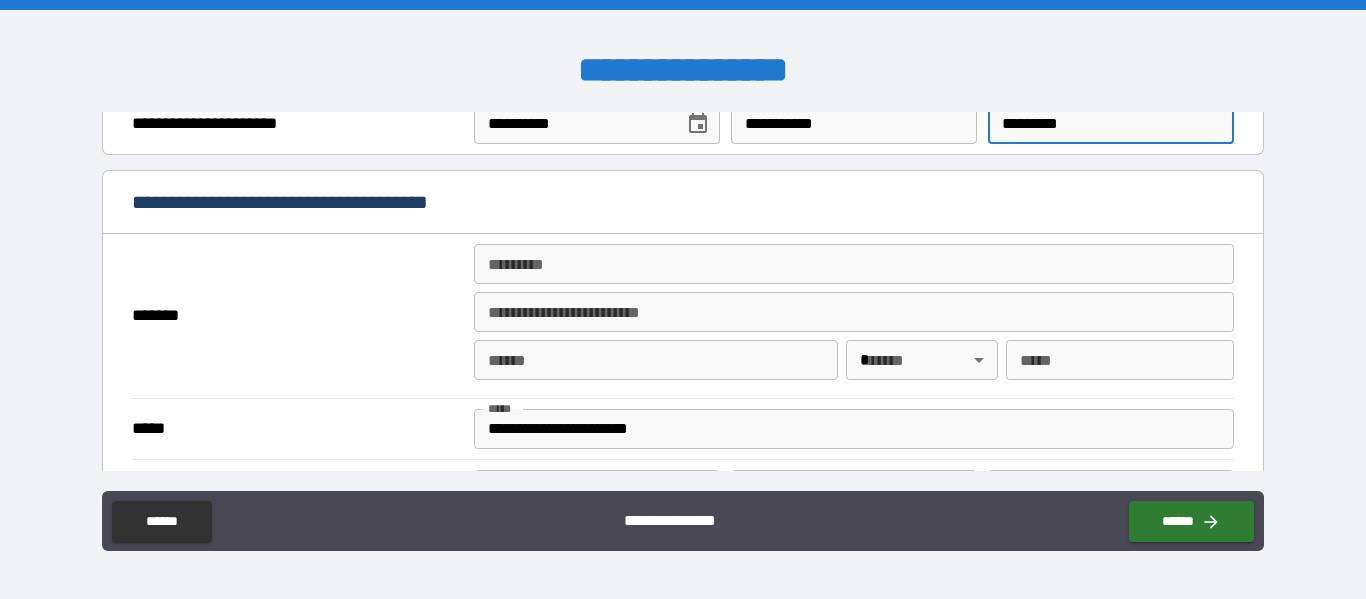 scroll, scrollTop: 1400, scrollLeft: 0, axis: vertical 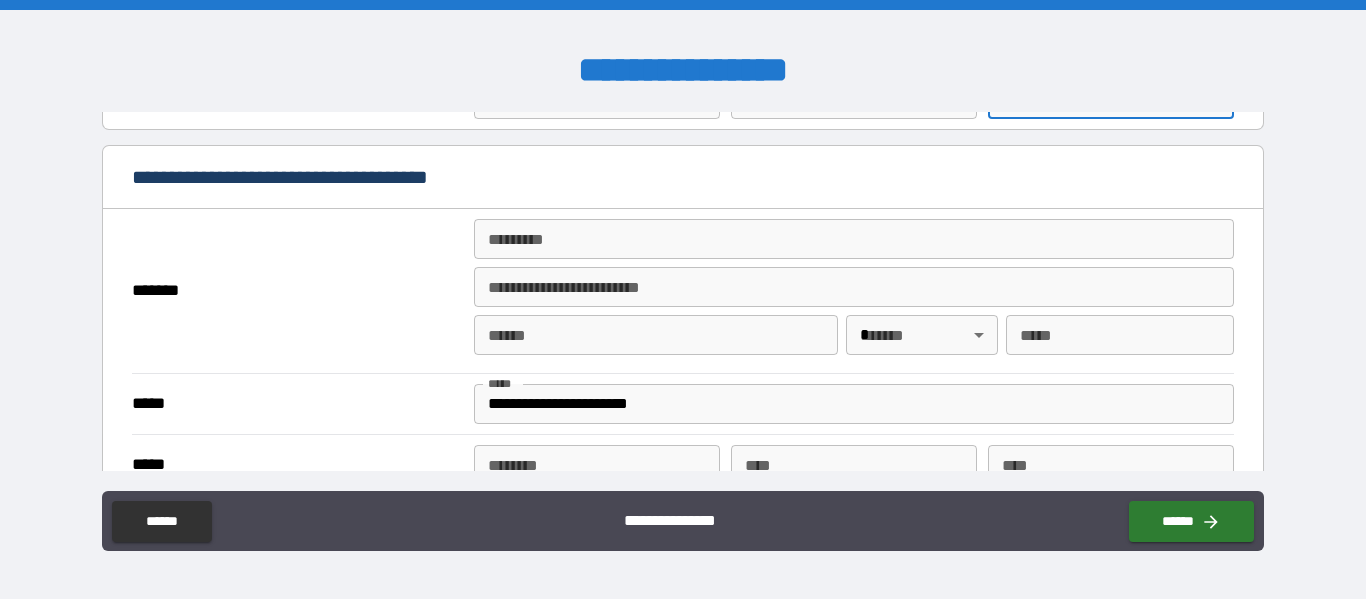 type on "*********" 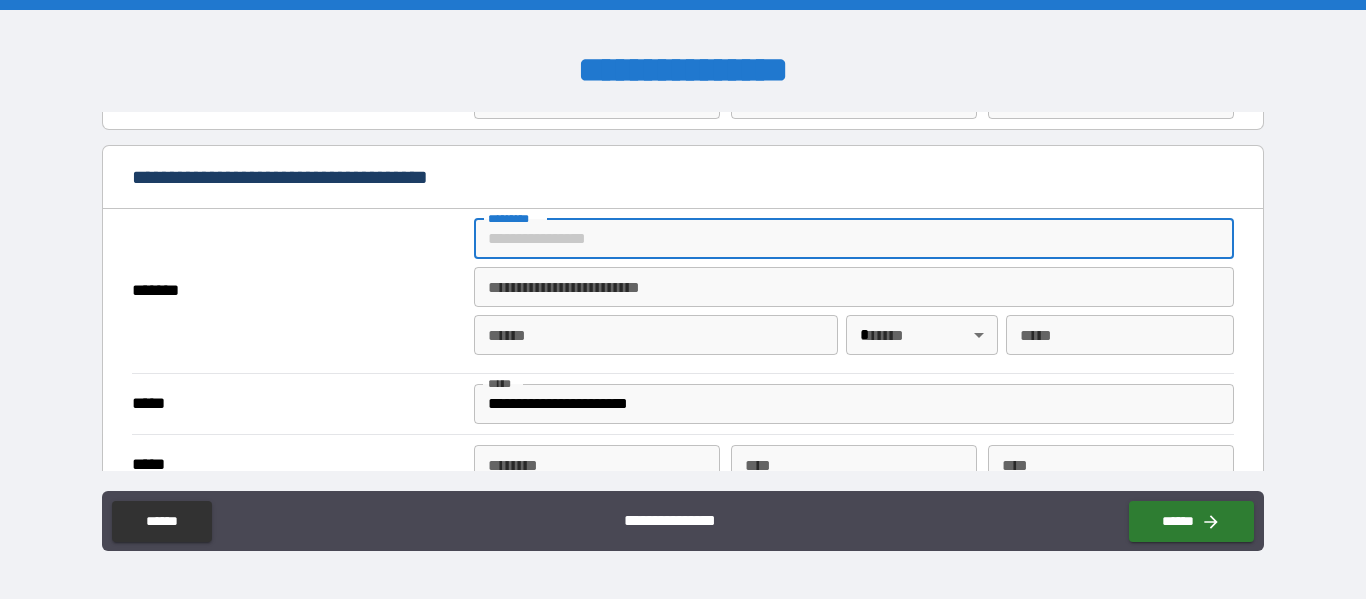 type on "**********" 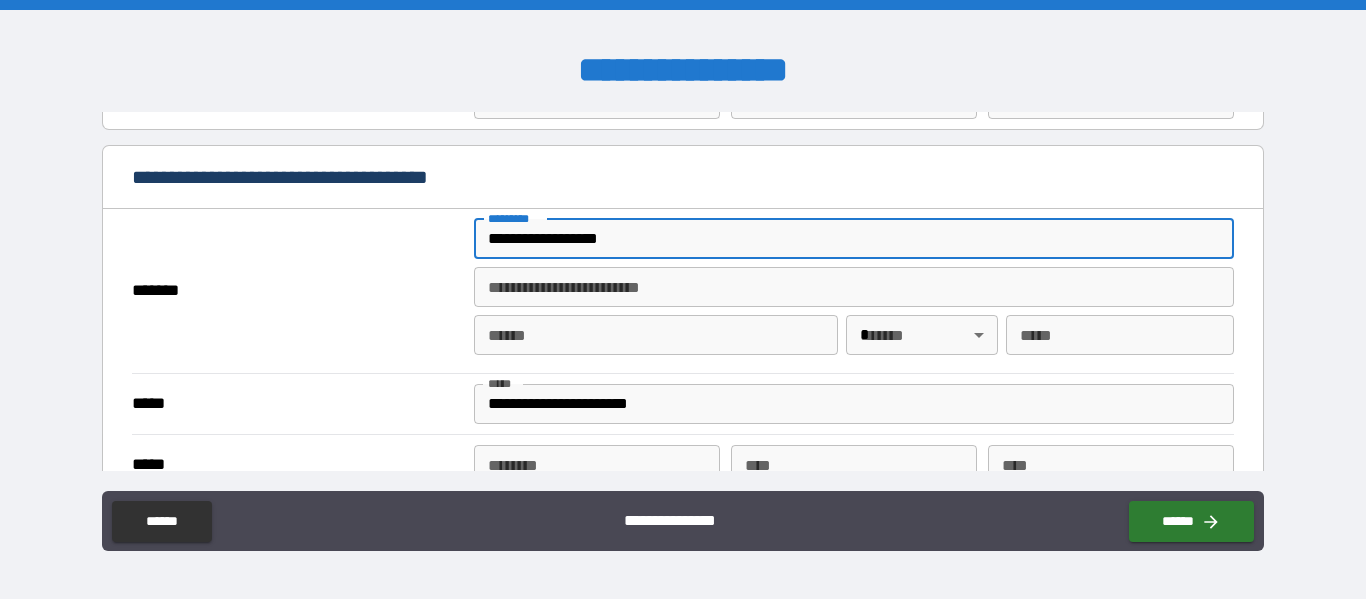 type on "******" 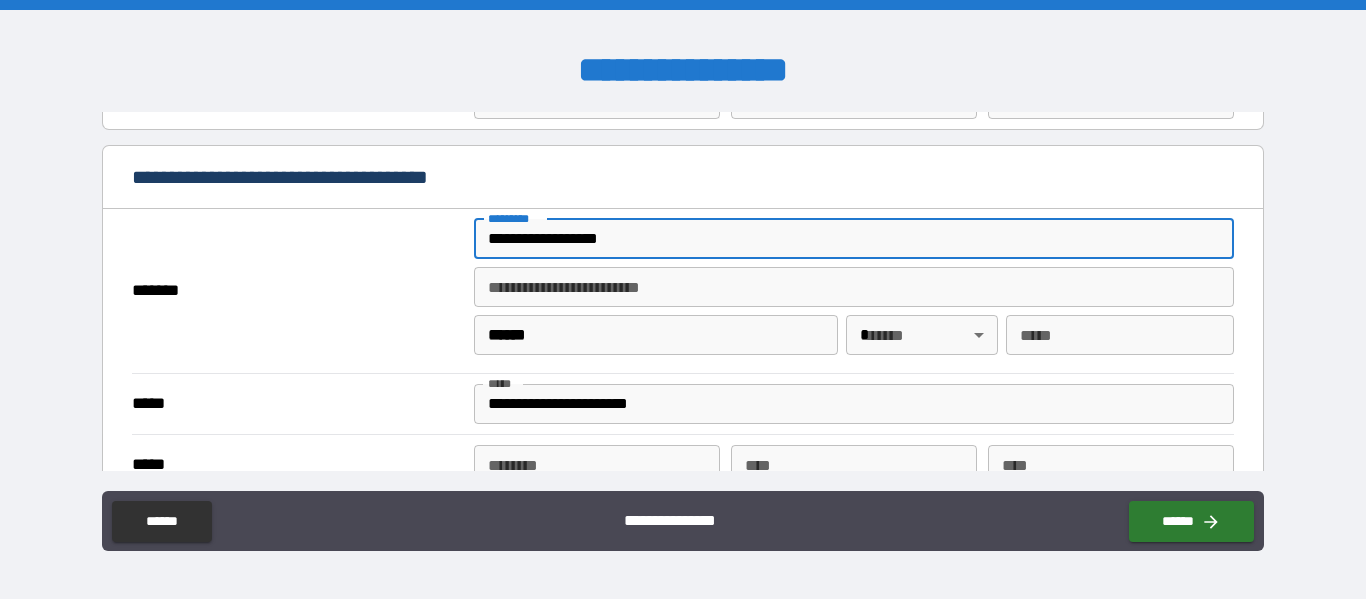 type 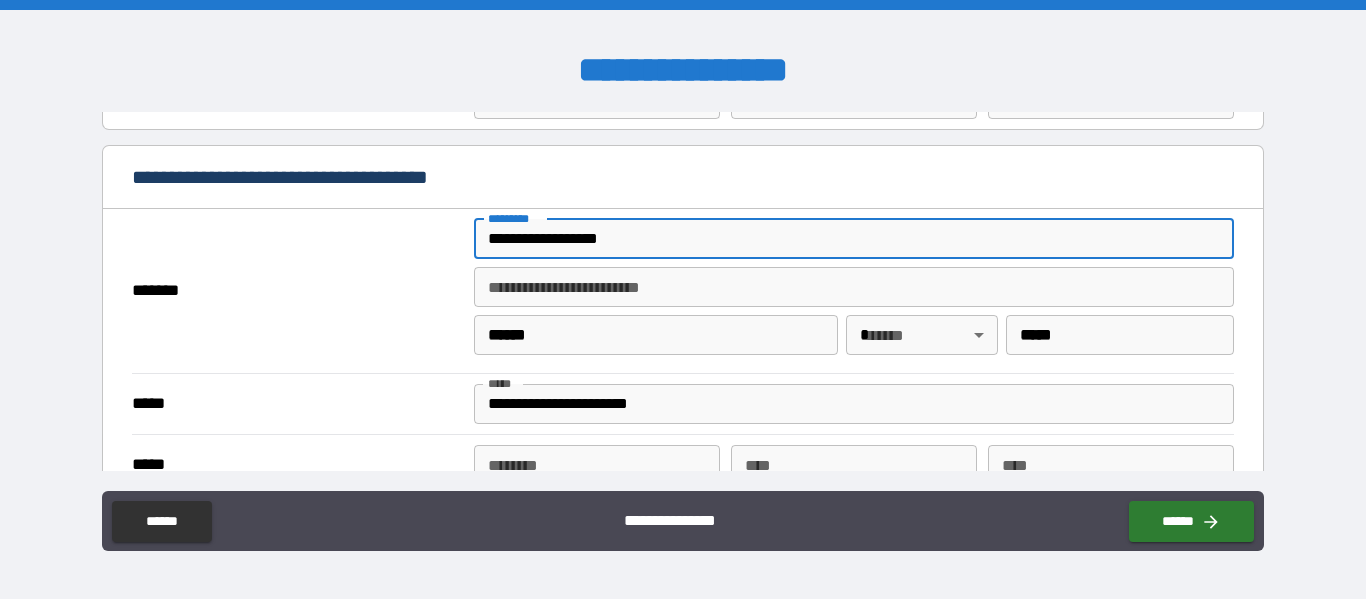 type 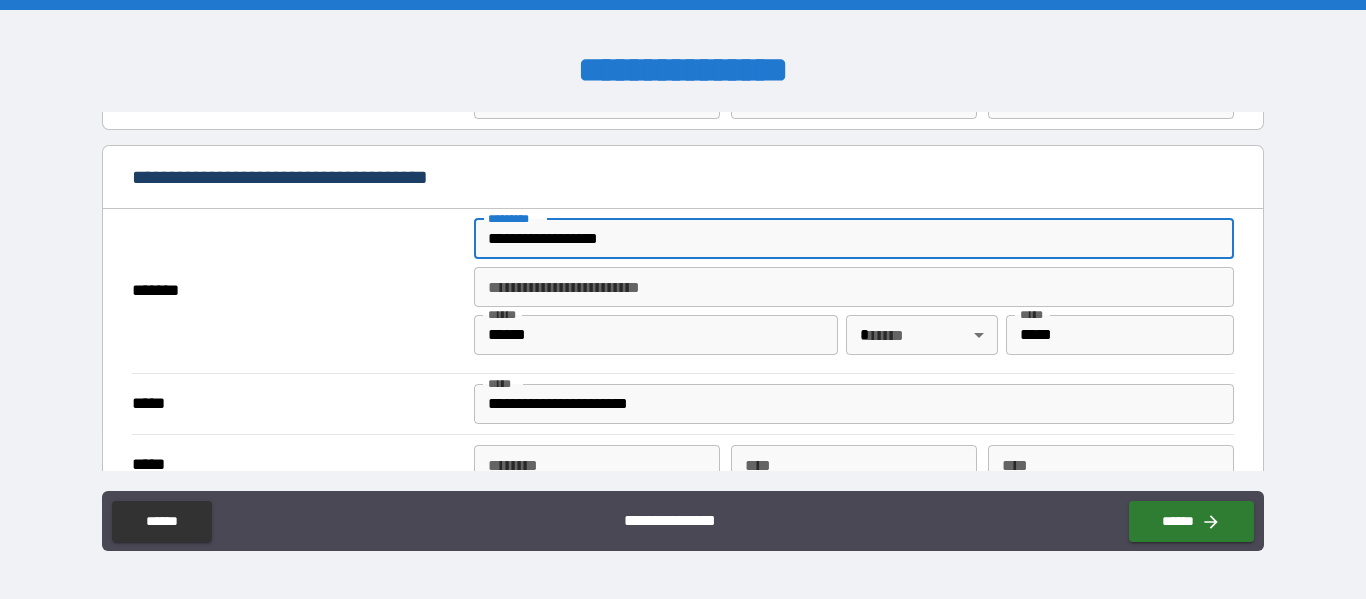 click on "******" at bounding box center (656, 335) 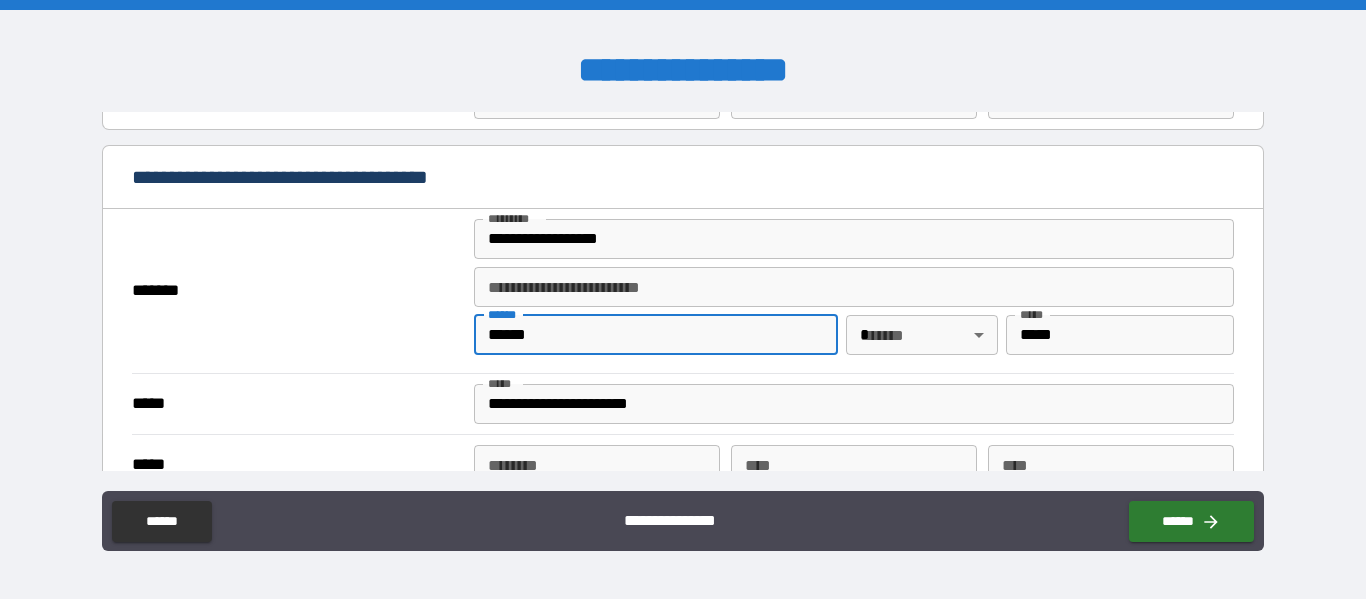 click on "******" at bounding box center (656, 335) 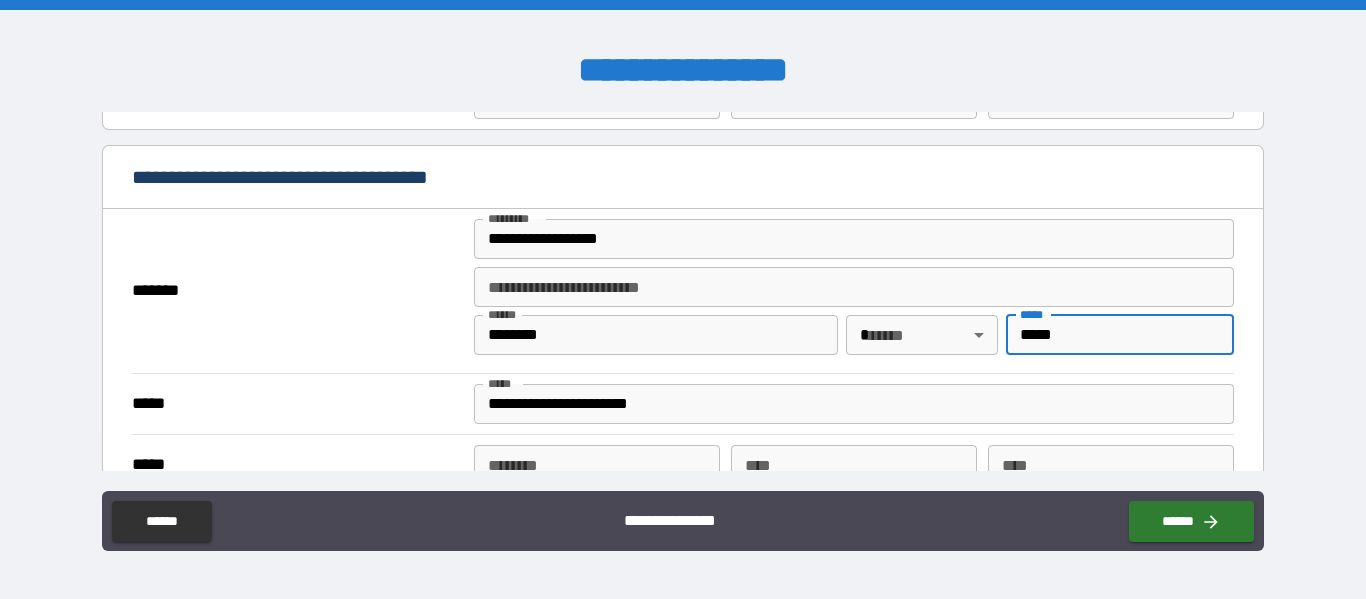 click on "*****" at bounding box center (1120, 335) 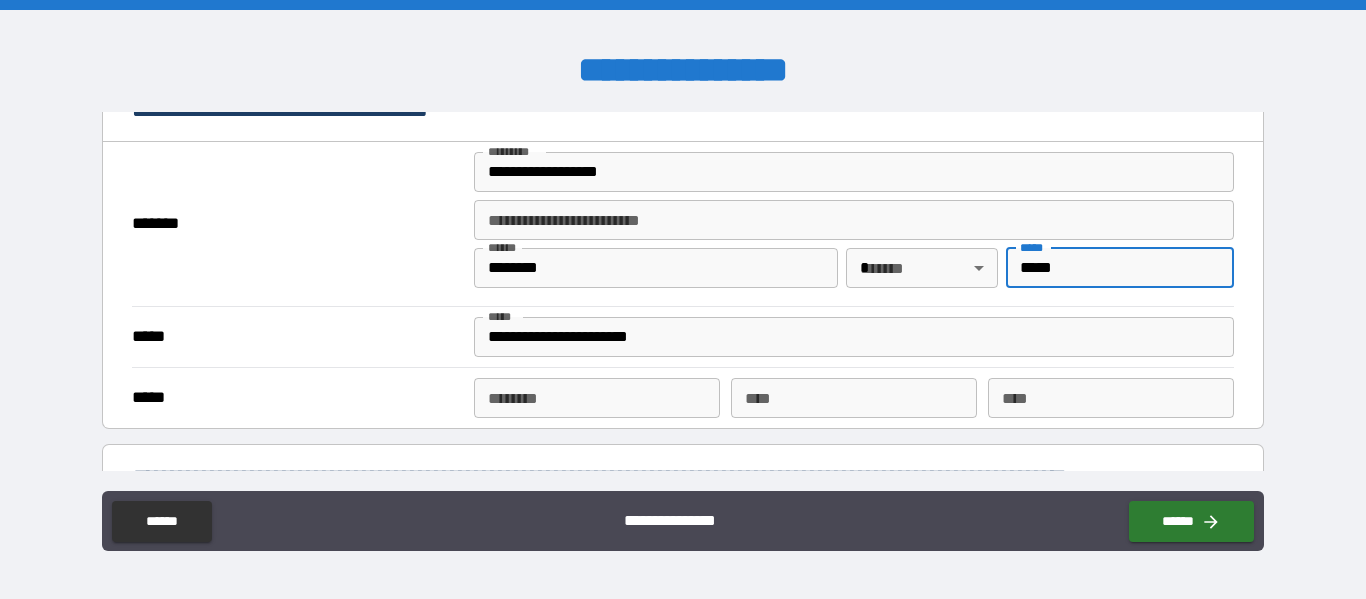 scroll, scrollTop: 1600, scrollLeft: 0, axis: vertical 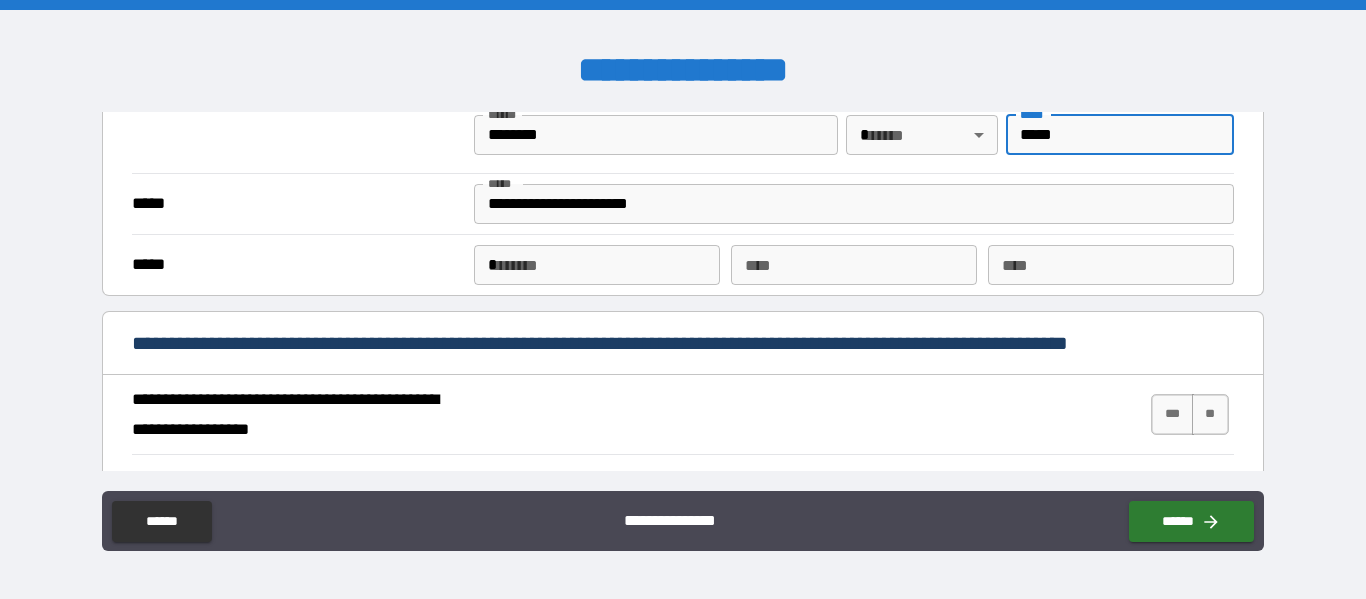 click on "*" at bounding box center [597, 265] 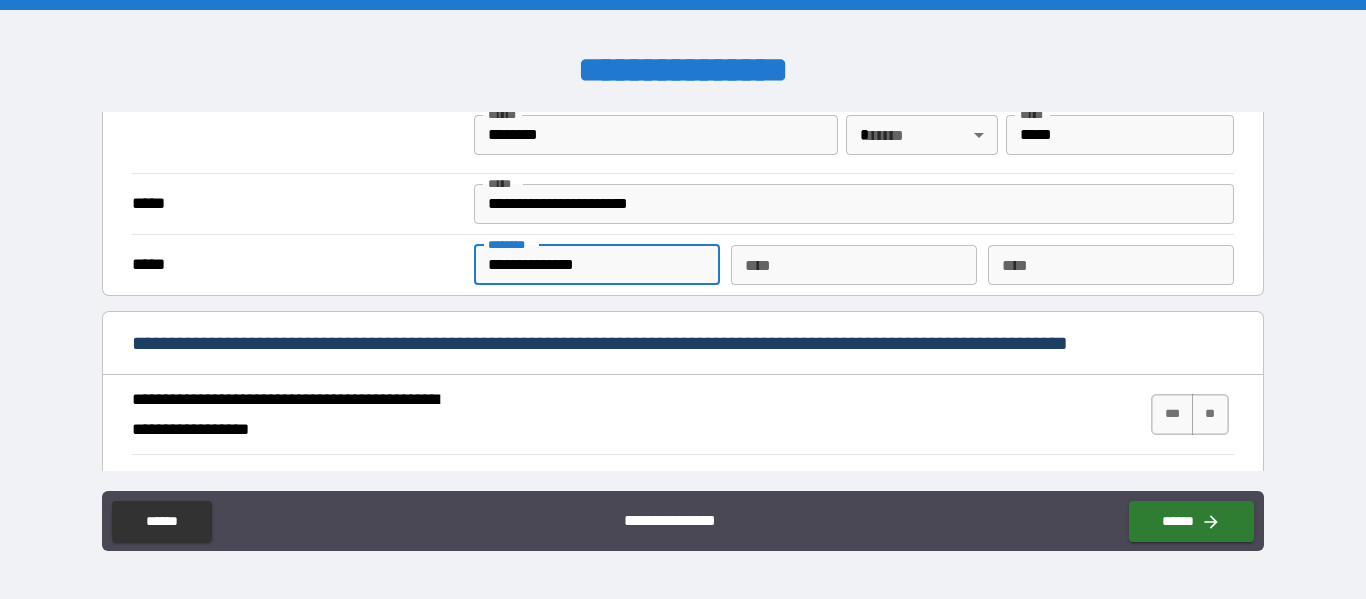 scroll, scrollTop: 1700, scrollLeft: 0, axis: vertical 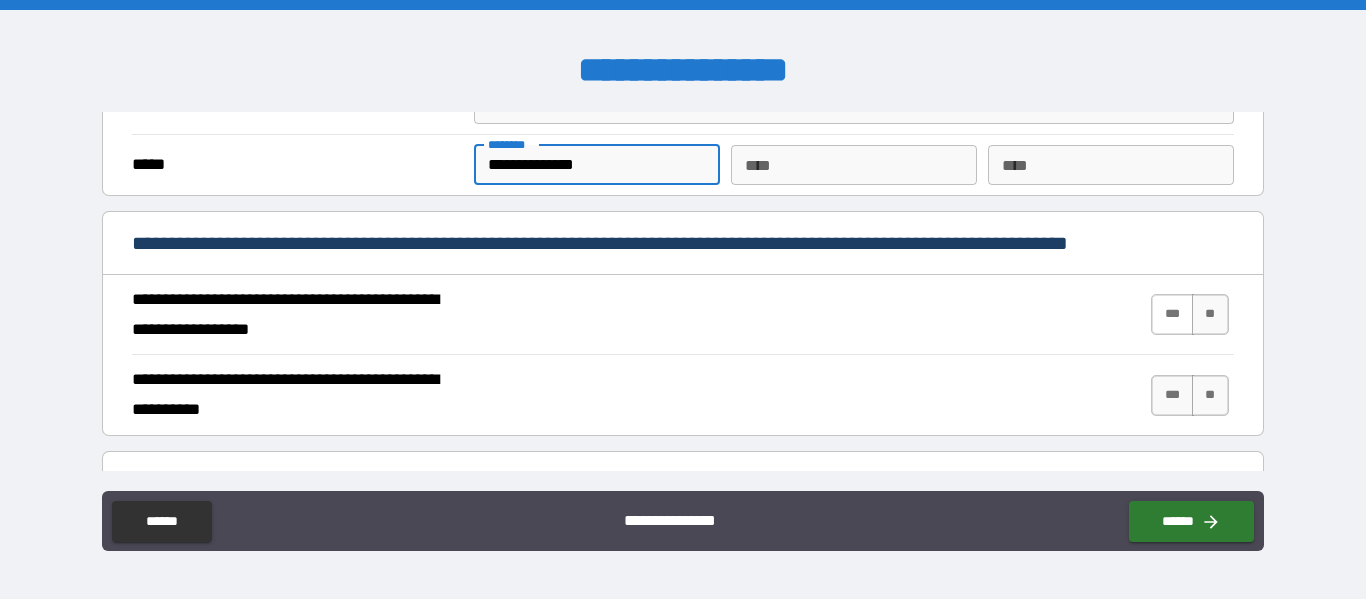 type on "**********" 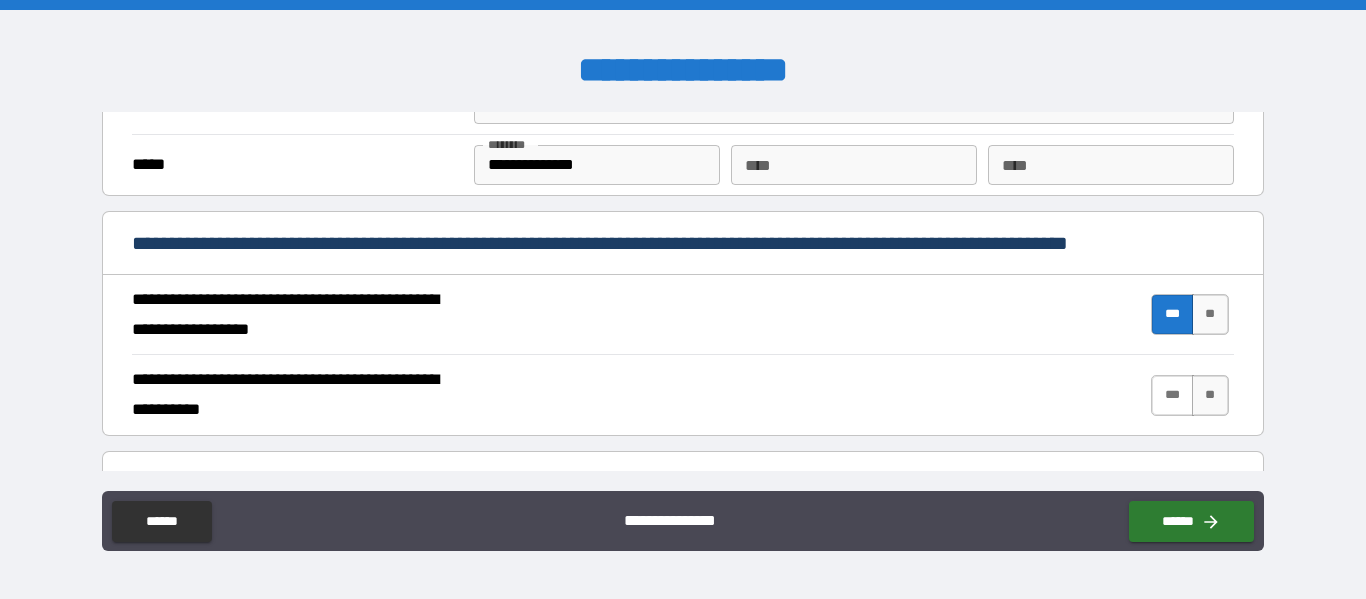 click on "***" at bounding box center [1172, 395] 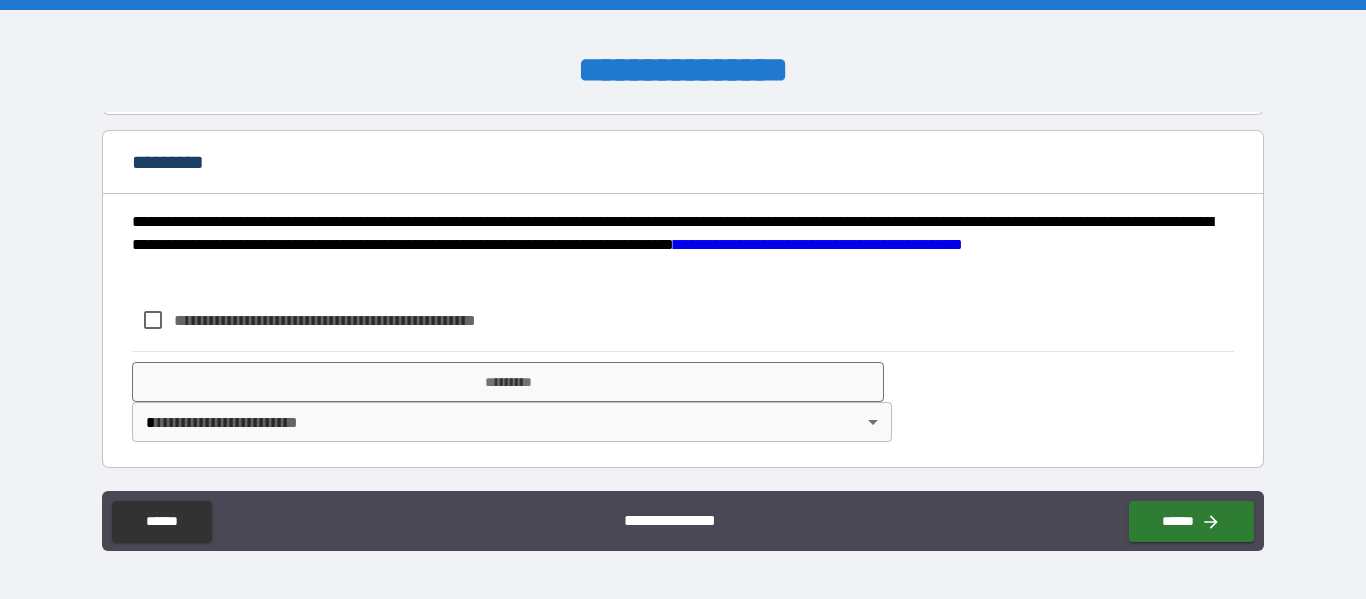 scroll, scrollTop: 2023, scrollLeft: 0, axis: vertical 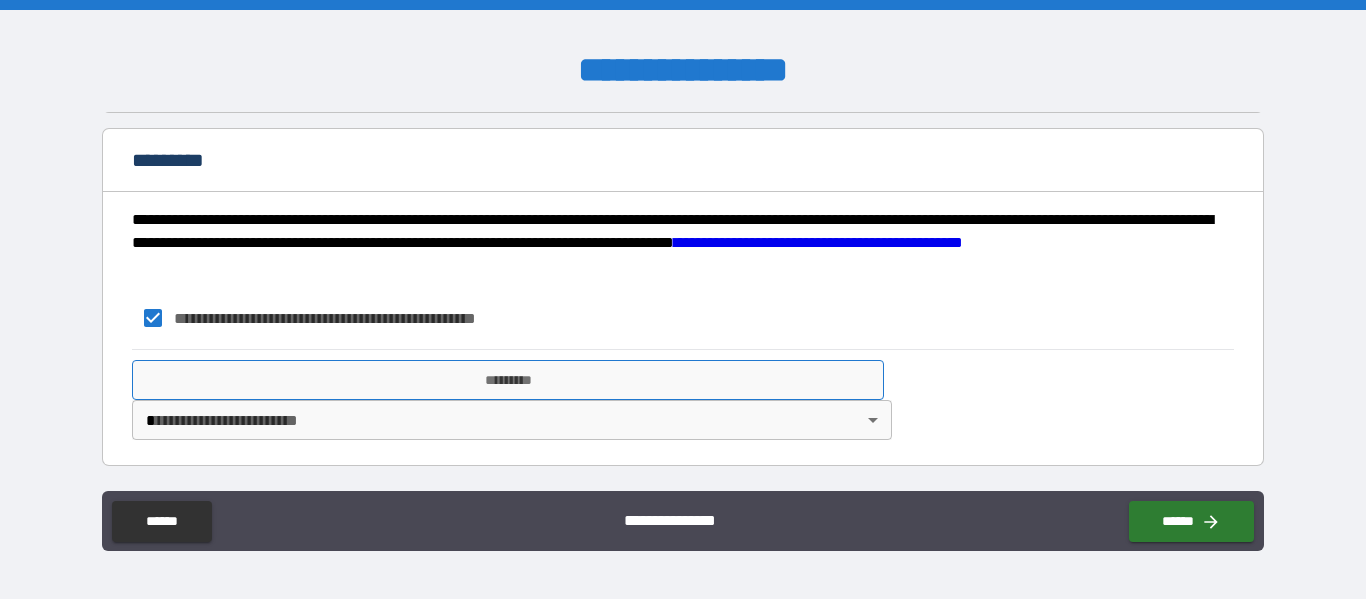 click on "*********" at bounding box center [508, 380] 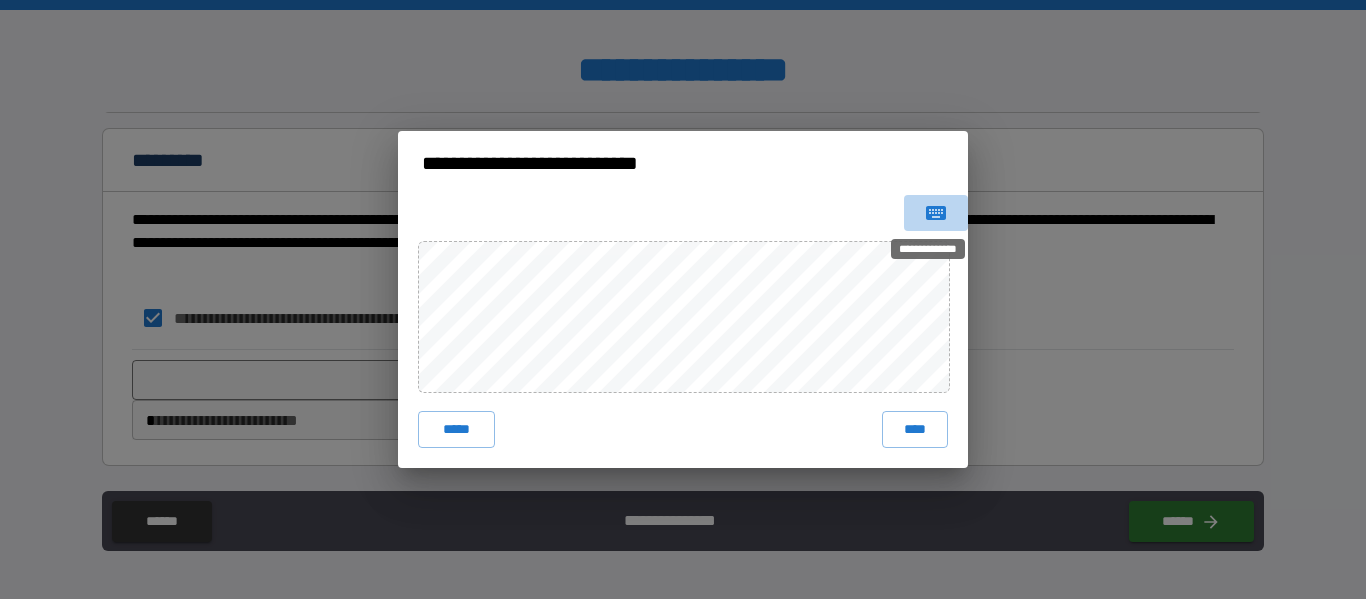 click 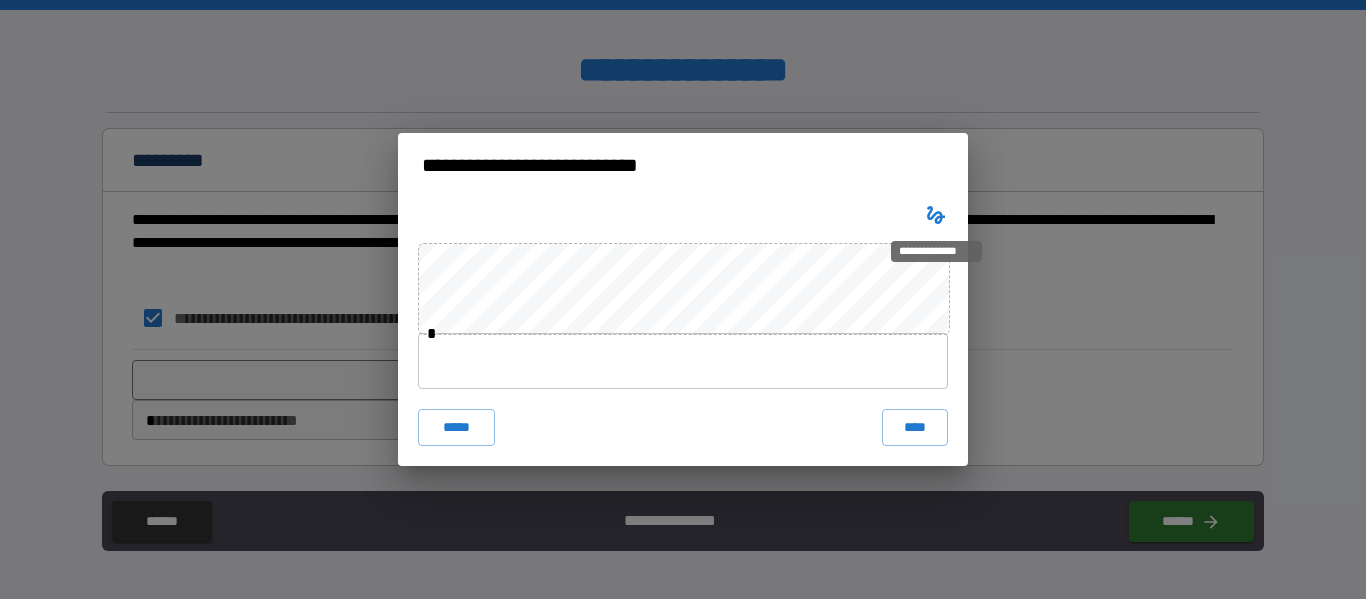 type 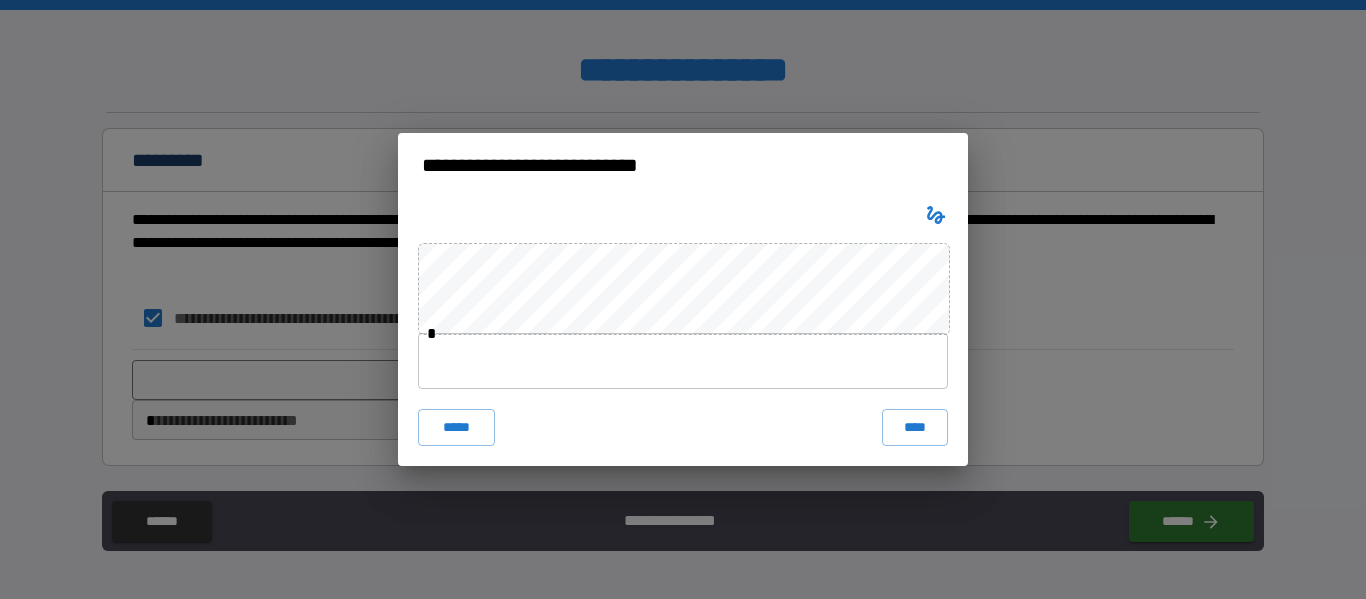 click at bounding box center [683, 361] 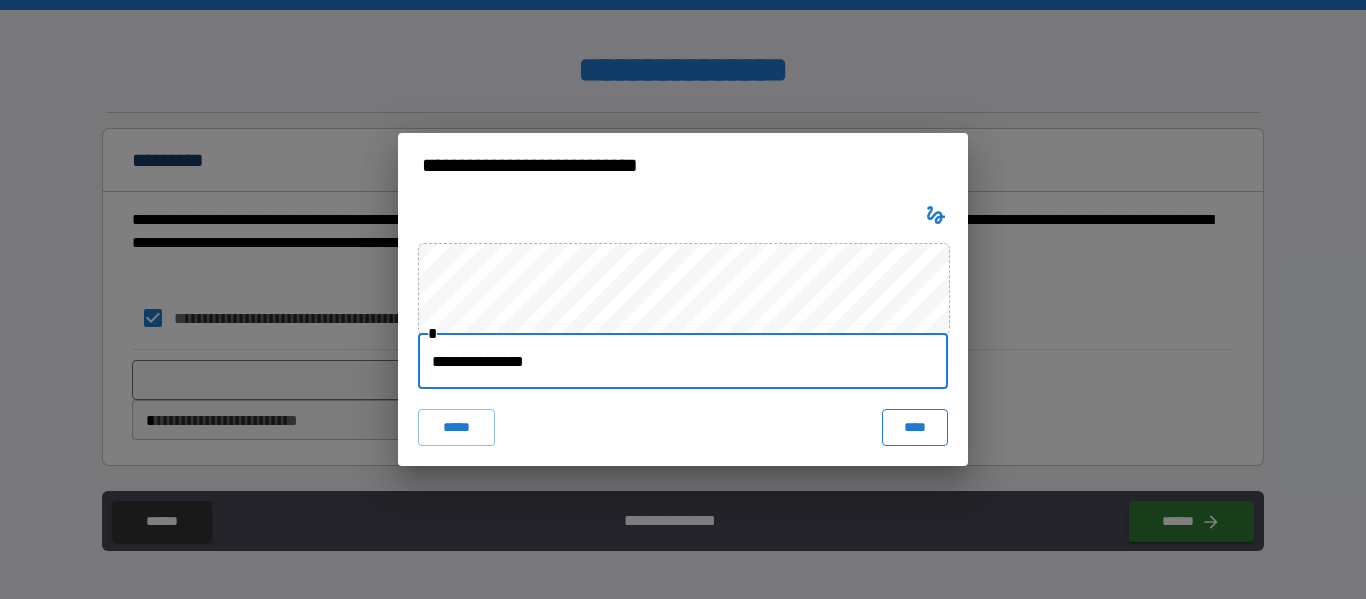 type on "**********" 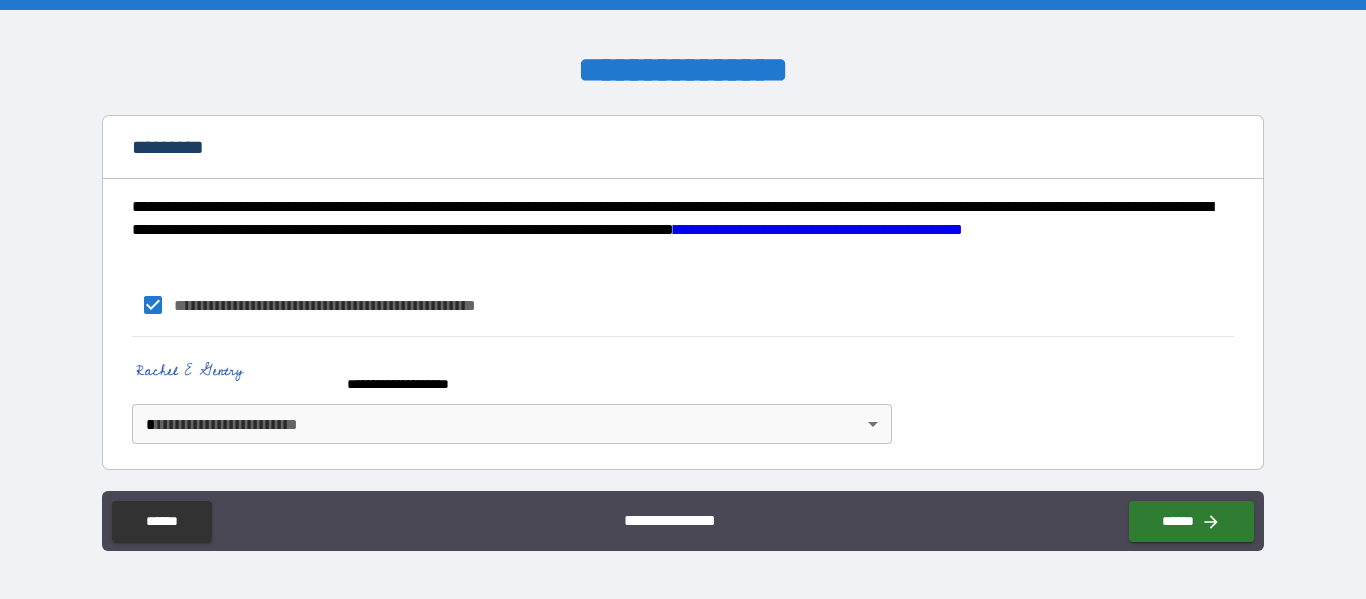scroll, scrollTop: 2040, scrollLeft: 0, axis: vertical 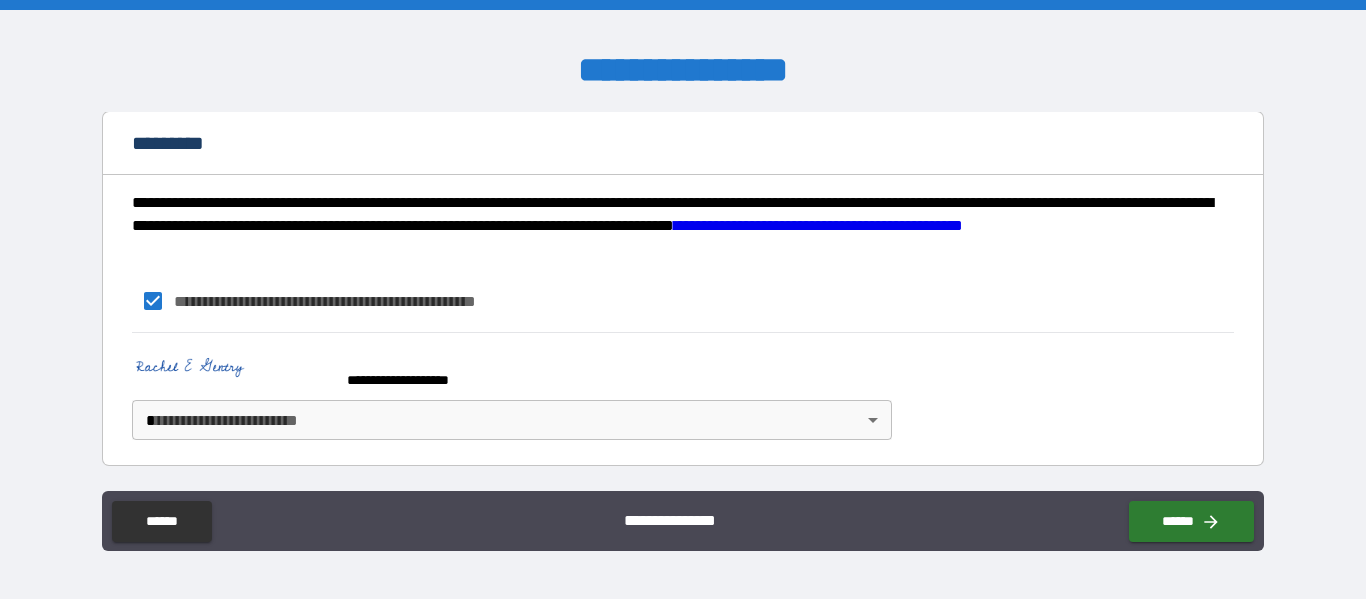 click on "[FIRST] [LAST] [STREET] [CITY] [STATE] [ZIP] [COUNTRY] [PHONE] [EMAIL] [DOB] [SSN] [CCNUM] [DLNUM]" at bounding box center [683, 299] 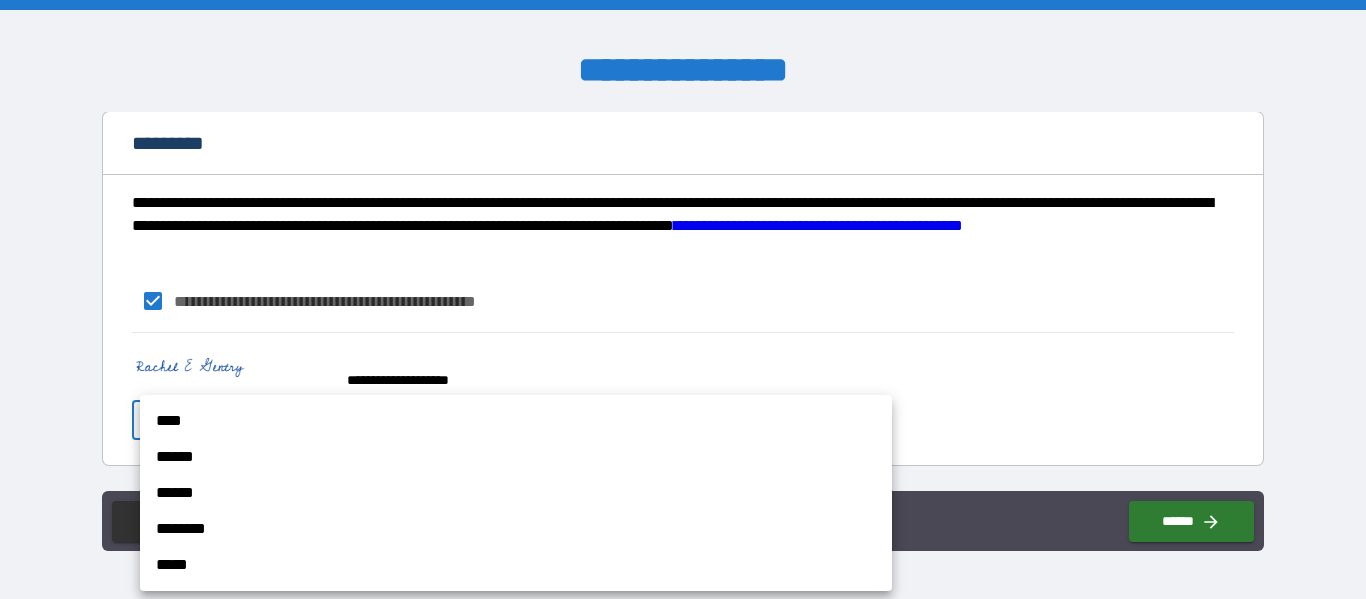 click on "******" at bounding box center (516, 457) 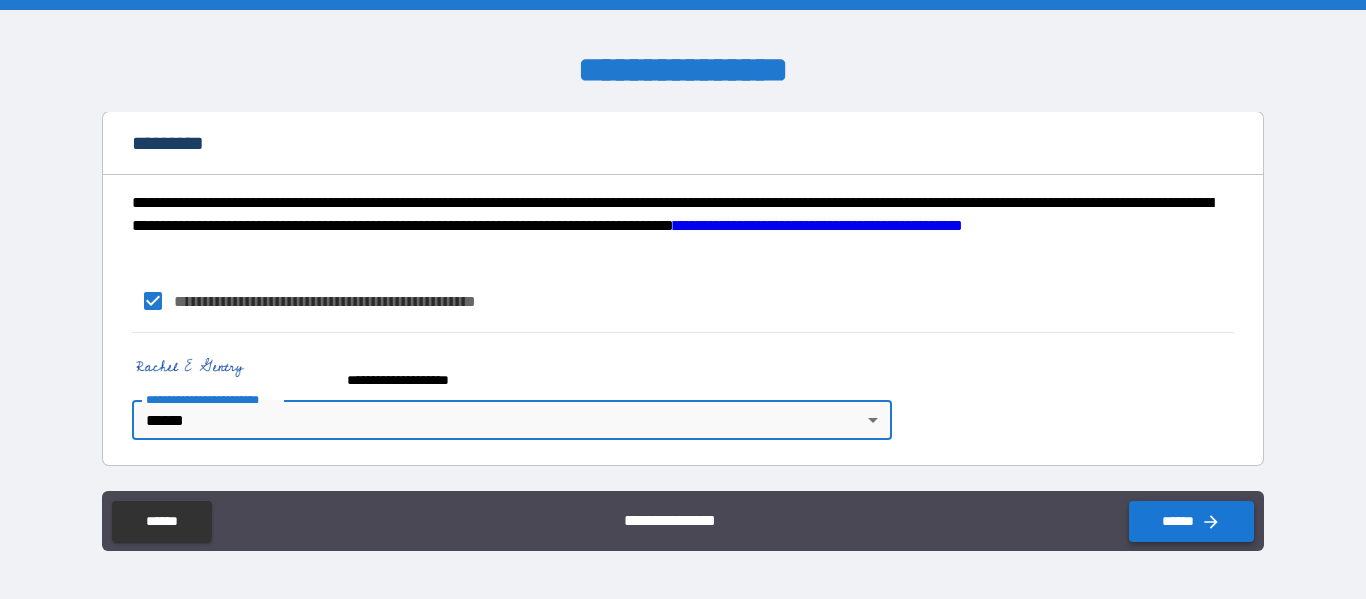 click on "******" at bounding box center [1191, 521] 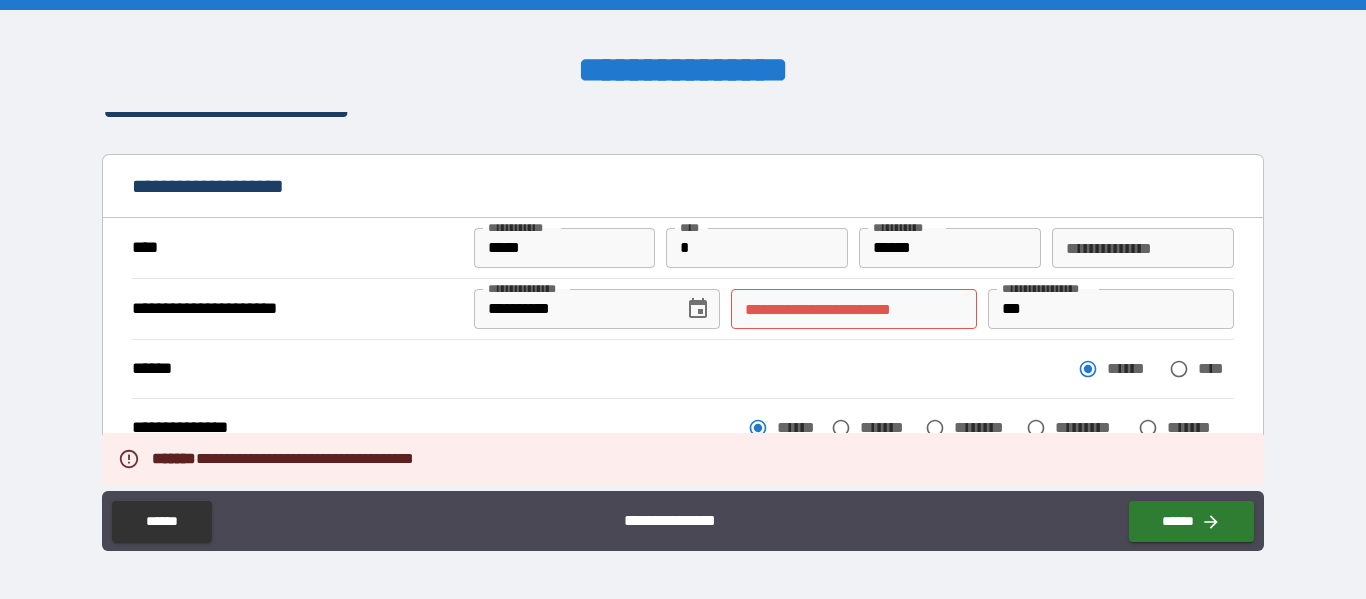 scroll, scrollTop: 0, scrollLeft: 0, axis: both 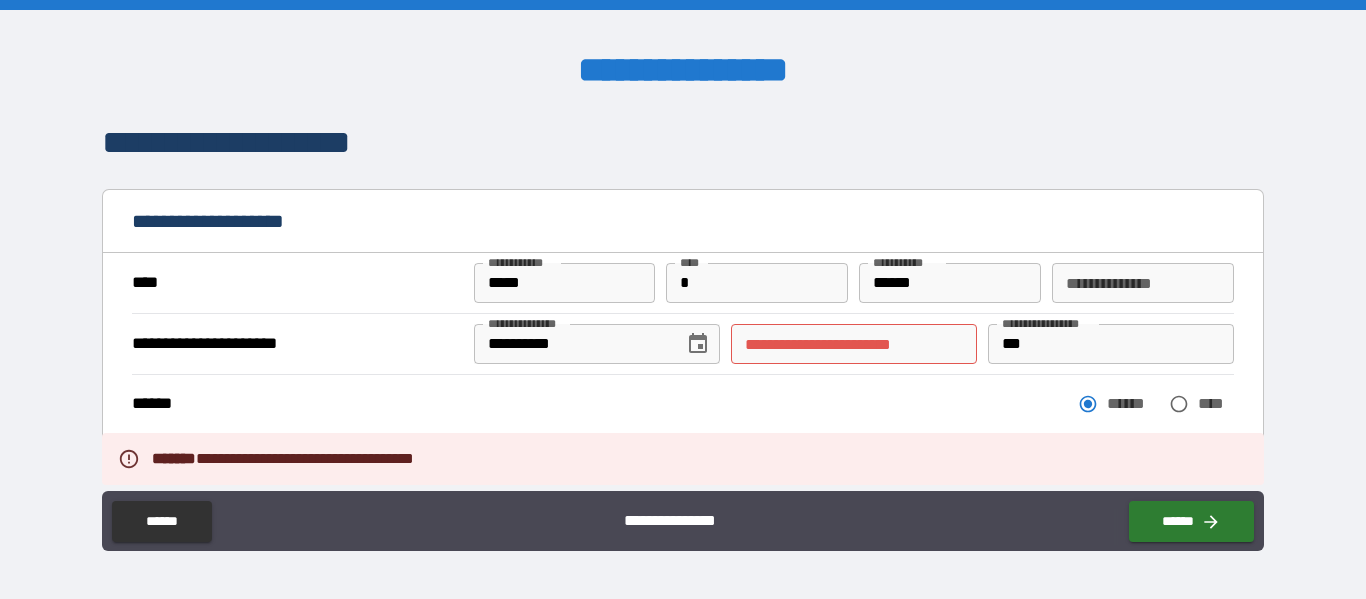 click on "**********" at bounding box center [854, 344] 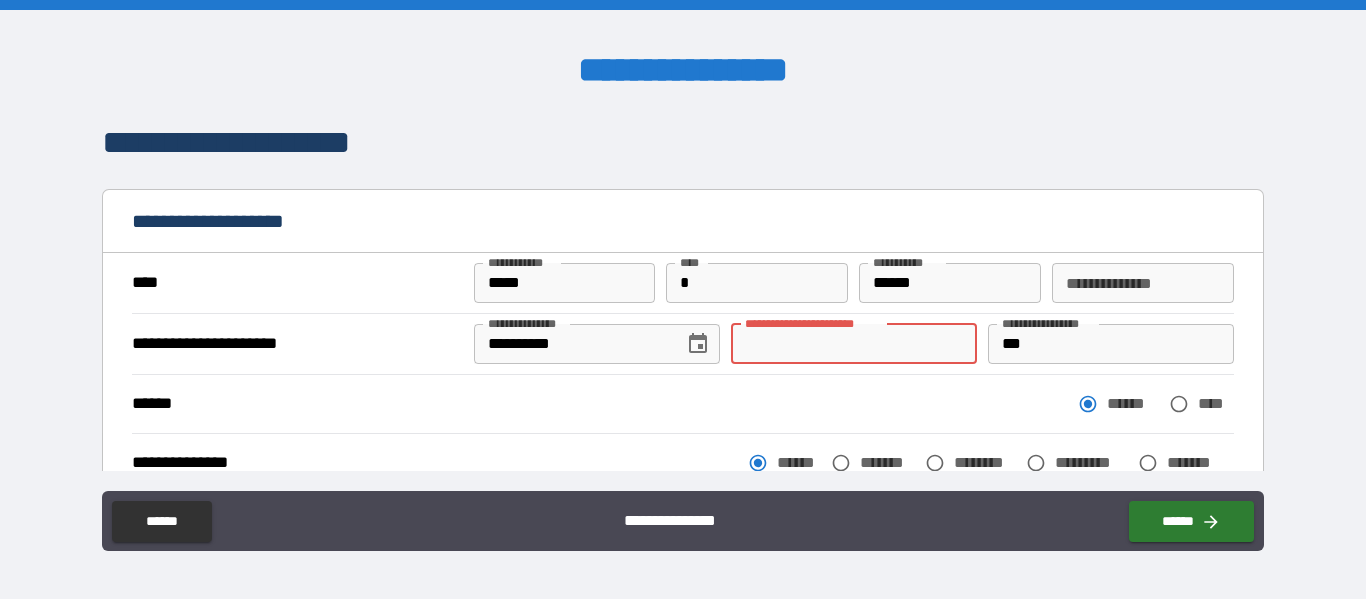 type on "*" 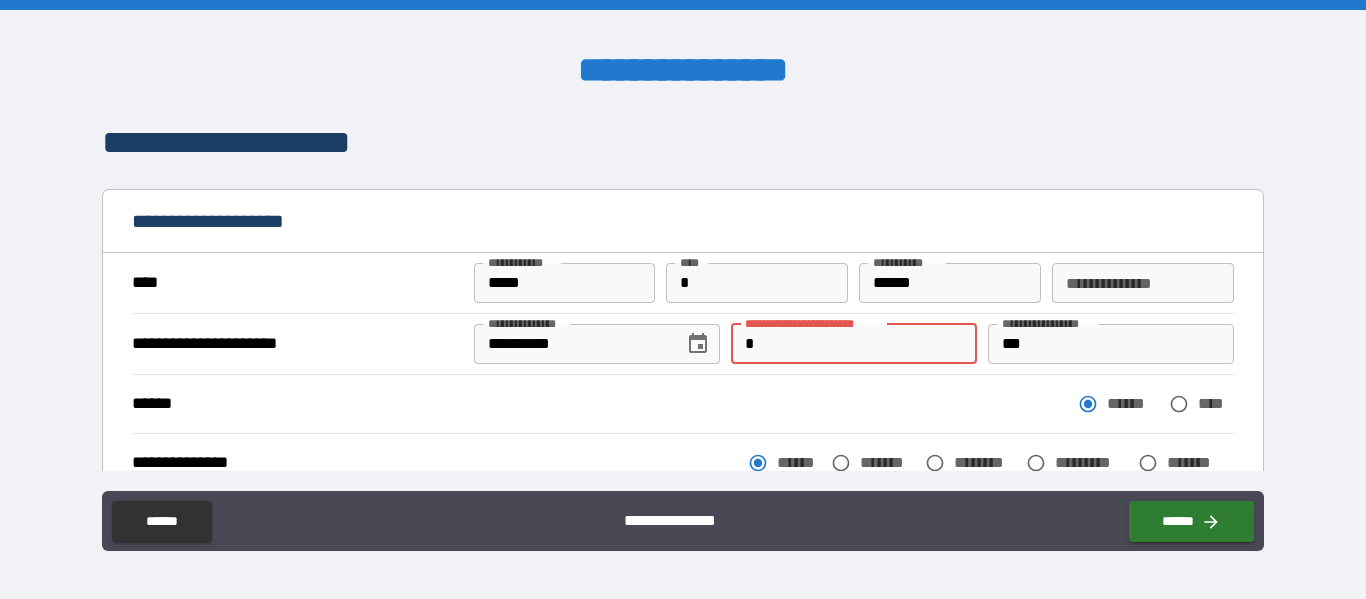 type 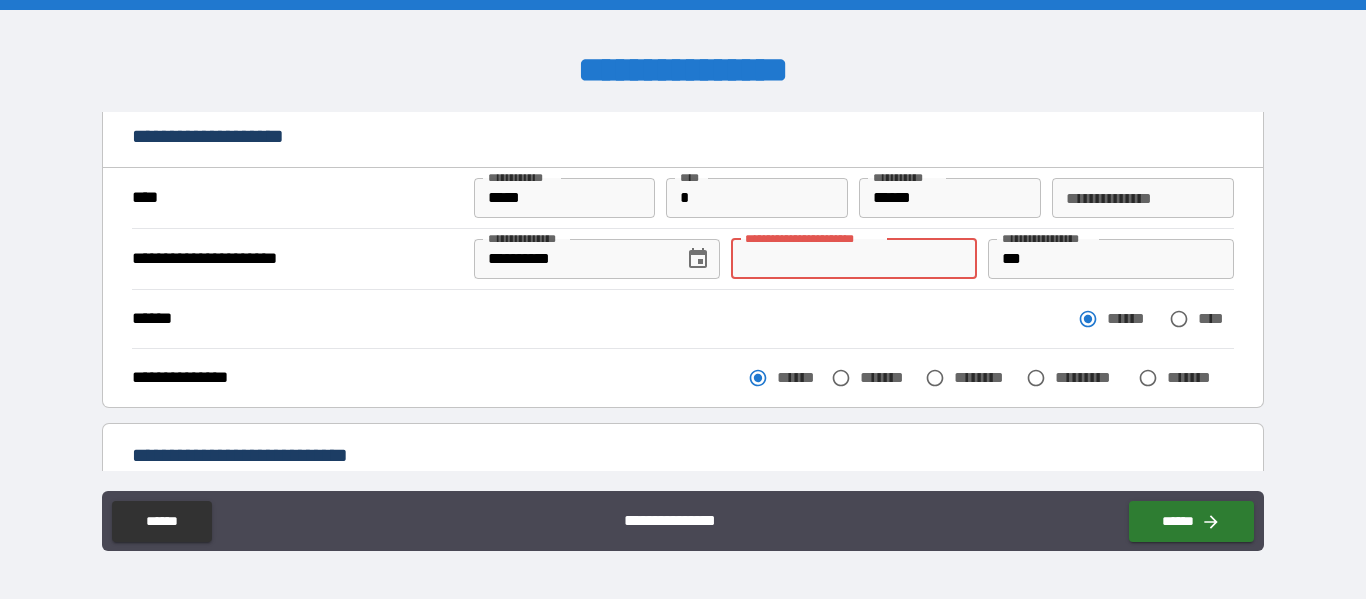 scroll, scrollTop: 0, scrollLeft: 0, axis: both 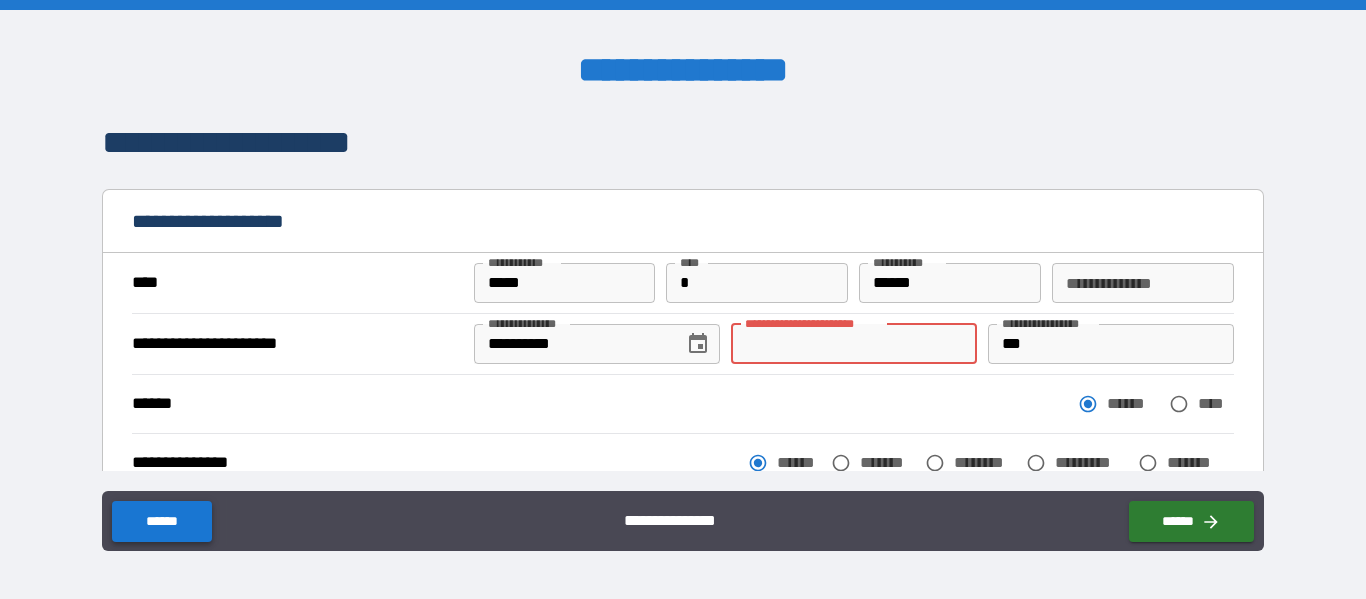 click on "******" at bounding box center [161, 521] 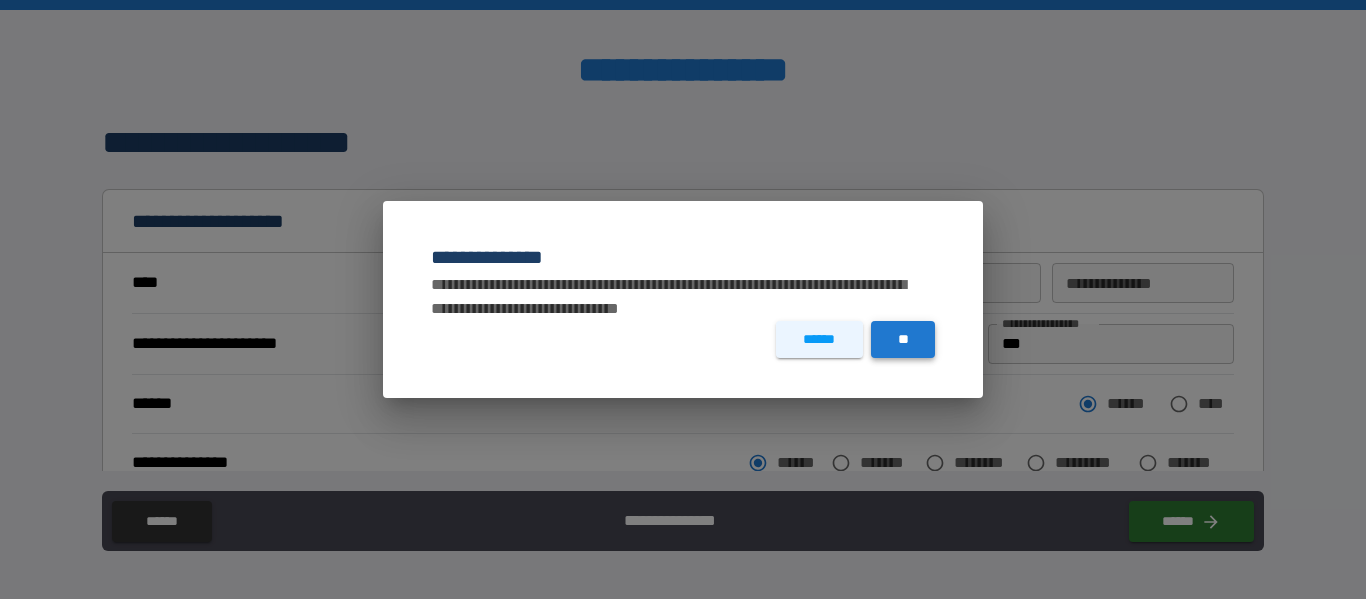 click on "**" at bounding box center (903, 339) 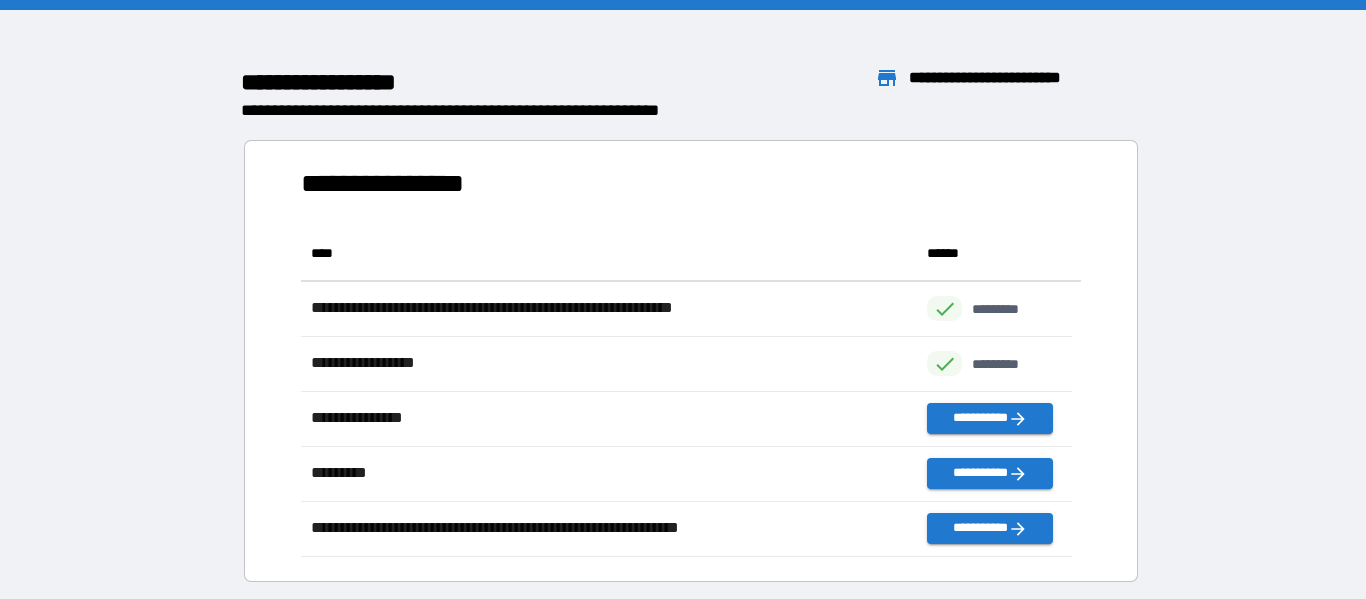 scroll, scrollTop: 316, scrollLeft: 755, axis: both 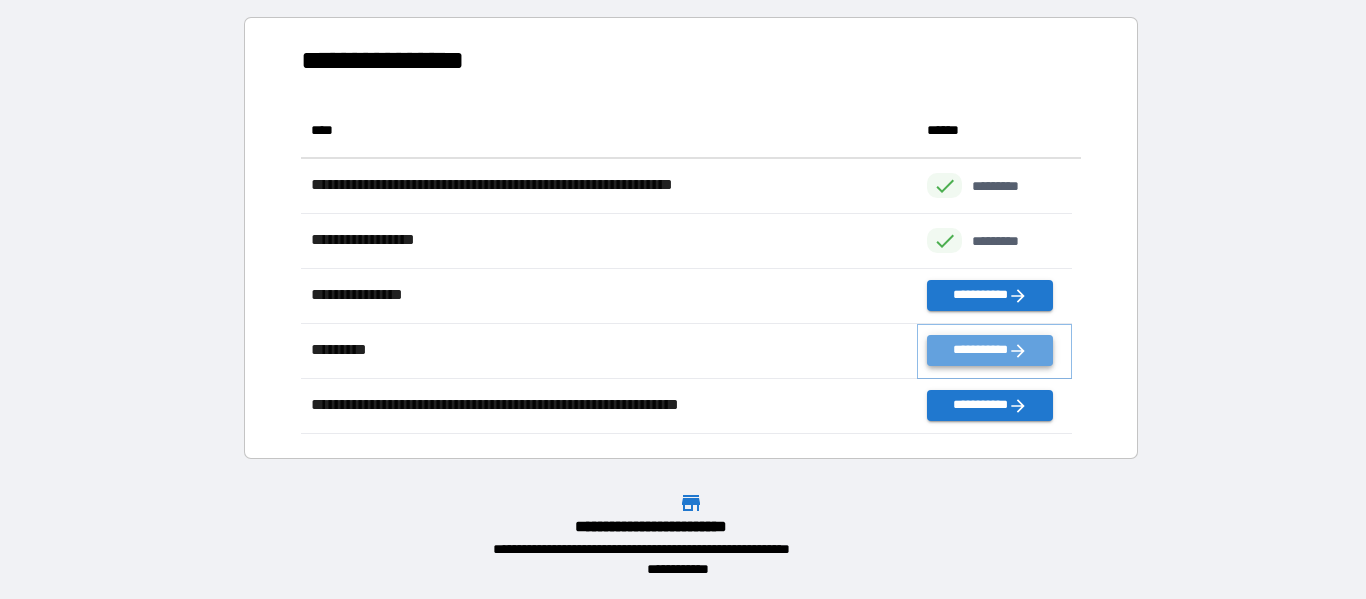 click on "**********" at bounding box center [989, 350] 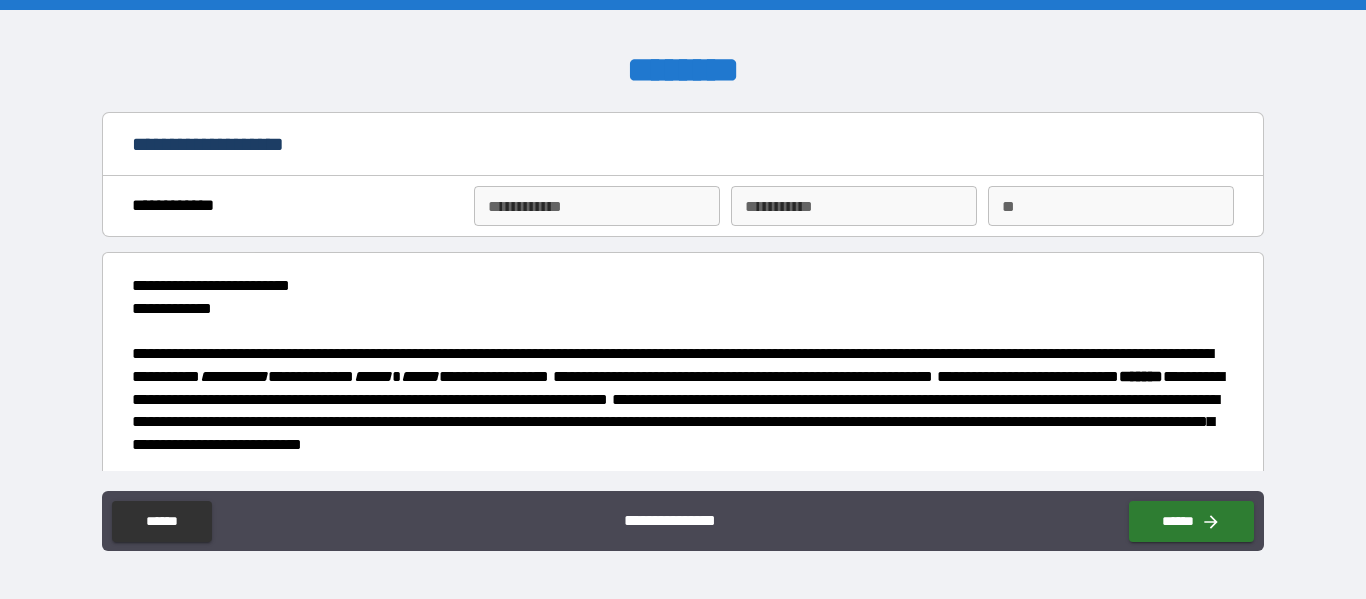 type on "*" 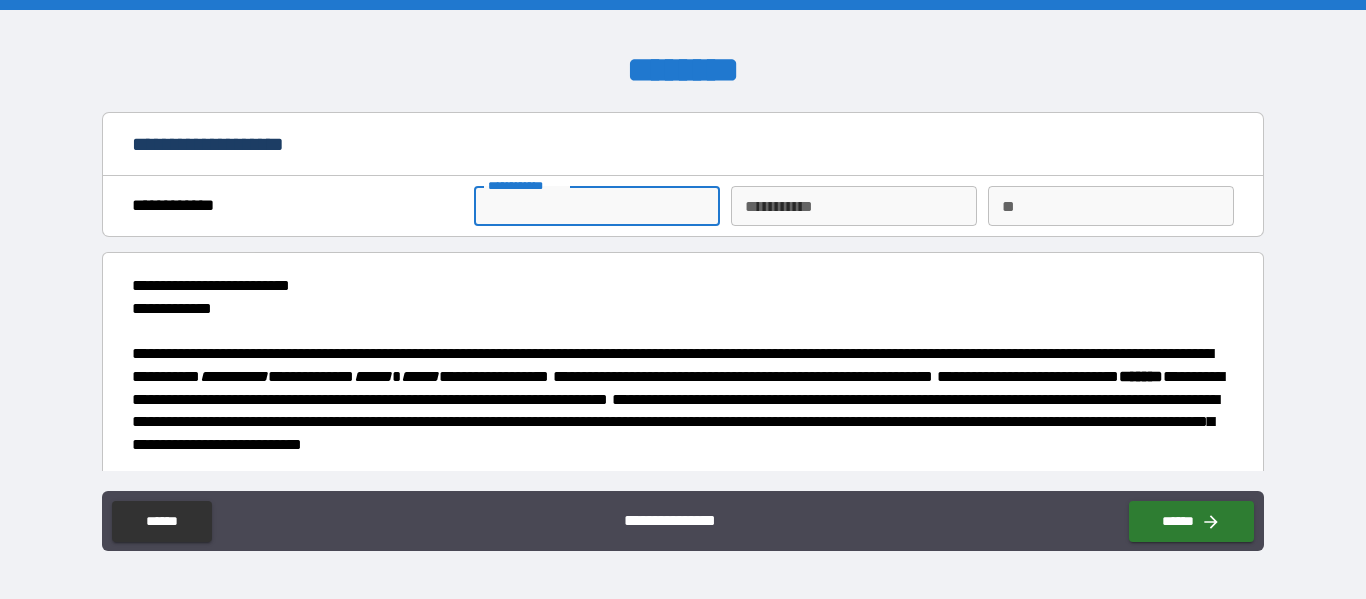 type on "*" 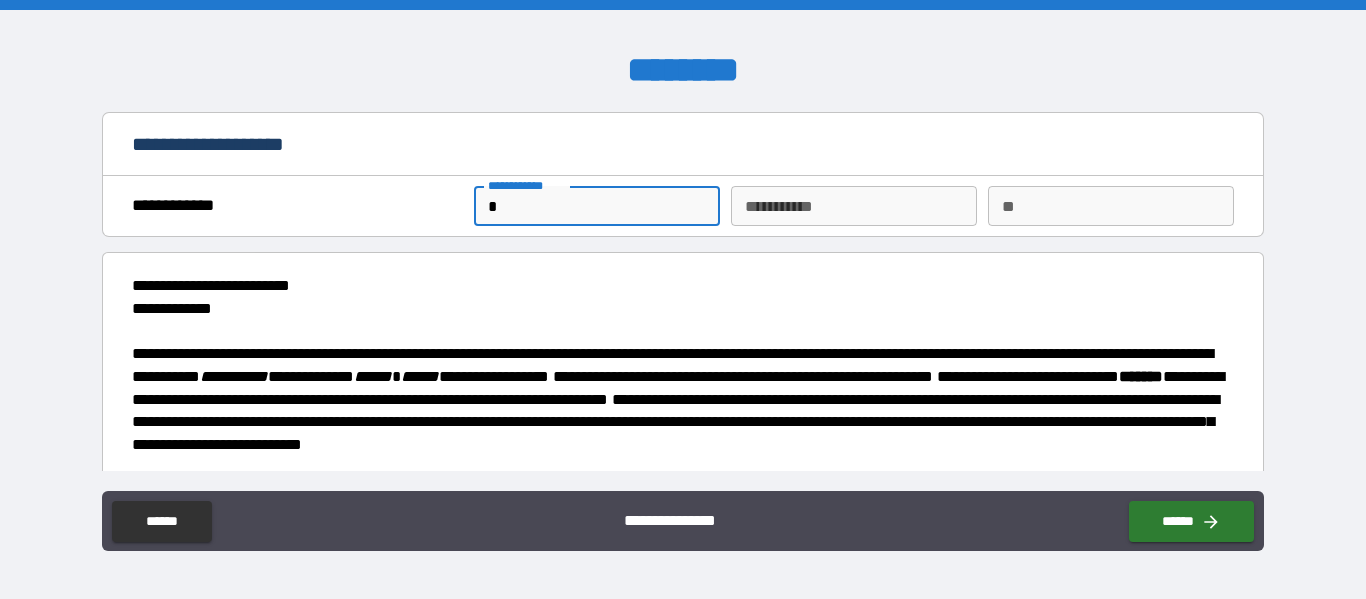 type on "**" 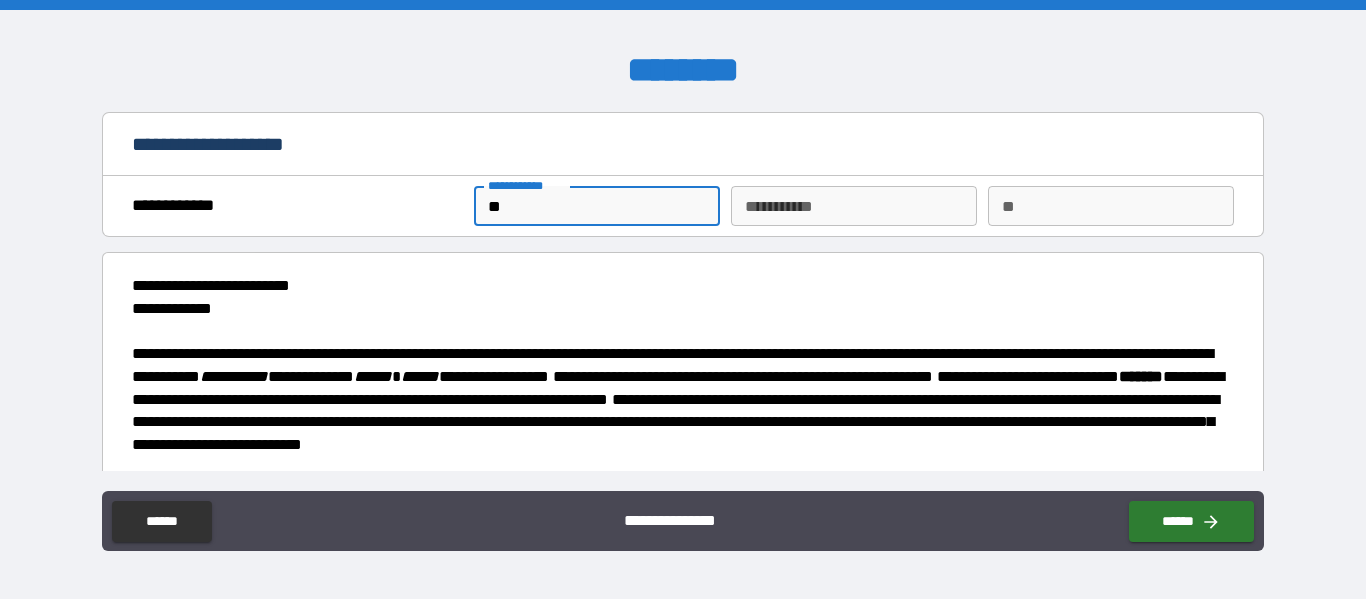 type on "***" 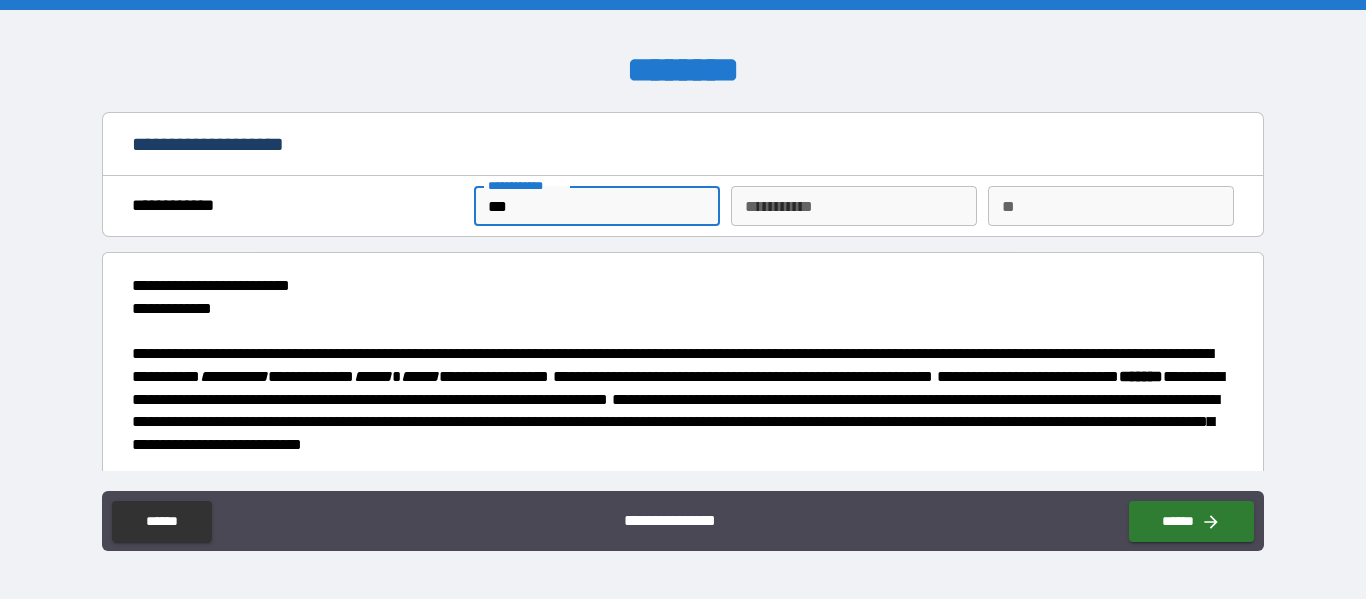 type on "****" 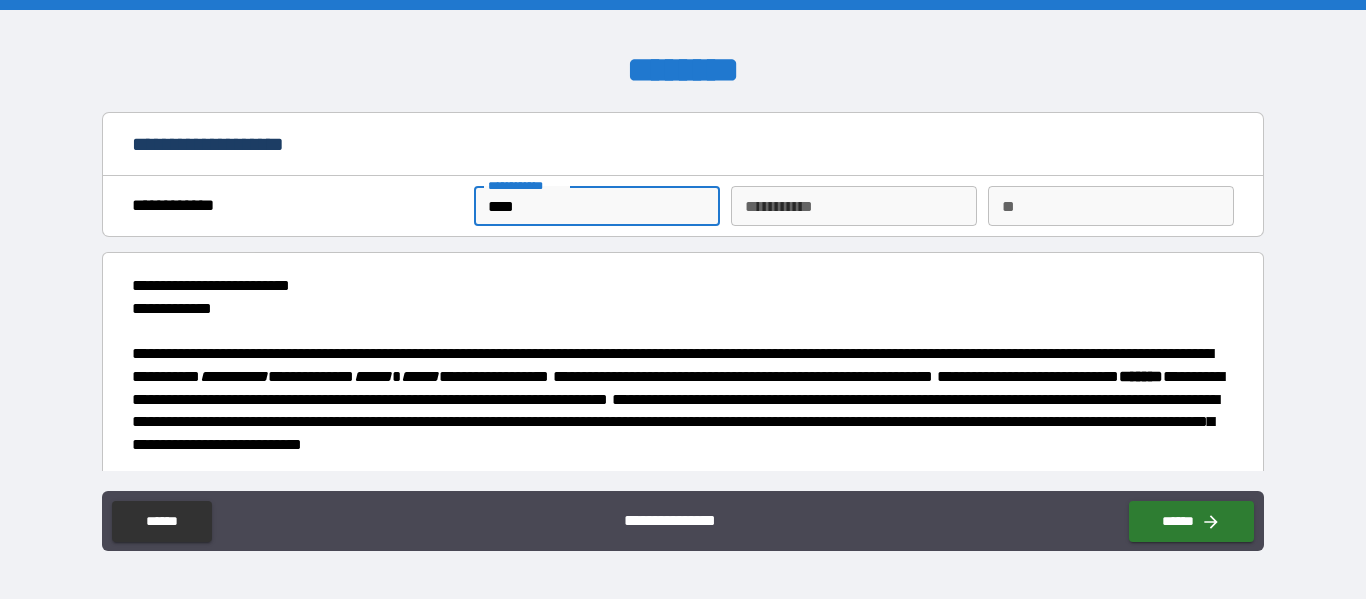 type on "*****" 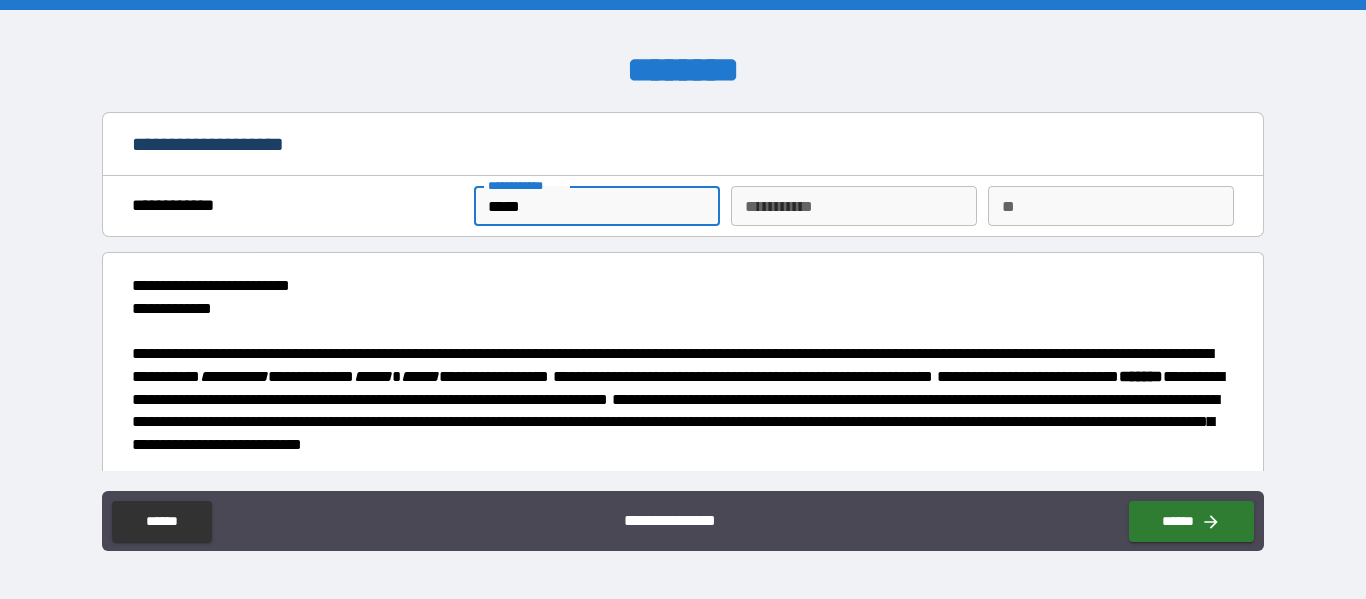 type on "*" 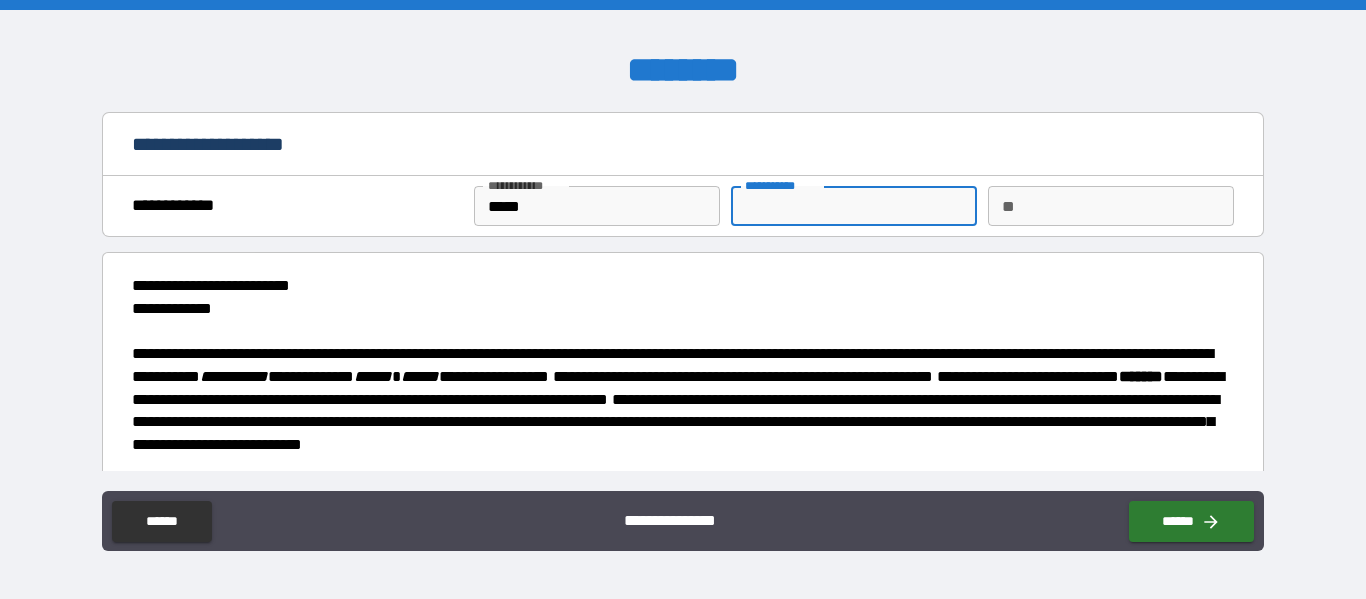 type on "*" 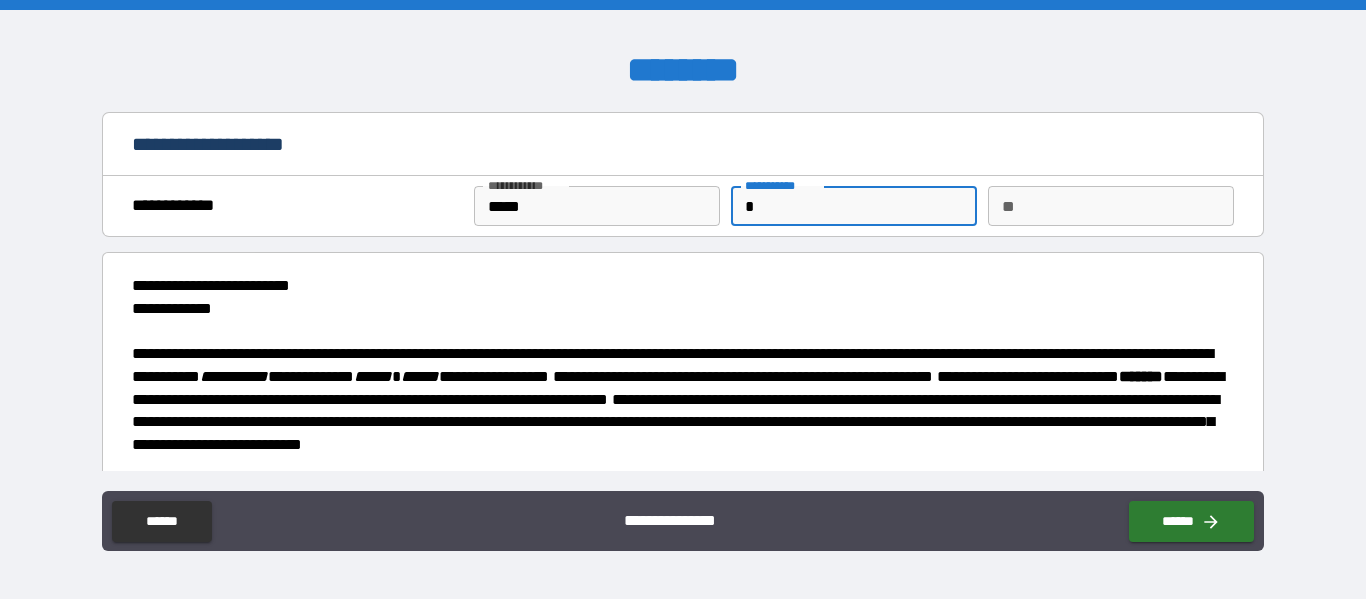 type on "**" 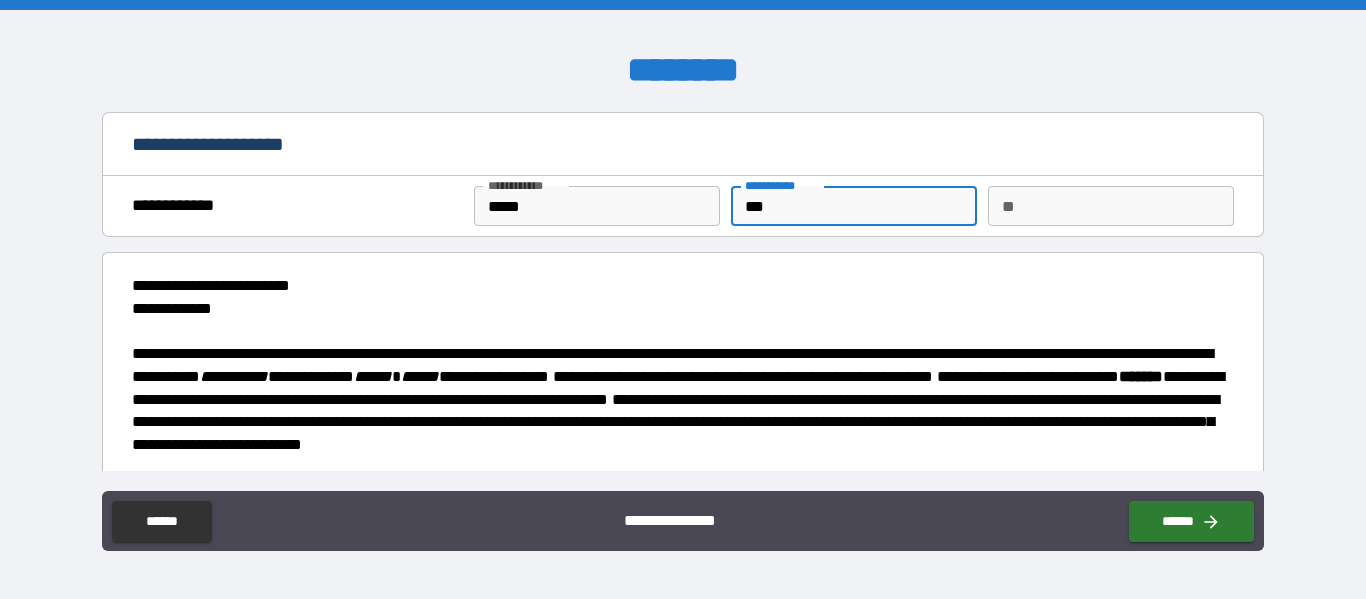 type on "****" 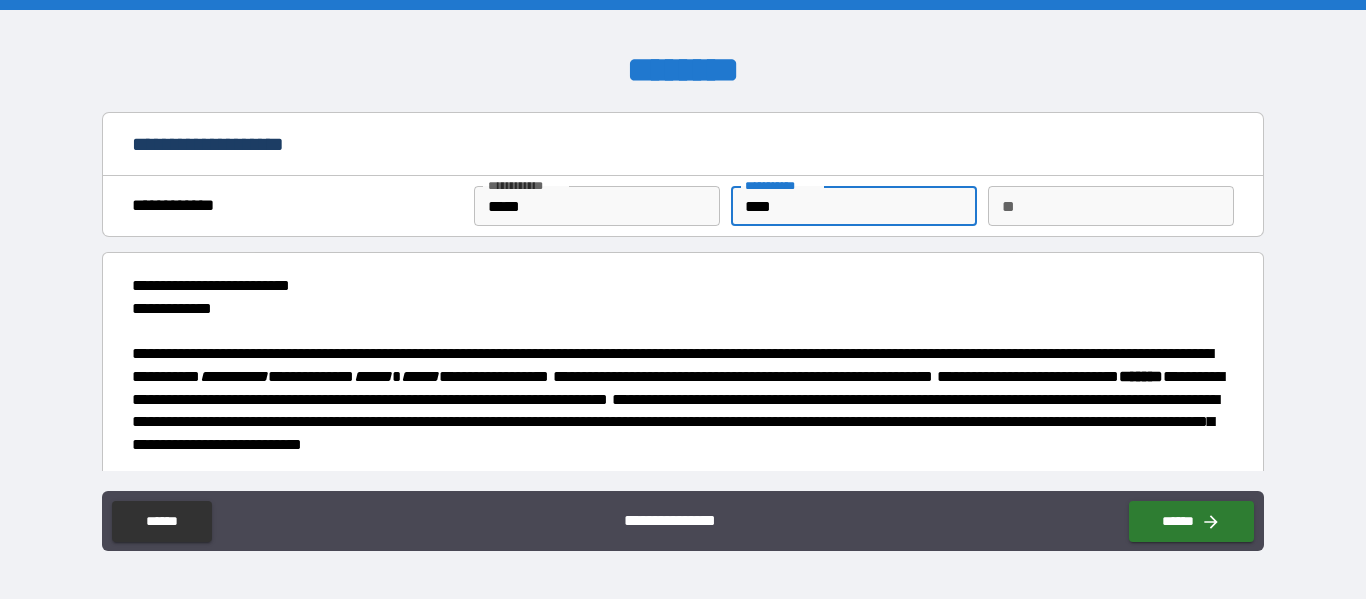 type on "*****" 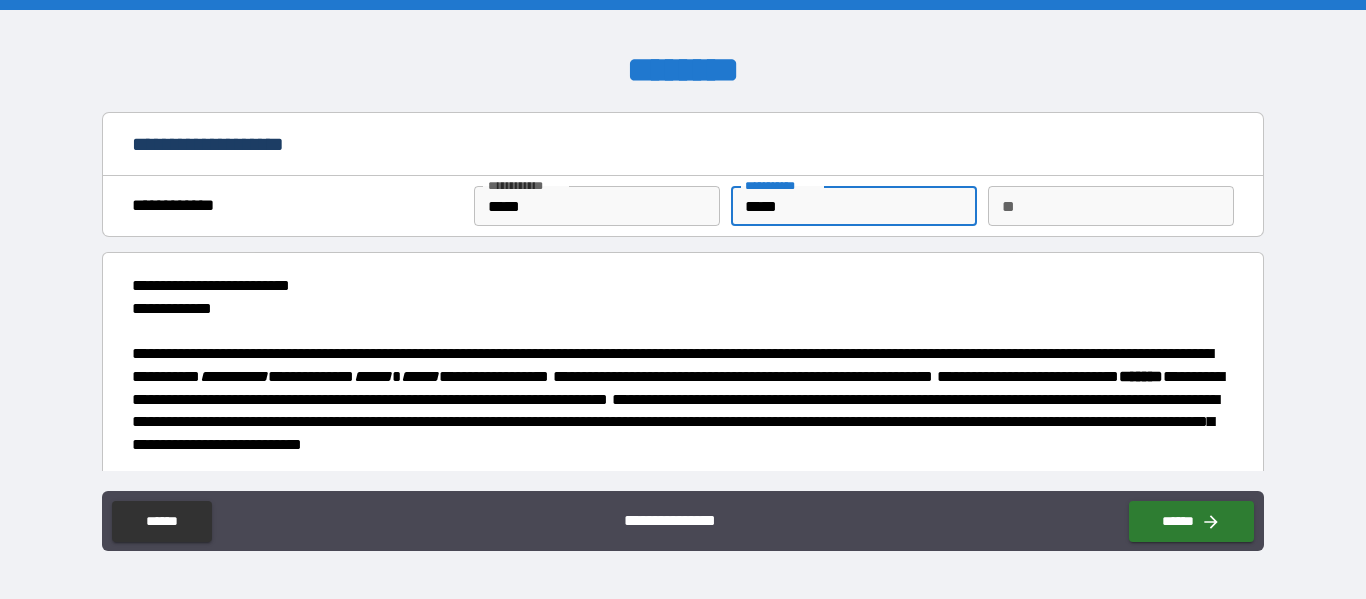 type on "******" 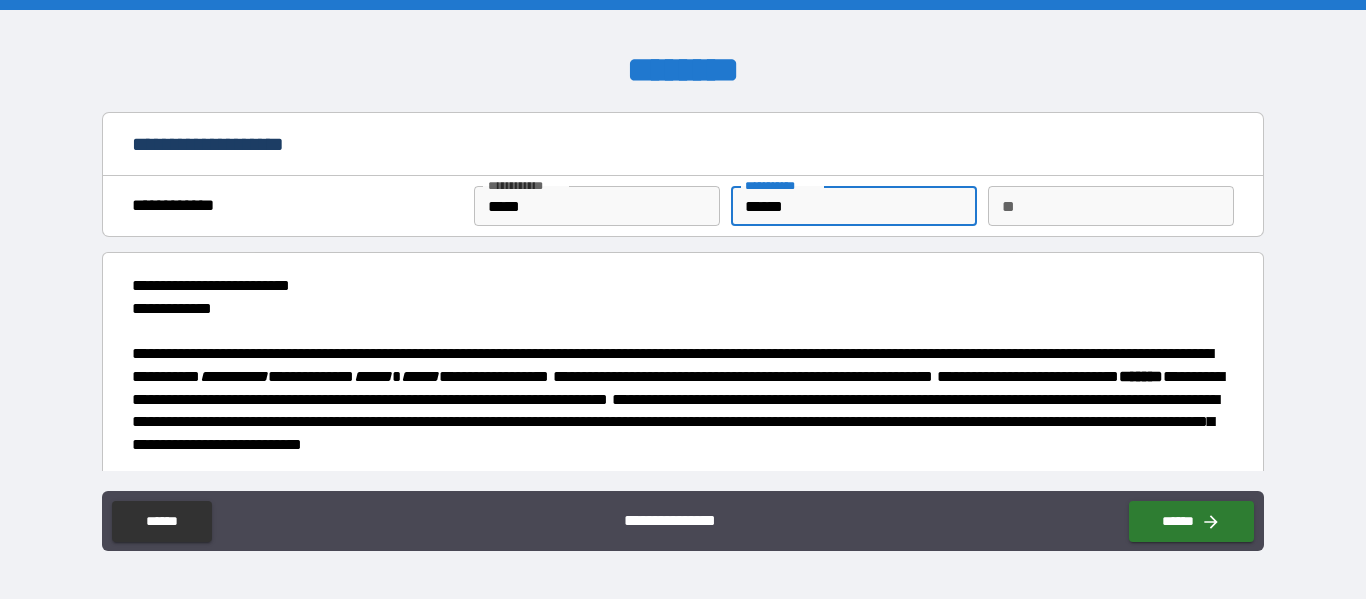 type on "*" 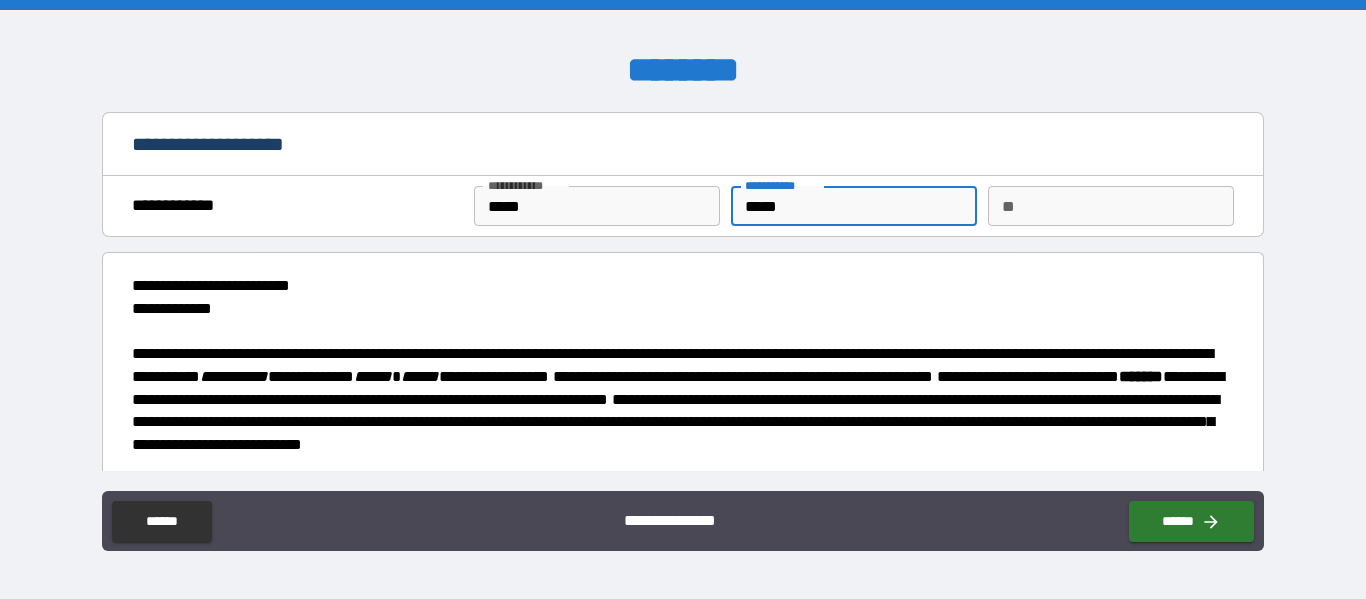 type on "****" 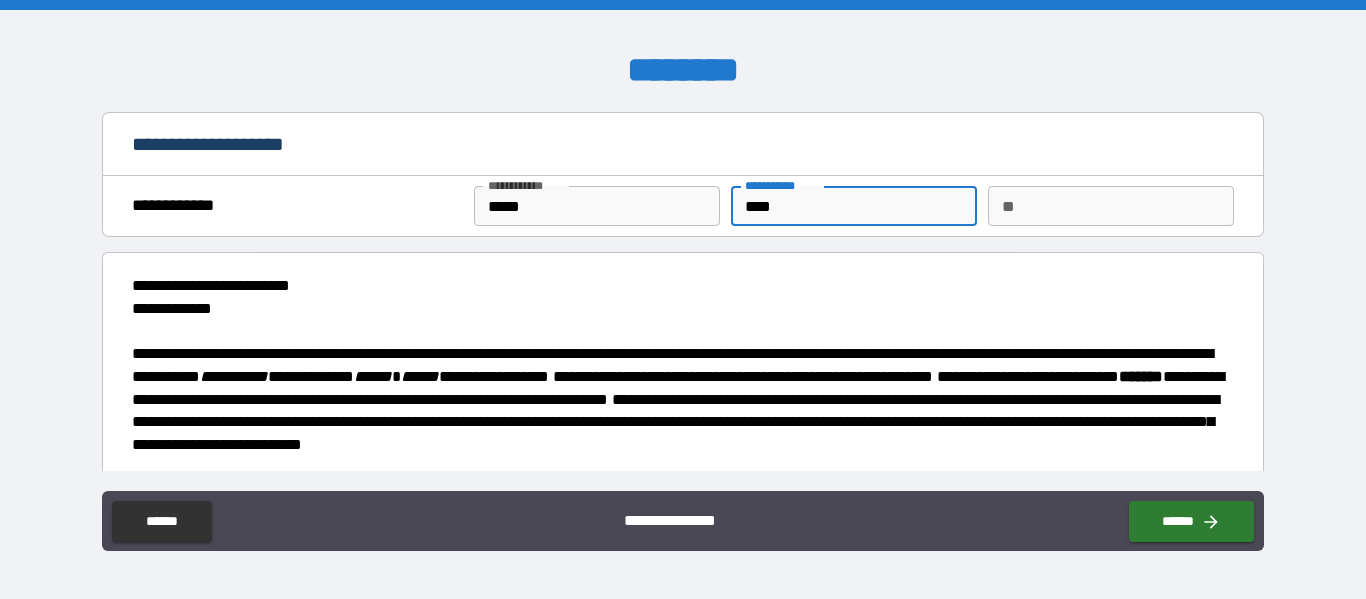 type on "***" 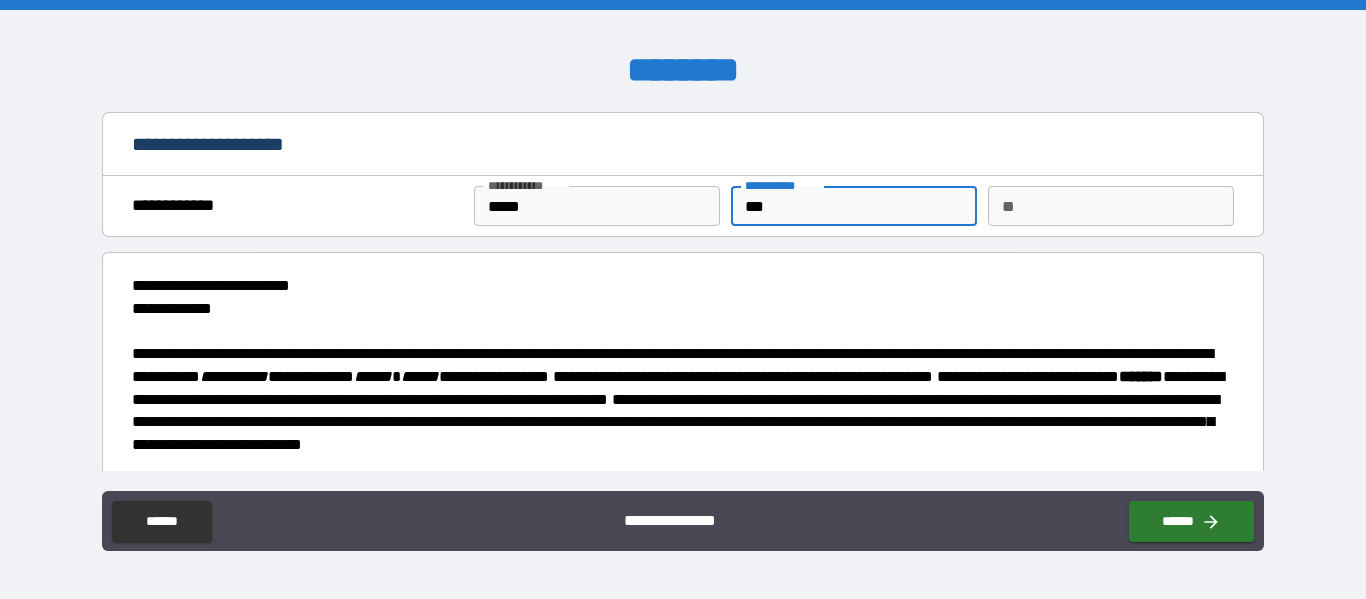 type on "**" 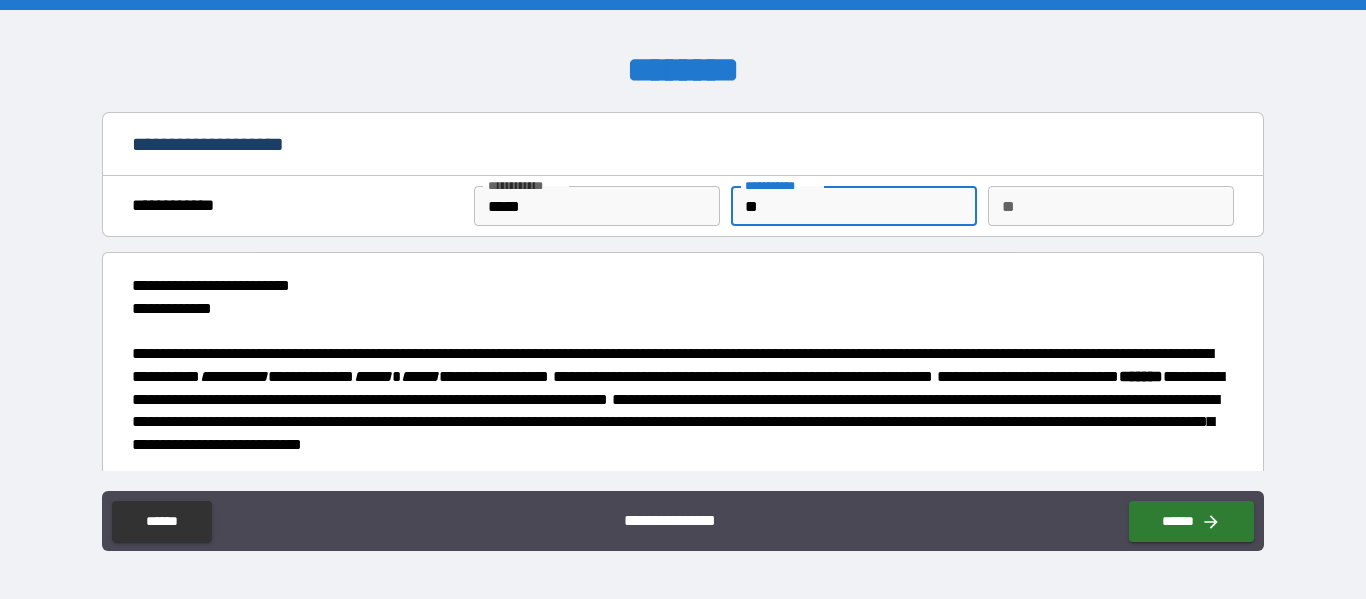 type on "*" 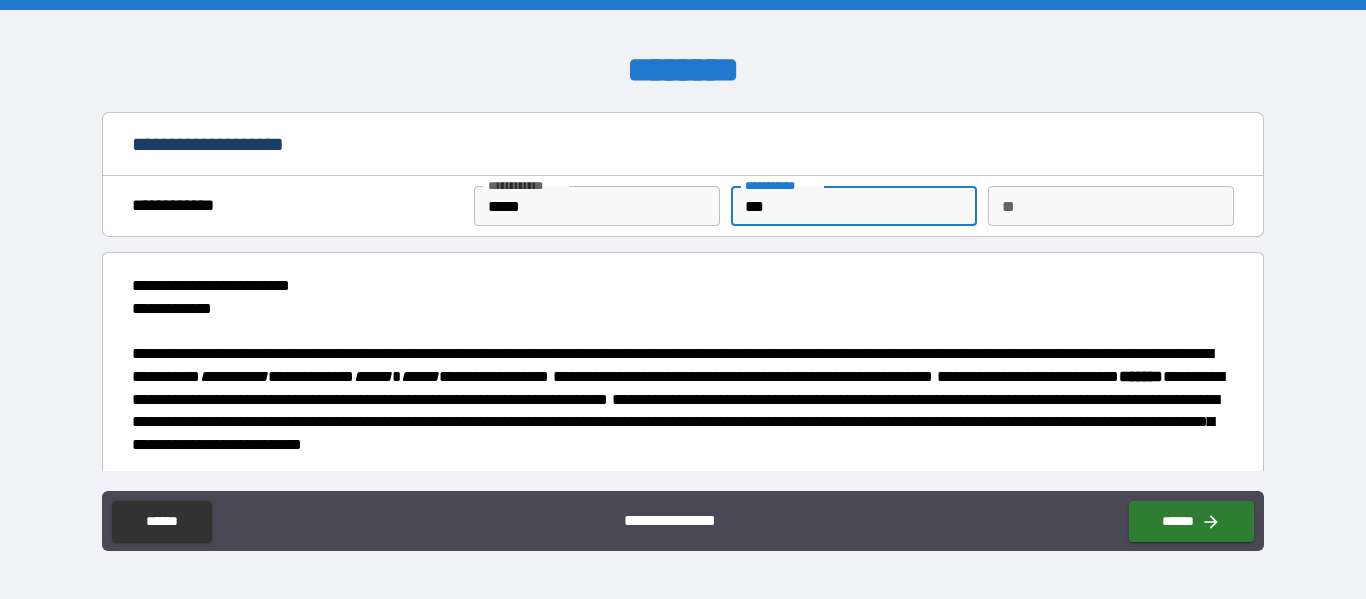 type on "****" 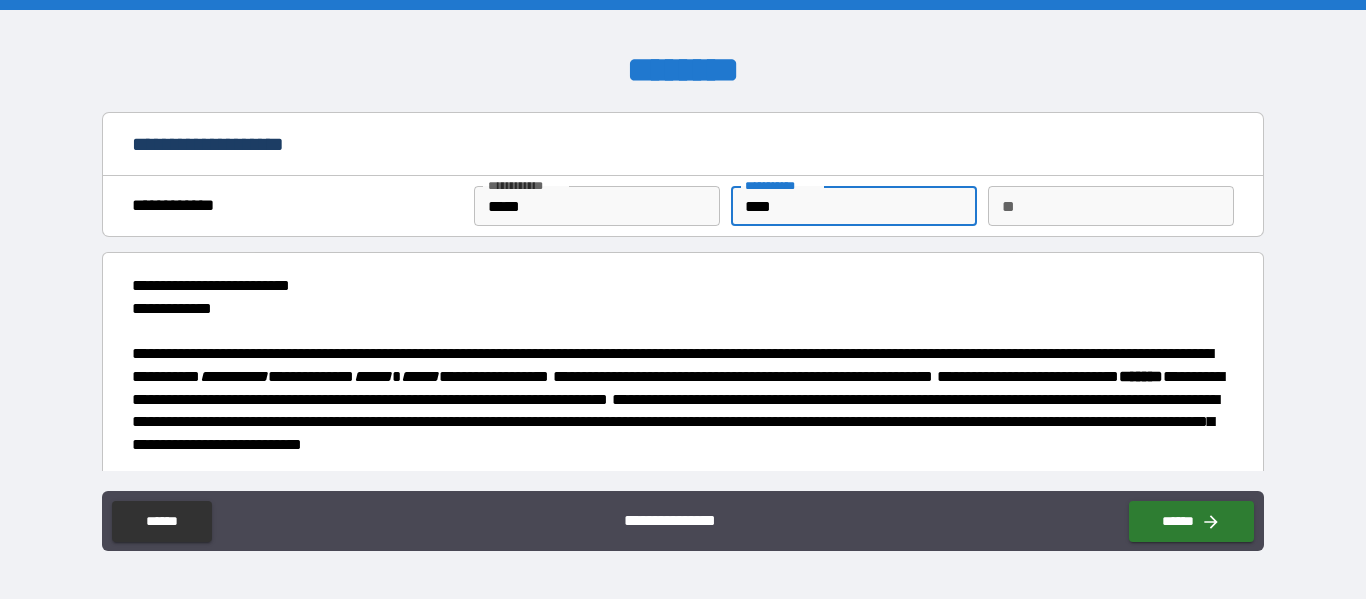 type on "*****" 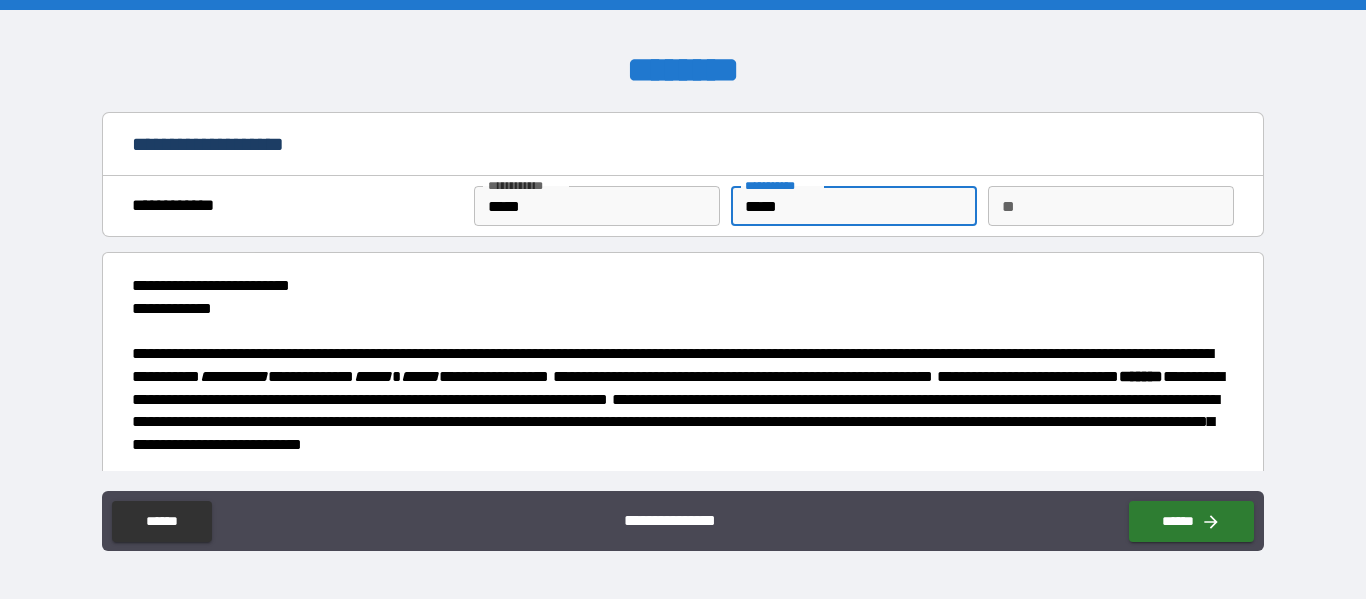 type on "******" 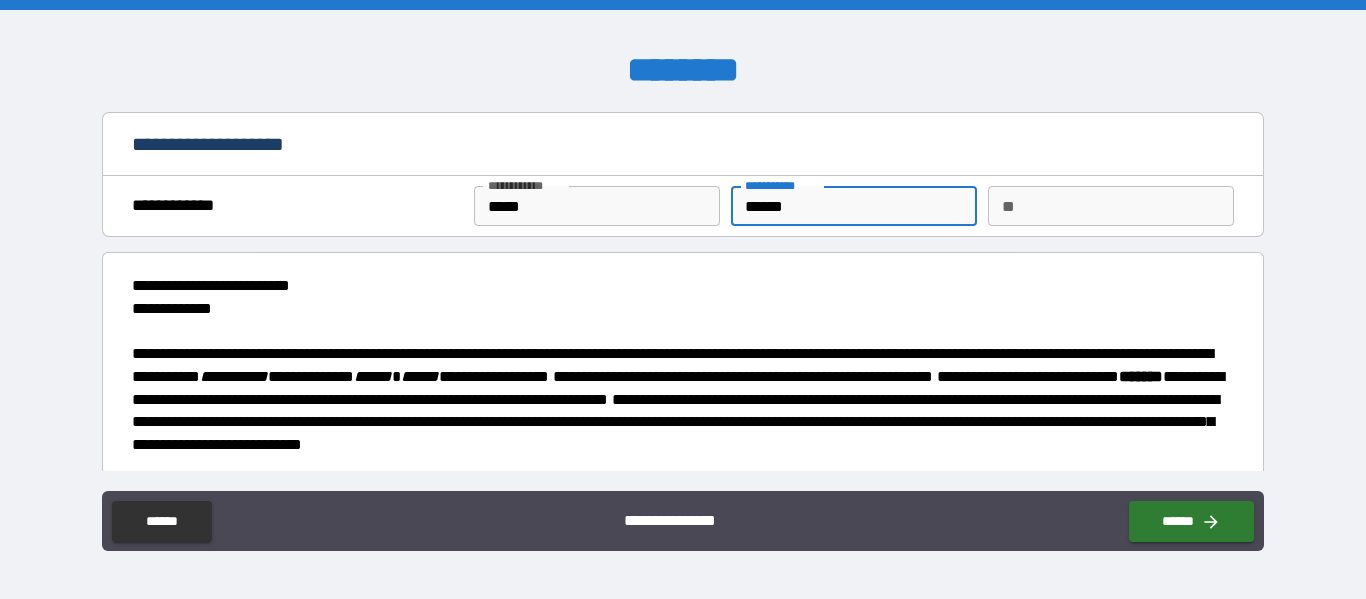 type on "*" 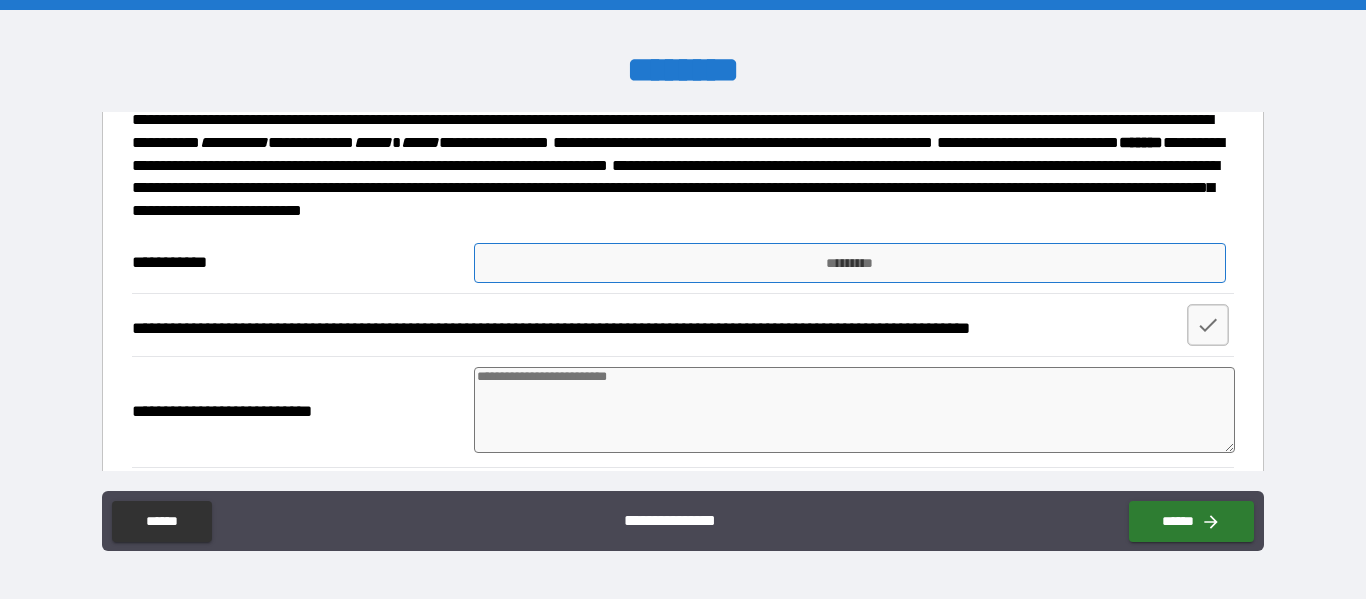 scroll, scrollTop: 200, scrollLeft: 0, axis: vertical 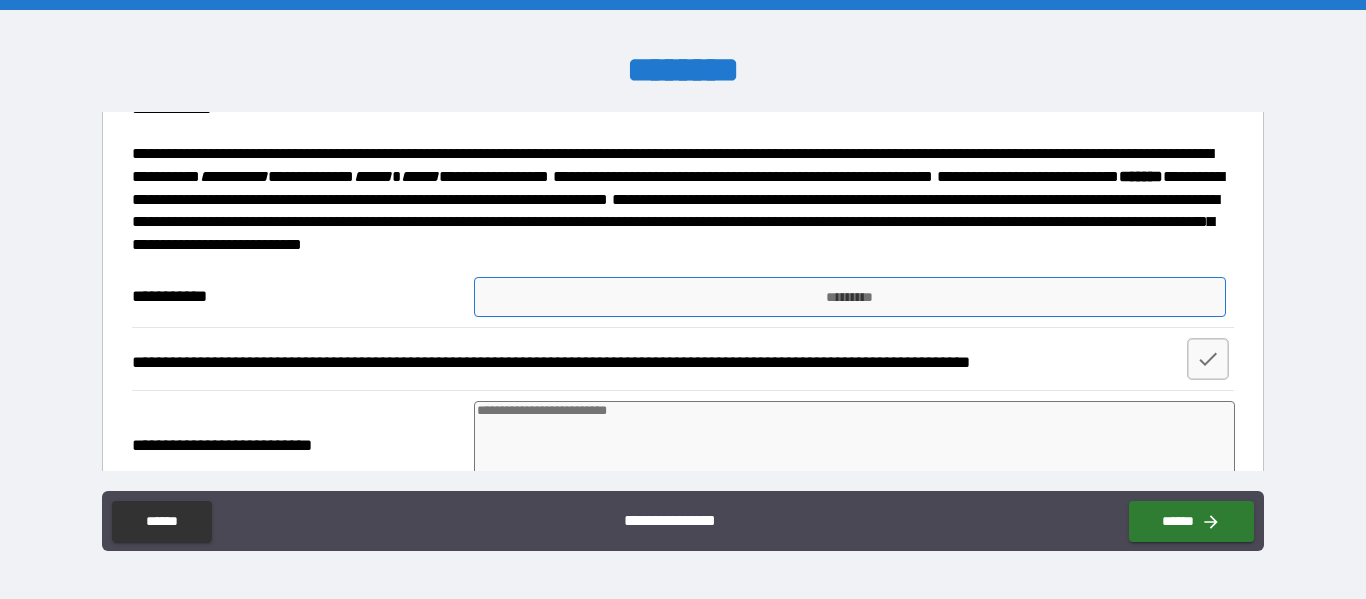 click on "*********" at bounding box center (850, 297) 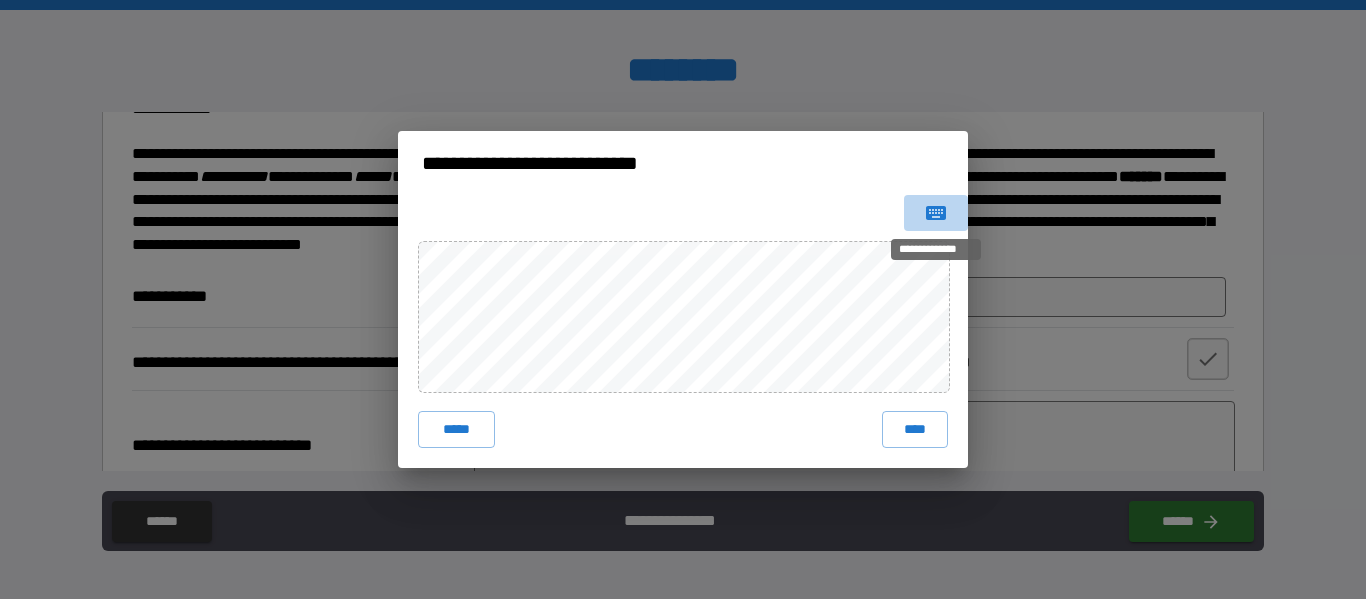 click 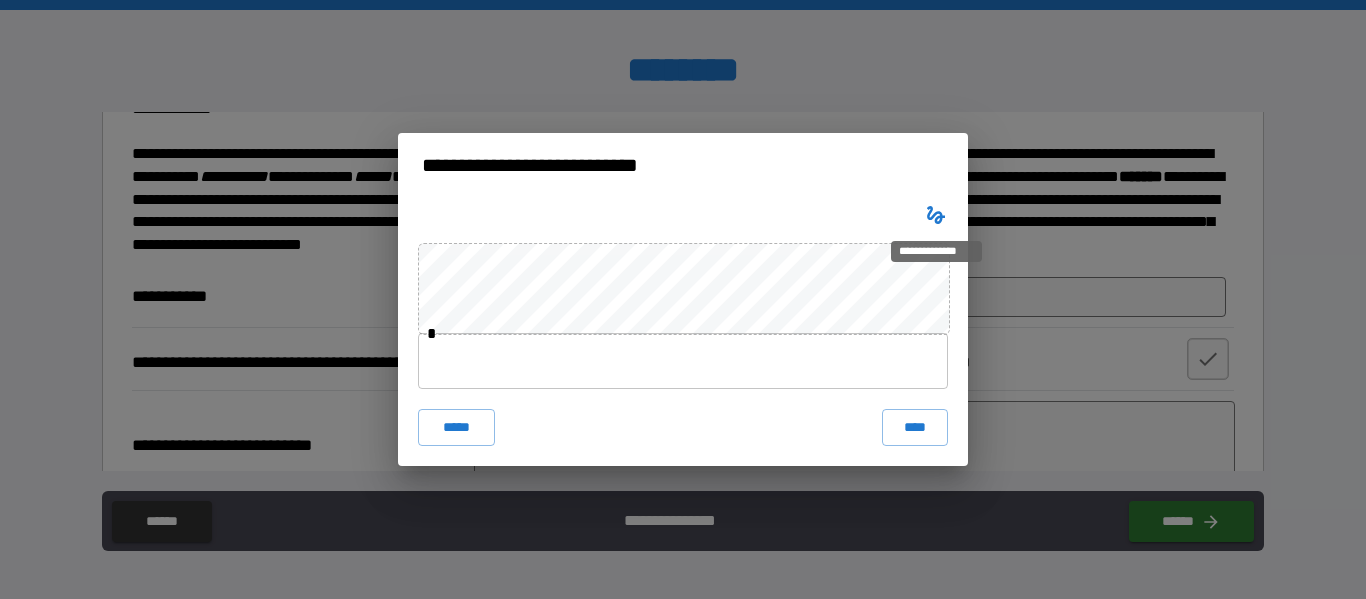 type 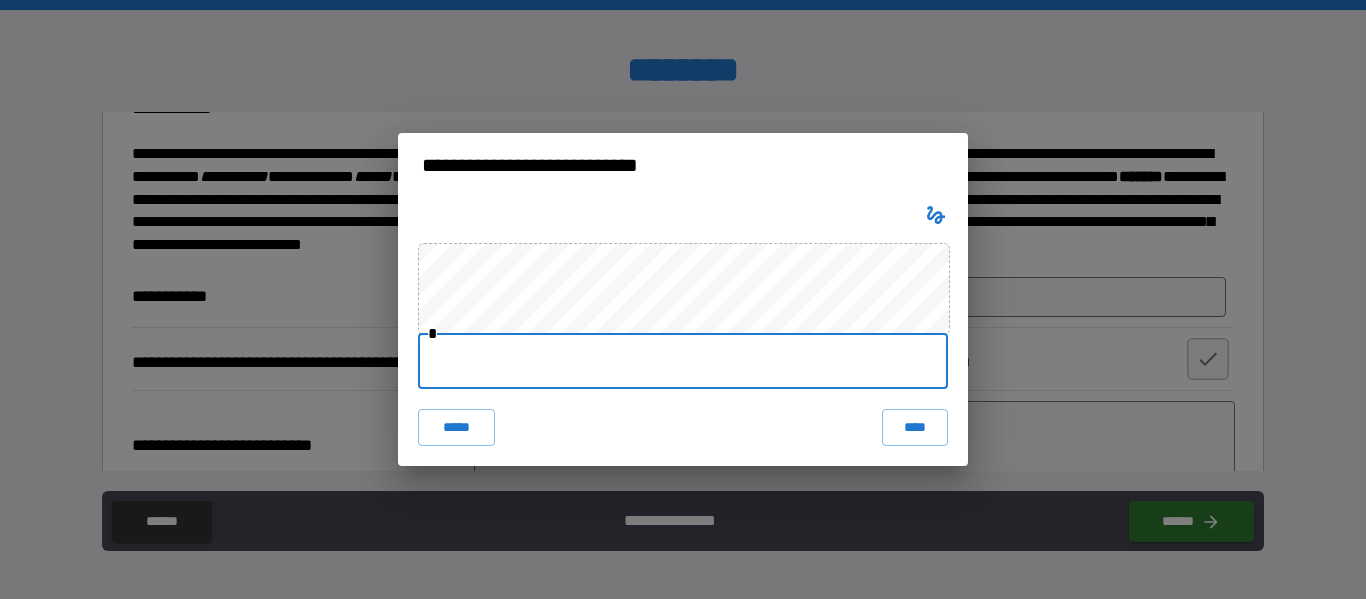 click at bounding box center (683, 361) 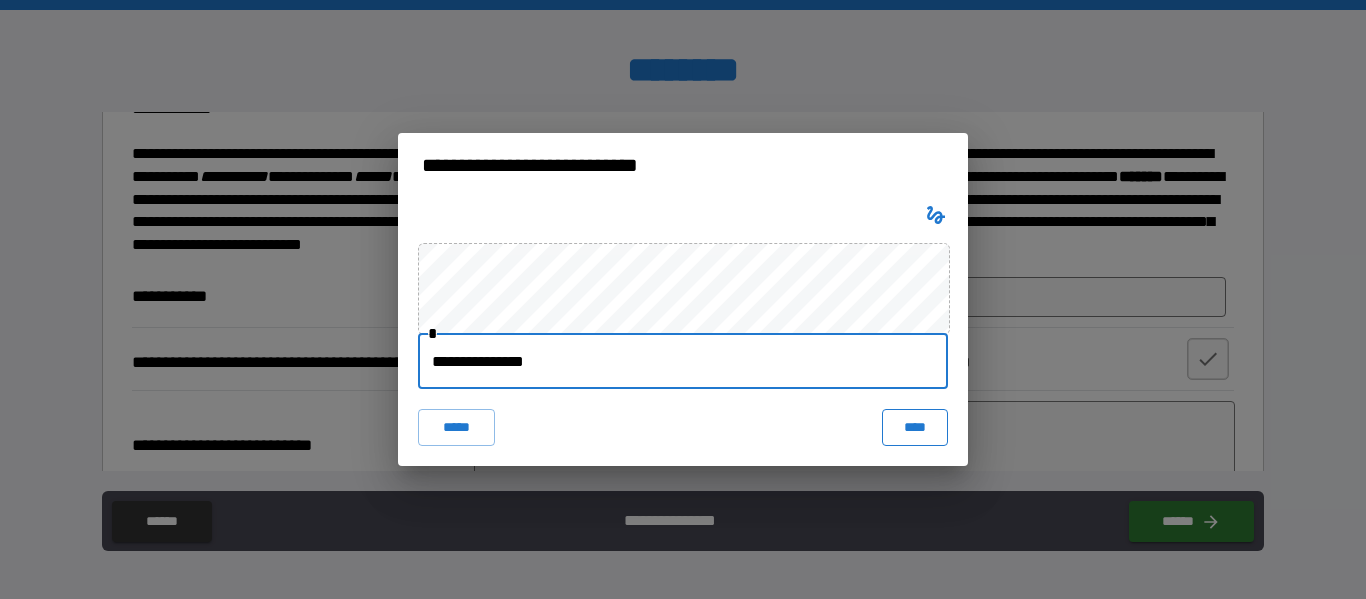type on "**********" 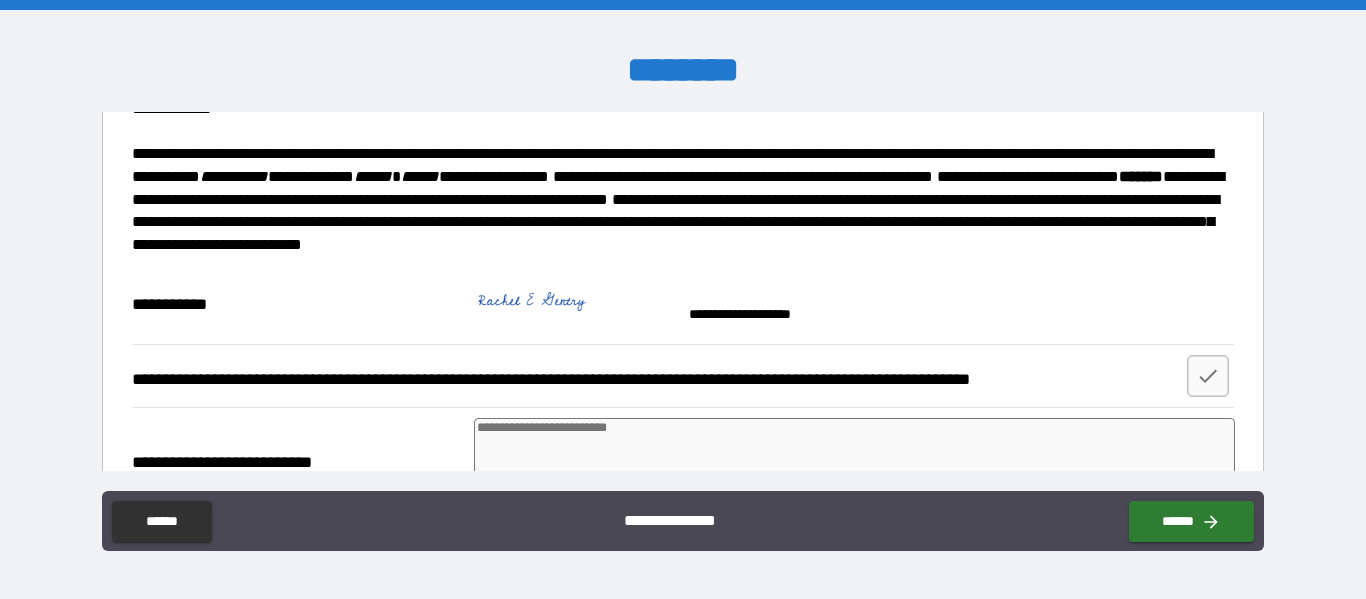 type on "*" 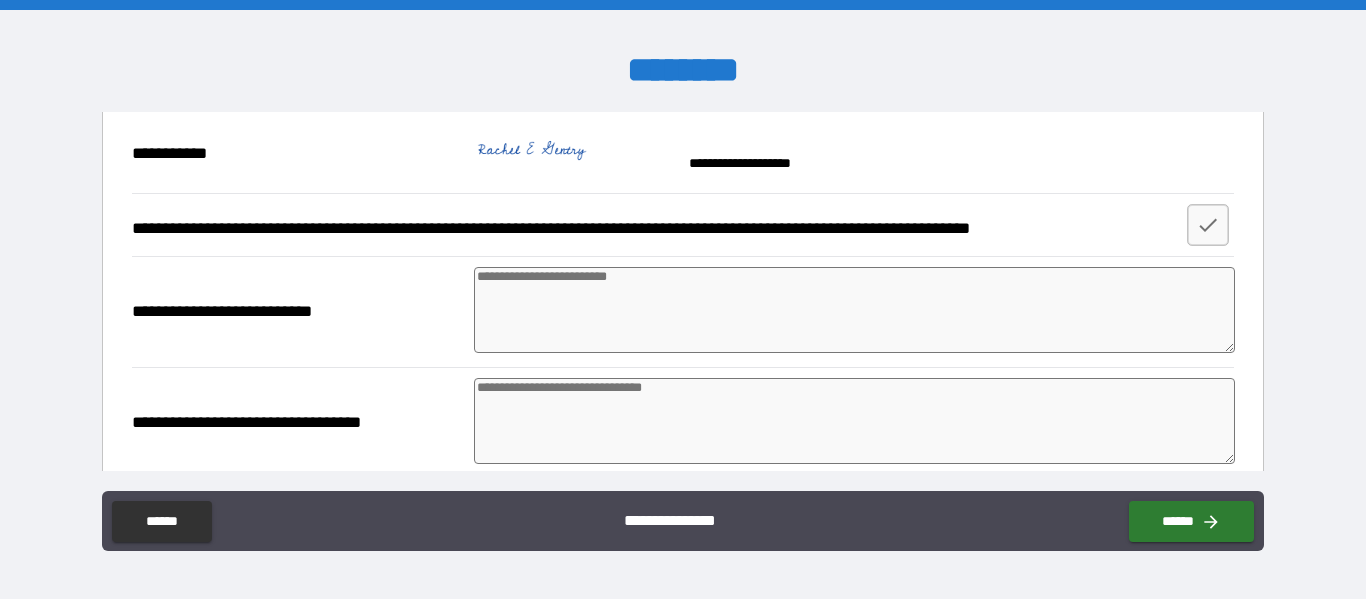 scroll, scrollTop: 400, scrollLeft: 0, axis: vertical 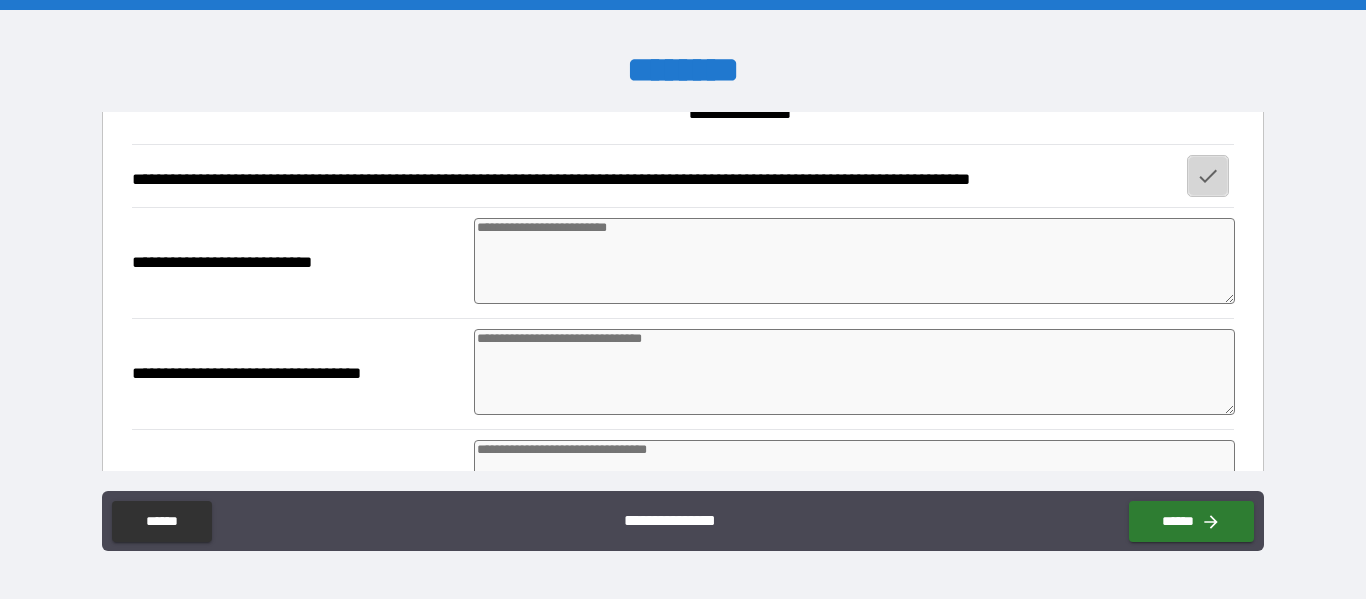 click 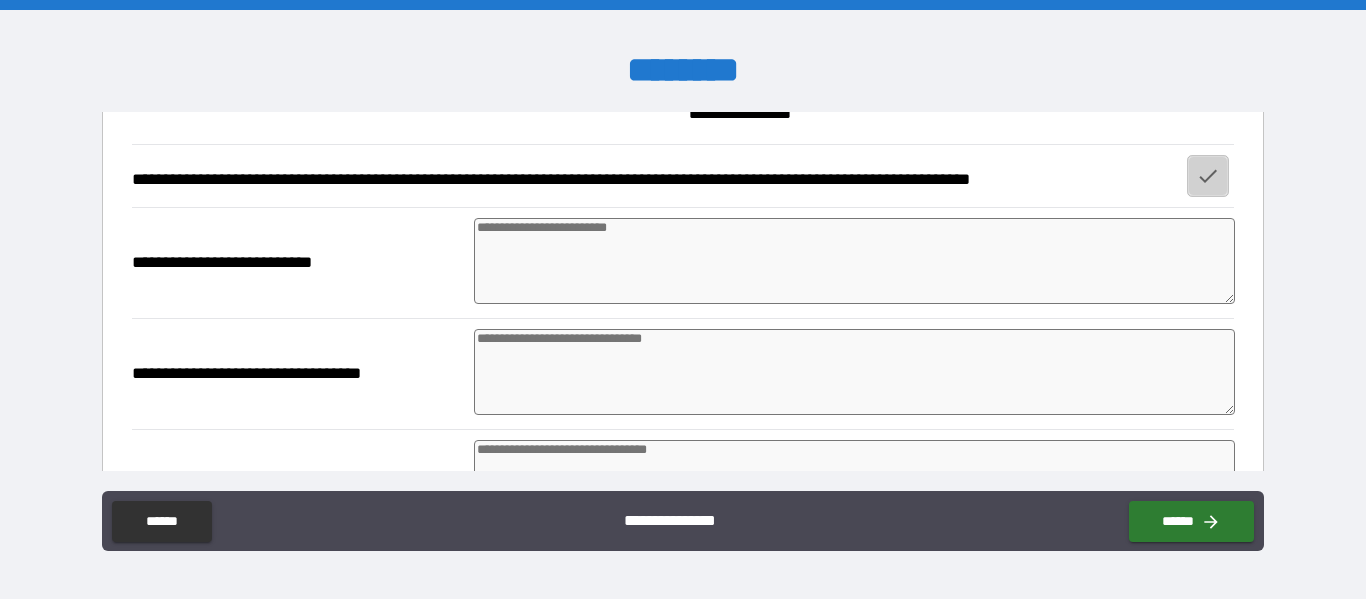 type on "*" 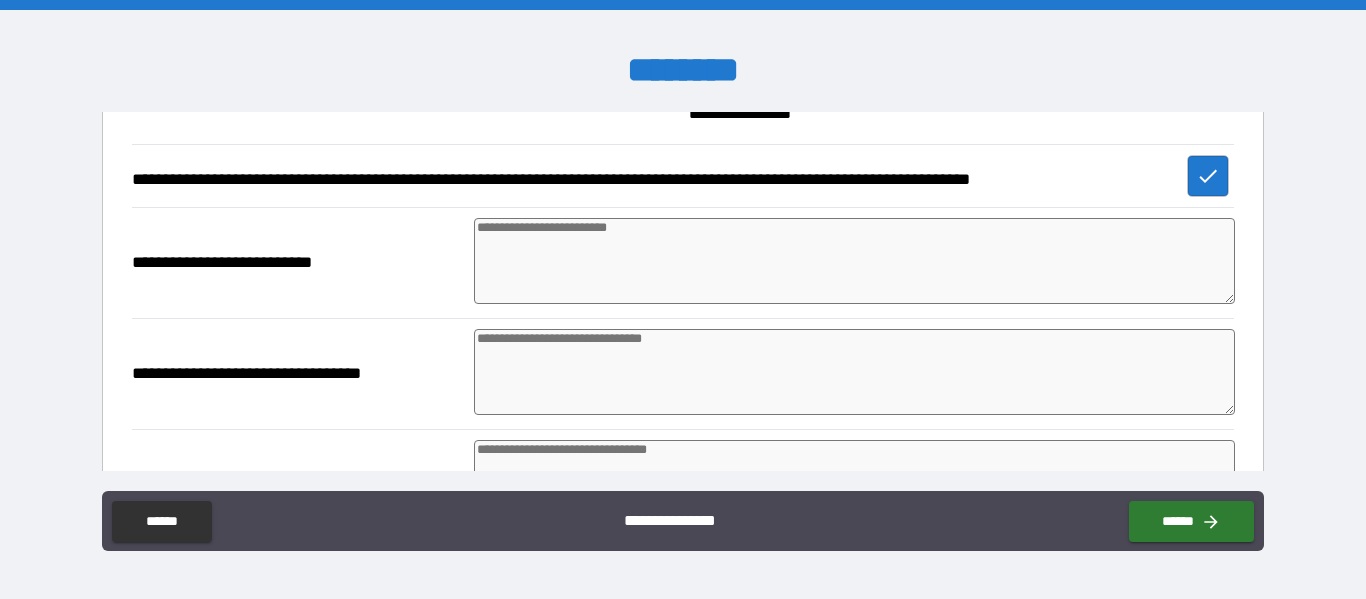 click at bounding box center [854, 261] 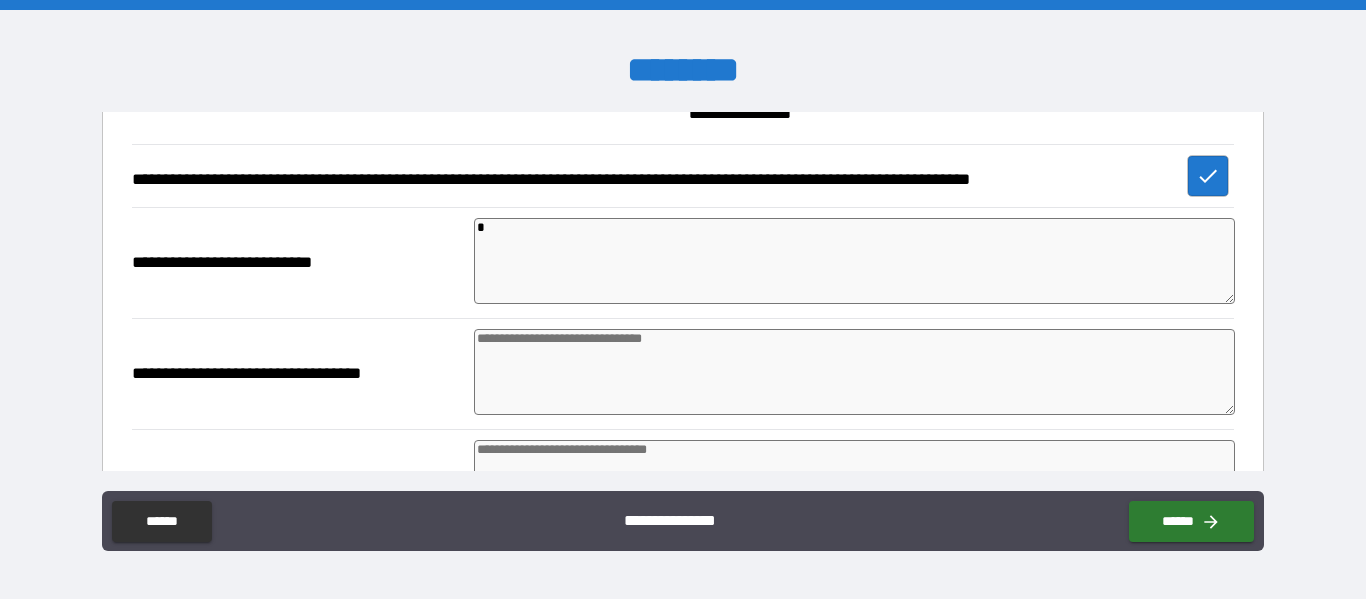 type on "*" 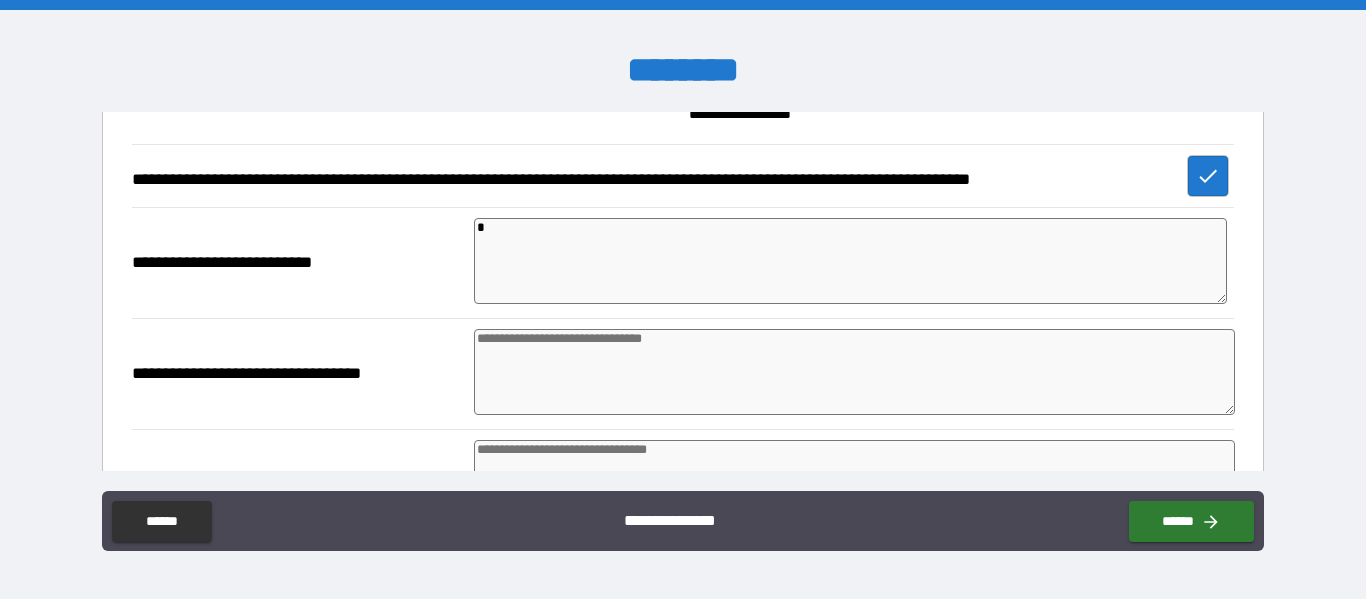 type 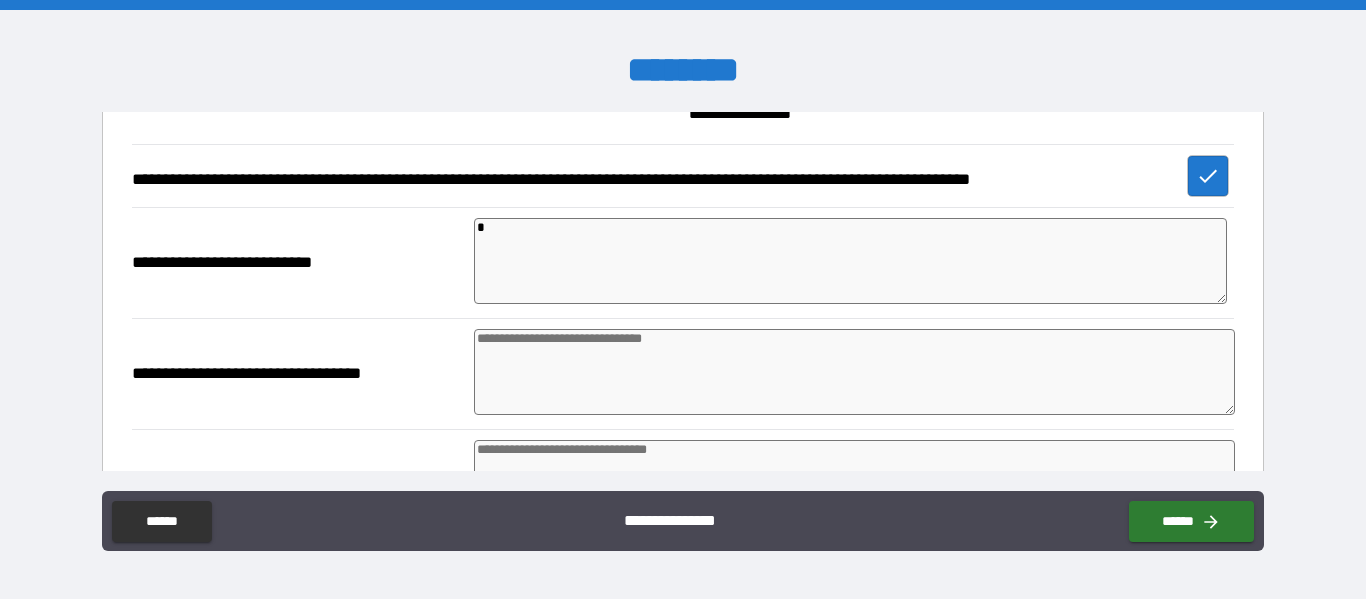 type on "*" 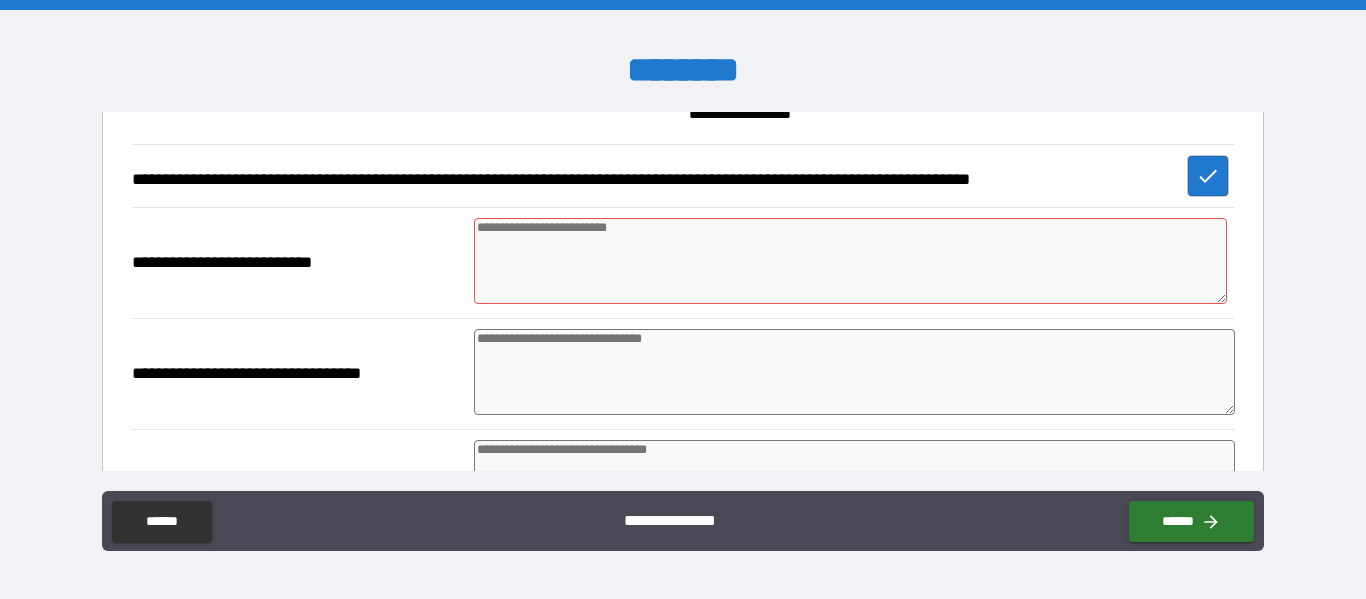 type on "*" 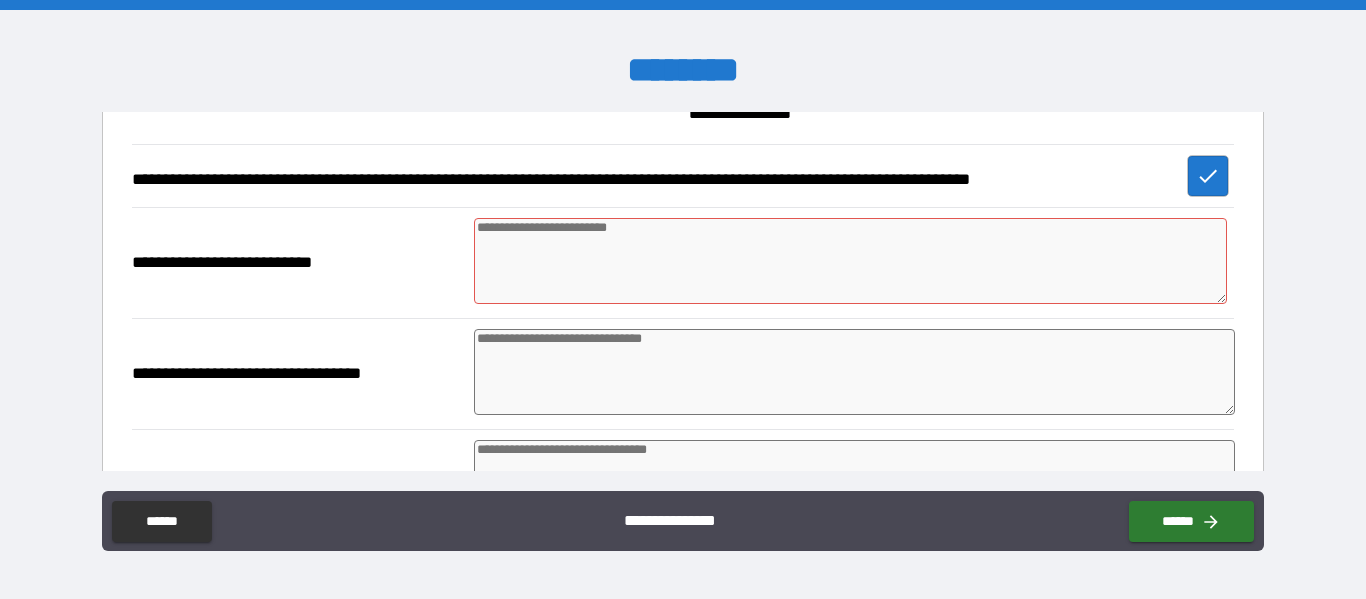 type on "*" 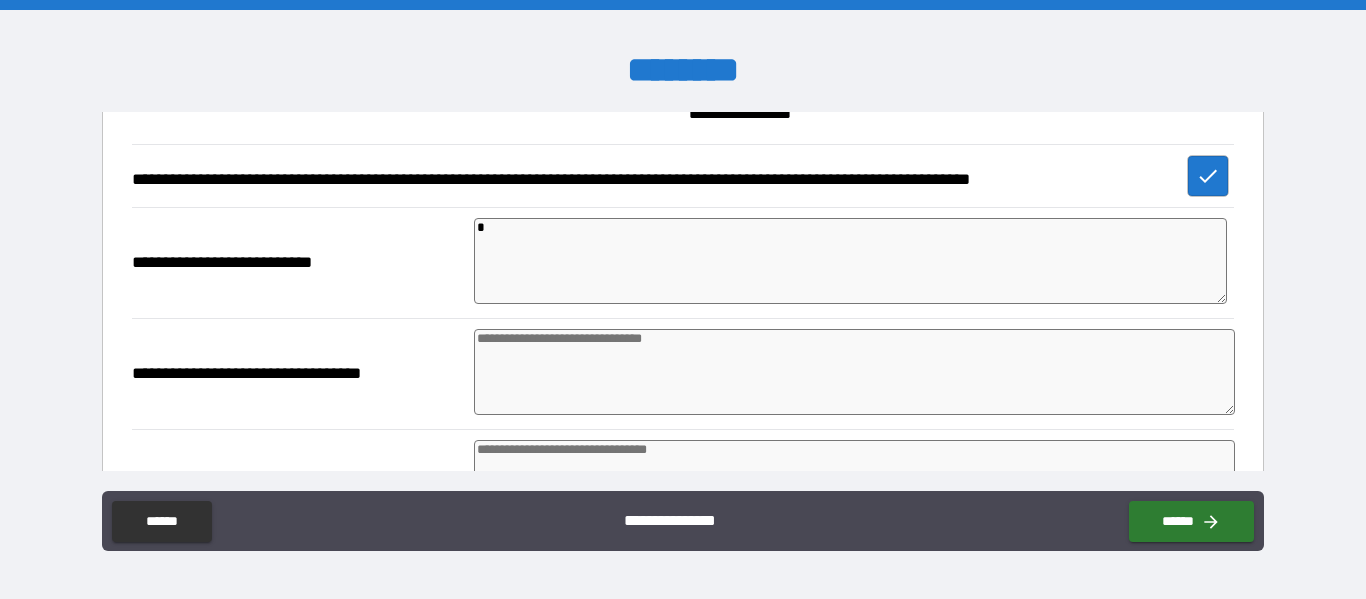 type on "**" 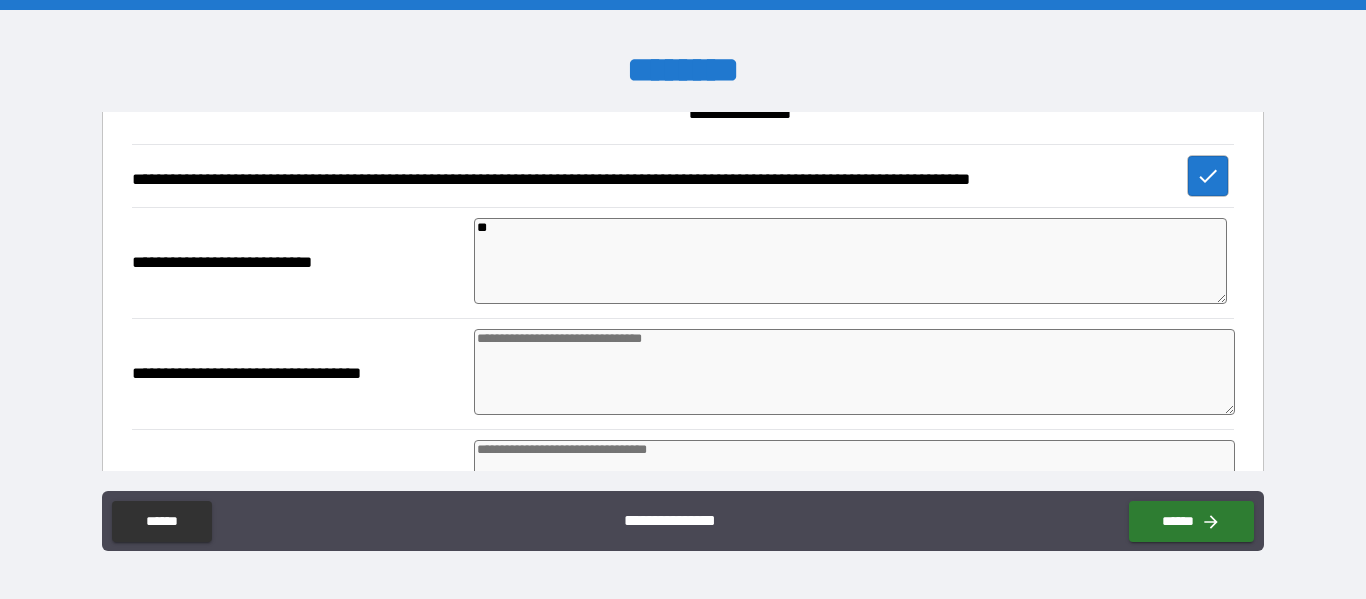 type on "*" 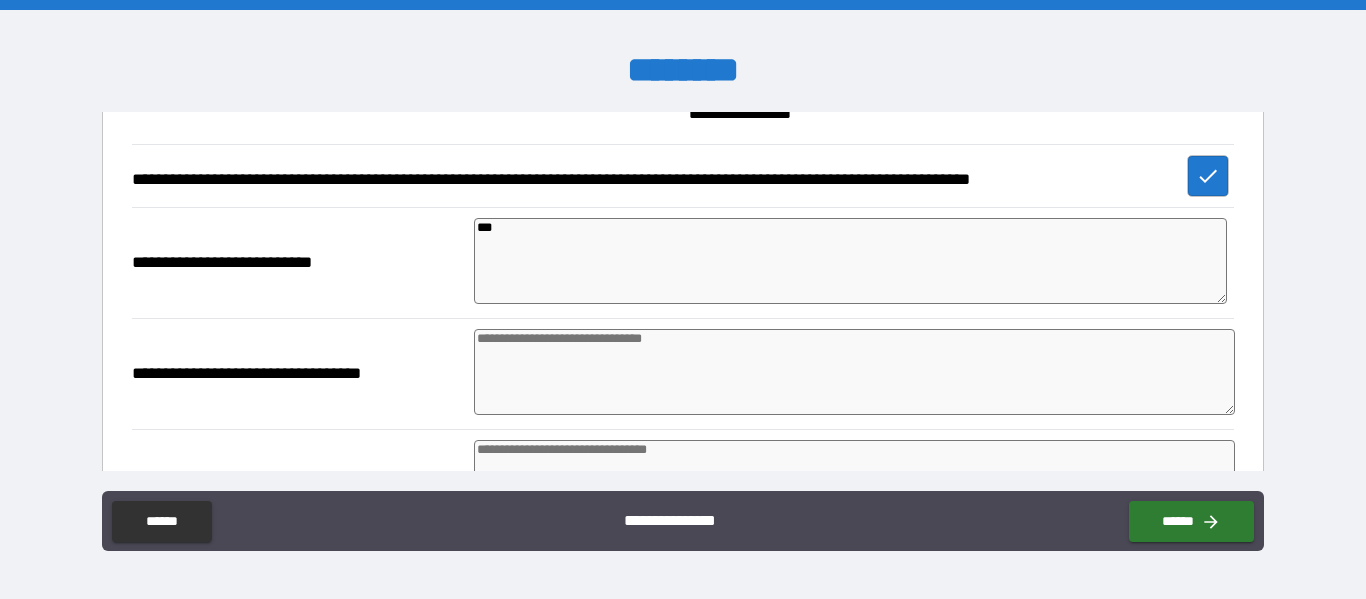 type on "****" 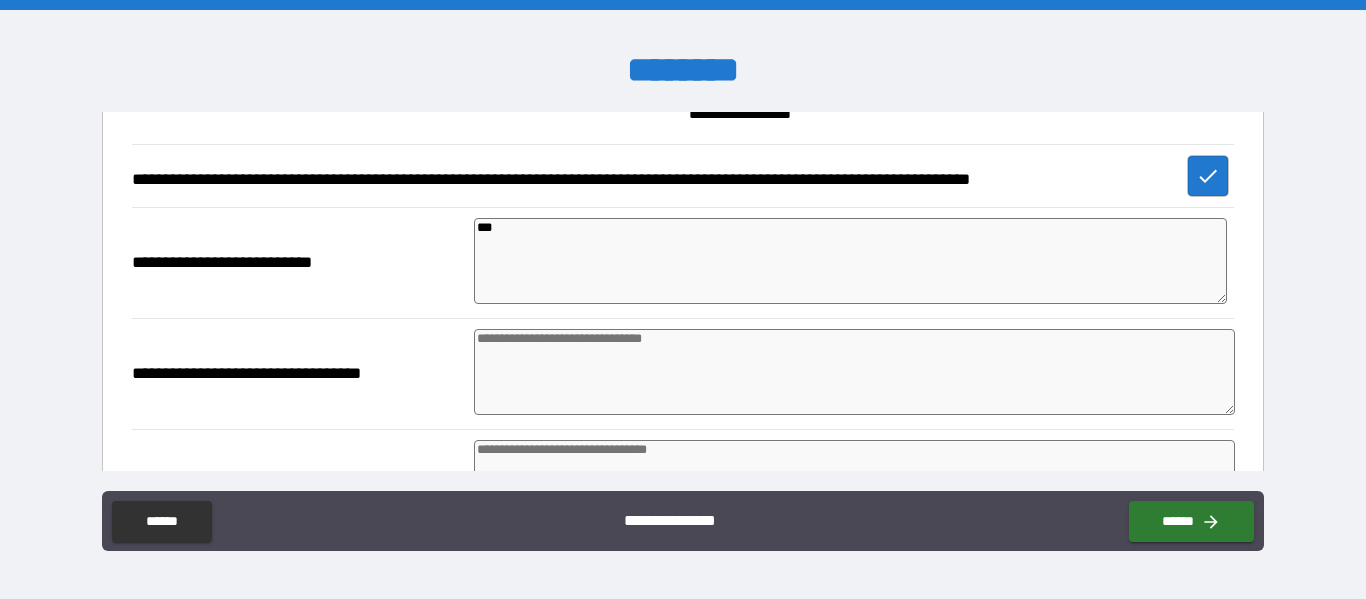 type on "*" 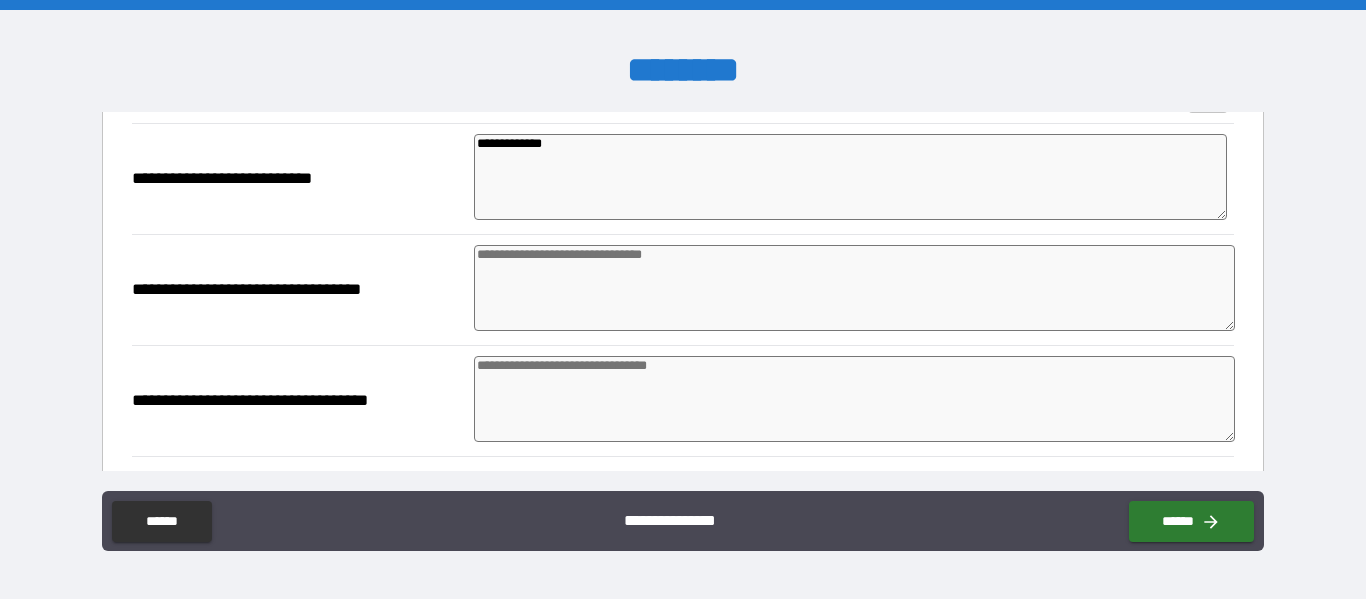 scroll, scrollTop: 500, scrollLeft: 0, axis: vertical 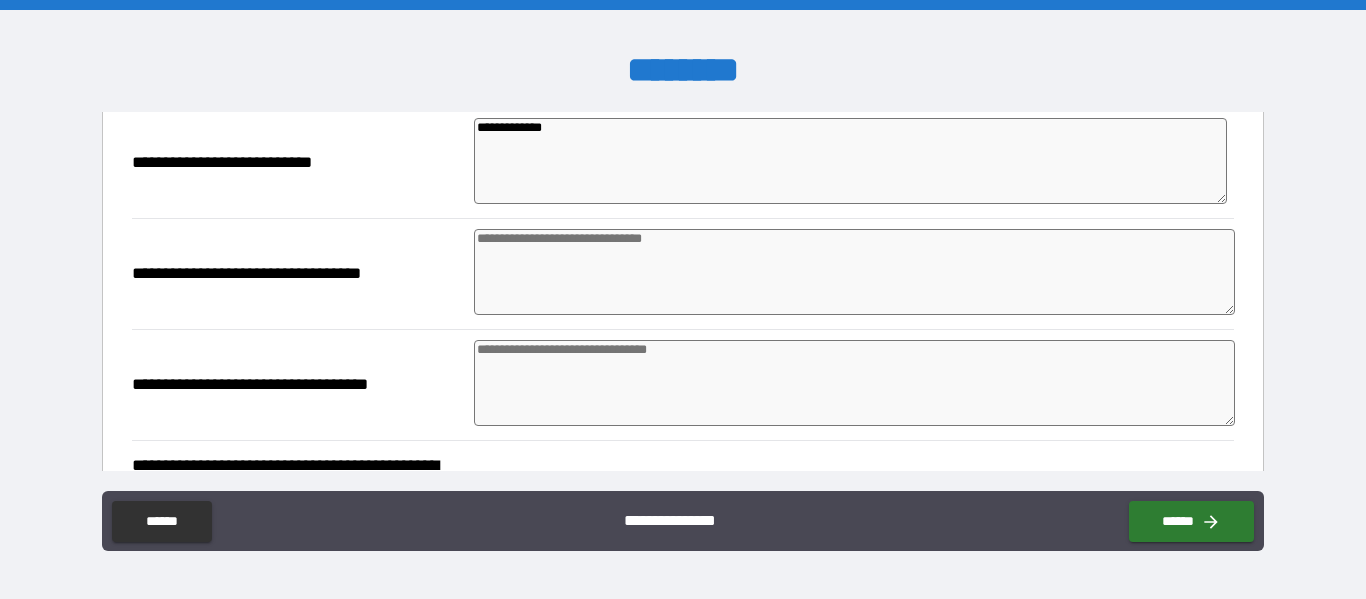 click on "**********" at bounding box center (850, 161) 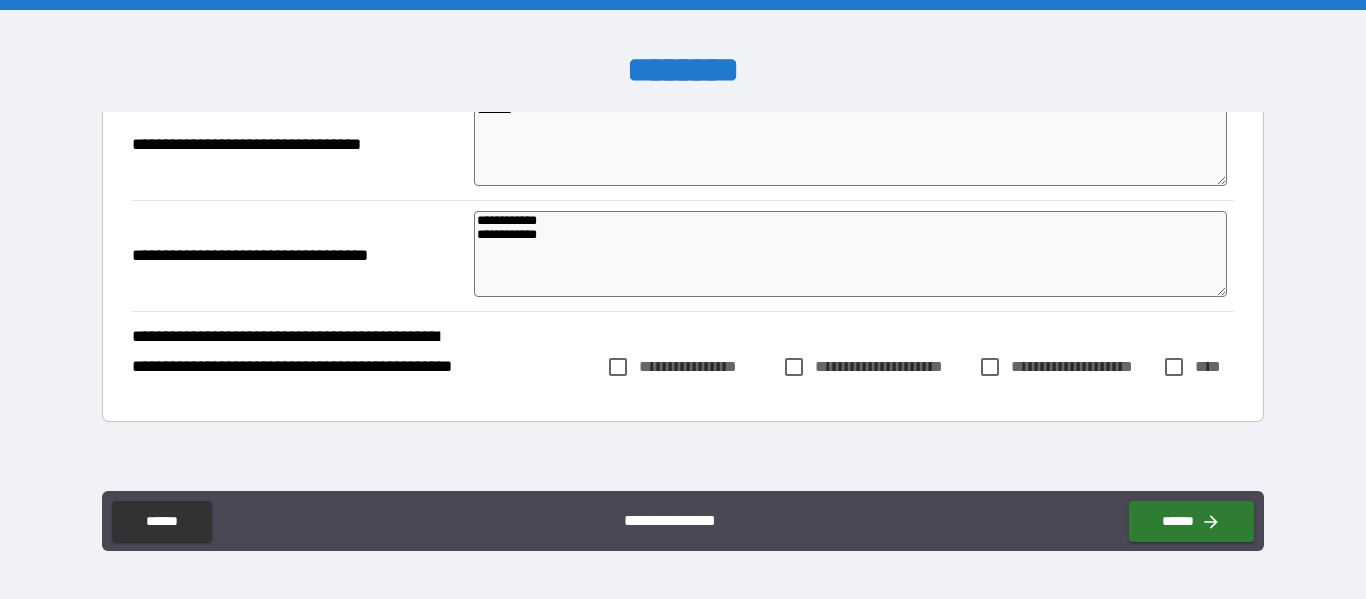 scroll, scrollTop: 700, scrollLeft: 0, axis: vertical 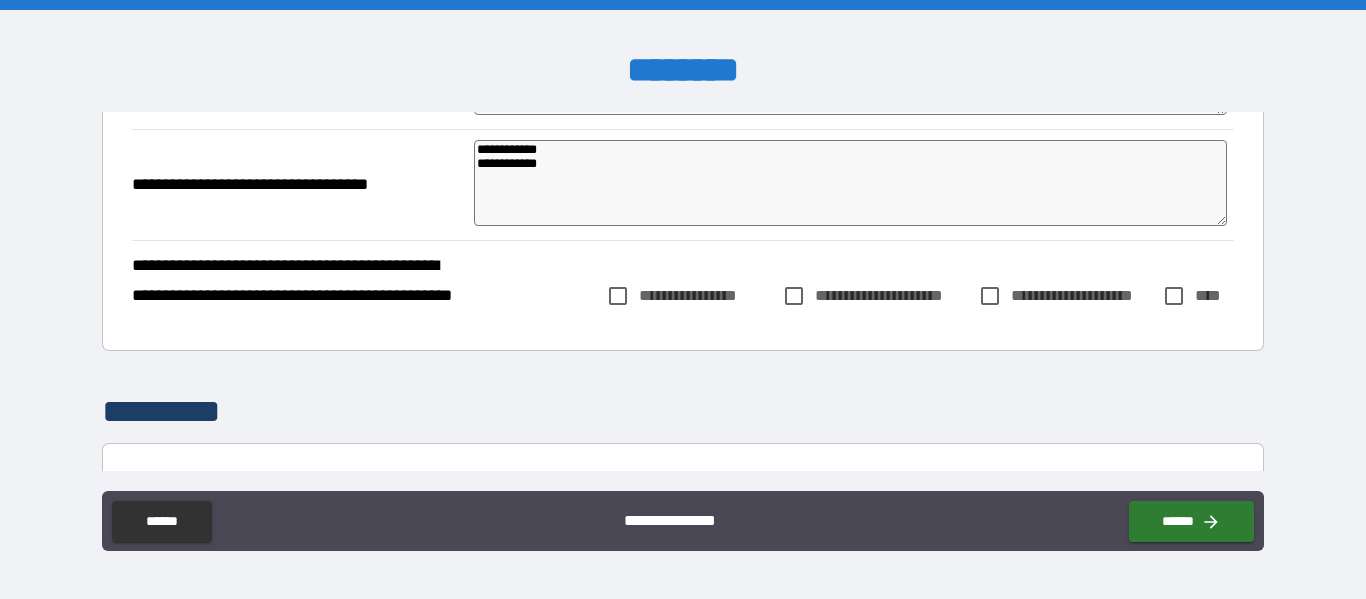 click on "**********" at bounding box center (706, 295) 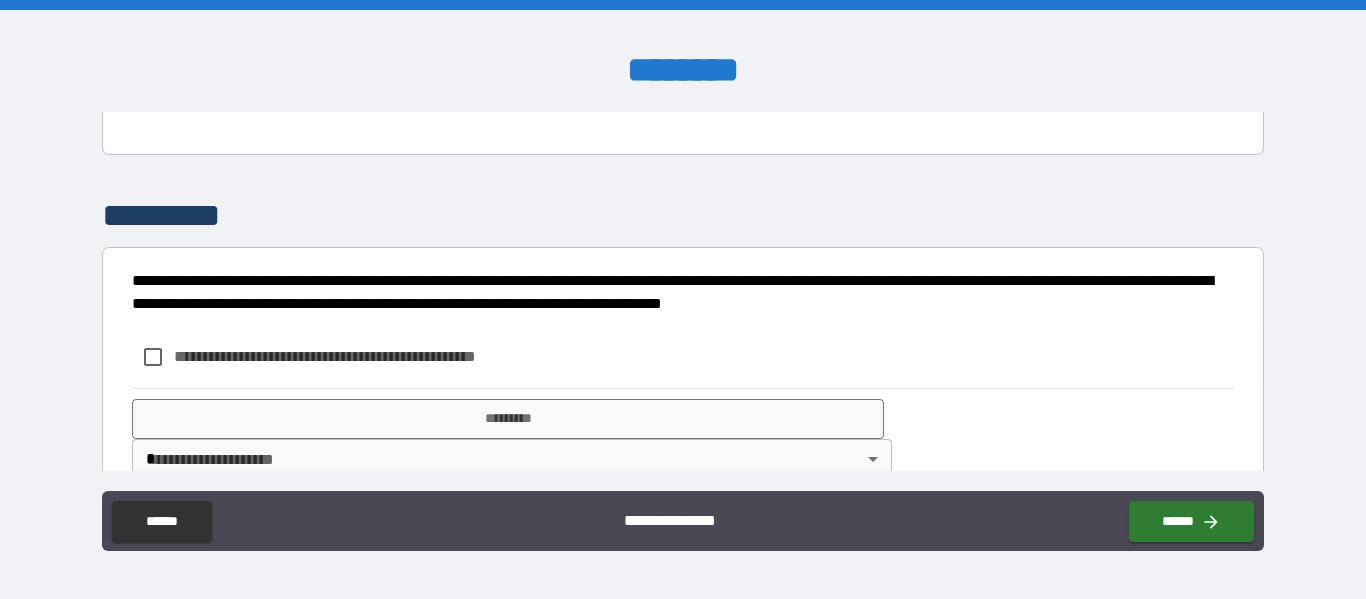scroll, scrollTop: 935, scrollLeft: 0, axis: vertical 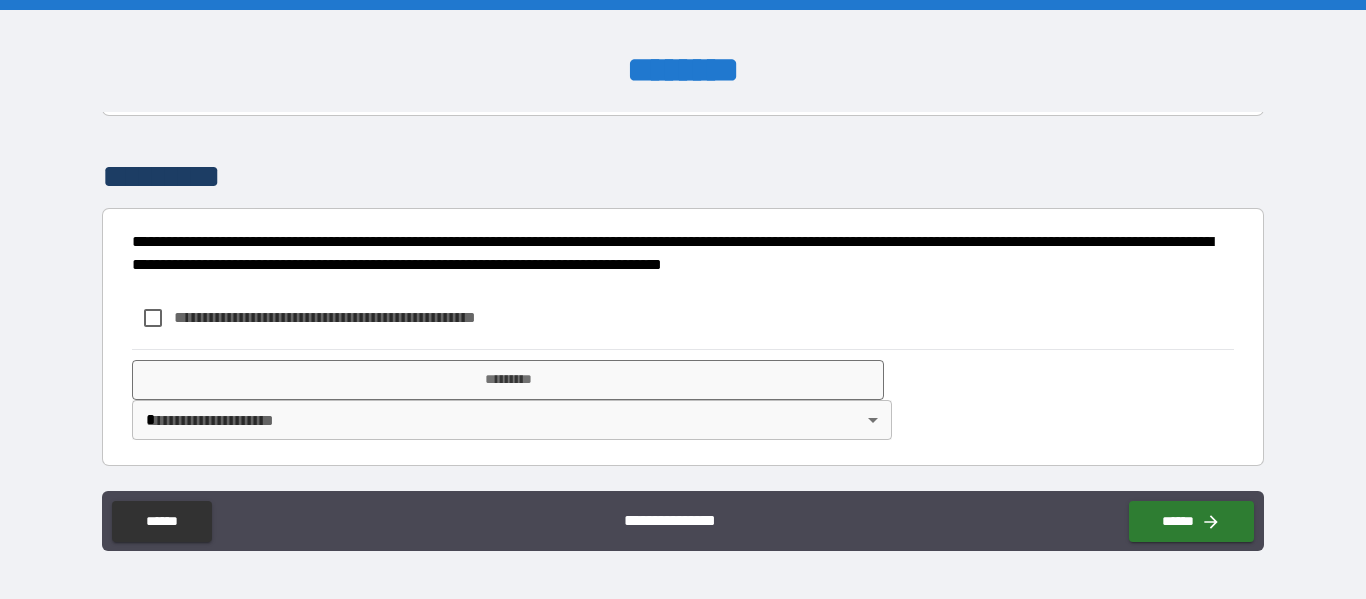 click on "**********" at bounding box center (358, 317) 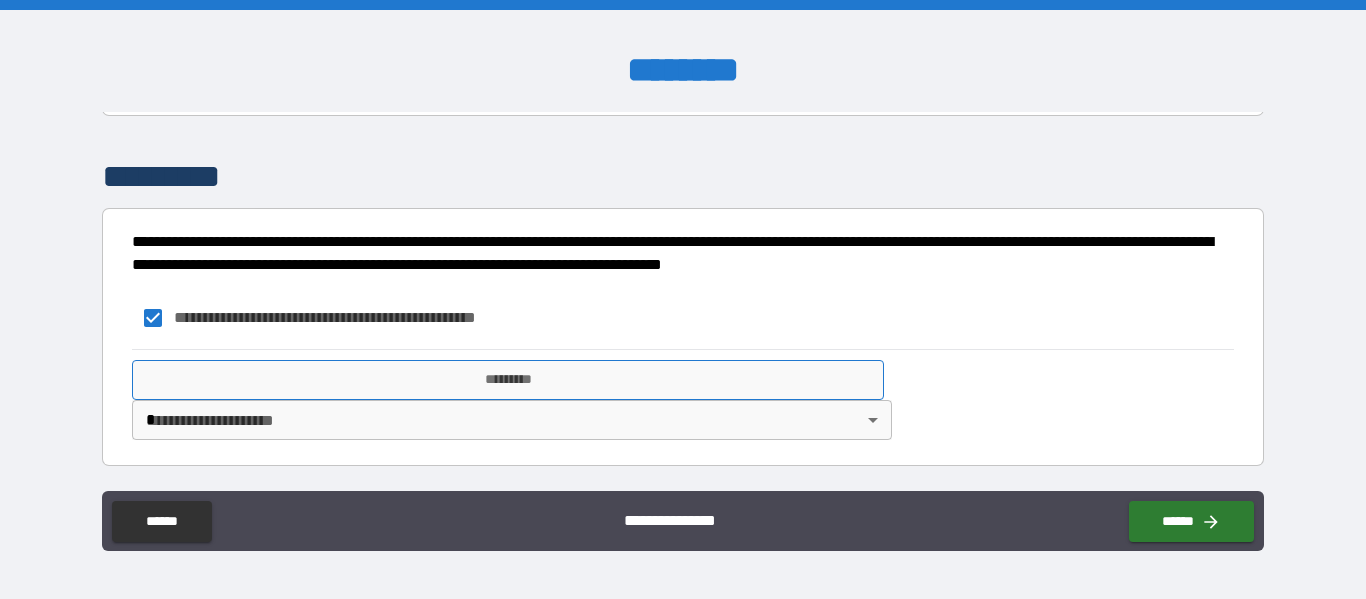 click on "*********" at bounding box center [508, 380] 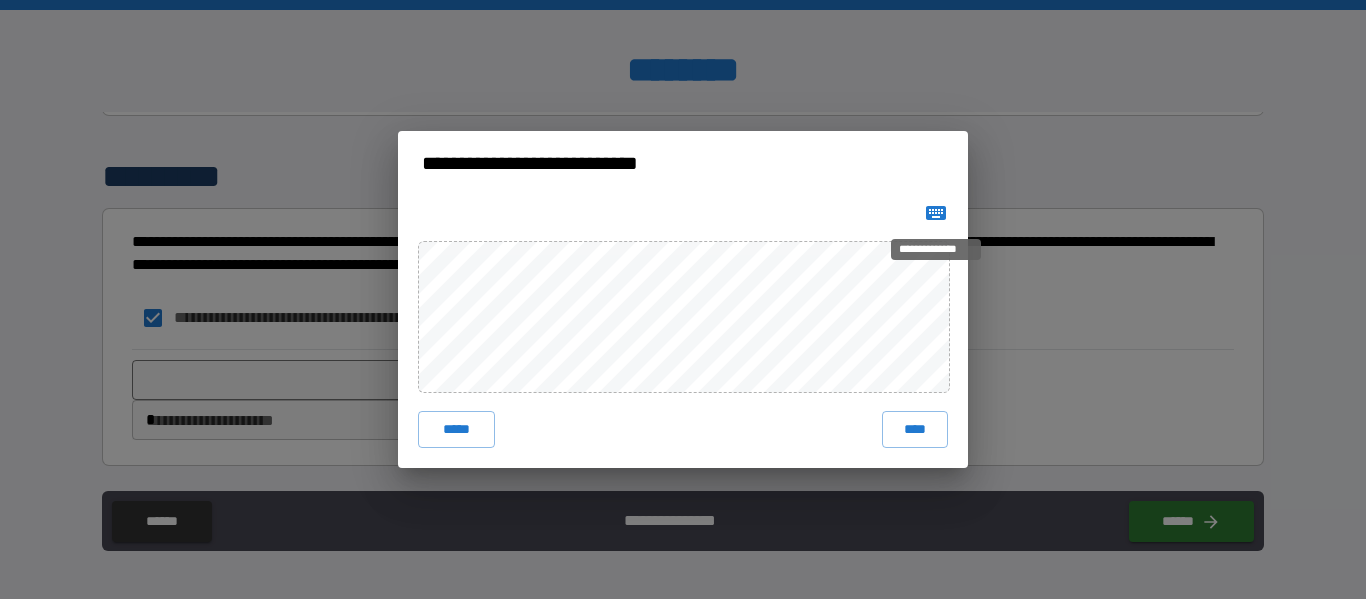 click 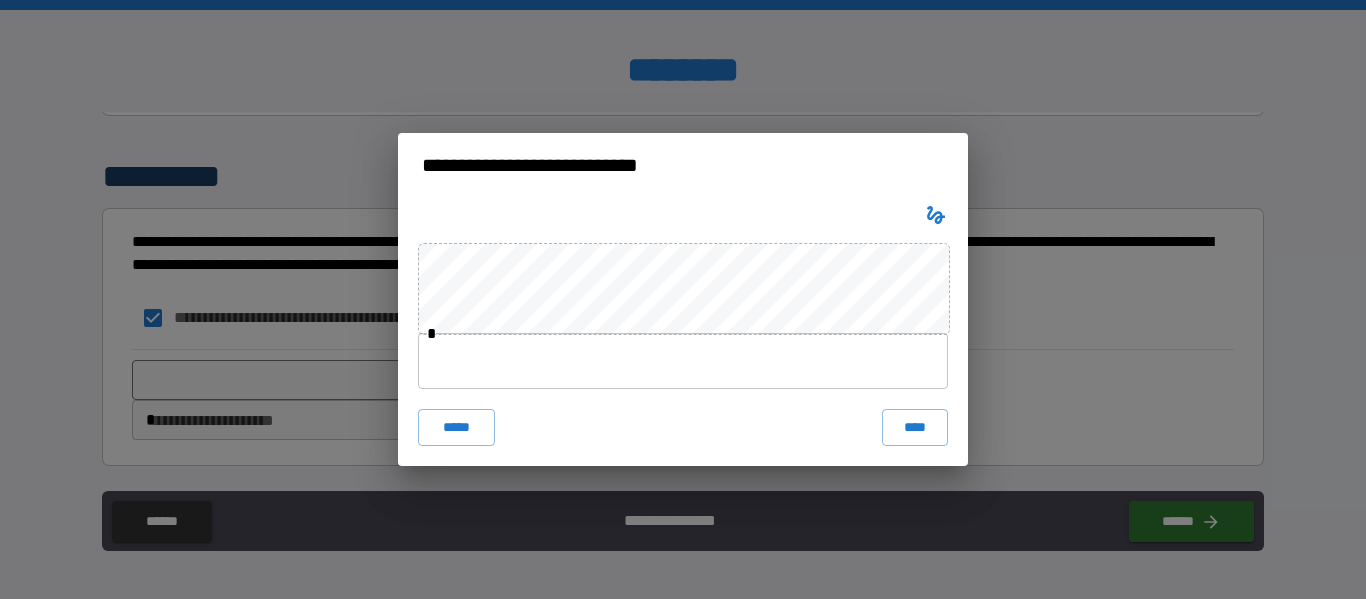 click at bounding box center (683, 361) 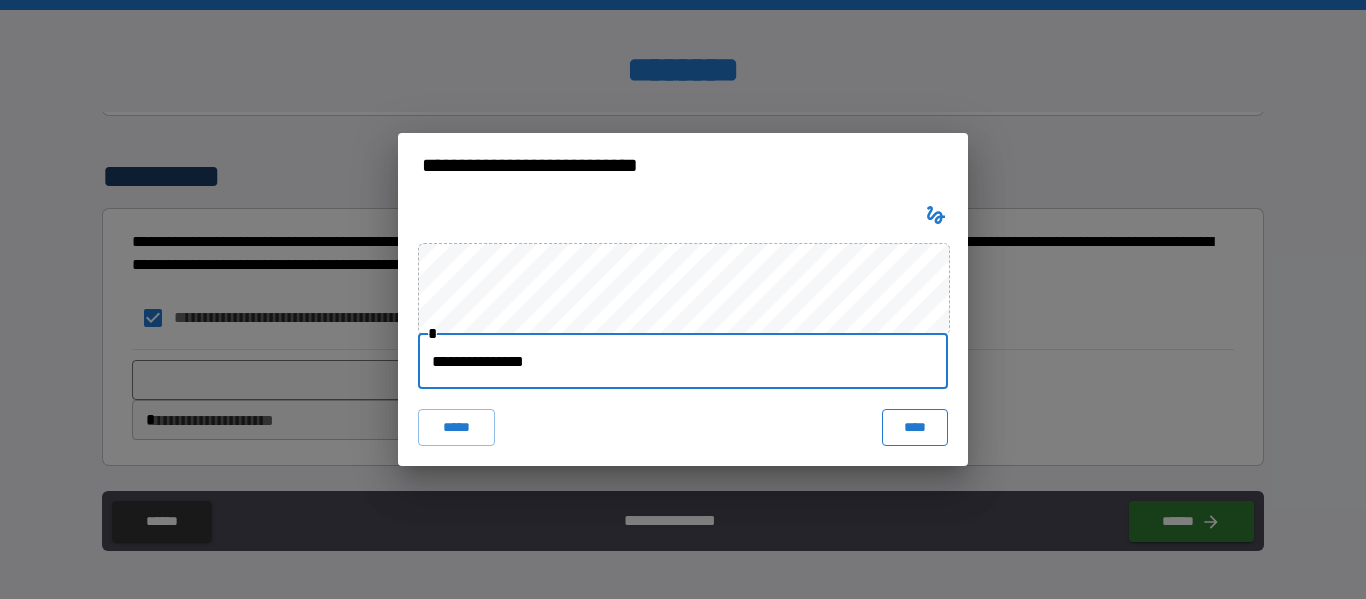 click on "****" at bounding box center [915, 427] 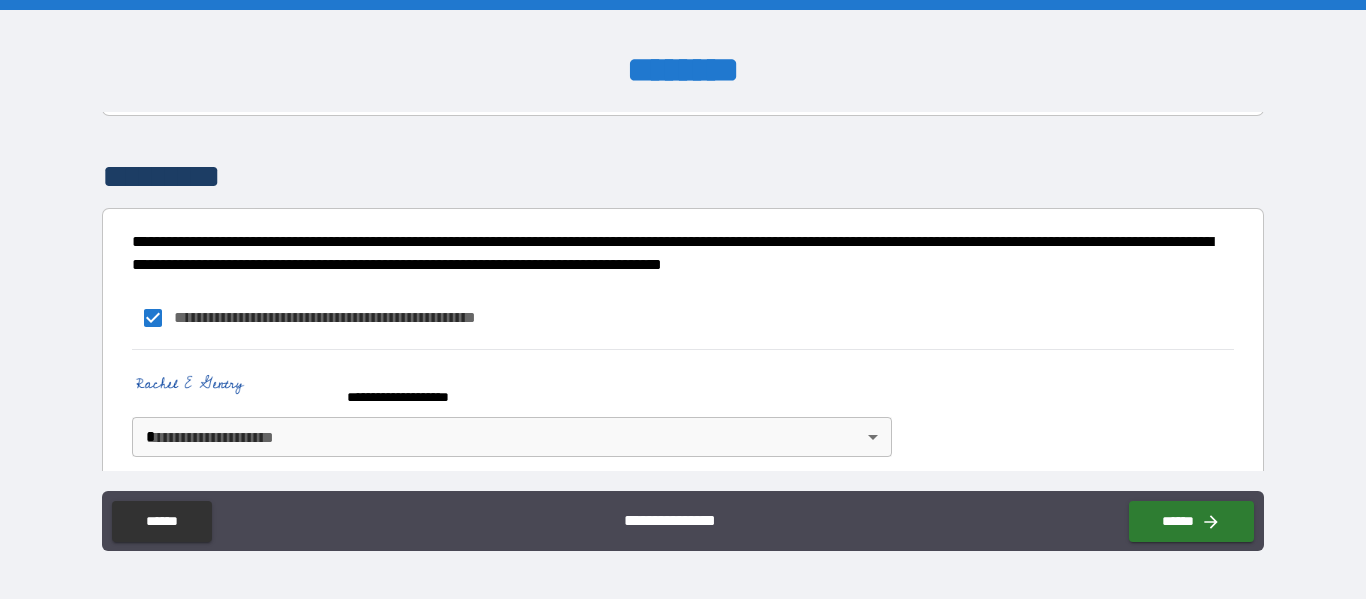 click on "[FIRST] [LAST] [STREET] [CITY] [STATE] [ZIP] [COUNTRY] [PHONE] [EMAIL] [DOB] [SSN] [CCNUM] [DLNUM]
[STREET] [CITY] [STATE]" at bounding box center (683, 299) 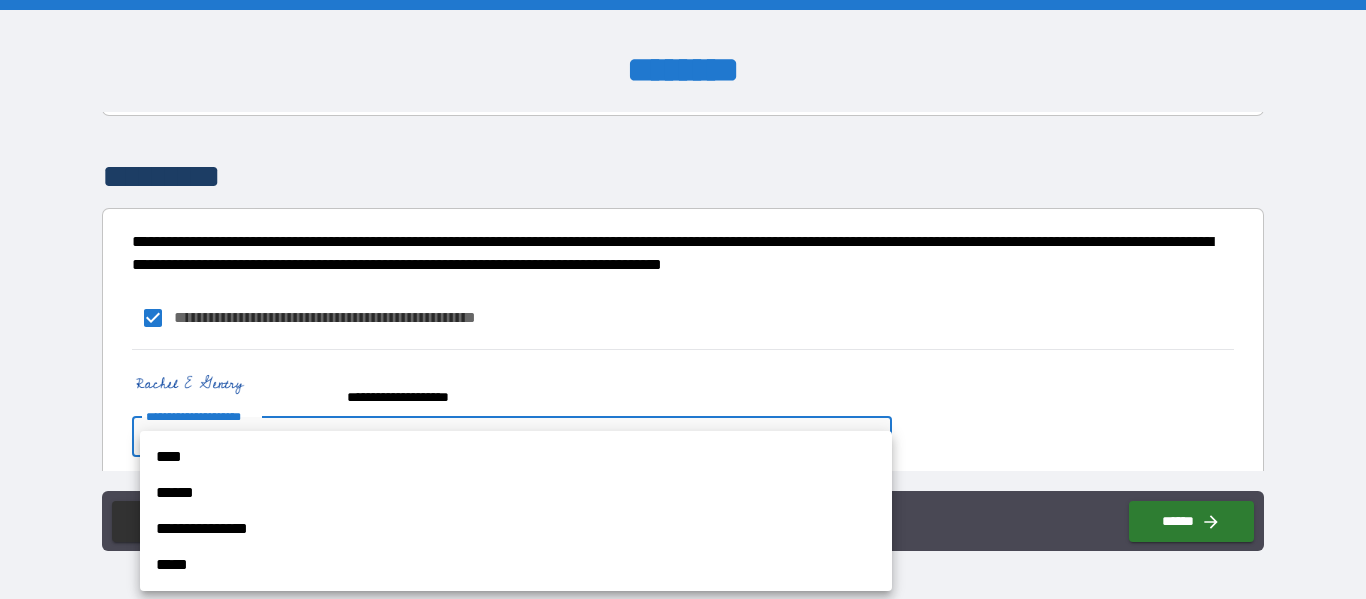 click on "**********" at bounding box center [516, 529] 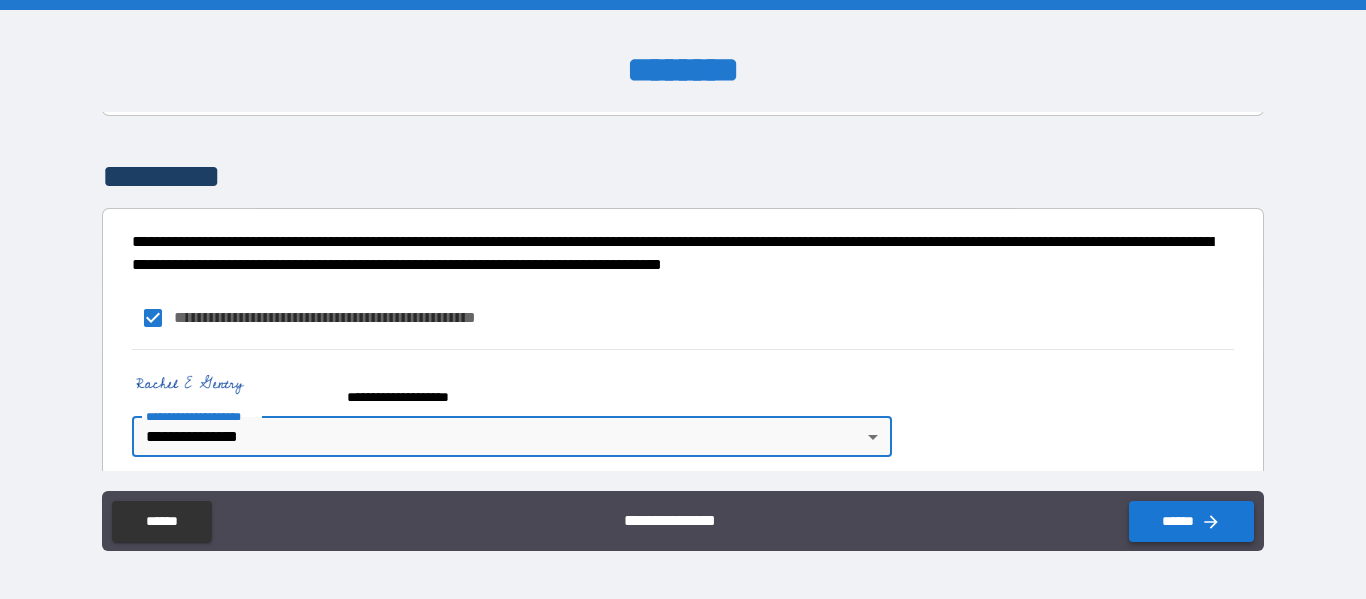 click on "******" at bounding box center [1191, 521] 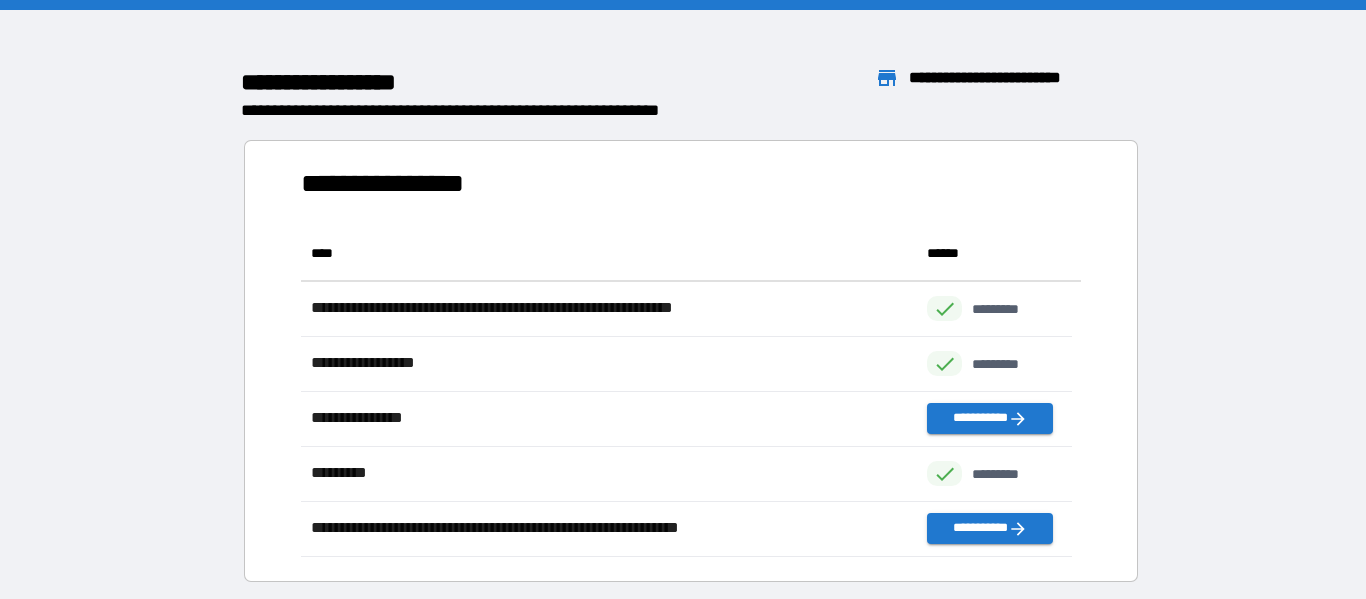 scroll, scrollTop: 16, scrollLeft: 16, axis: both 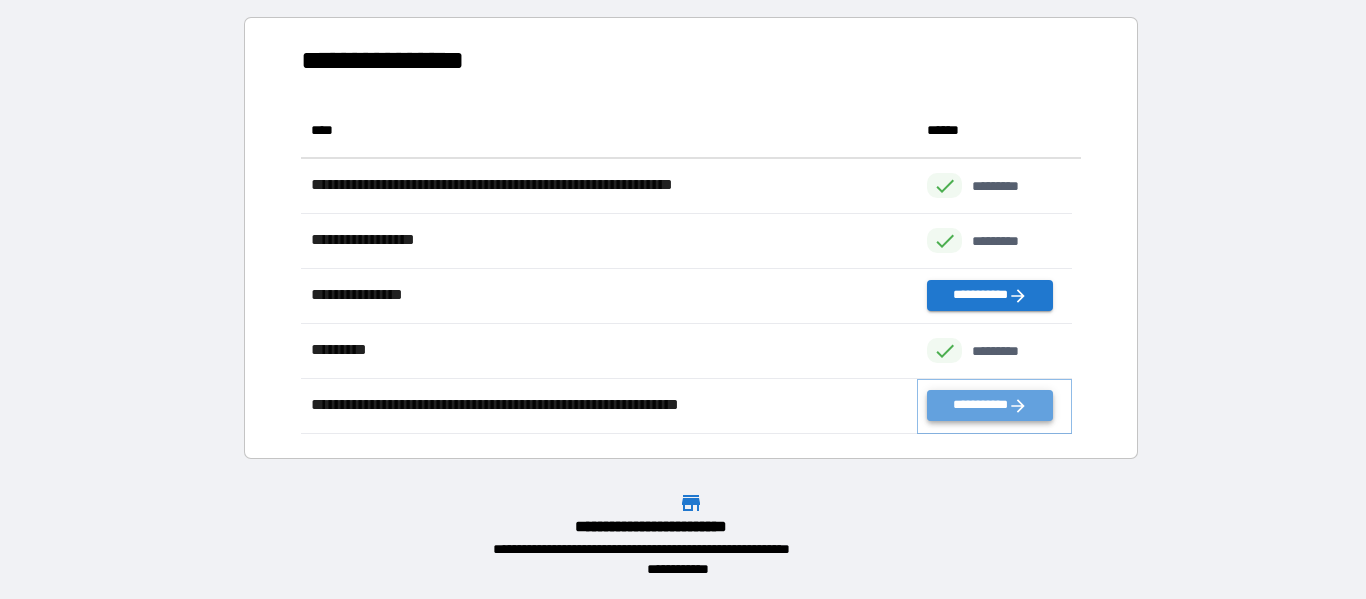 click on "**********" at bounding box center [989, 405] 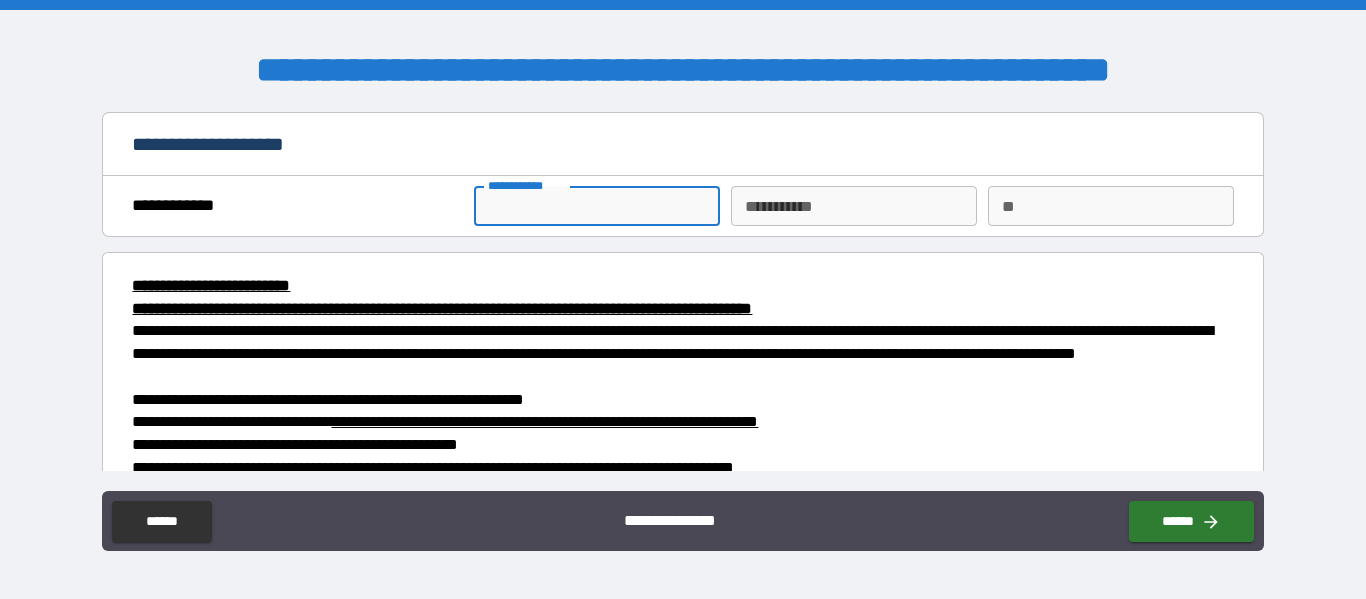 click on "**********" at bounding box center [597, 206] 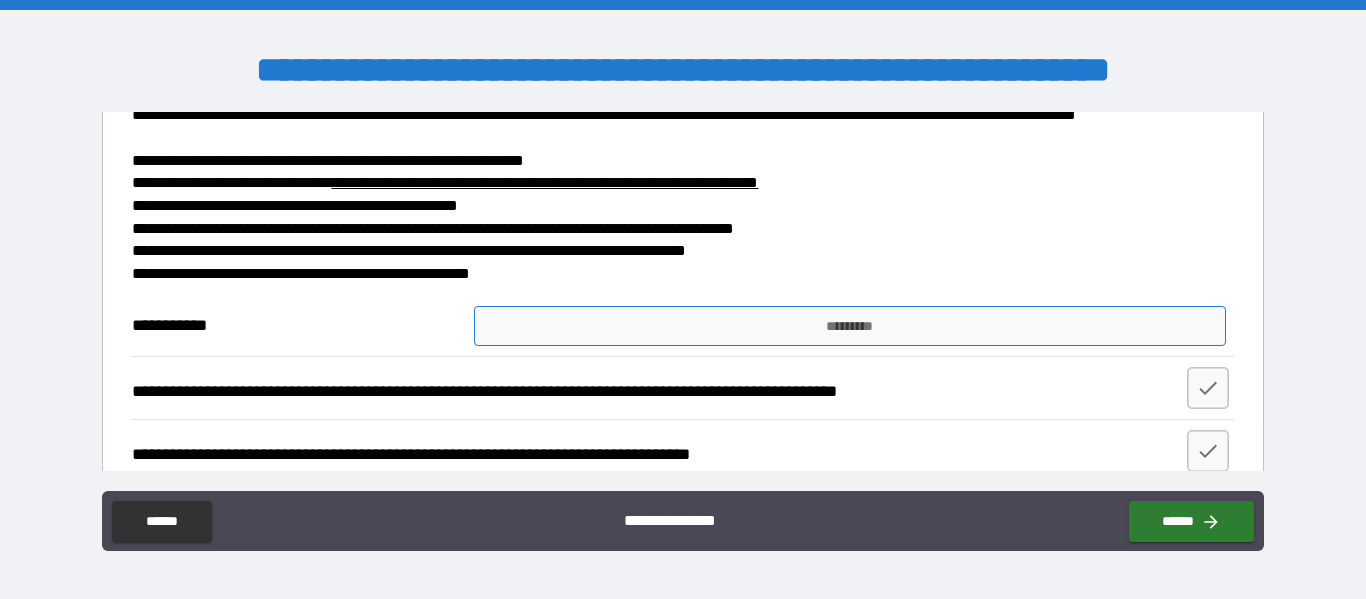 scroll, scrollTop: 300, scrollLeft: 0, axis: vertical 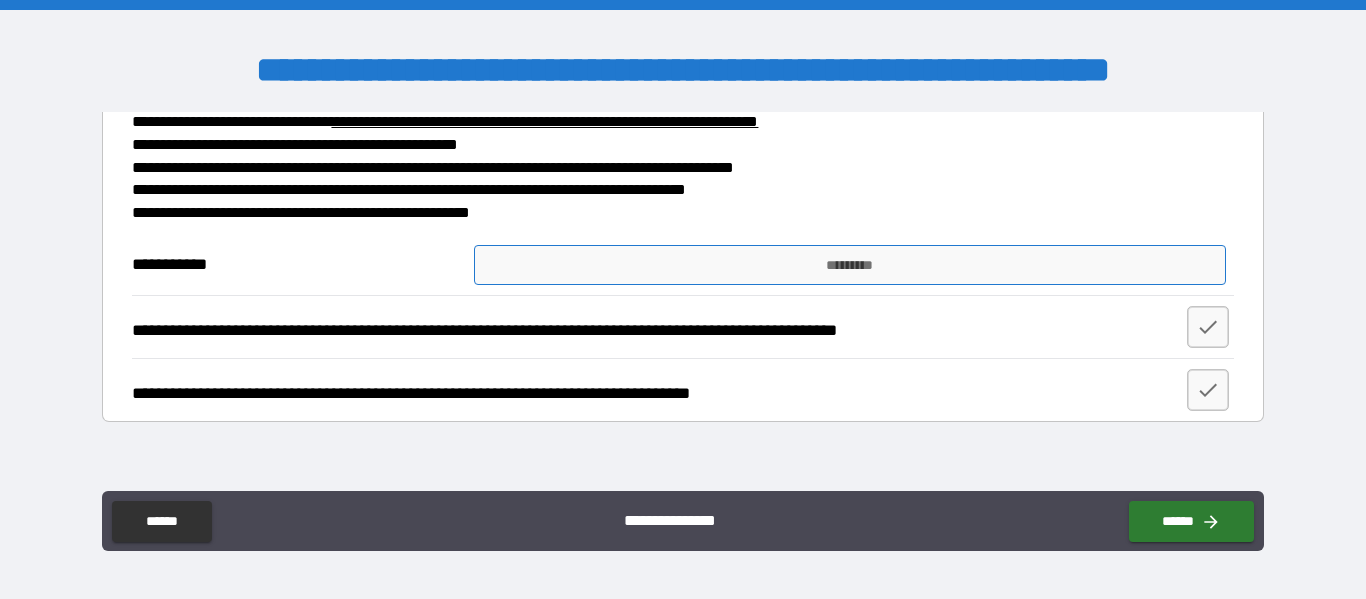 click on "*********" at bounding box center [850, 265] 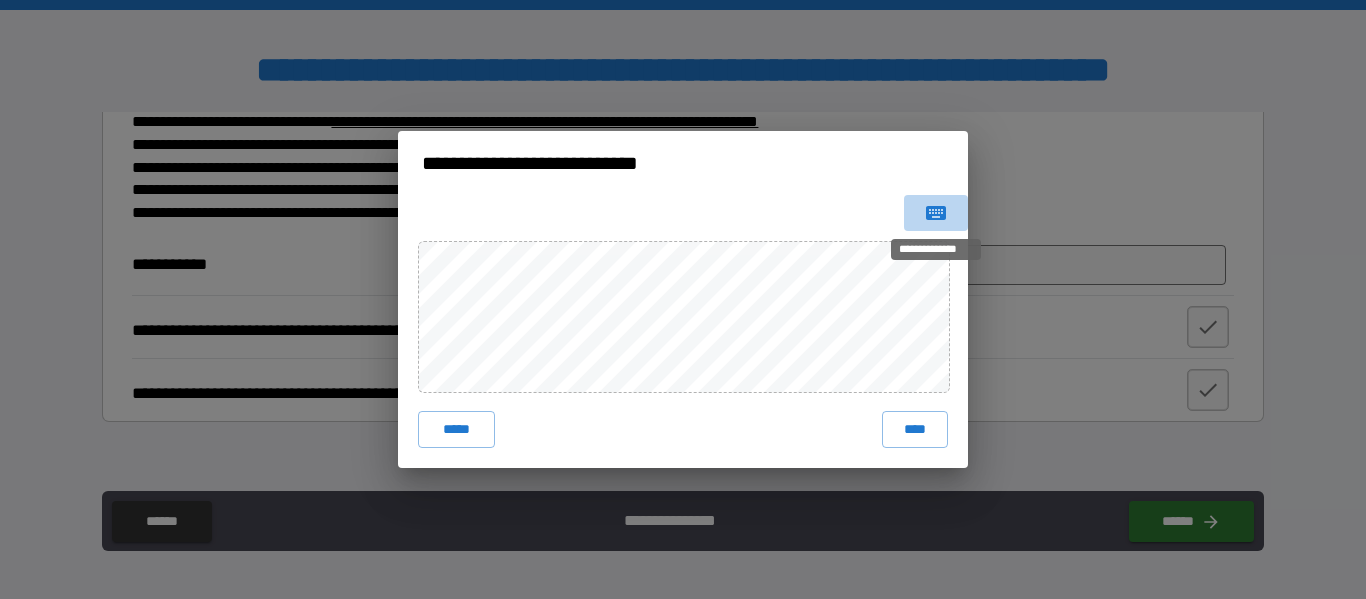 click 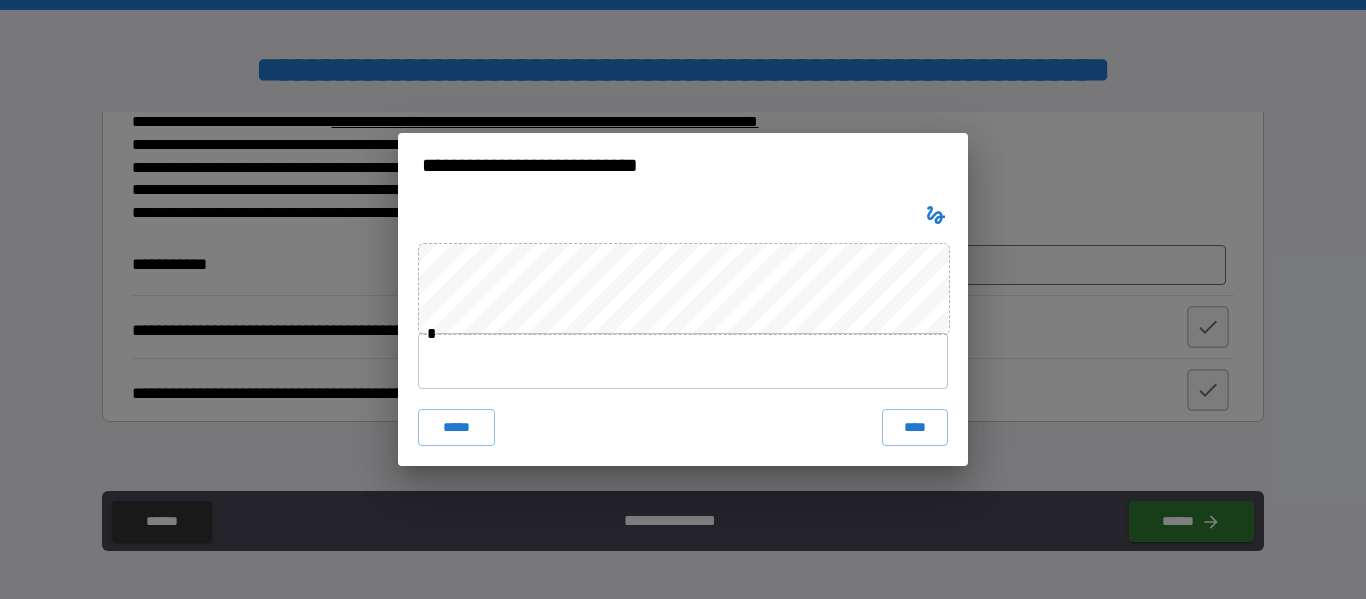click at bounding box center [683, 361] 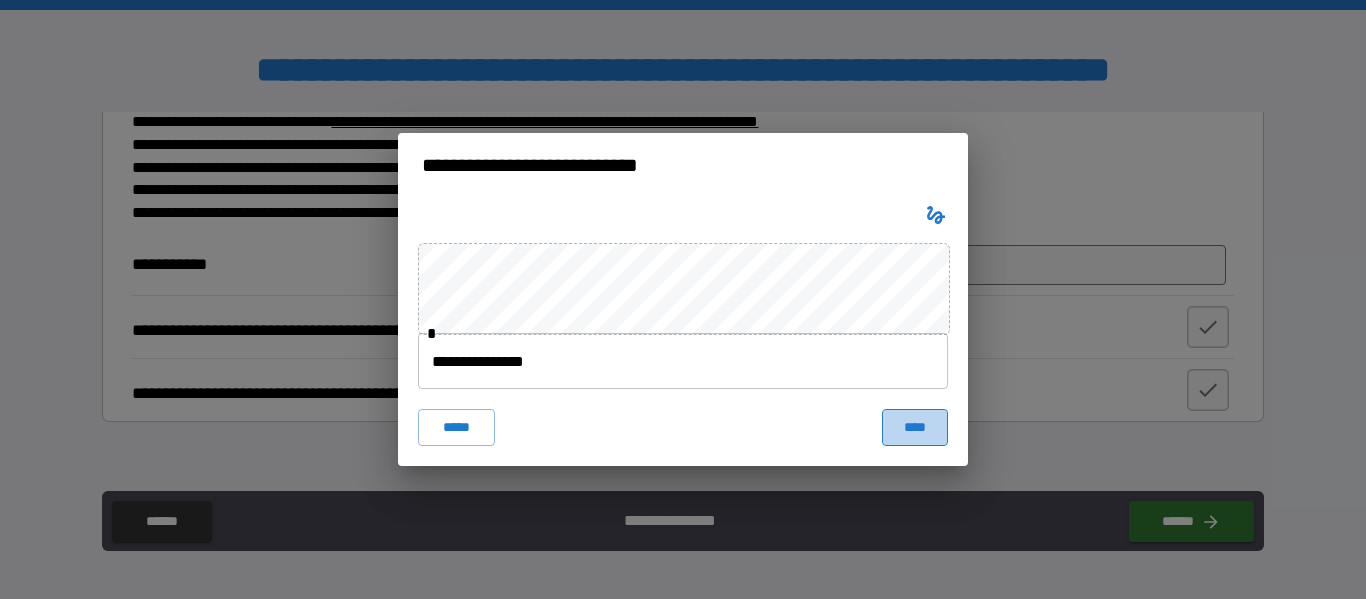 click on "****" at bounding box center (915, 427) 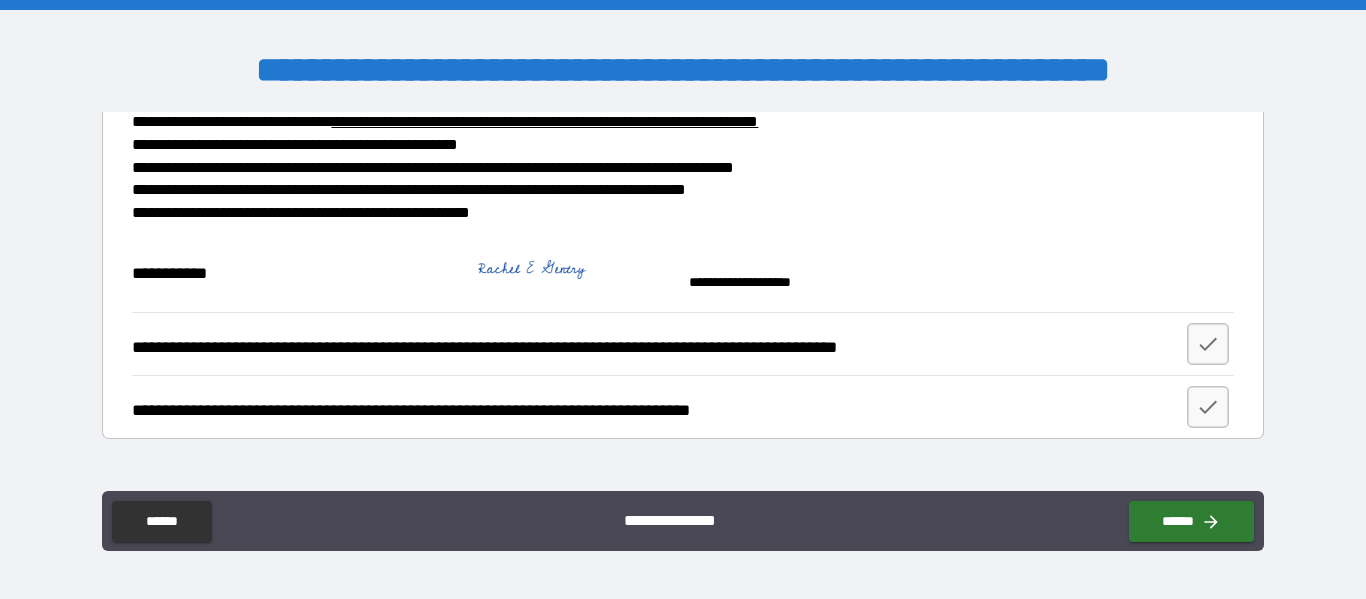 click on "**********" at bounding box center [682, 343] 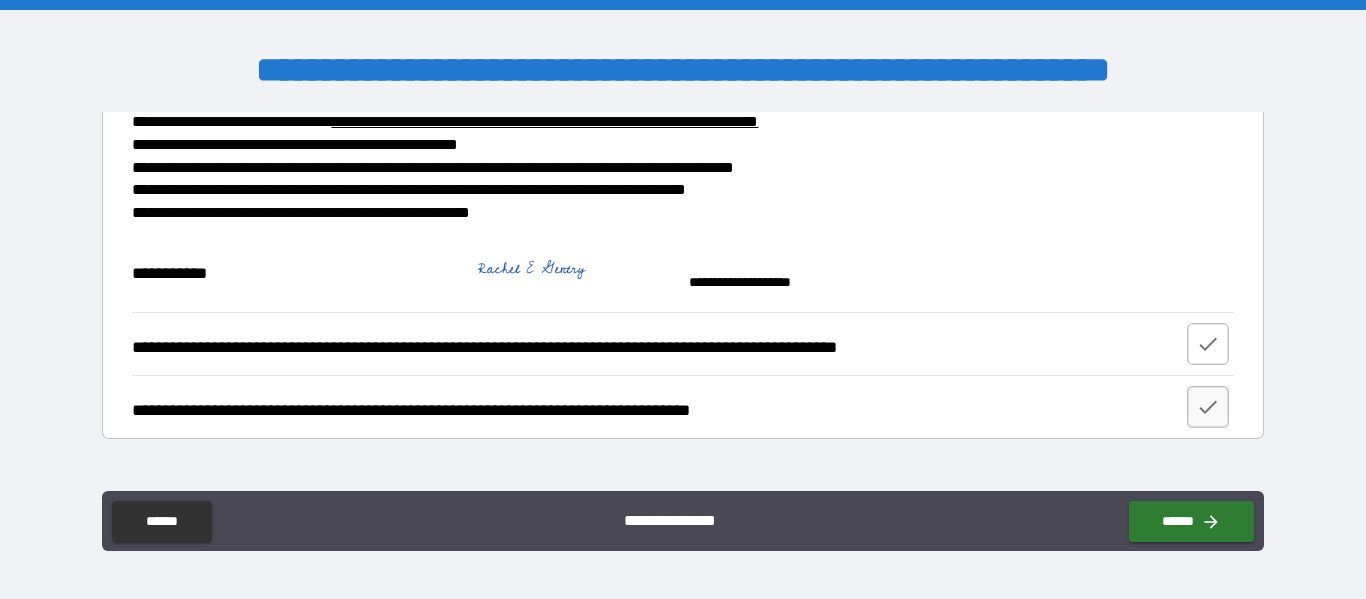 click 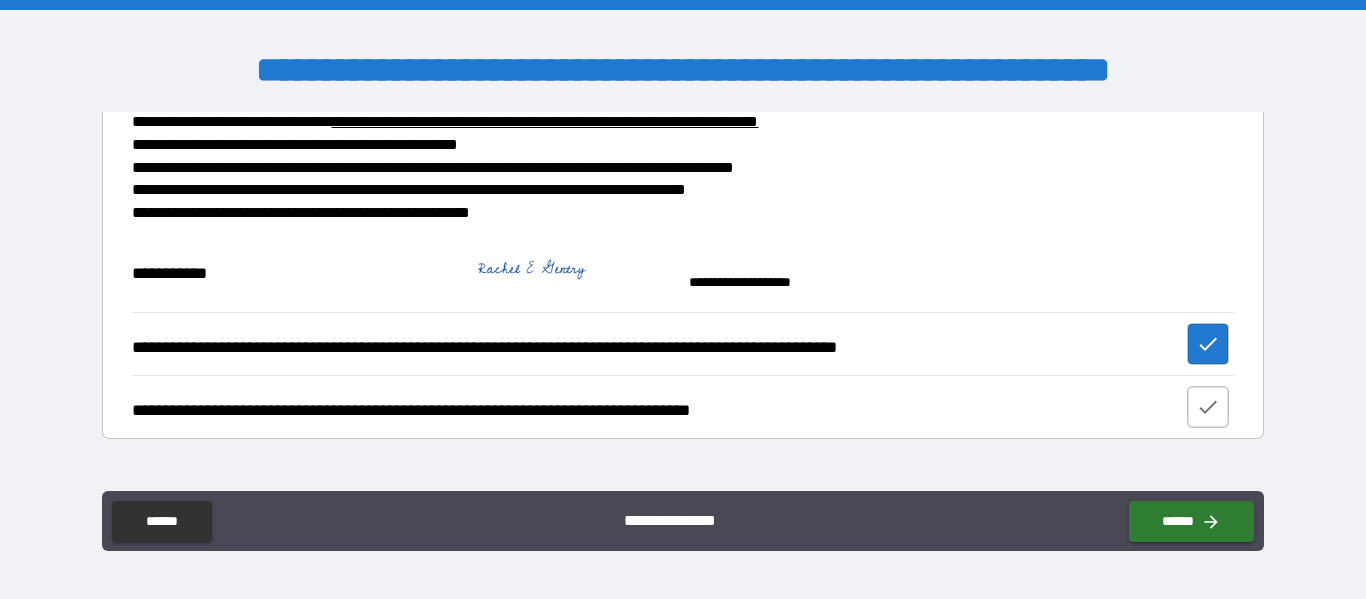 click 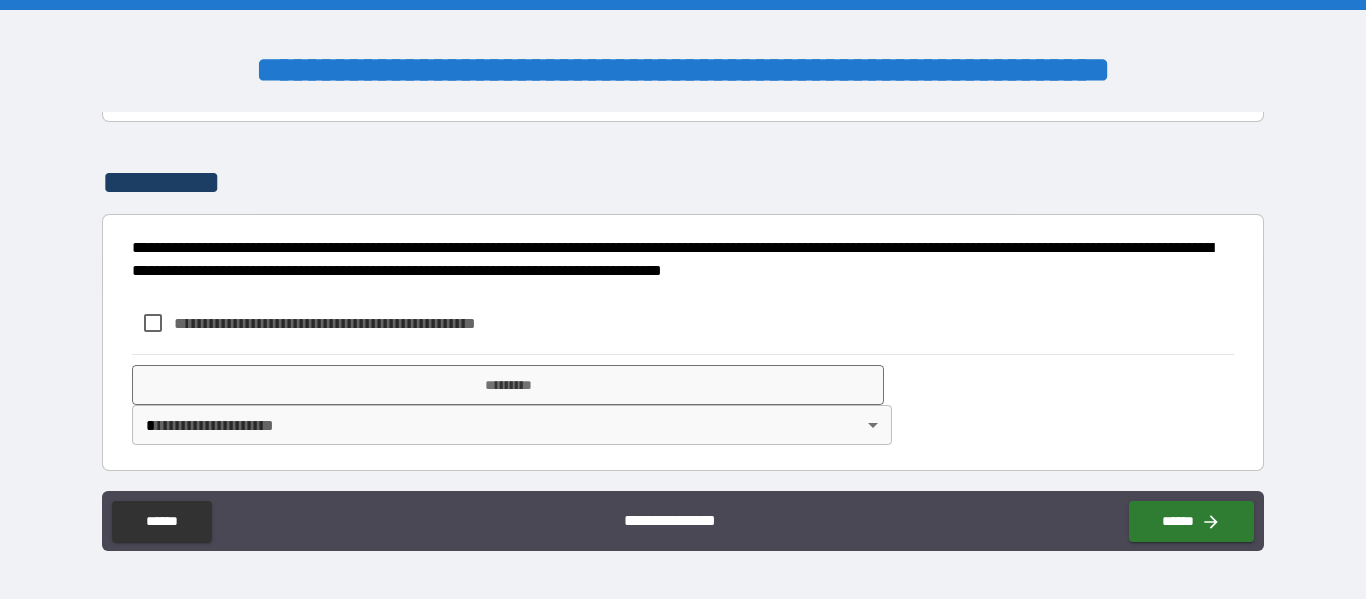 scroll, scrollTop: 622, scrollLeft: 0, axis: vertical 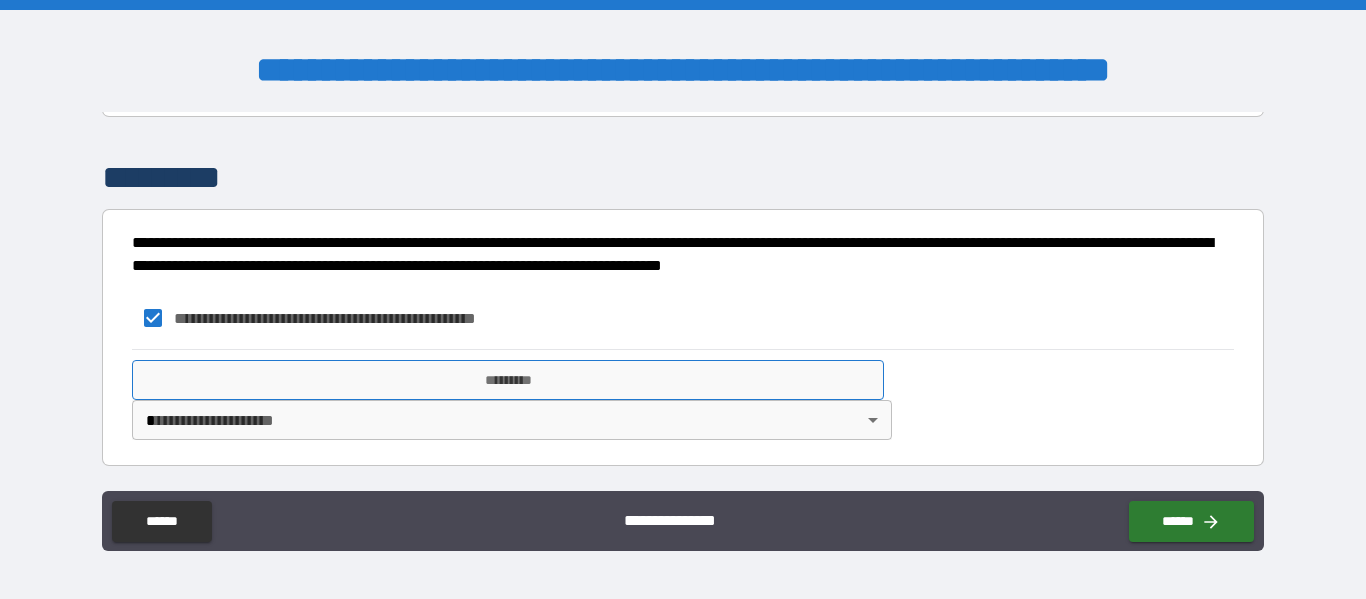 click on "*********" at bounding box center (508, 380) 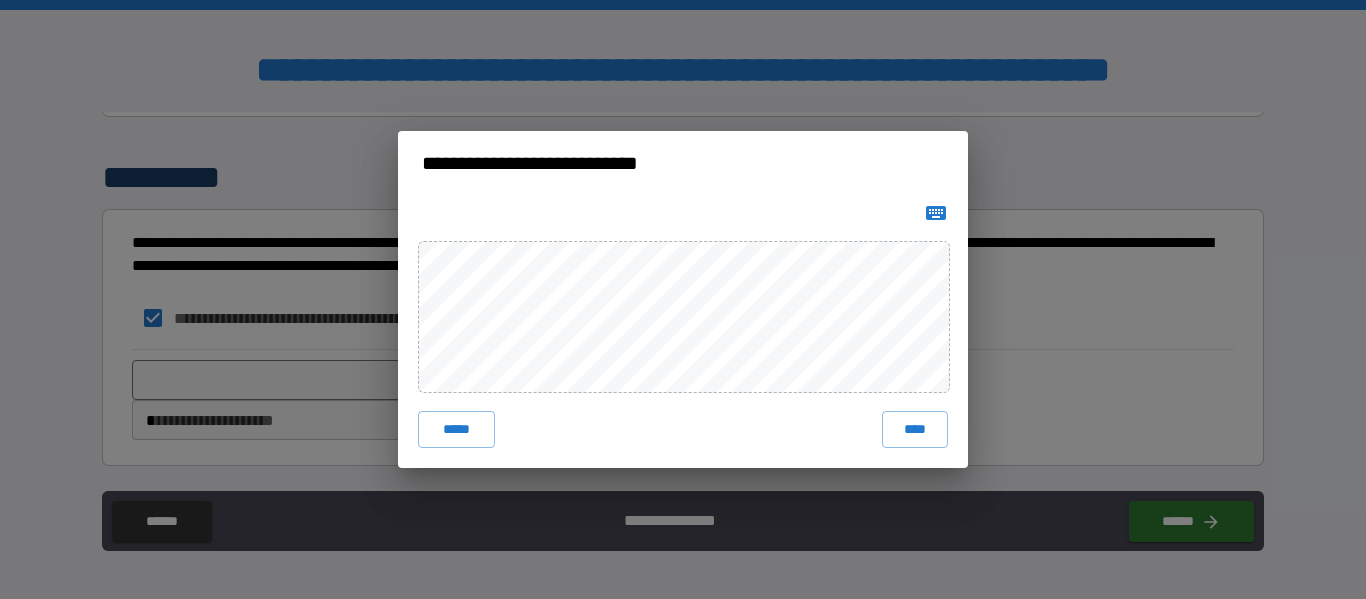 click 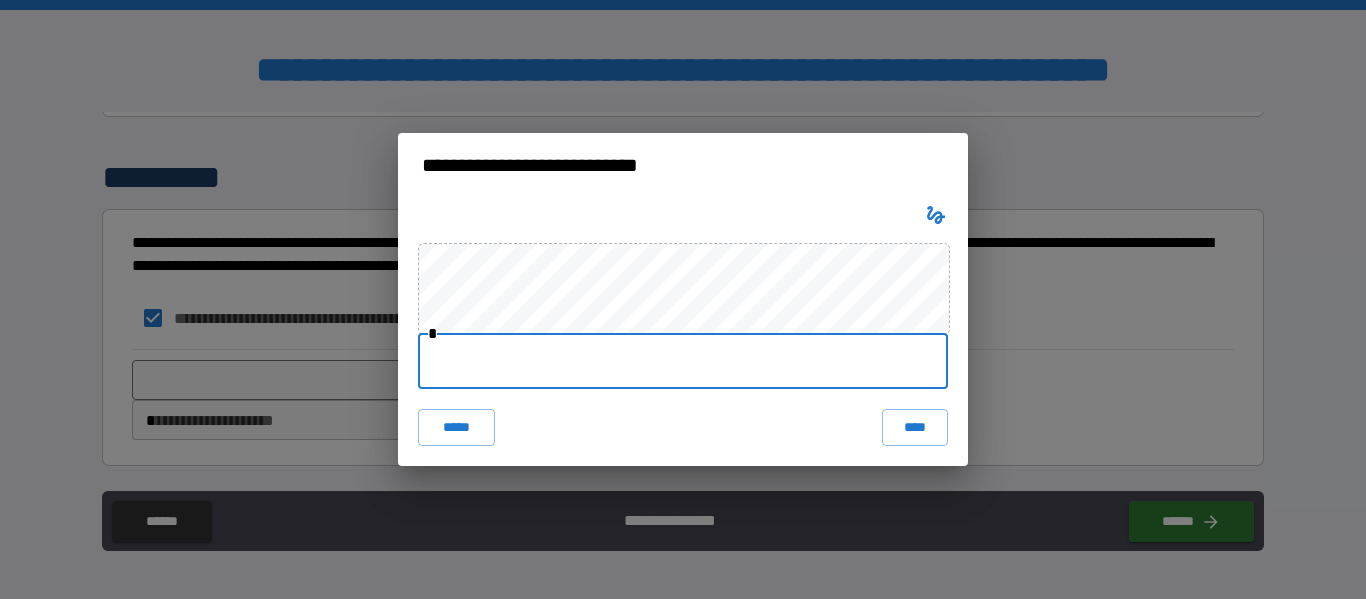 click at bounding box center [683, 361] 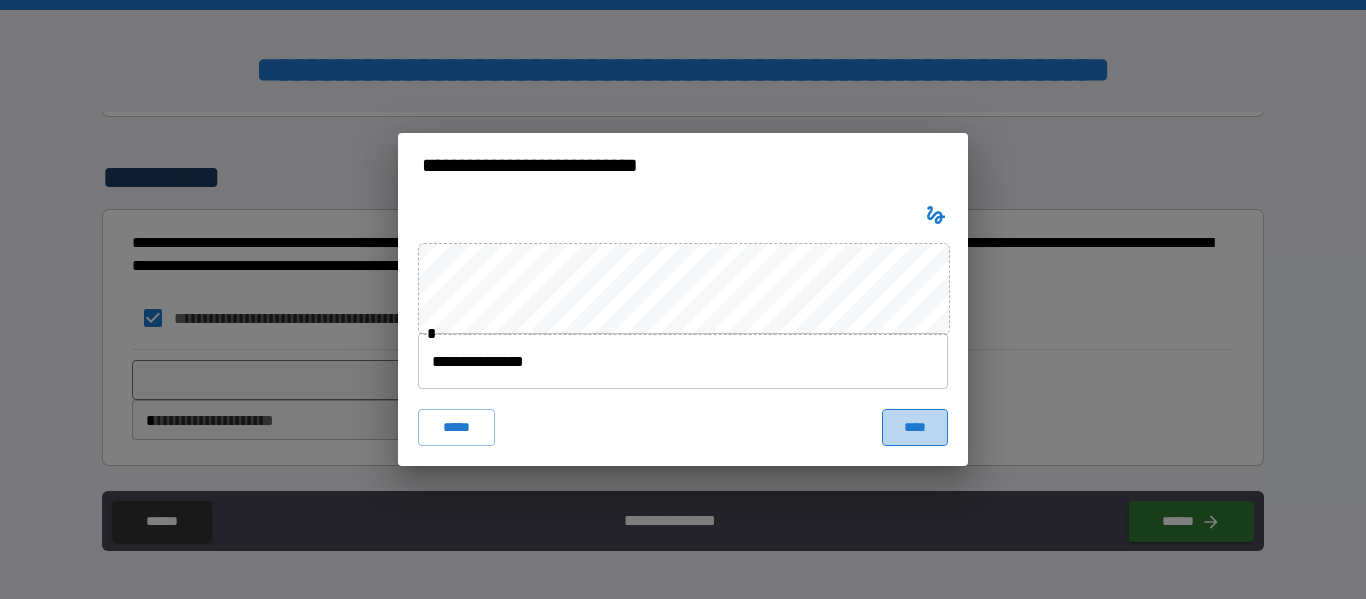 click on "****" at bounding box center (915, 427) 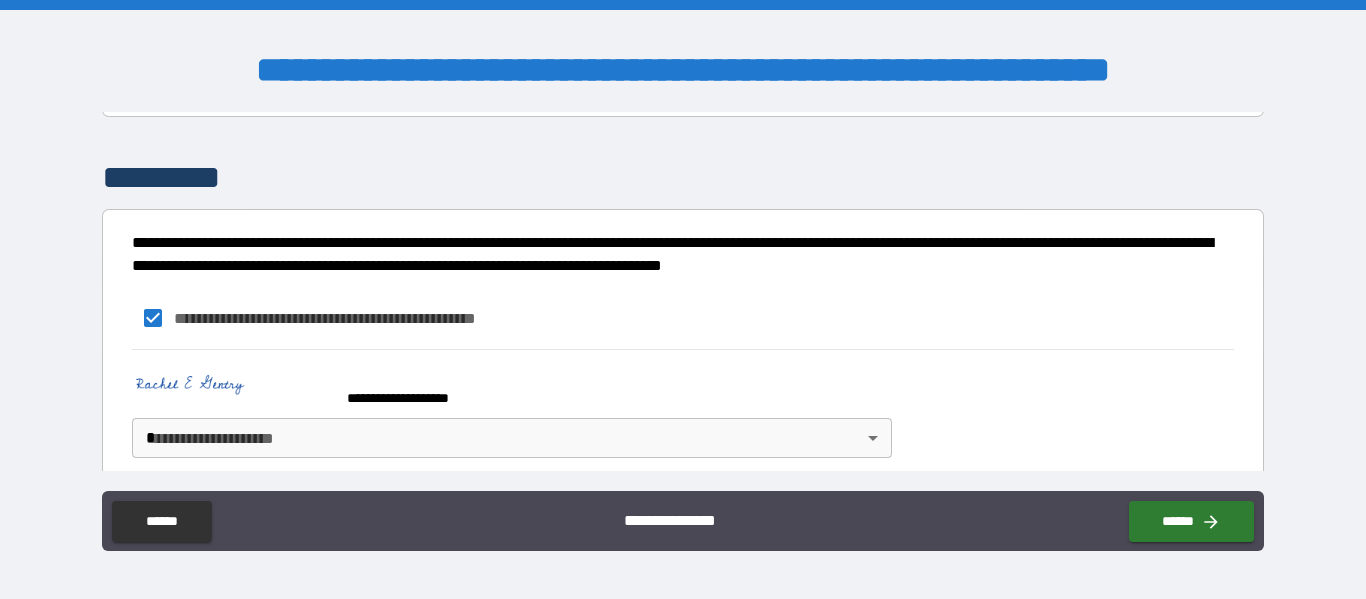 click on "**********" at bounding box center [416, 398] 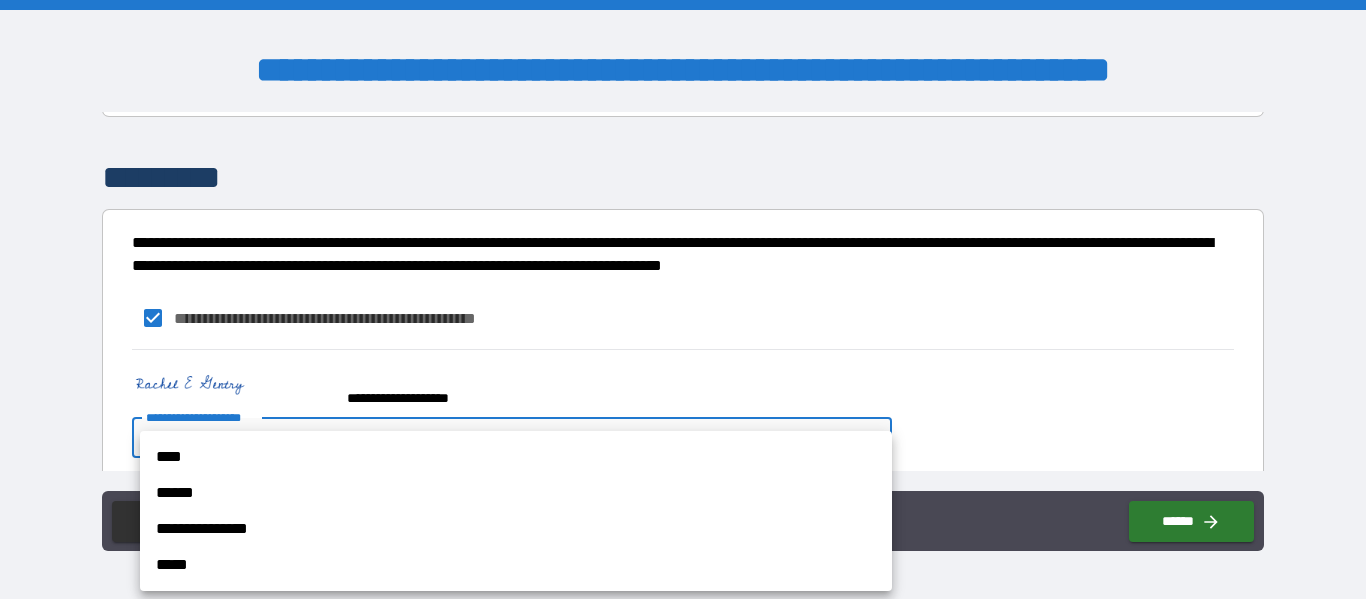 click on "**********" at bounding box center [516, 529] 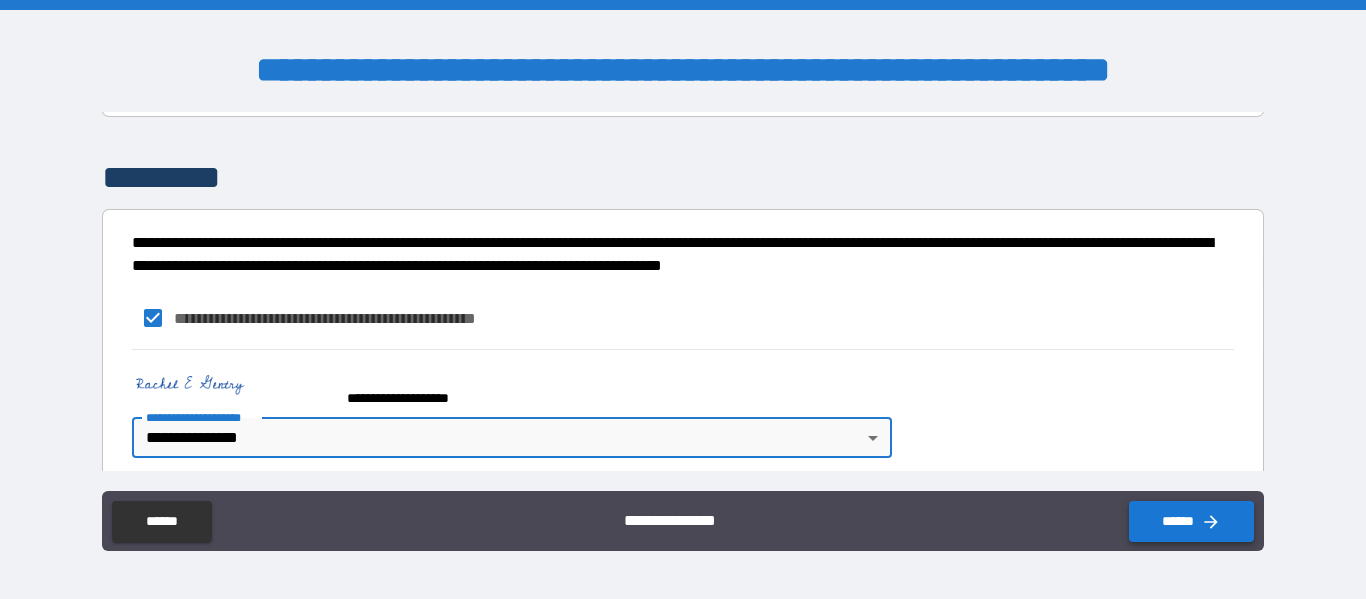 click on "******" at bounding box center [1191, 521] 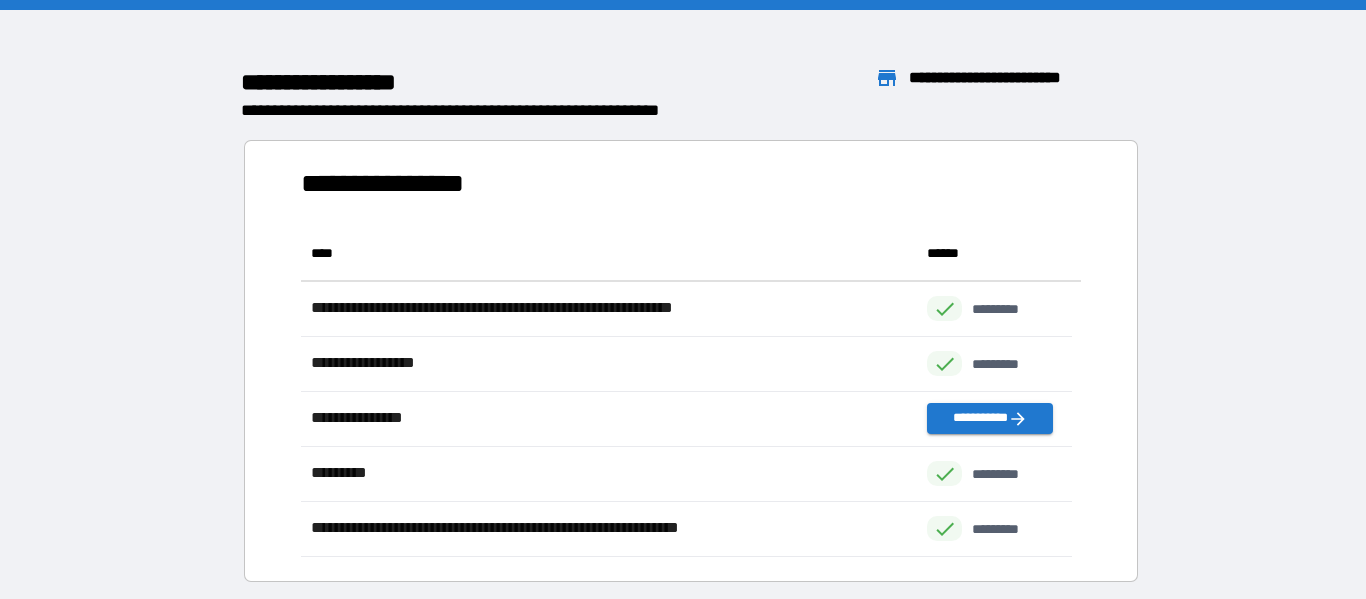 scroll, scrollTop: 16, scrollLeft: 16, axis: both 